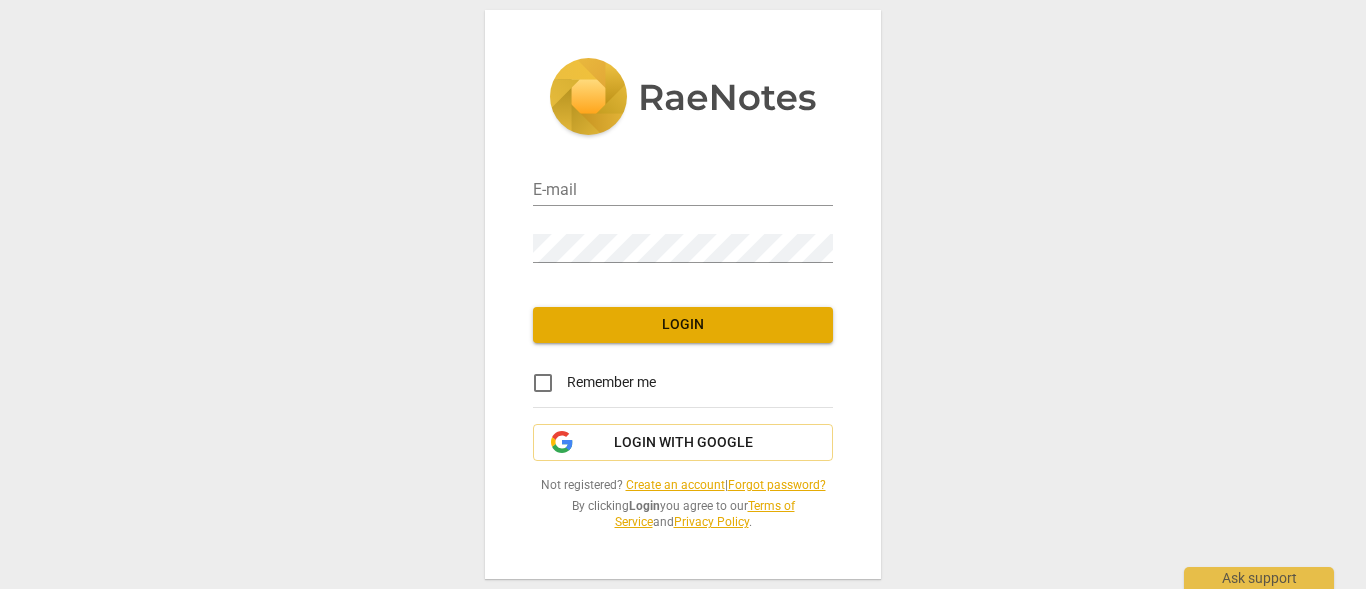 scroll, scrollTop: 0, scrollLeft: 0, axis: both 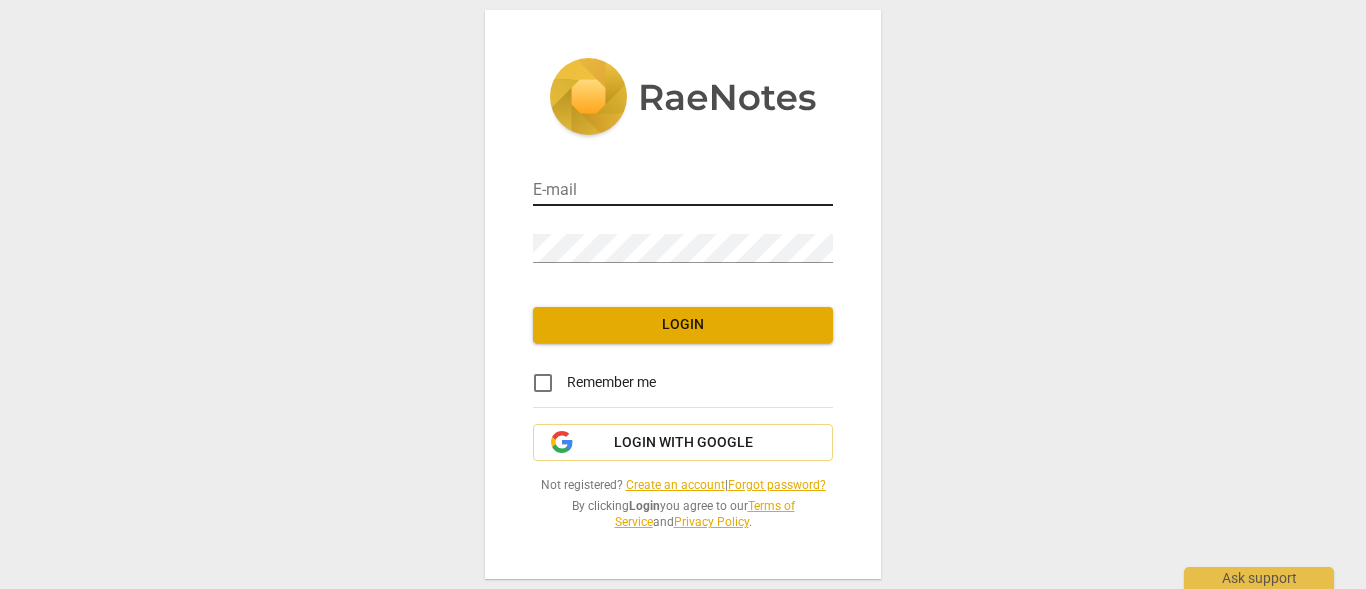 click at bounding box center [683, 191] 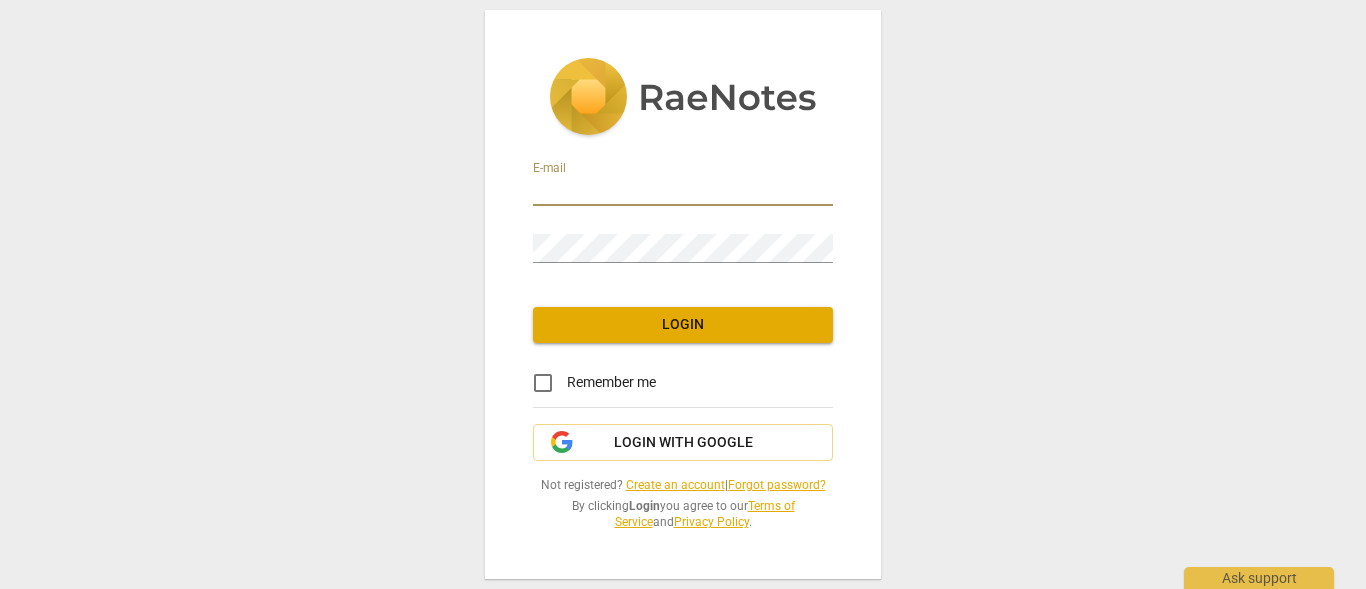 type on "alekapowellcoaching@gmail.com" 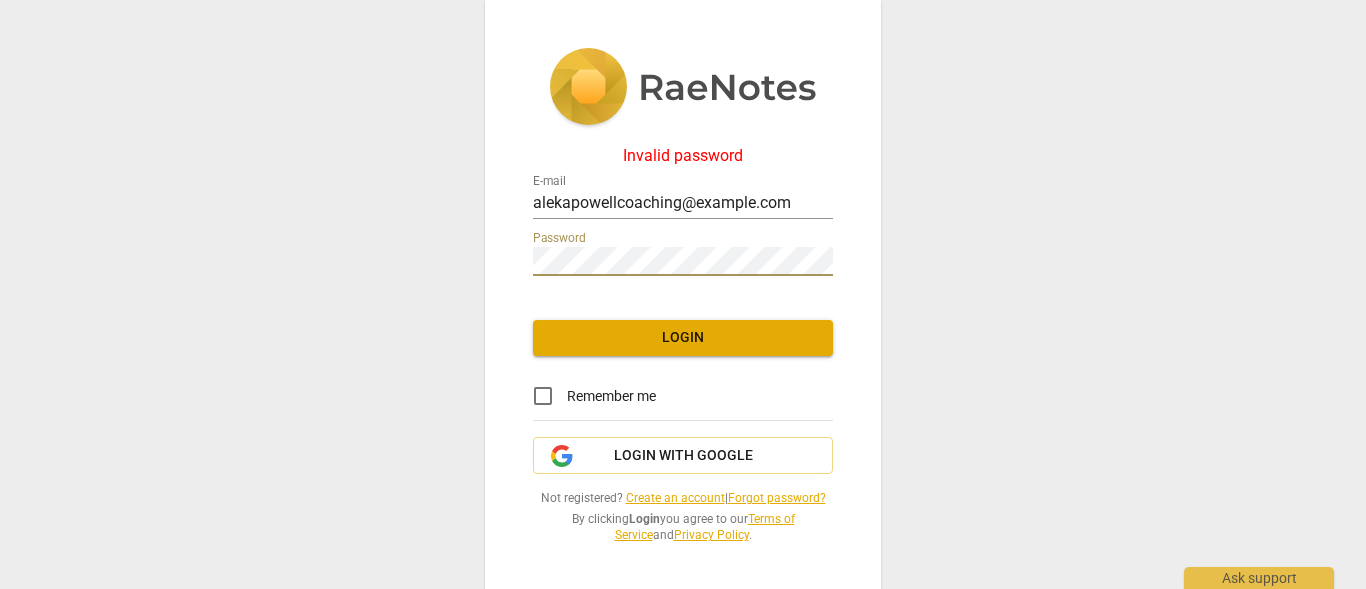 click on "Invalid password E-mail alekapowellcoaching@gmail.com Password Login Remember me Login with Google Not registered?   Create an account    |    Forgot password? By clicking  Login  you agree to our  Terms of Service  and  Privacy Policy ." at bounding box center (683, 294) 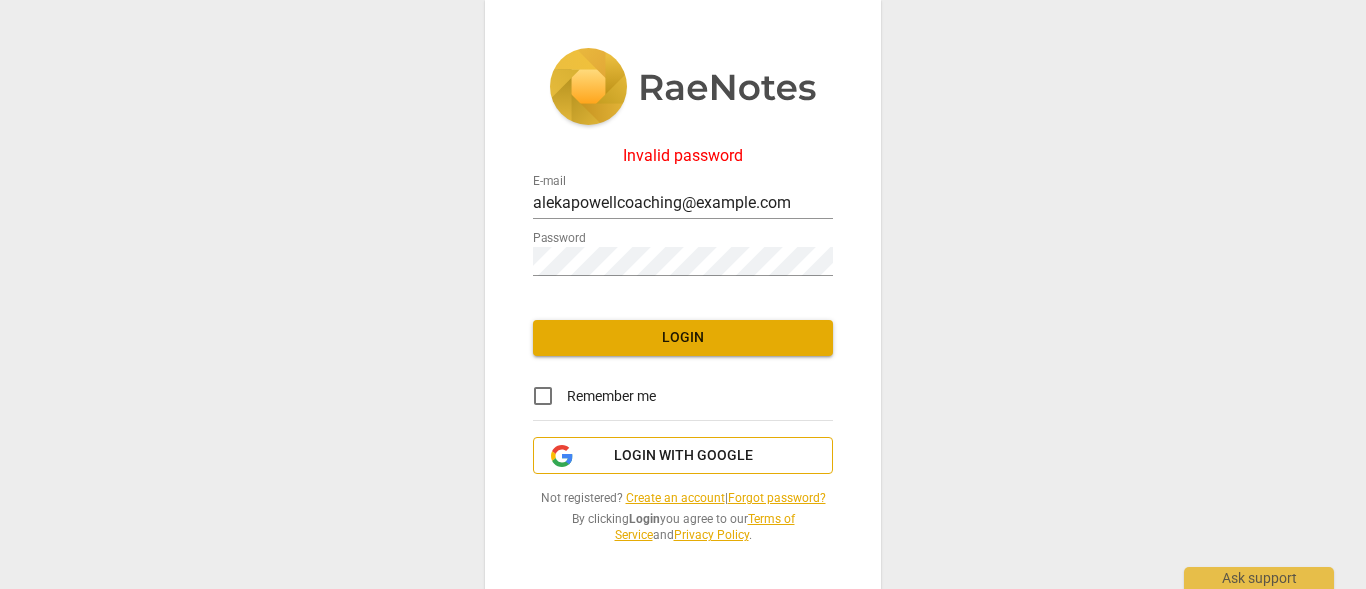 click on "Login with Google" at bounding box center [683, 456] 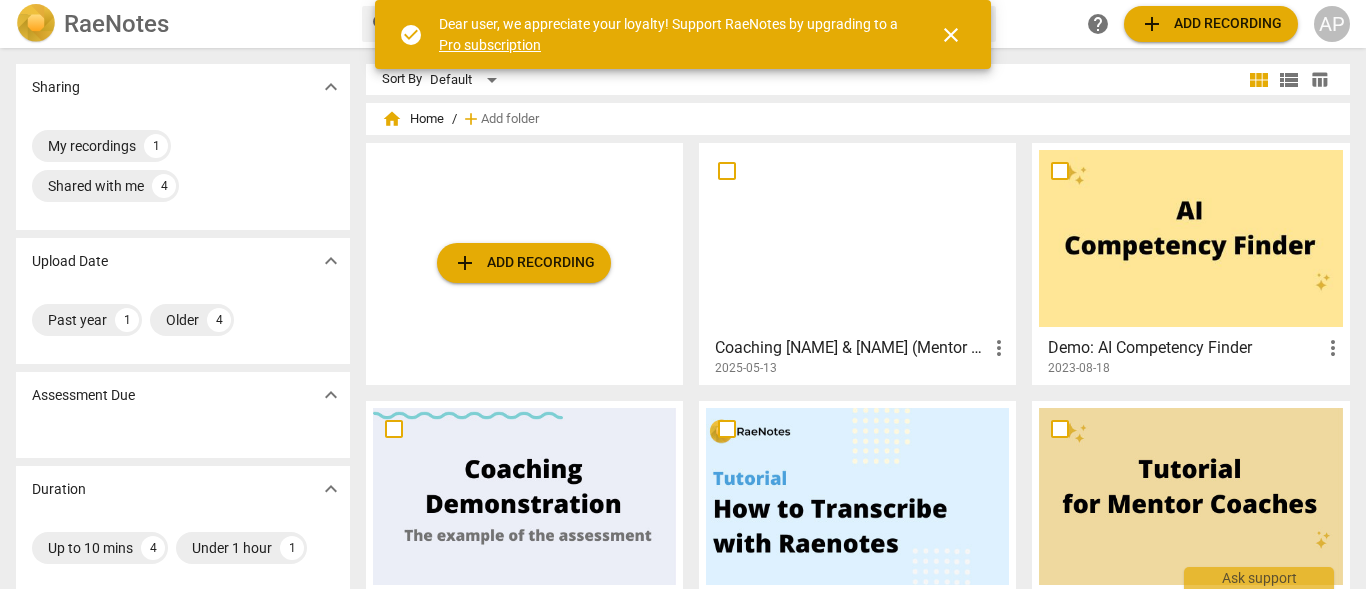 scroll, scrollTop: 0, scrollLeft: 0, axis: both 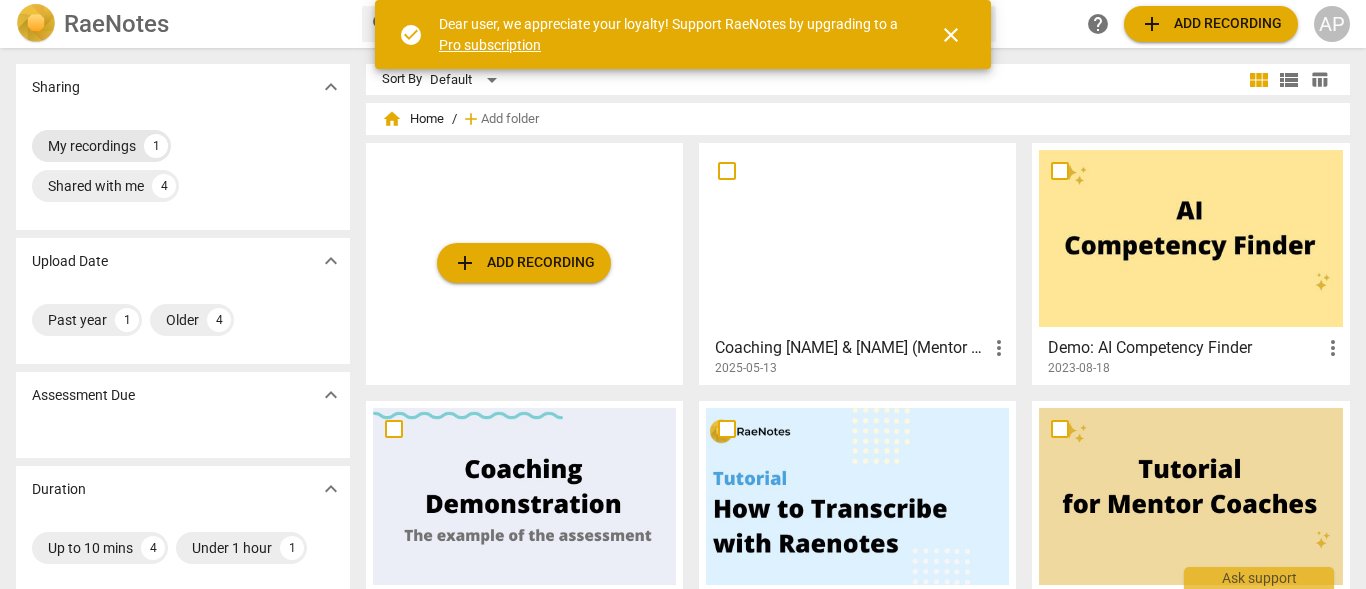 click on "My recordings" at bounding box center (92, 146) 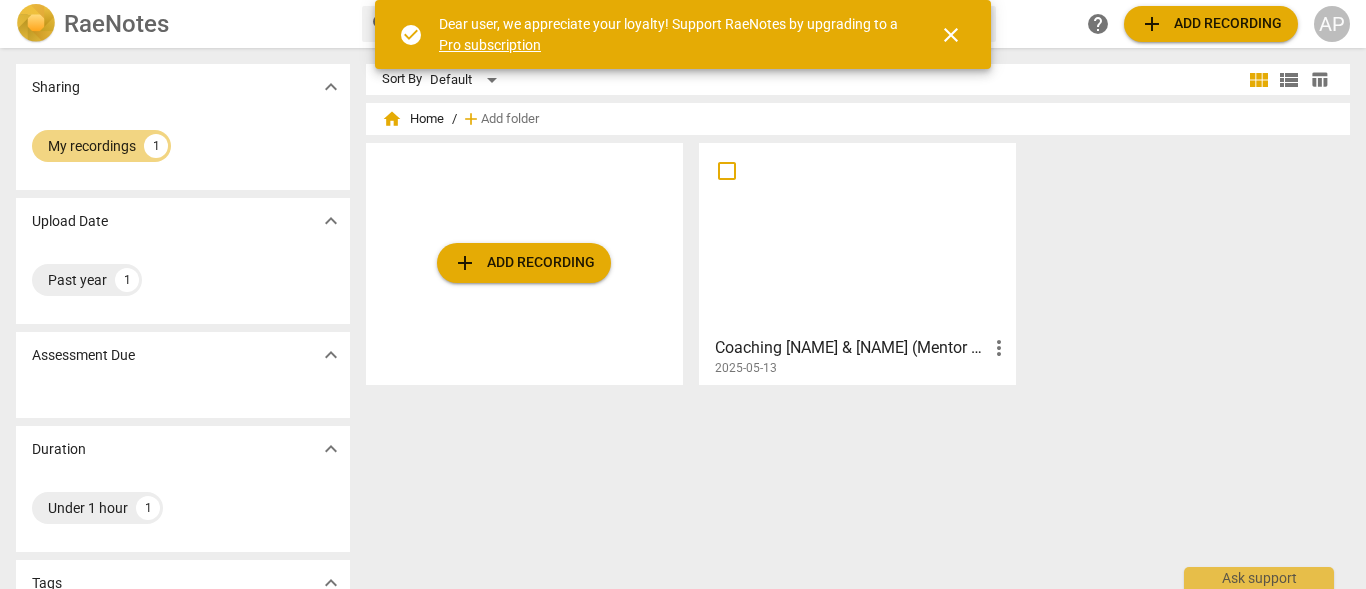click on "add   Add recording" at bounding box center [524, 263] 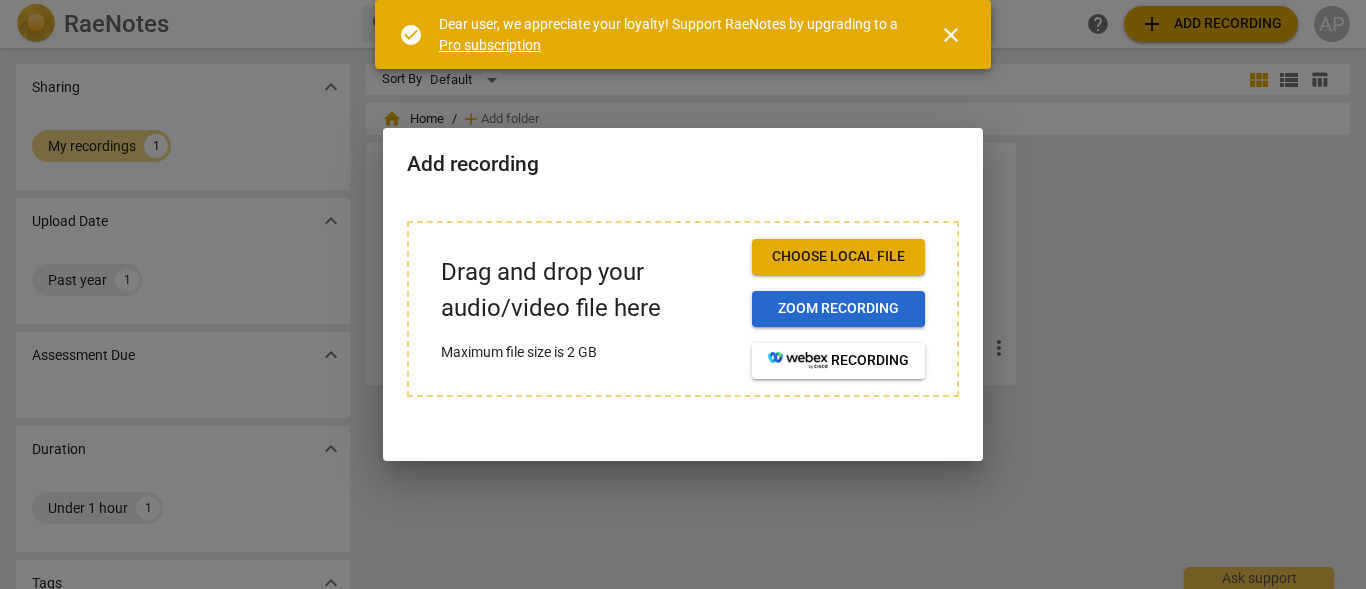 click on "Zoom recording" at bounding box center [838, 309] 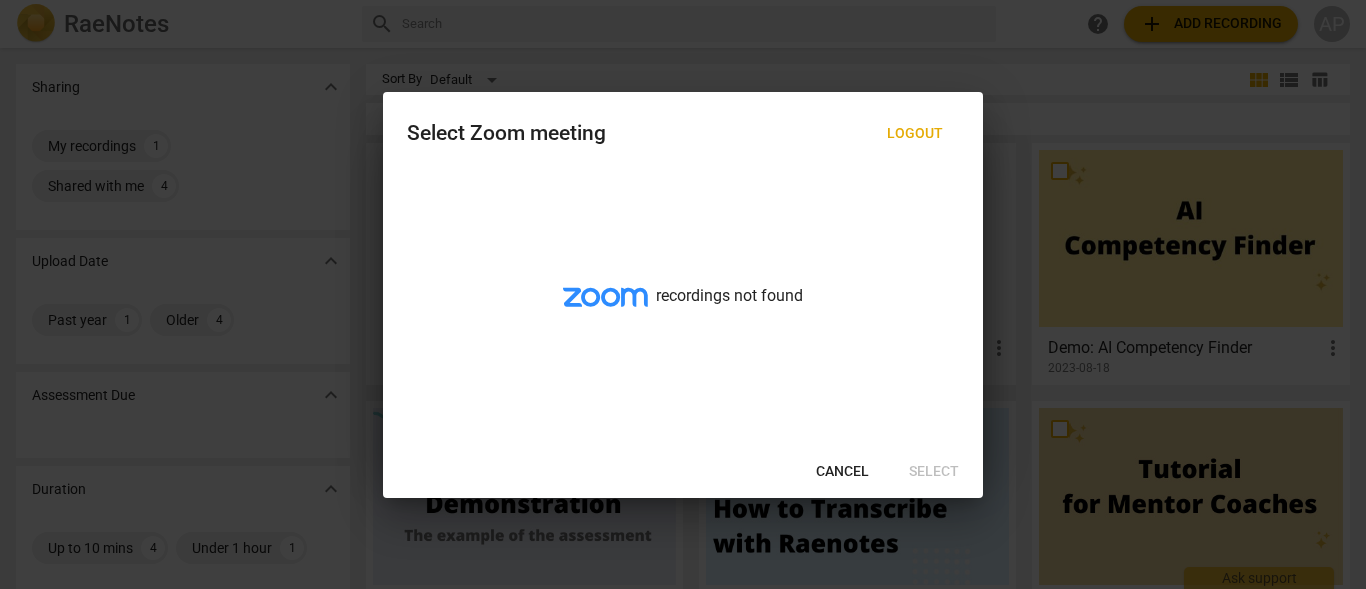 scroll, scrollTop: 0, scrollLeft: 0, axis: both 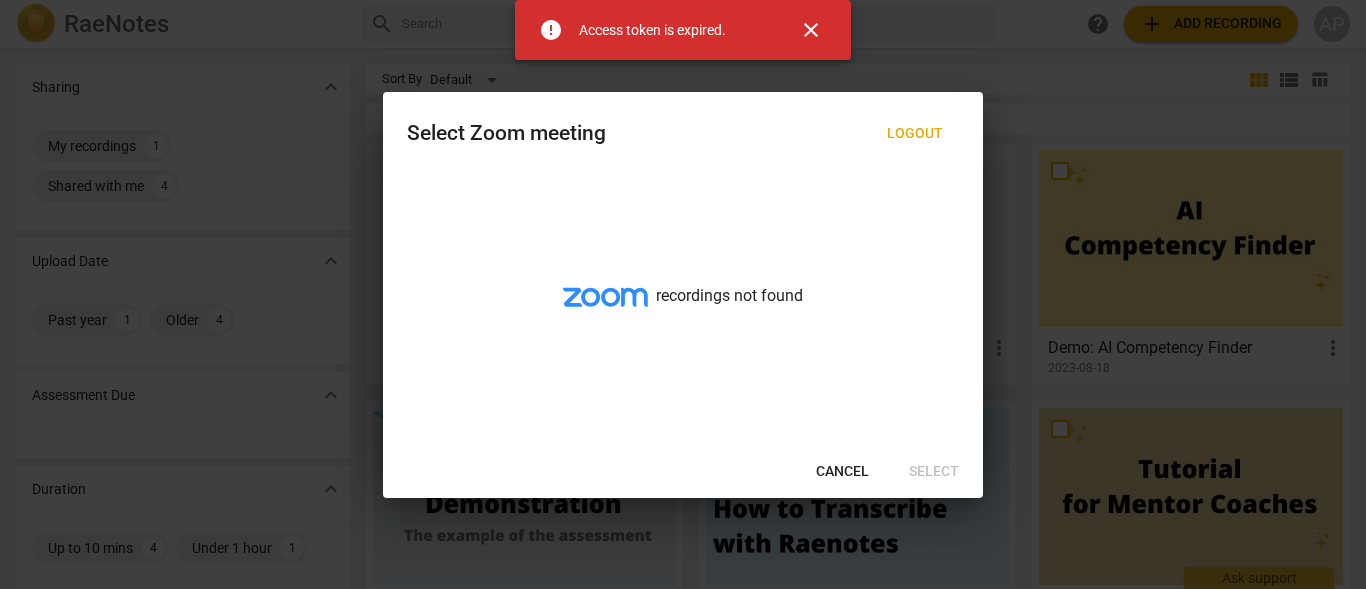click on "close" at bounding box center (811, 30) 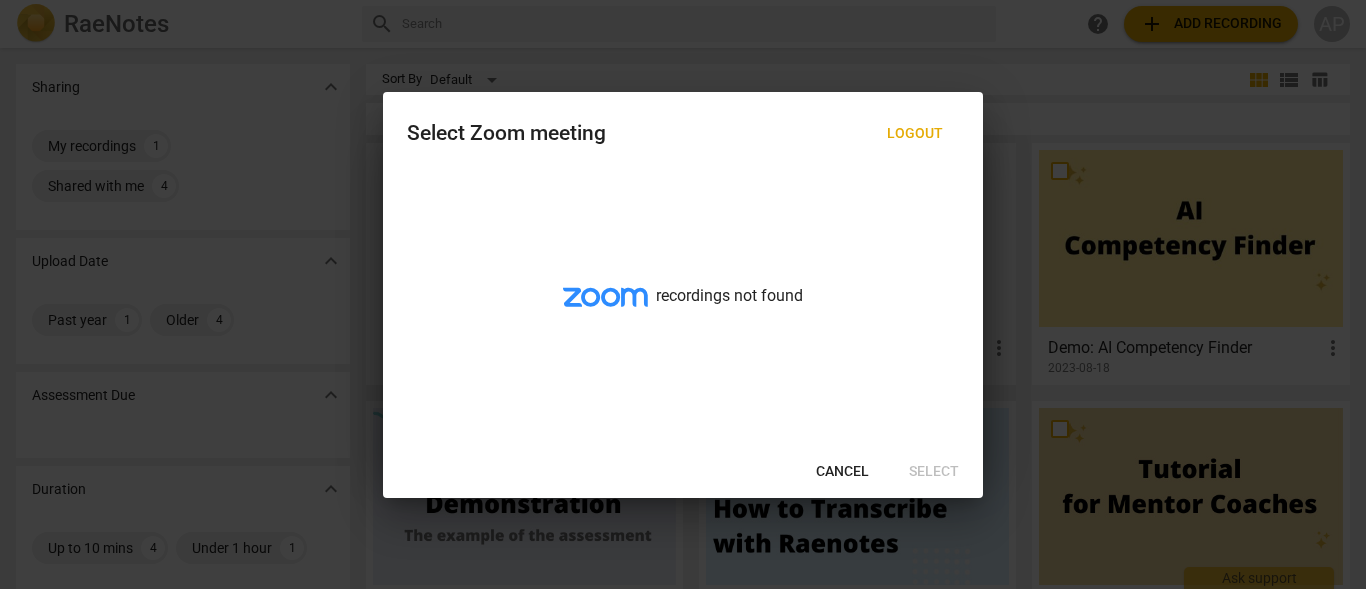 click on "Cancel" at bounding box center [842, 472] 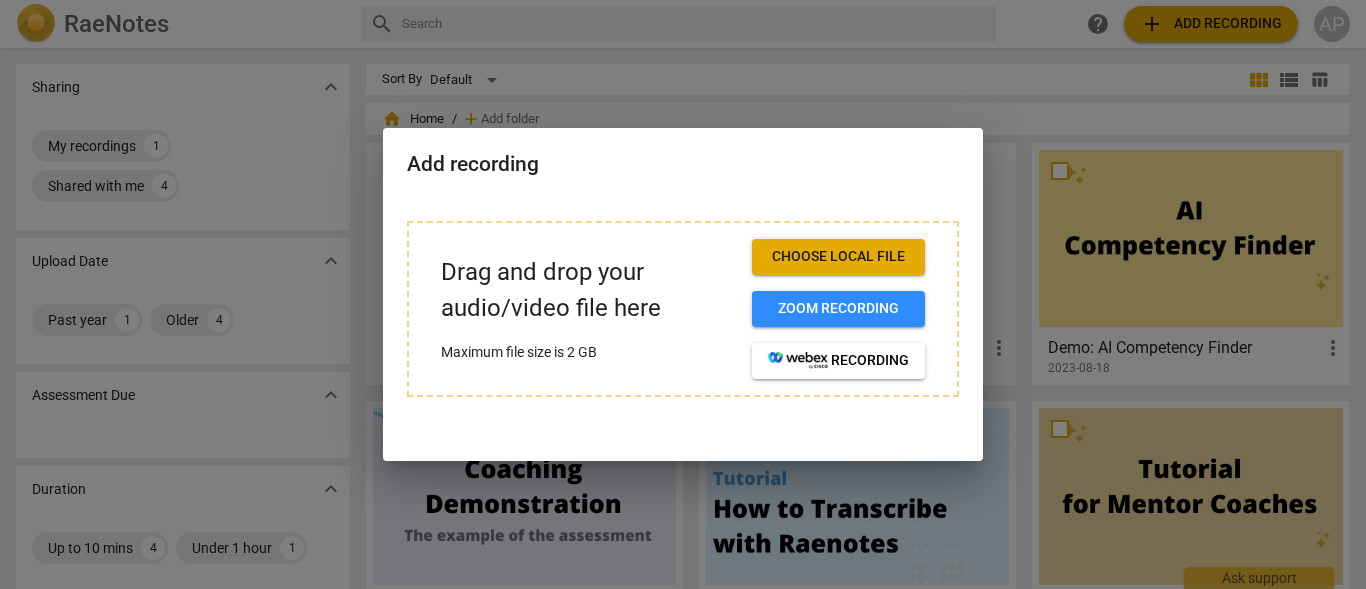 click on "Choose local file" at bounding box center (838, 257) 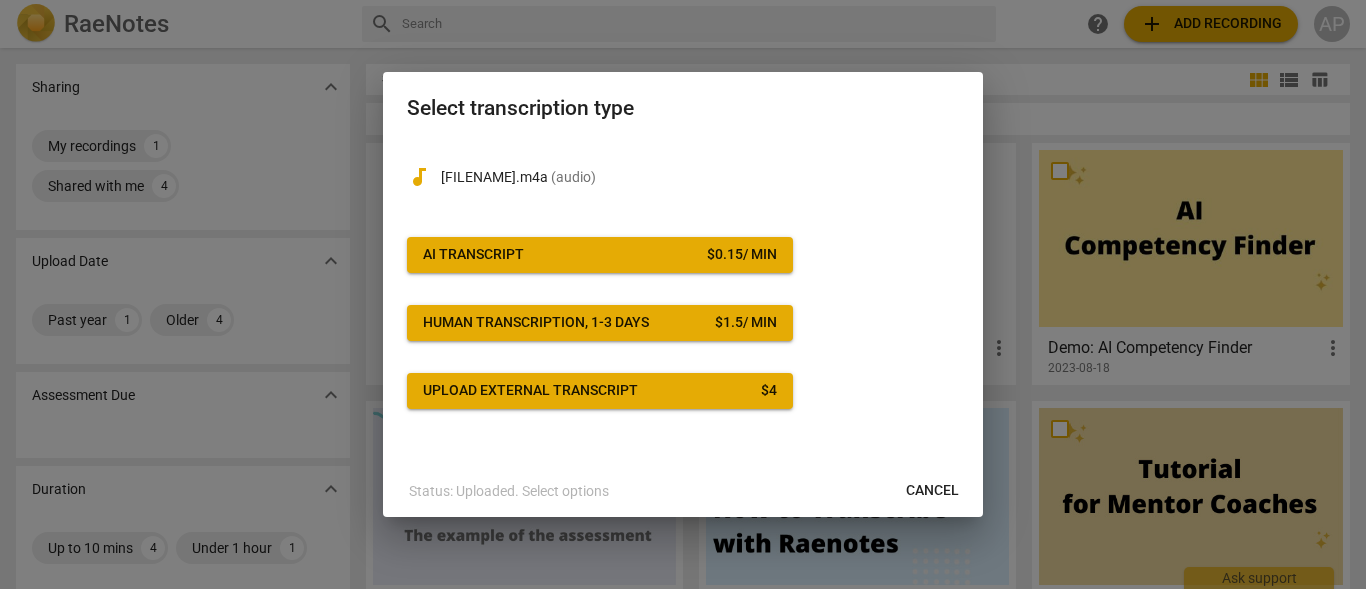 click on "$ 0.15  / min" at bounding box center (742, 255) 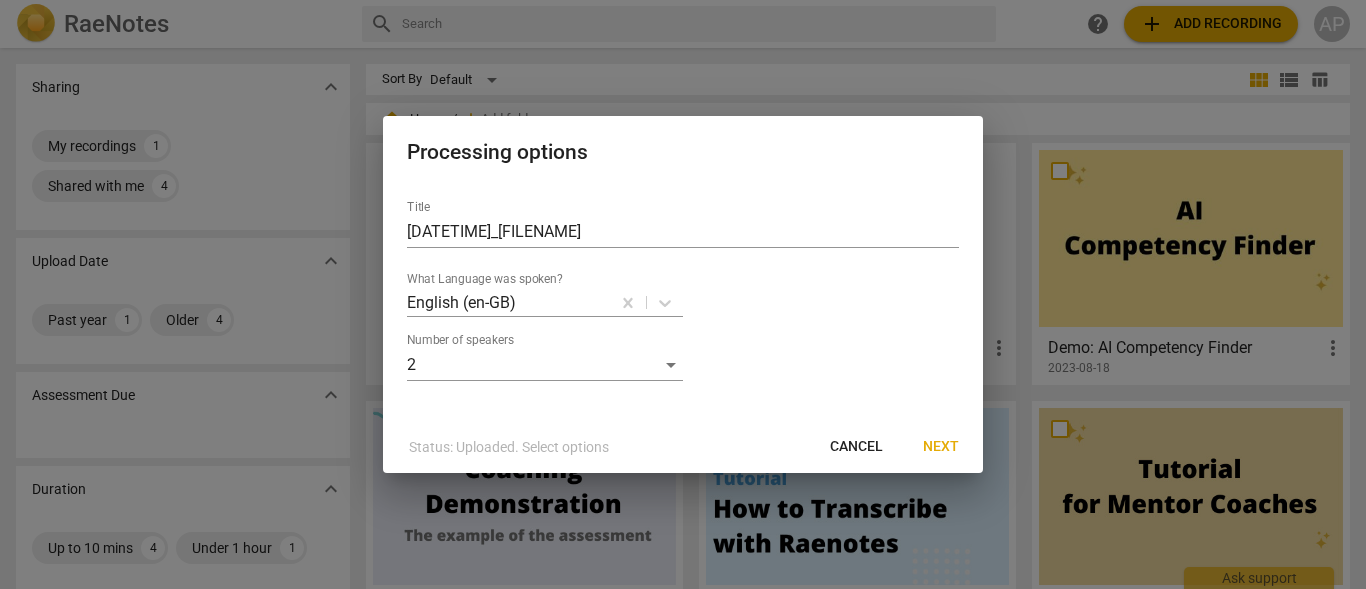 click on "Next" at bounding box center [941, 447] 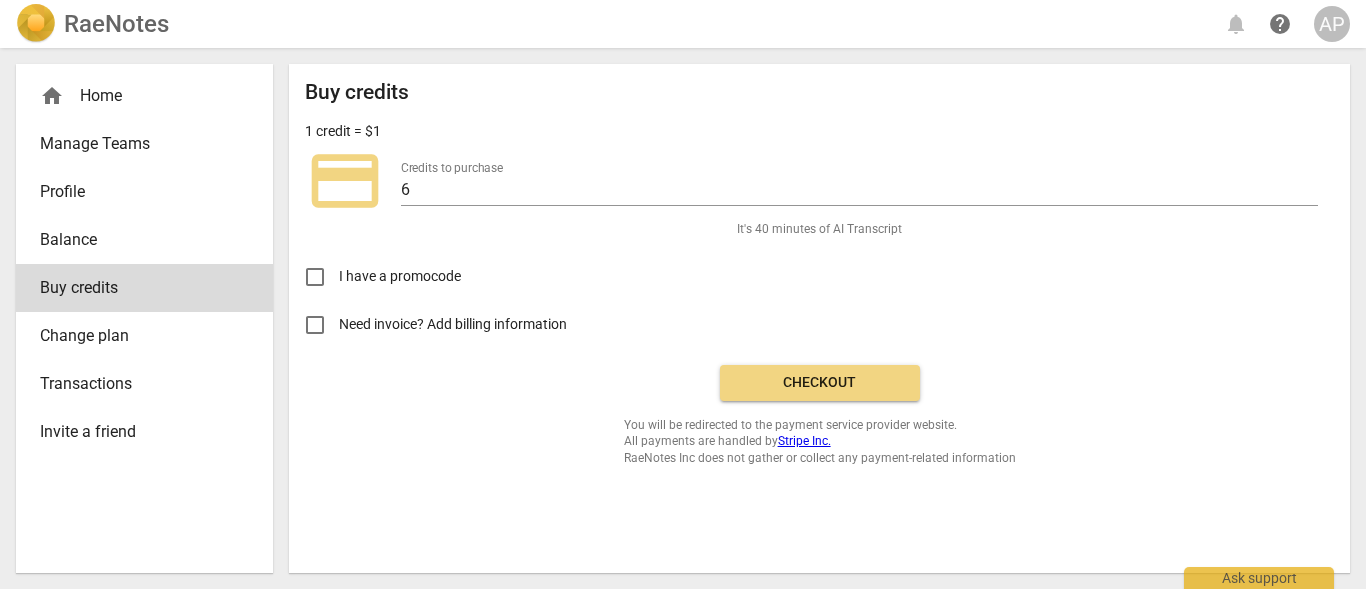 click on "I have a promocode" at bounding box center (315, 277) 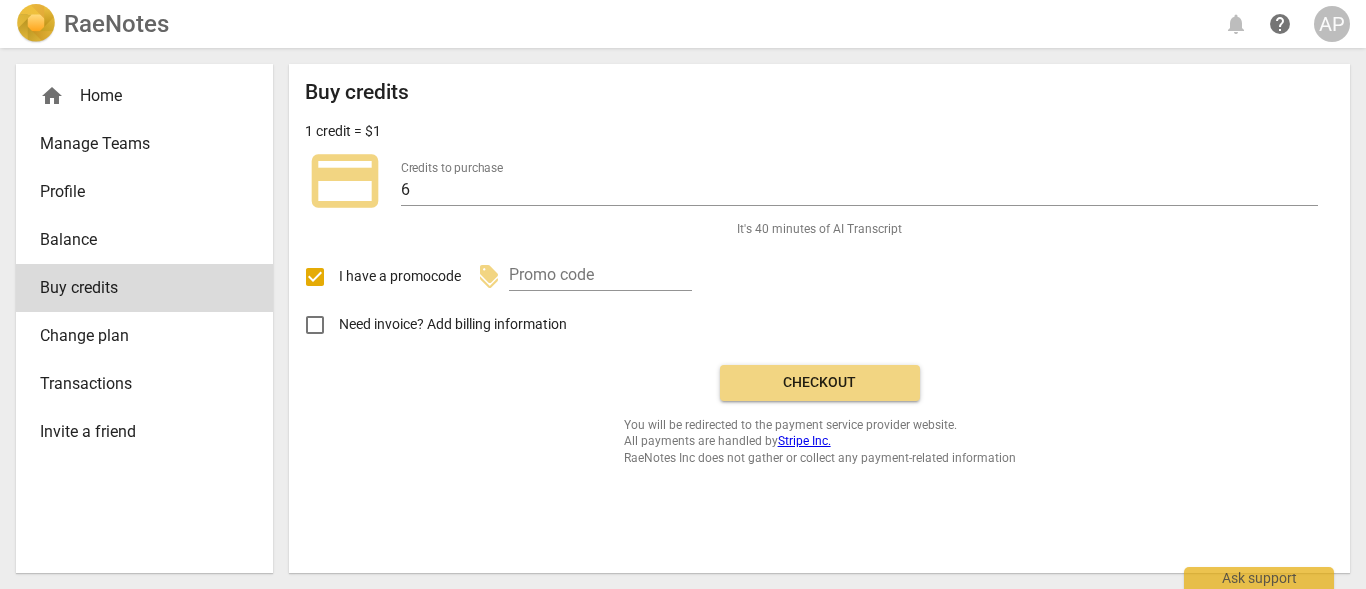 click on "Need invoice? Add billing information" at bounding box center [315, 325] 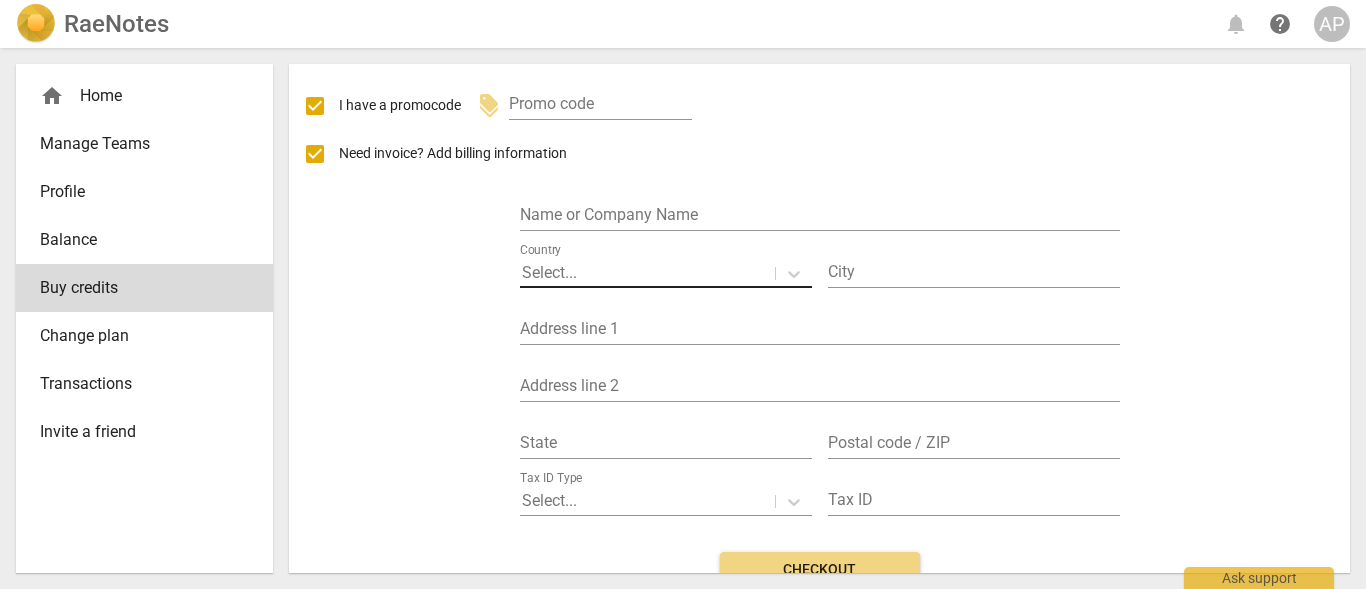 scroll, scrollTop: 0, scrollLeft: 0, axis: both 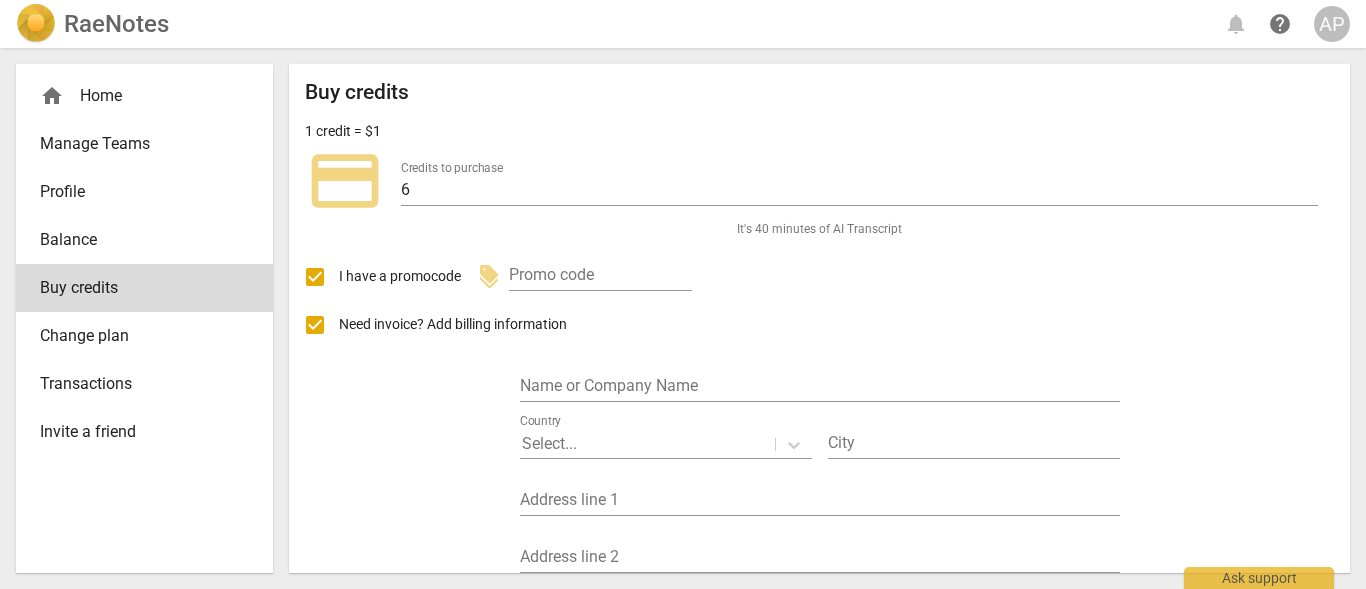 click on "credit_card" at bounding box center [345, 181] 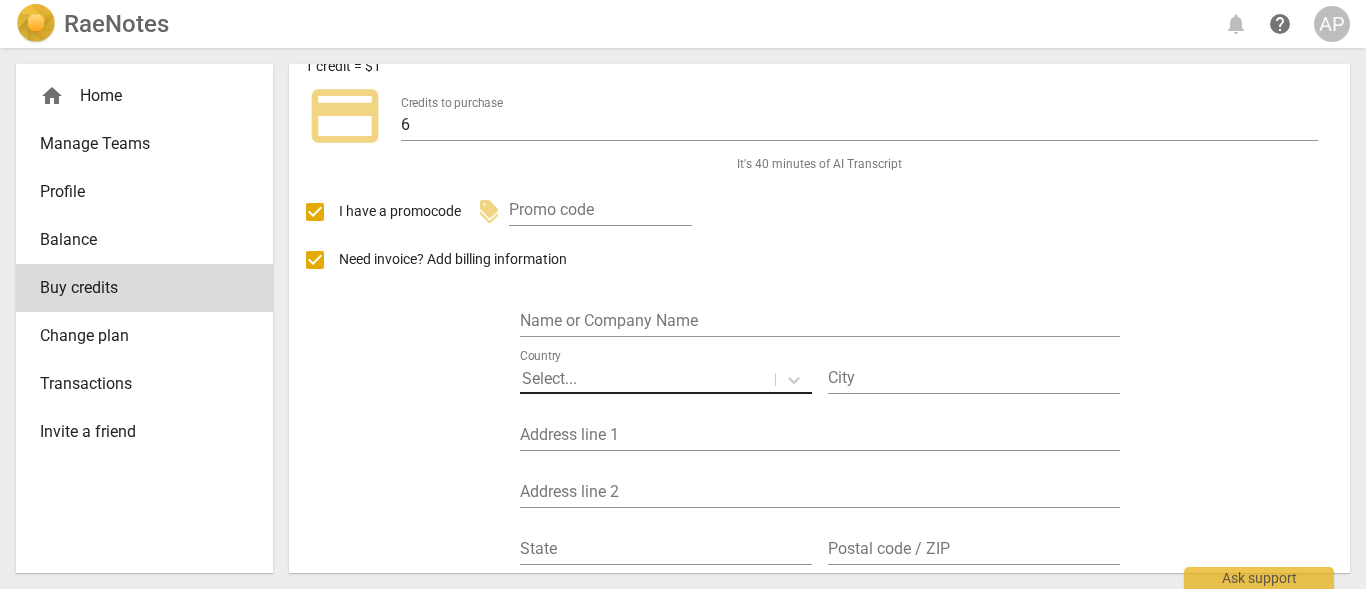 scroll, scrollTop: 100, scrollLeft: 0, axis: vertical 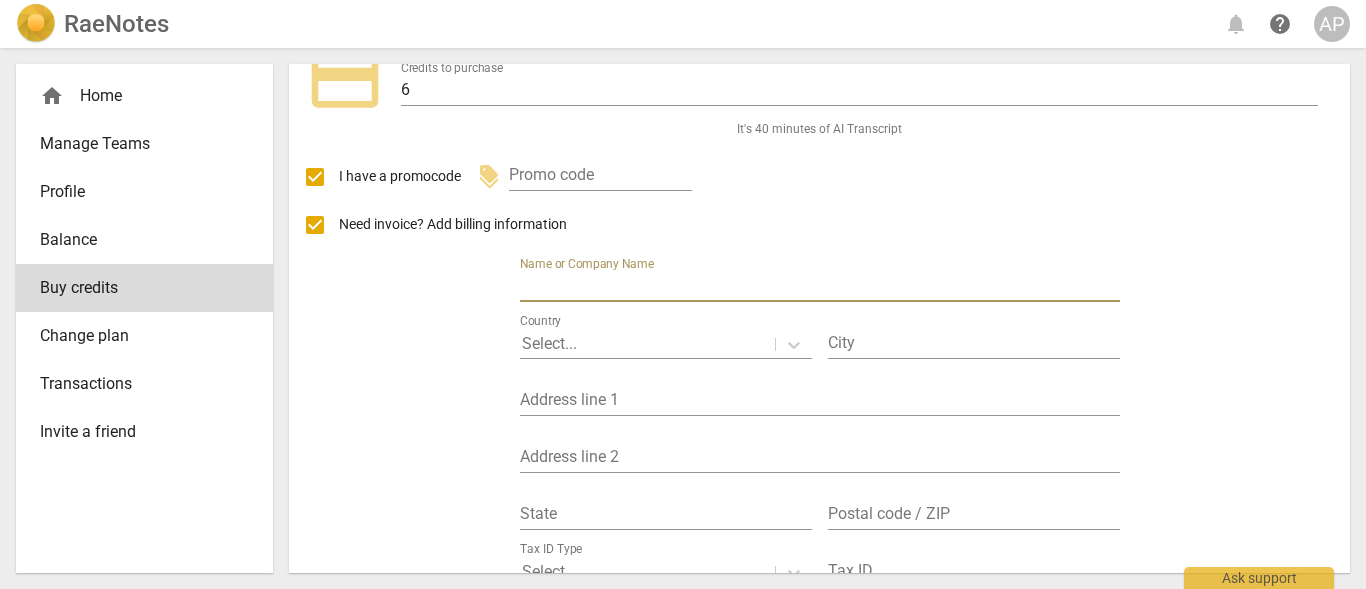 click at bounding box center (820, 287) 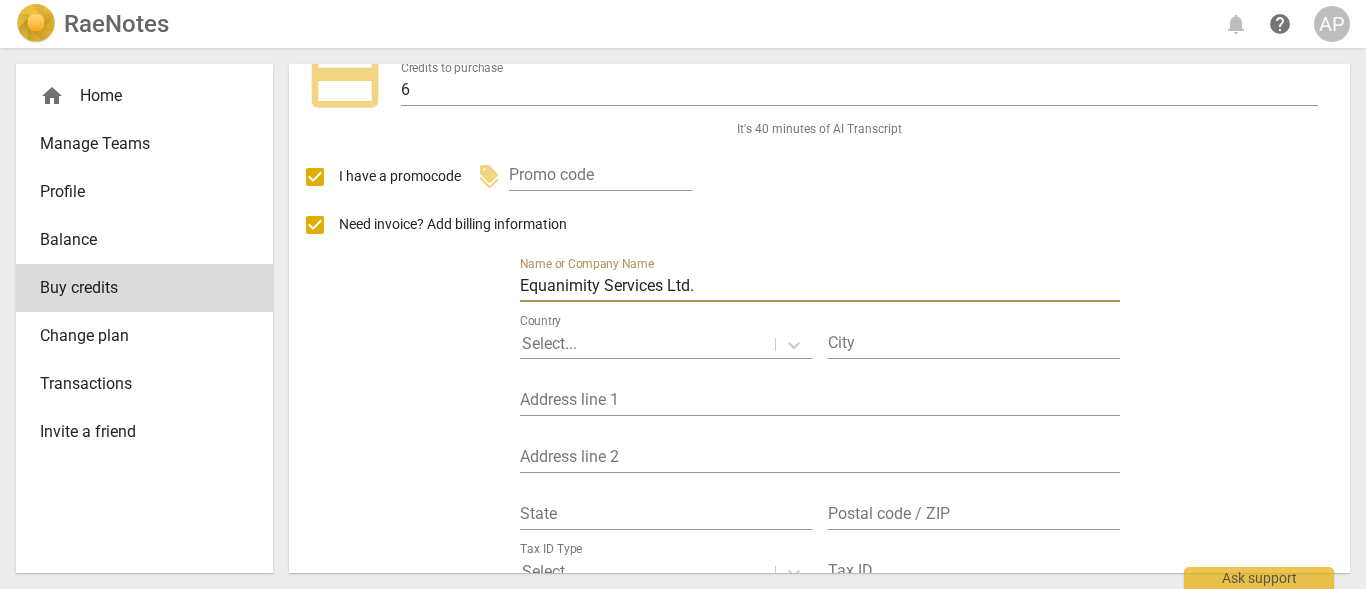 type on "Halstock, Yeovil" 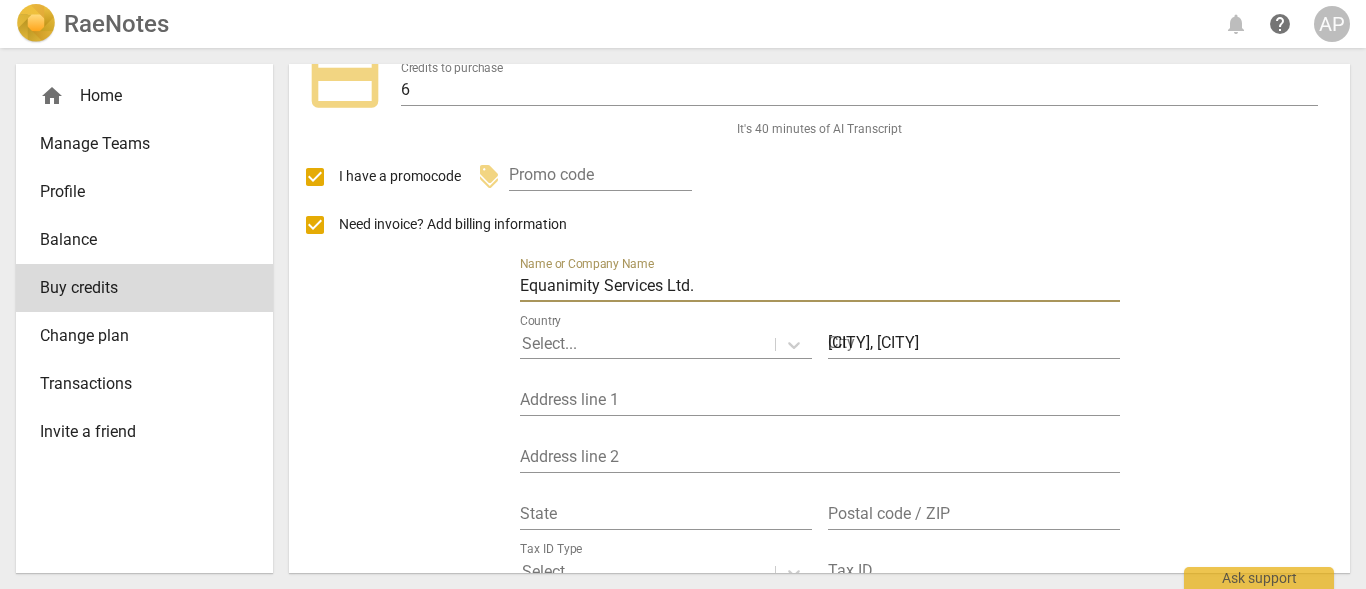type on "New Inn Farm" 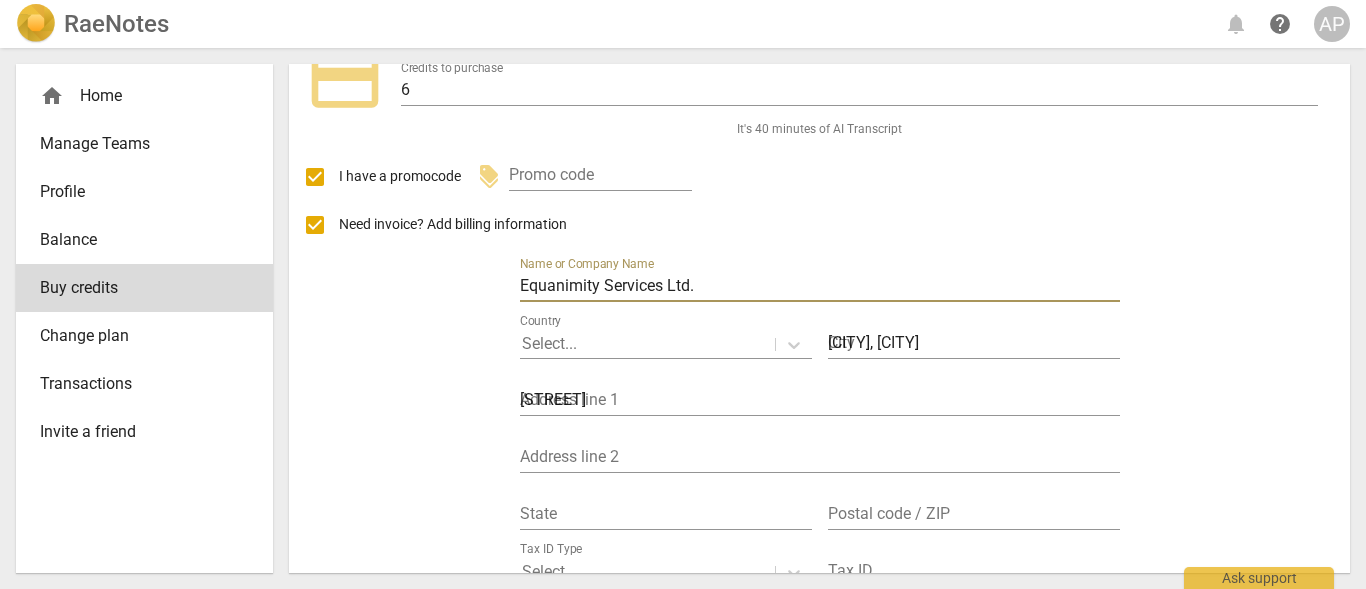 type on "Leigh Lane" 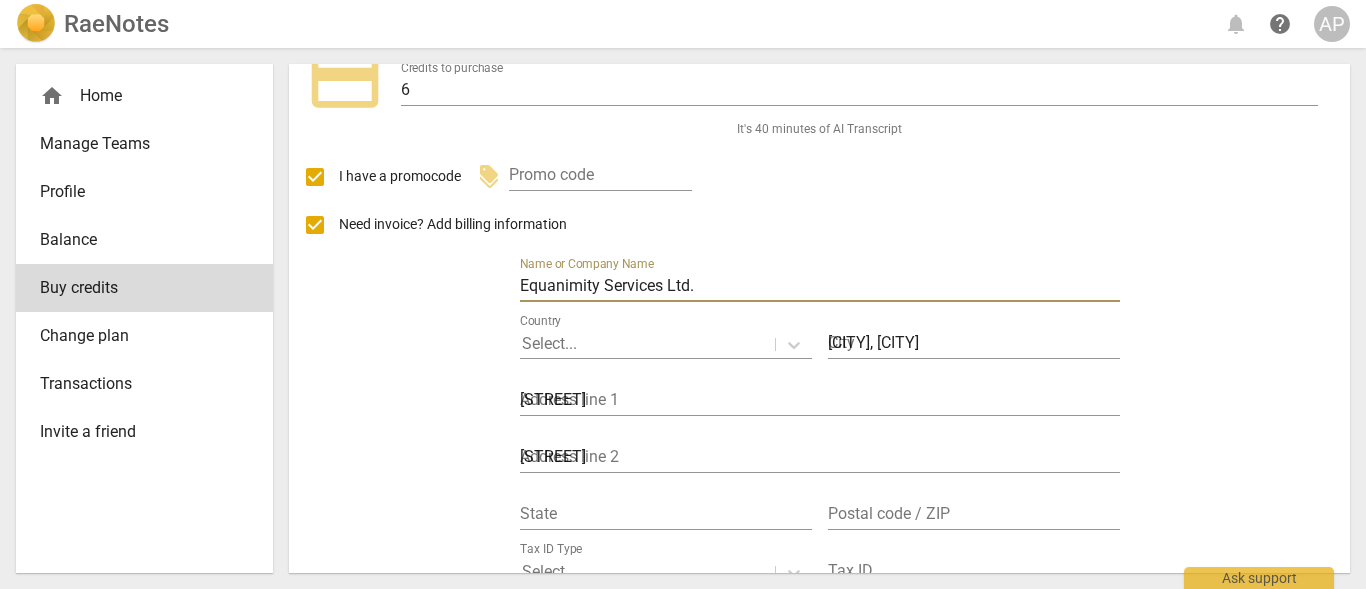 type on "BA22 9SF" 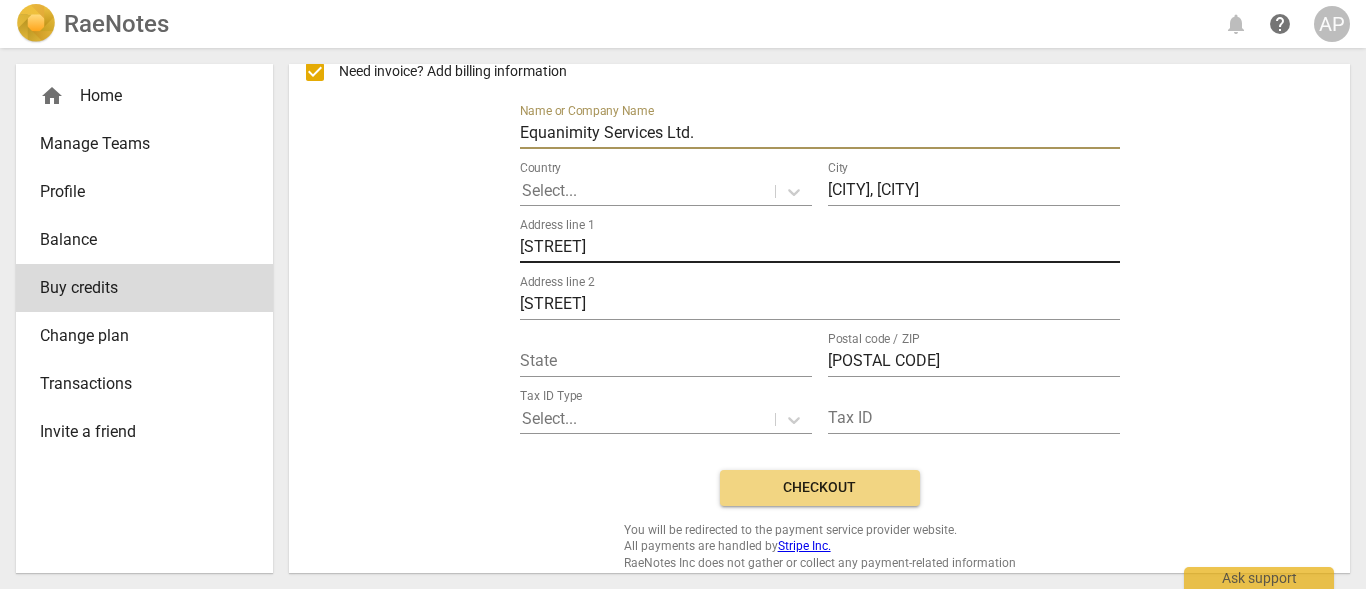 scroll, scrollTop: 267, scrollLeft: 0, axis: vertical 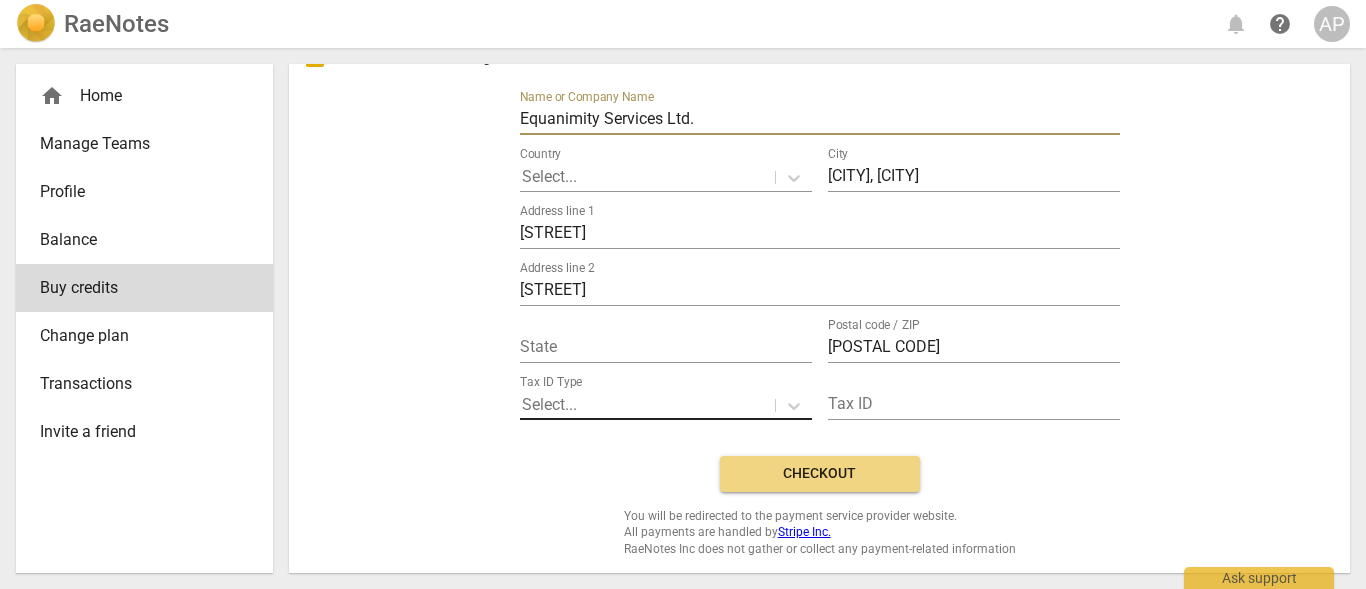 click at bounding box center [647, 405] 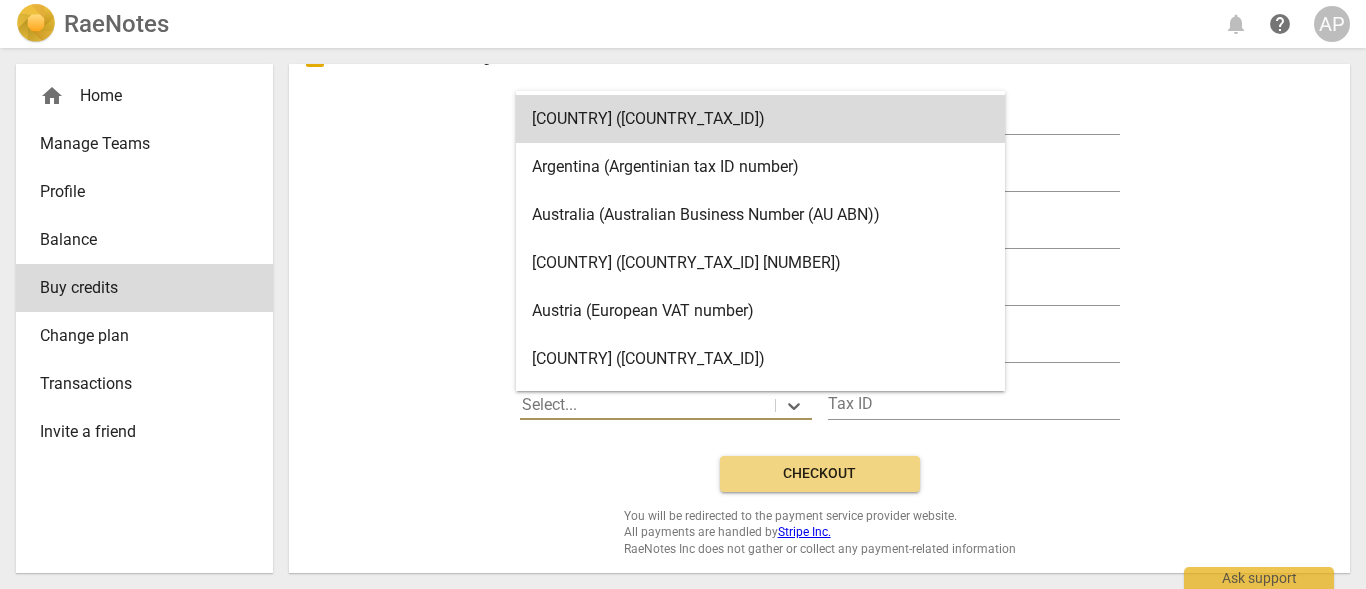 scroll, scrollTop: 56, scrollLeft: 0, axis: vertical 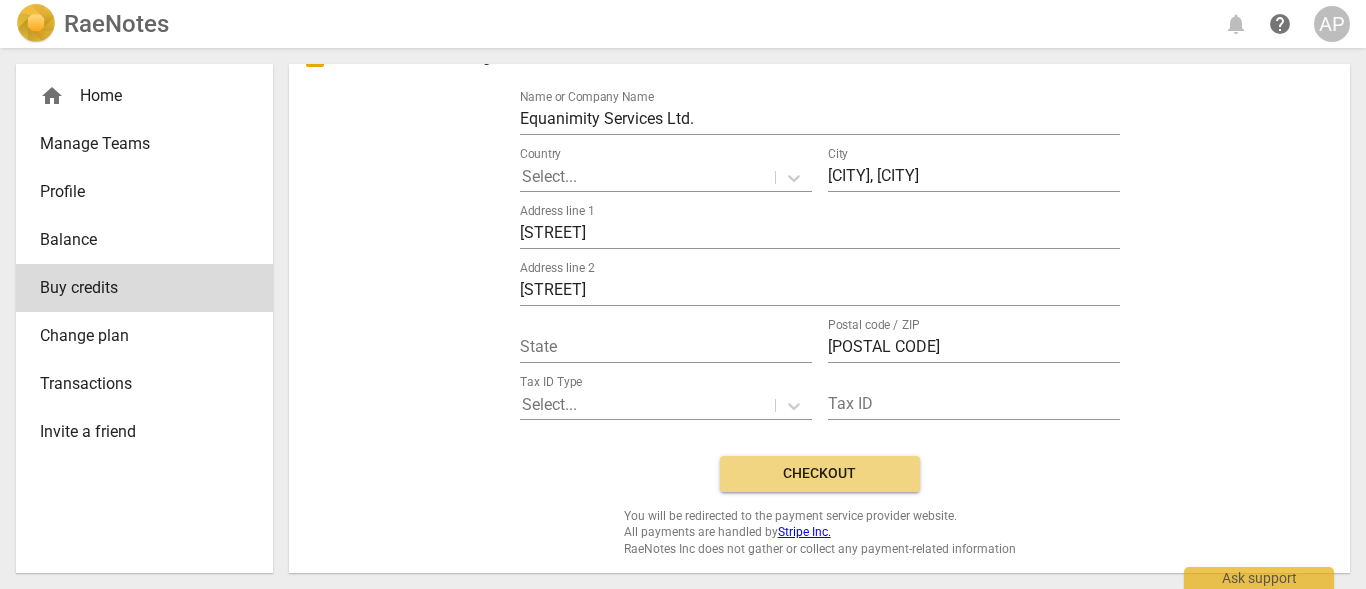 click on "Need invoice? Add billing information   Name or Company Name Equanimity Services Ltd. Country Select... City Halstock, Yeovil Address line 1 New Inn Farm Address line 2 Leigh Lane State Postal code / ZIP BA22 9SF Tax ID Type Select... Tax ID" at bounding box center [819, 237] 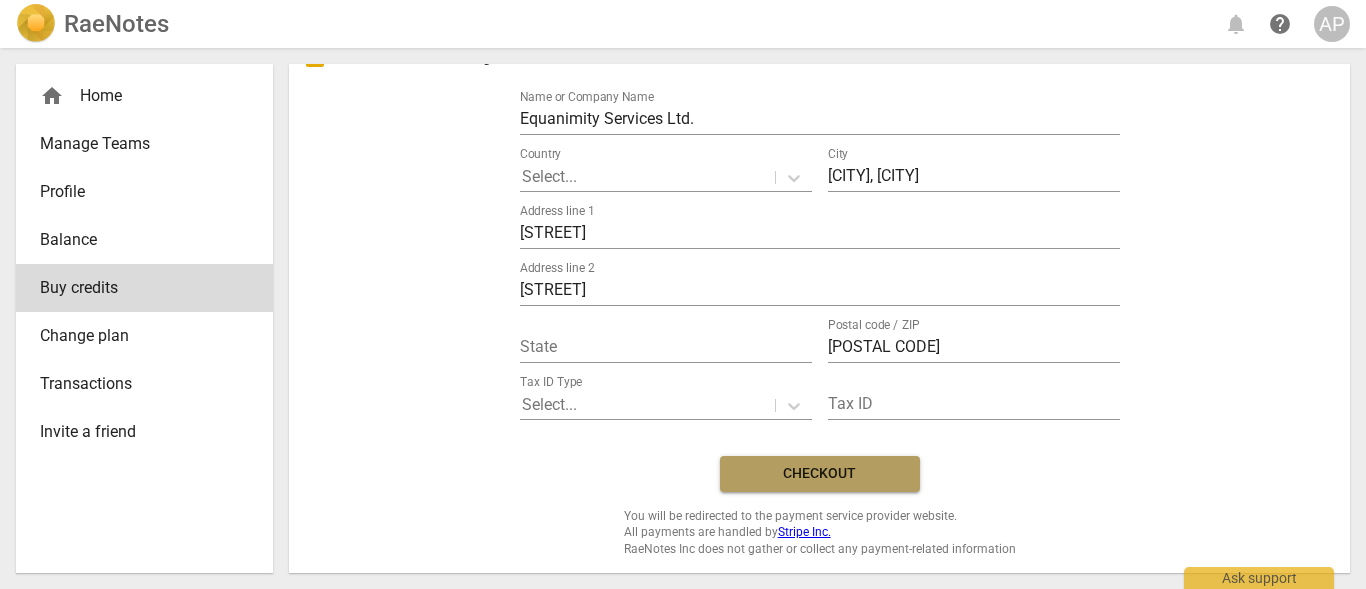 click on "Checkout" at bounding box center (820, 474) 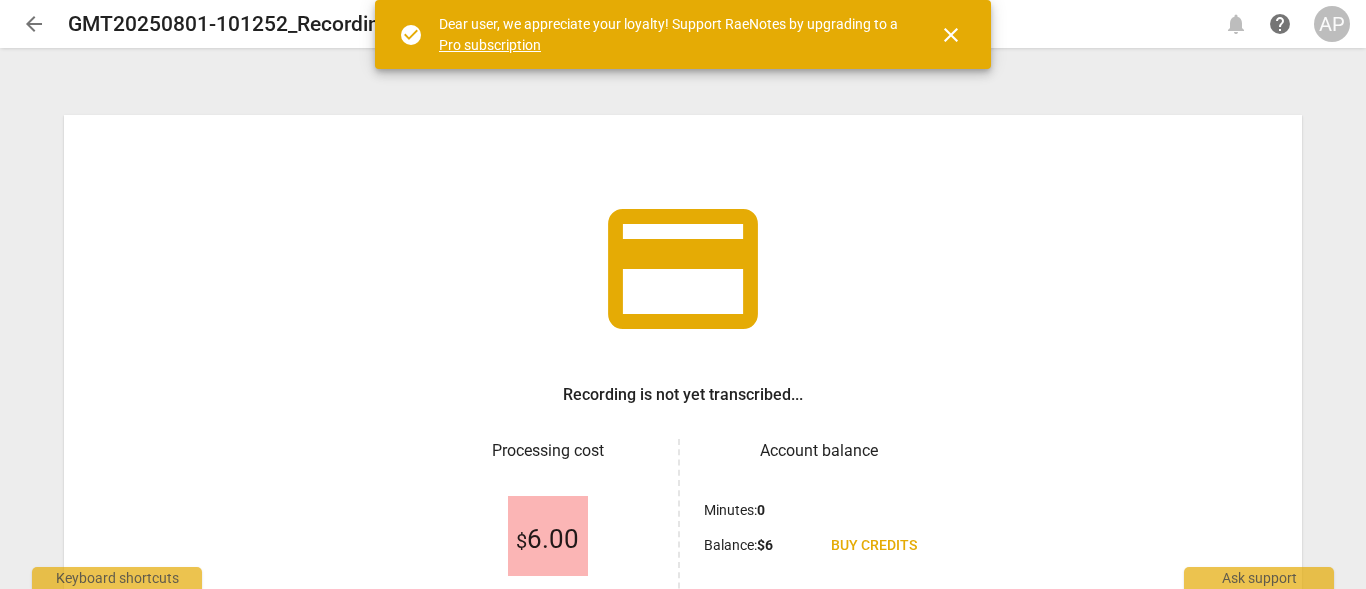 scroll, scrollTop: 0, scrollLeft: 0, axis: both 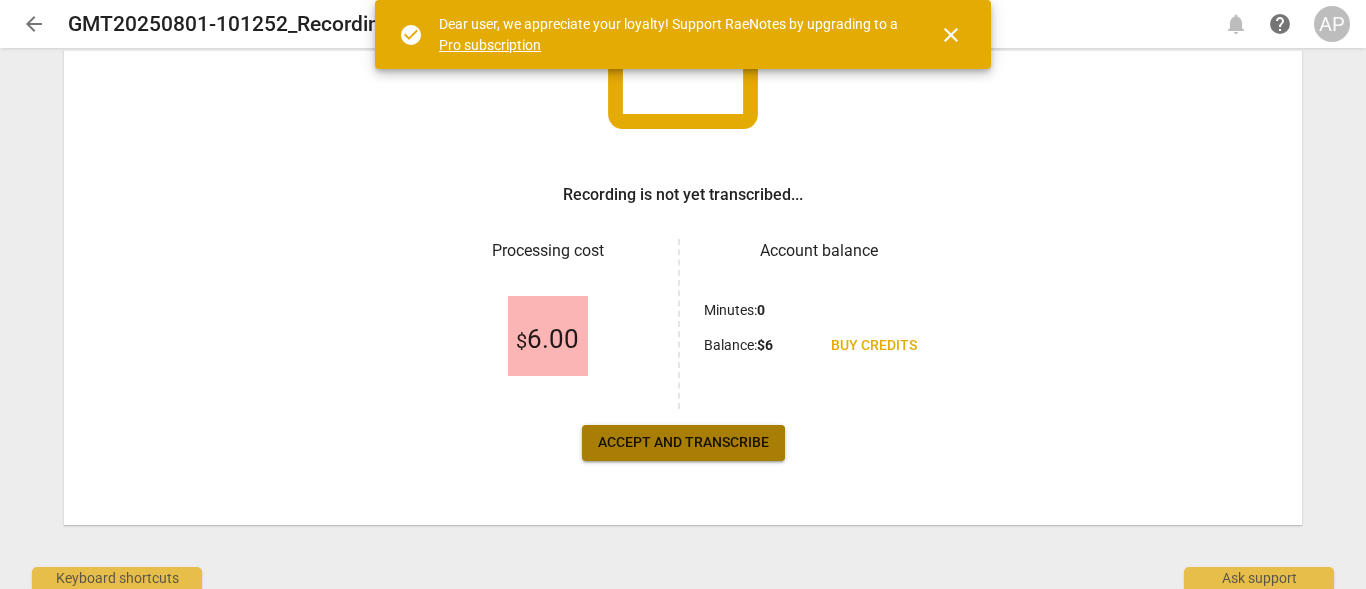 click on "Accept and transcribe" at bounding box center (683, 443) 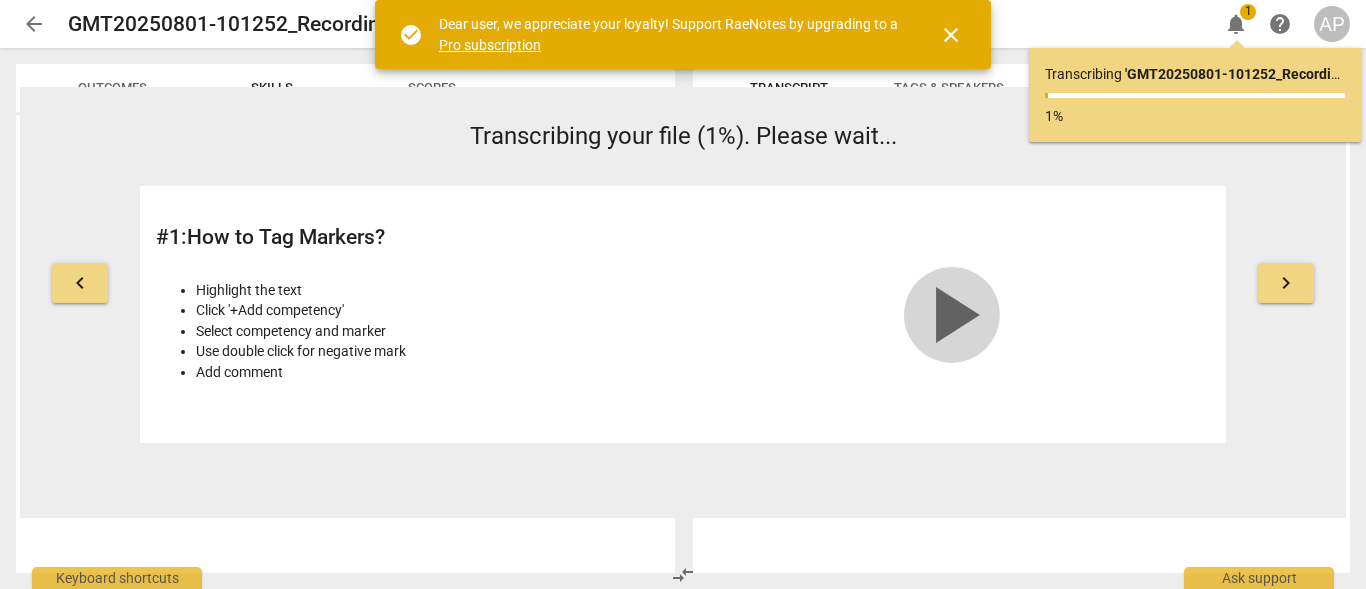 click on "play_arrow" at bounding box center [952, 315] 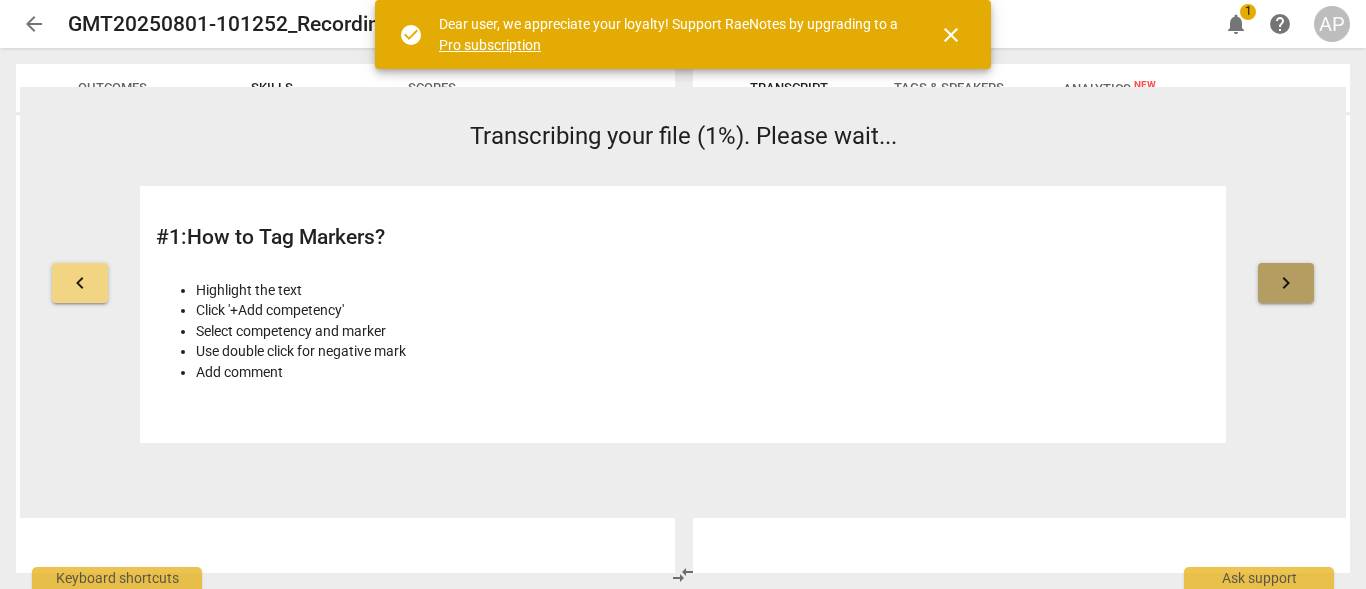 click on "keyboard_arrow_right" at bounding box center [1286, 283] 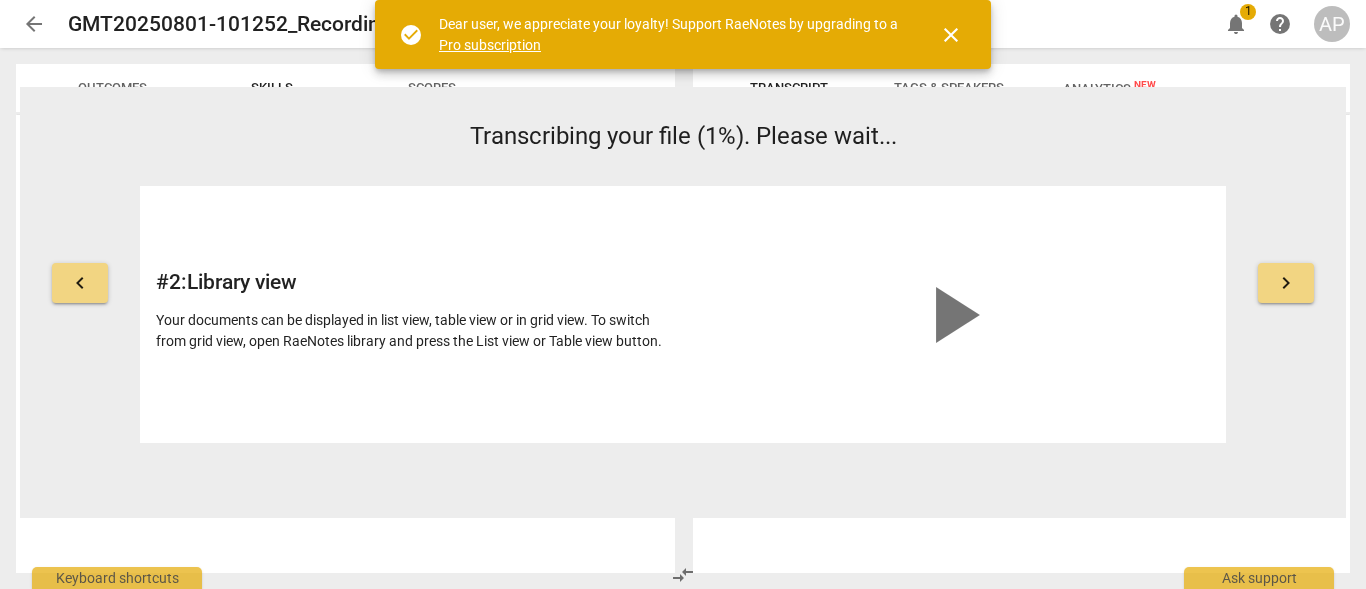 click on "keyboard_arrow_right" at bounding box center (1286, 283) 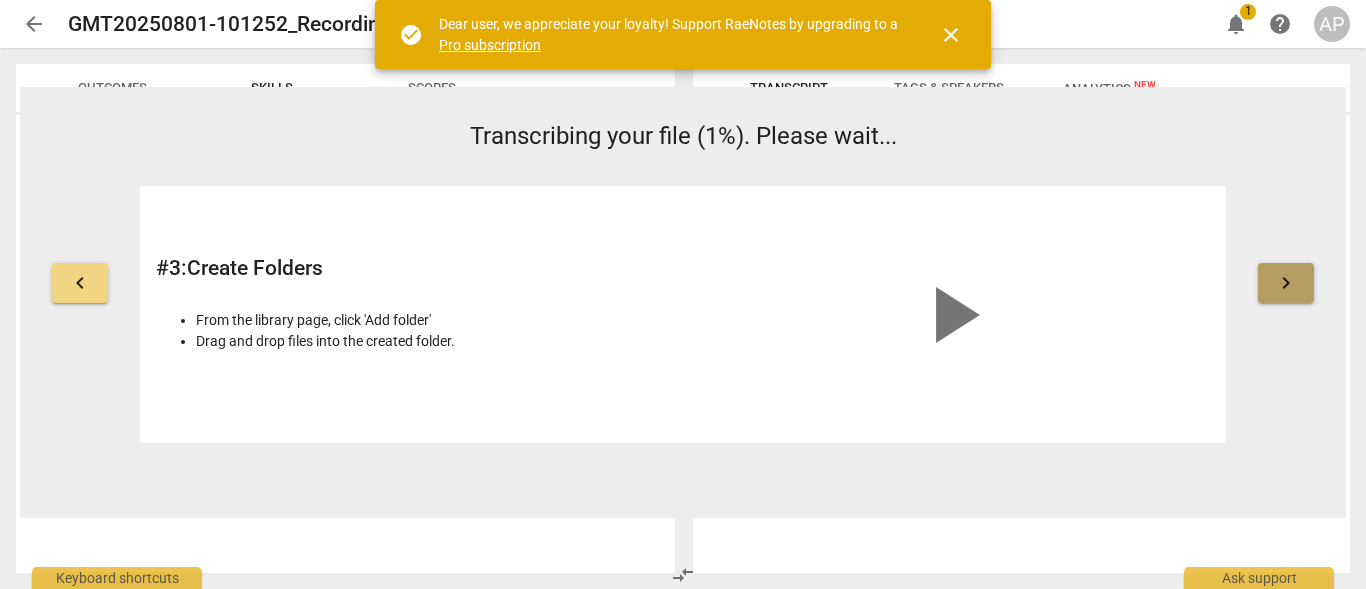 click on "keyboard_arrow_right" at bounding box center [1286, 283] 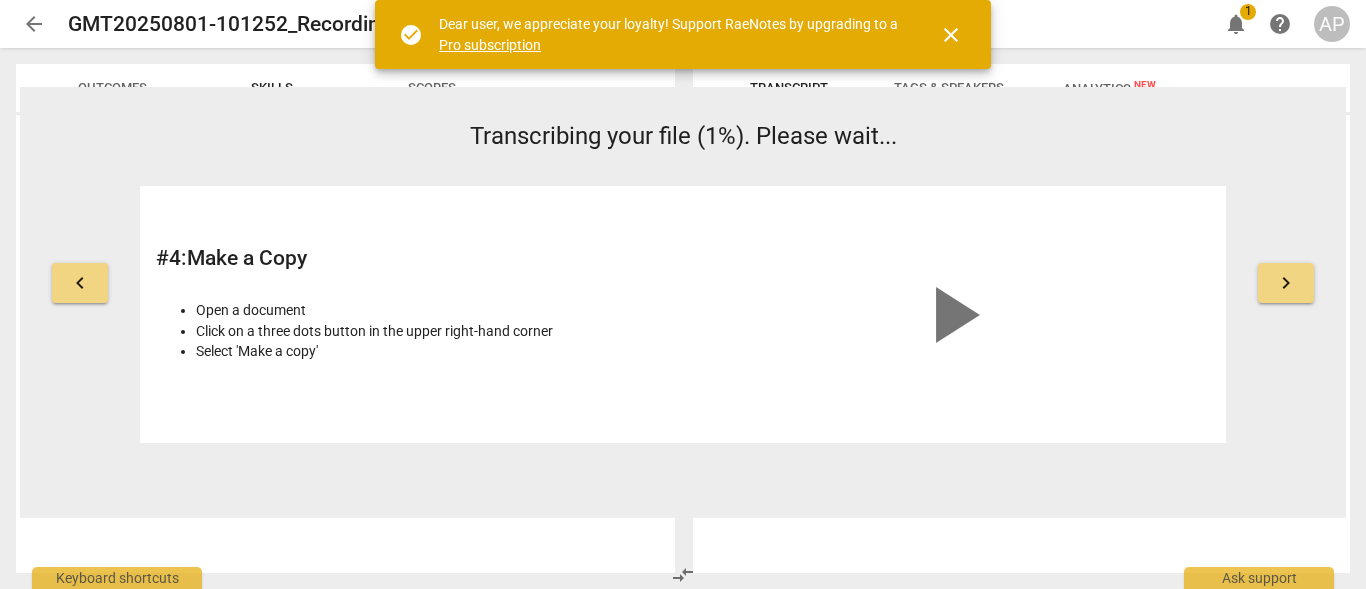 click on "keyboard_arrow_right" at bounding box center [1286, 283] 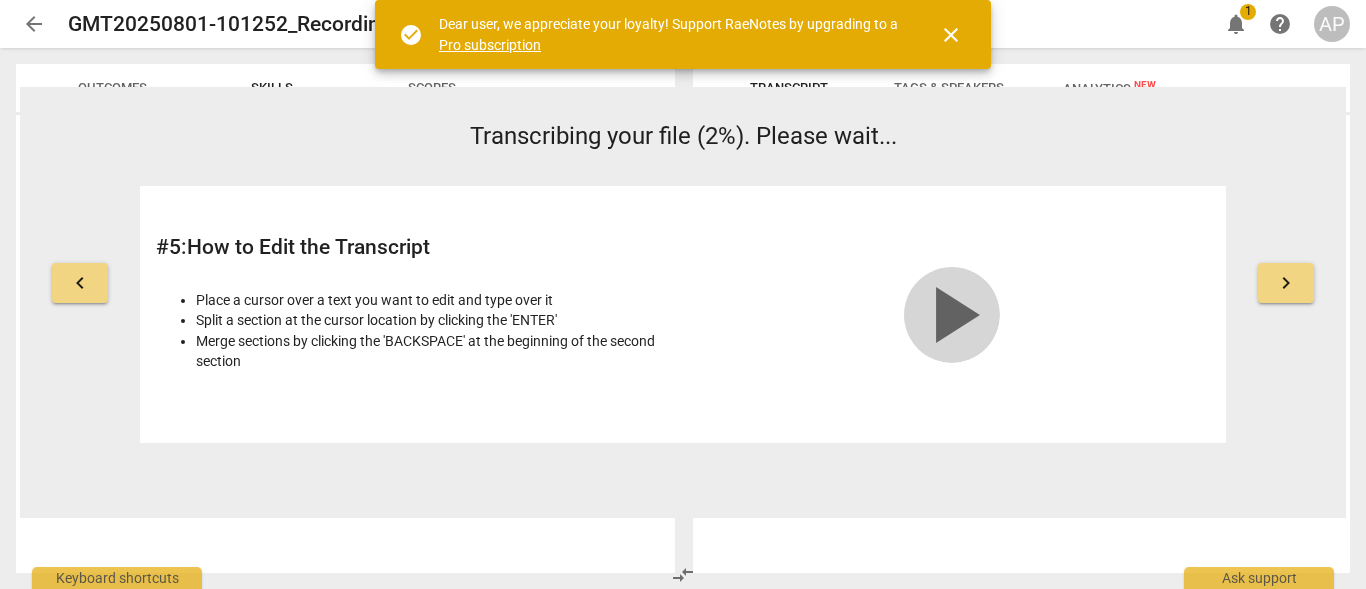 click on "play_arrow" at bounding box center [952, 315] 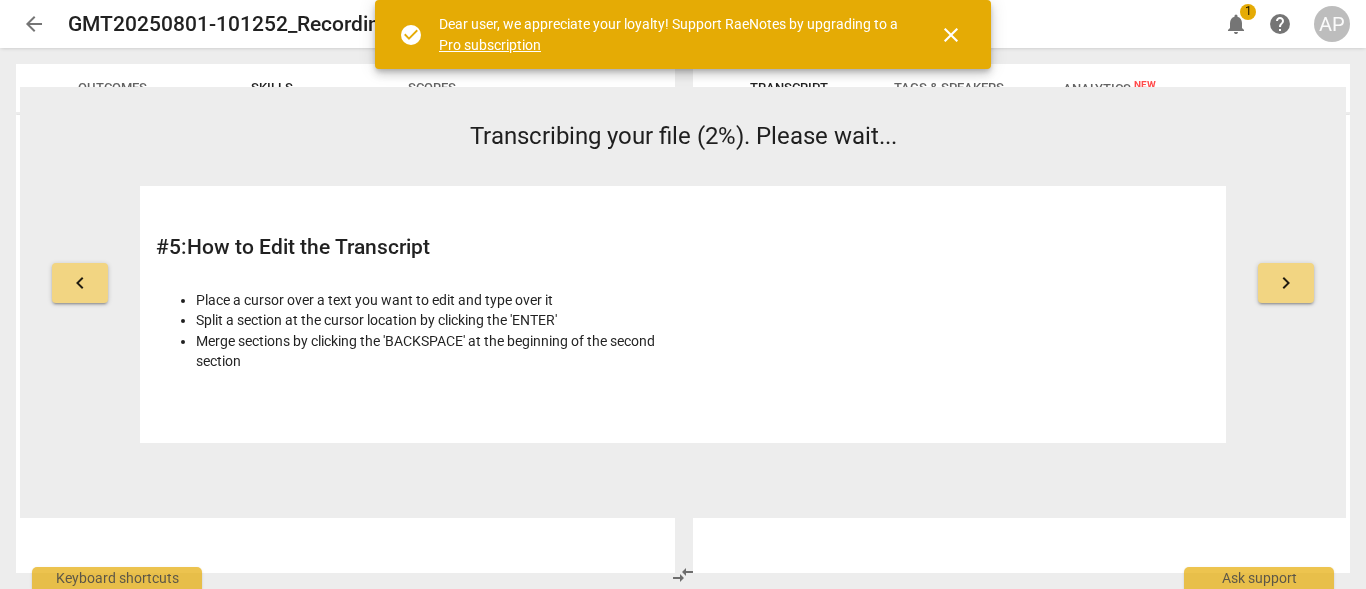click on "keyboard_arrow_right" at bounding box center [1286, 283] 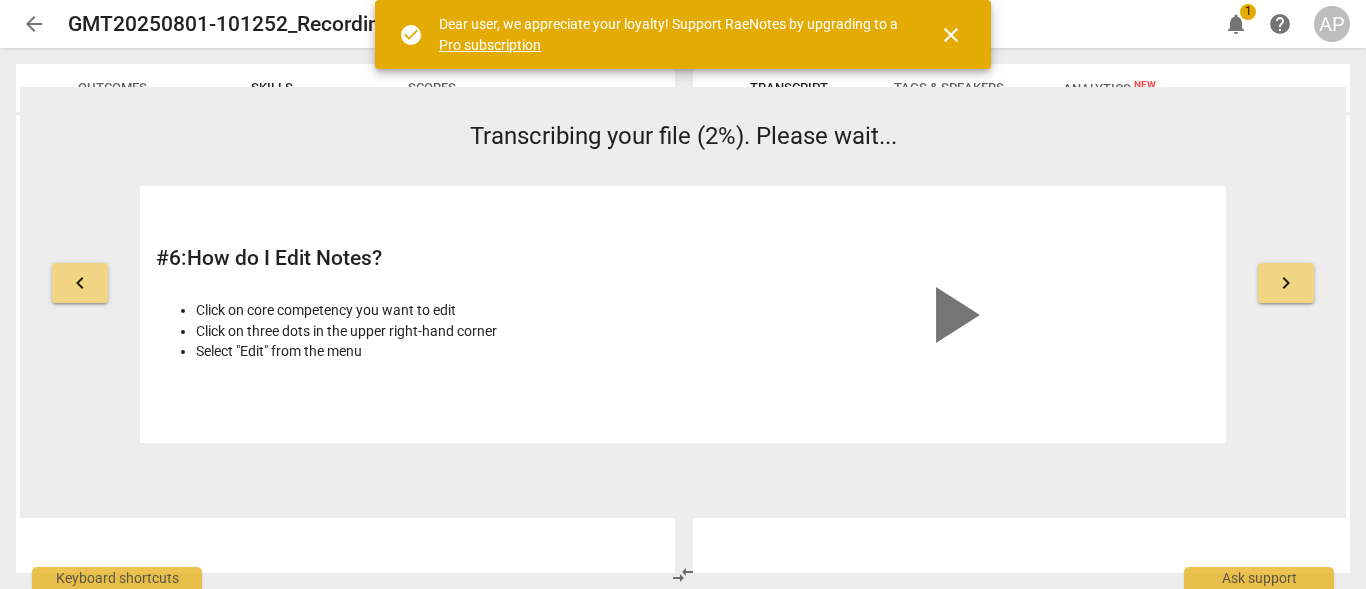 click on "keyboard_arrow_right" at bounding box center [1286, 283] 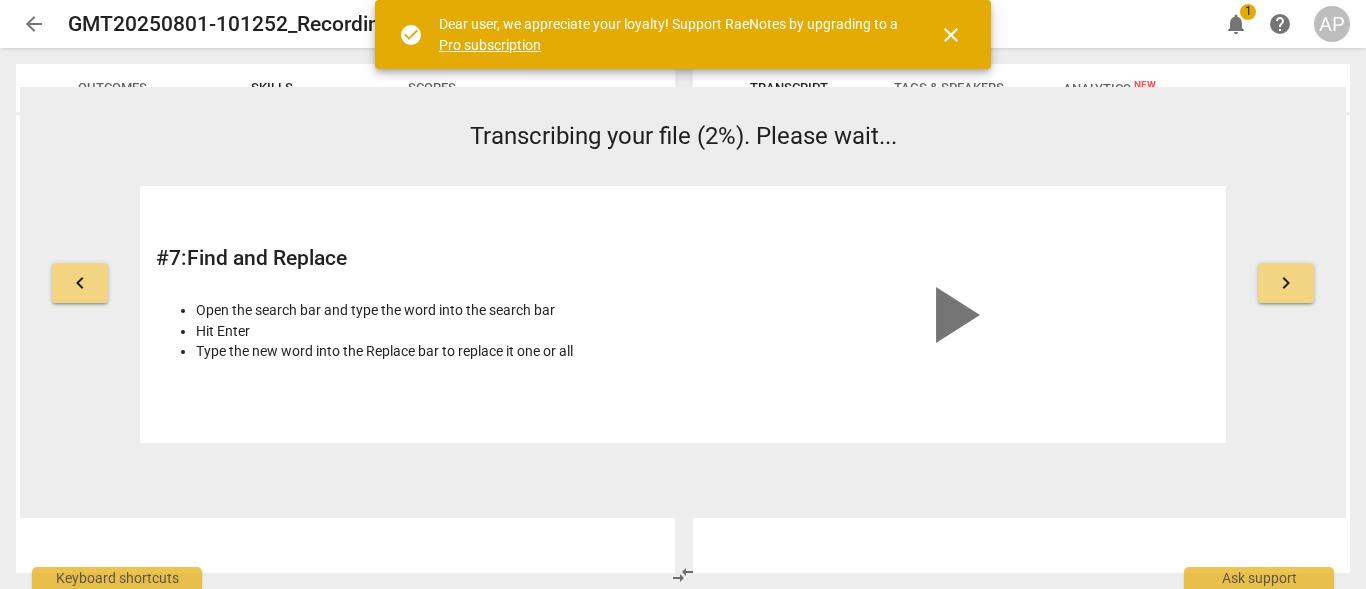 click on "keyboard_arrow_right" at bounding box center [1286, 283] 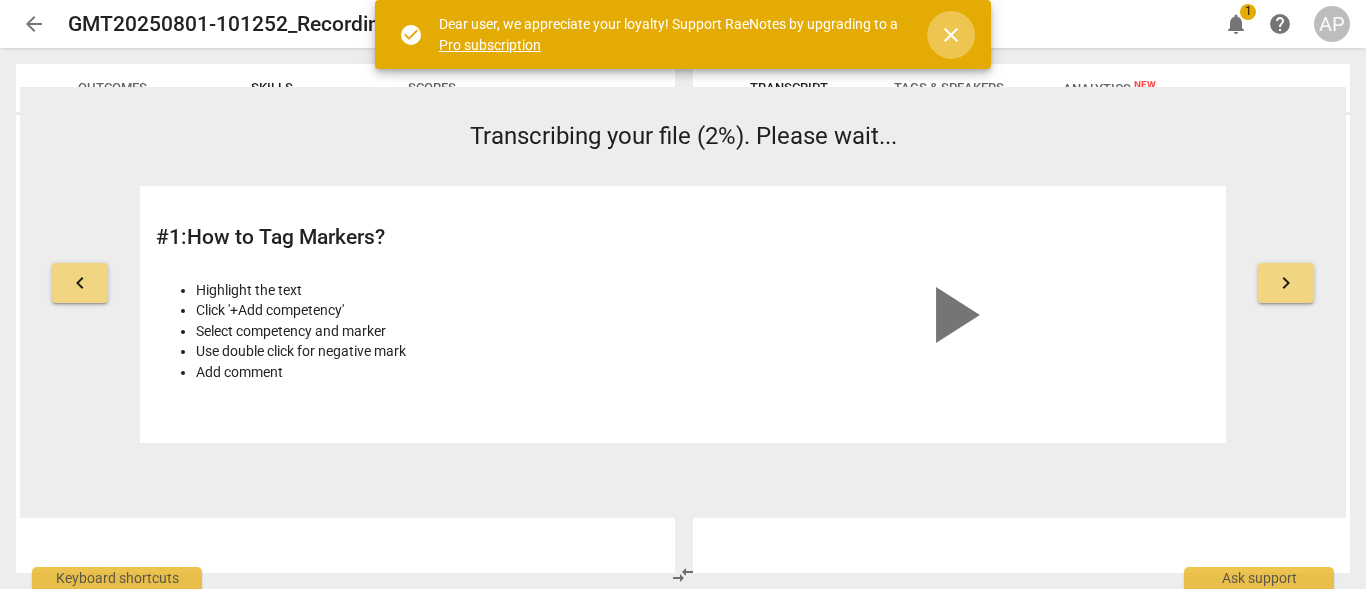 click on "close" at bounding box center [951, 35] 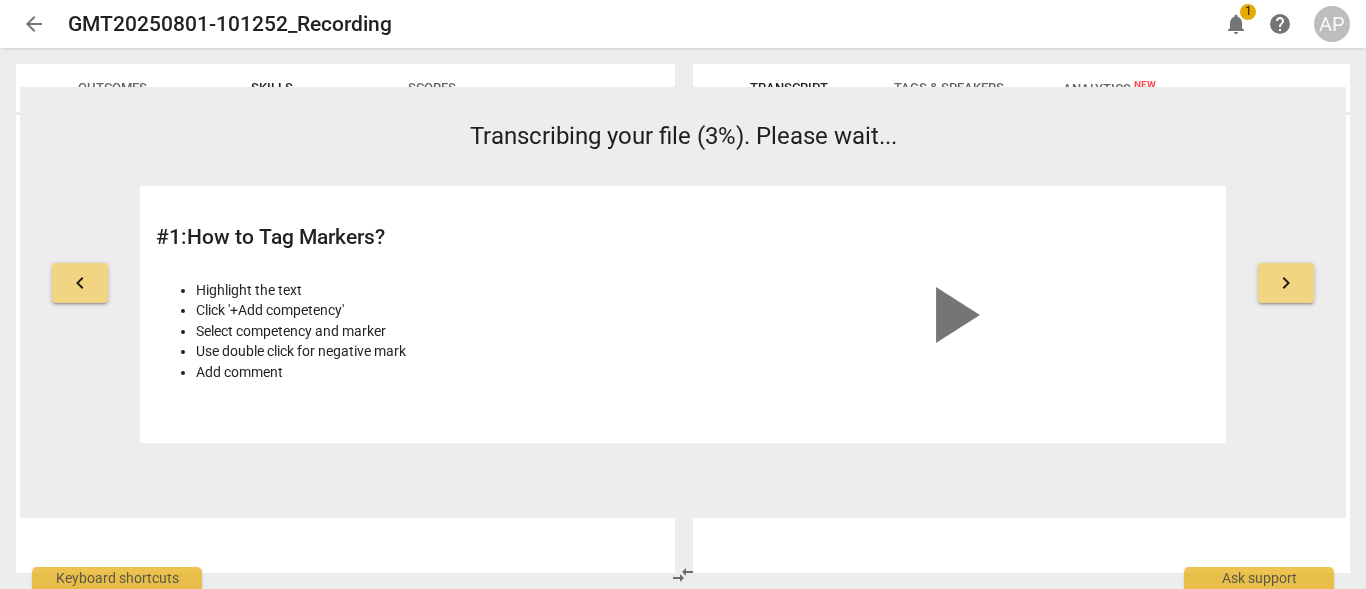 click on "keyboard_arrow_right" at bounding box center [1286, 283] 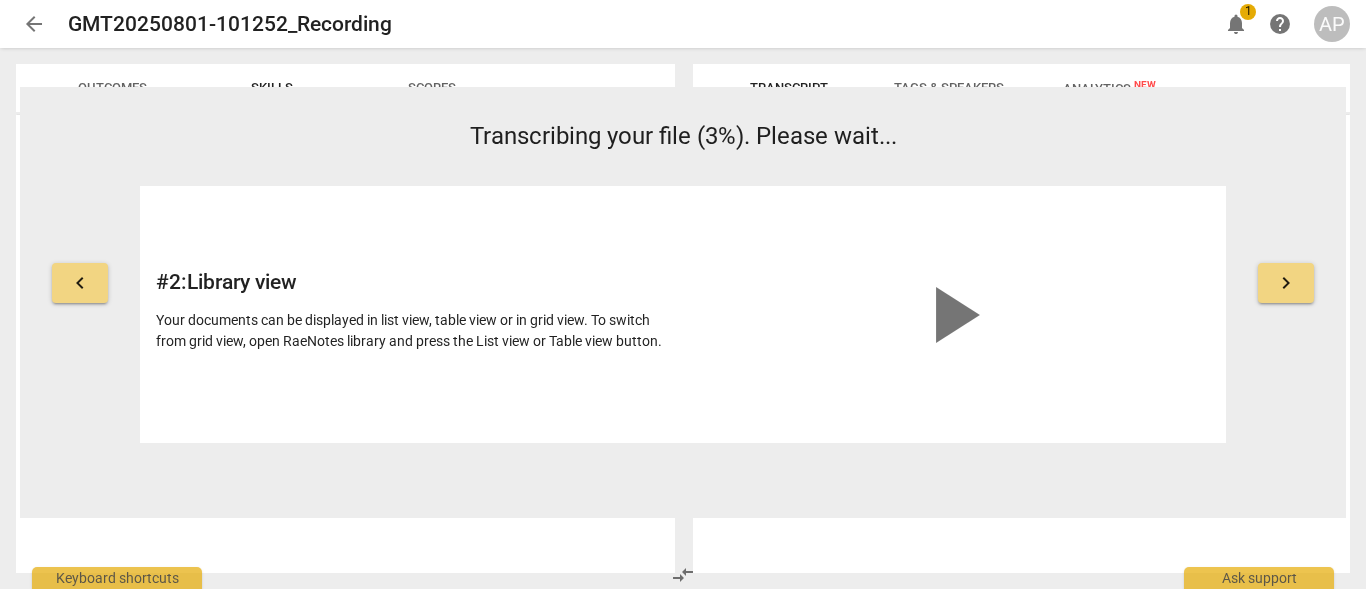 click on "# 2 :  Library view Your documents can be displayed in list view, table view or in grid view. To switch from grid view, open RaeNotes library and press the List view or Table view button. play_arrow" at bounding box center (683, 314) 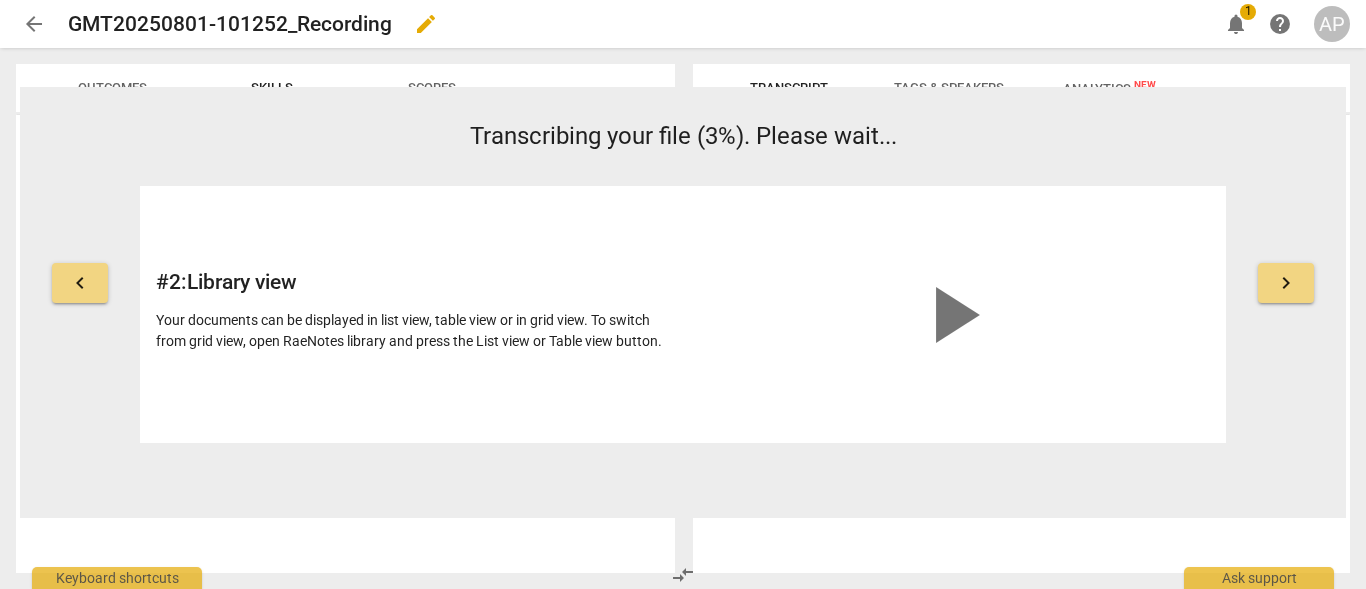 click on "GMT20250801-101252_Recording" at bounding box center [230, 24] 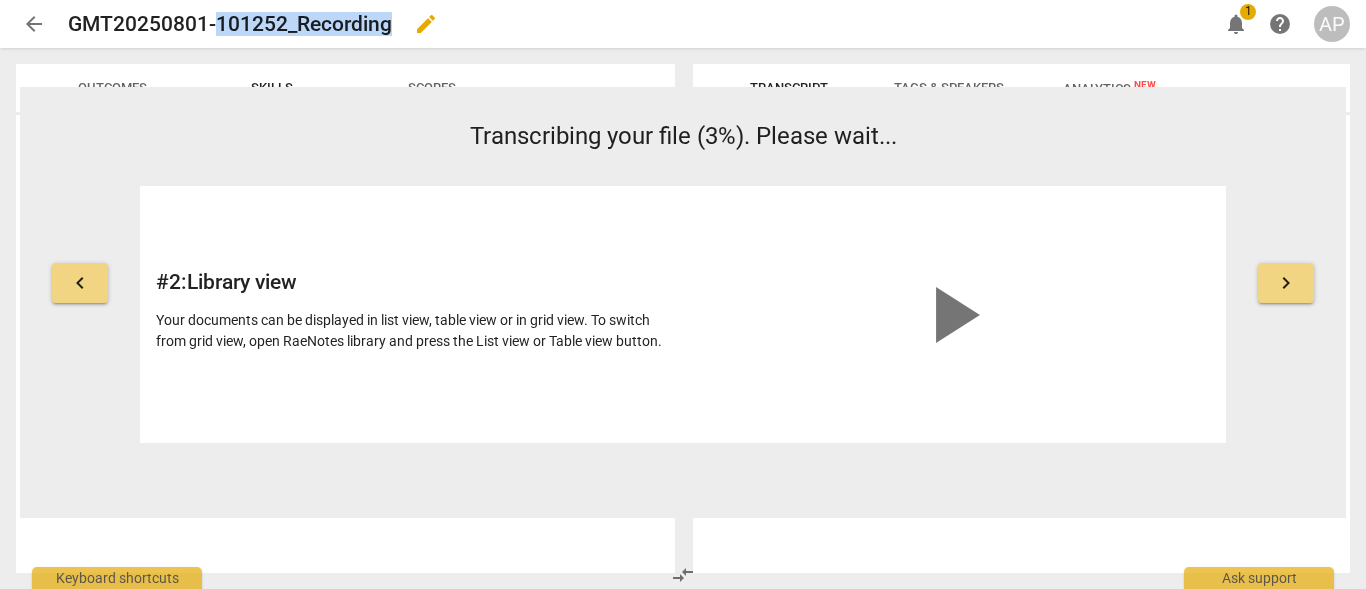 click on "GMT20250801-101252_Recording" at bounding box center [230, 24] 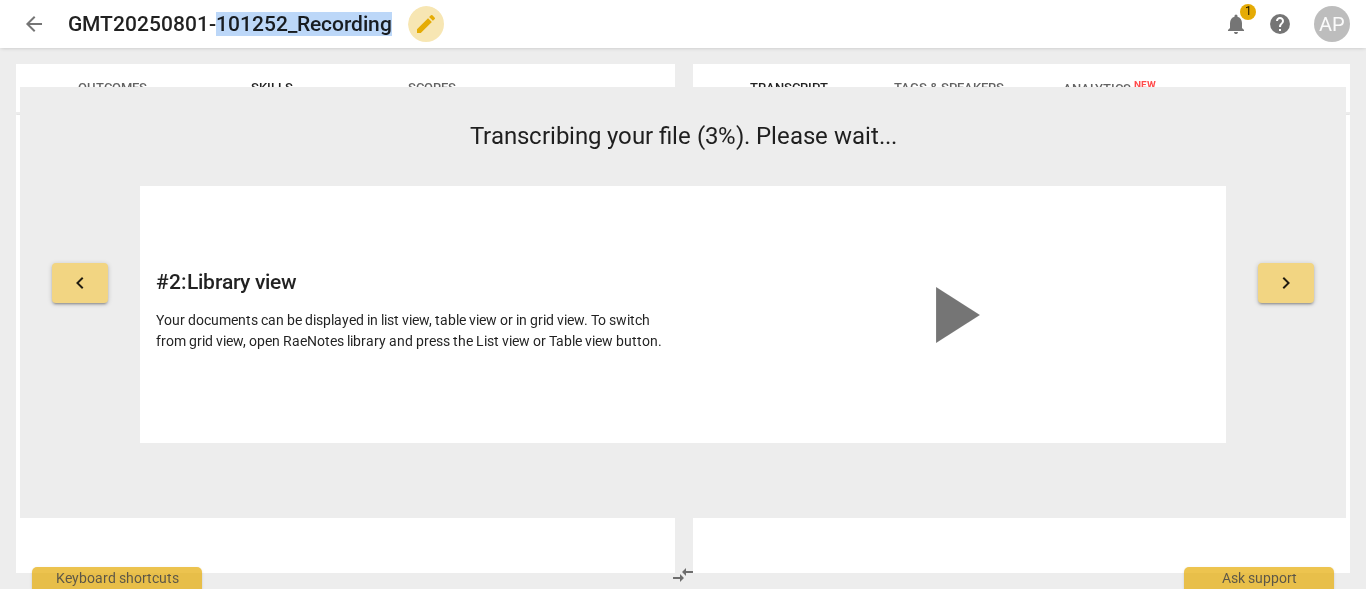 click on "edit" at bounding box center [426, 24] 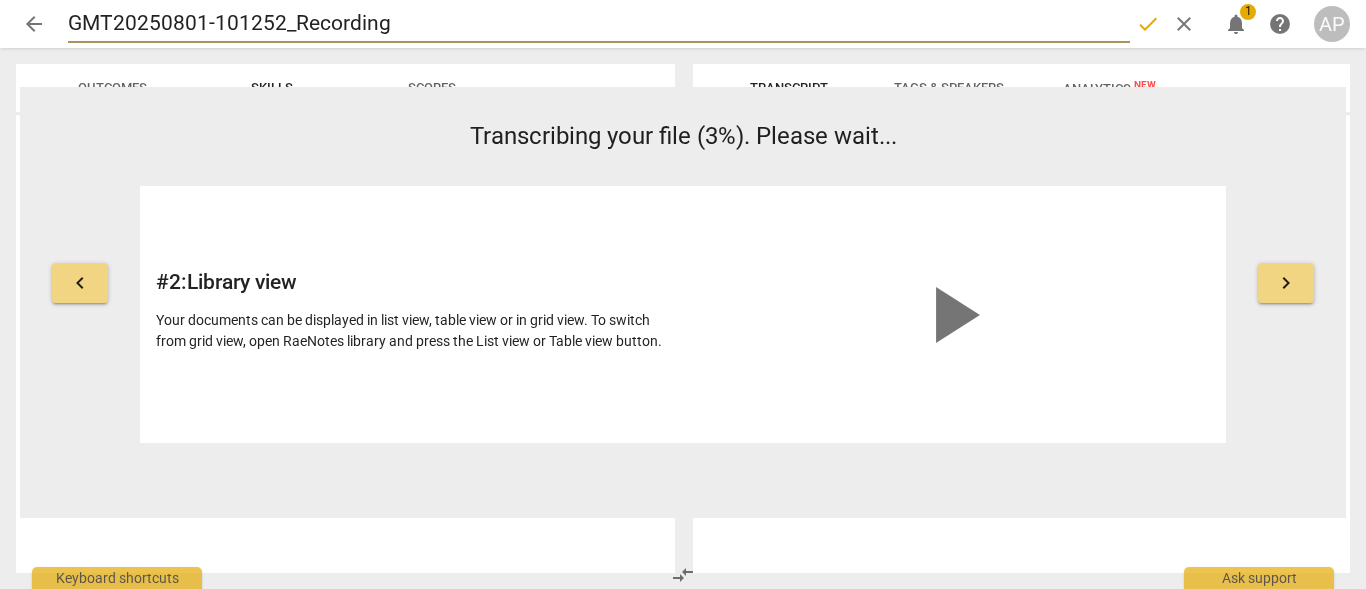 drag, startPoint x: 411, startPoint y: 19, endPoint x: 70, endPoint y: 31, distance: 341.2111 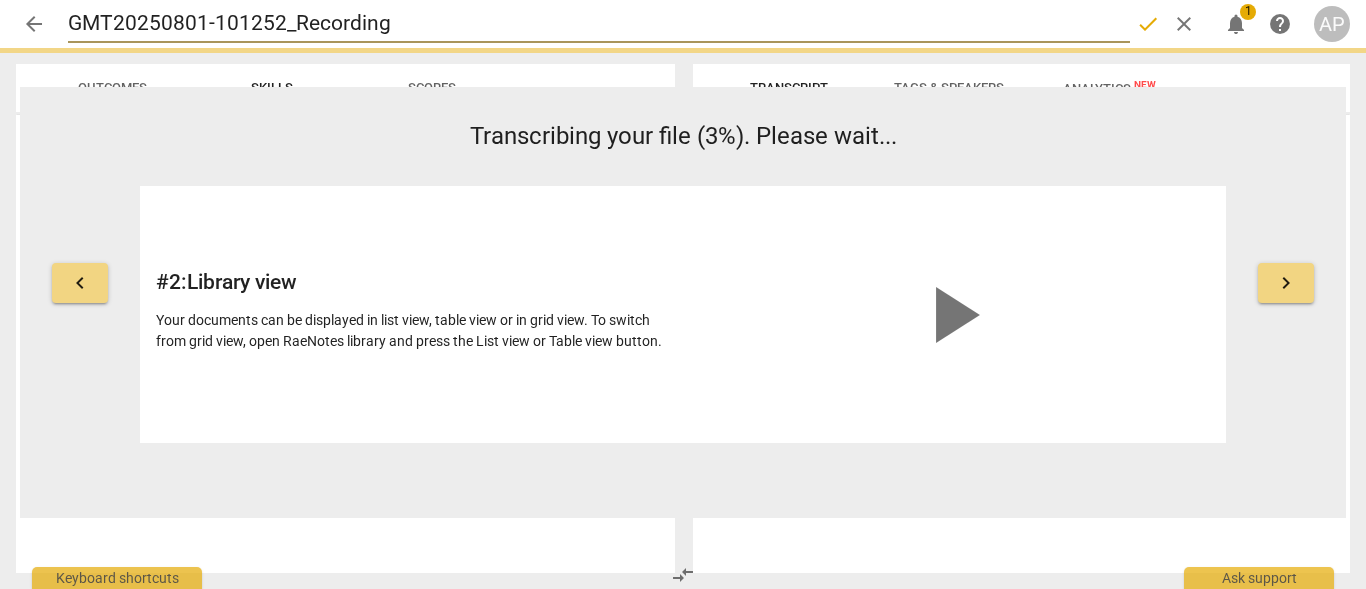 type on "A" 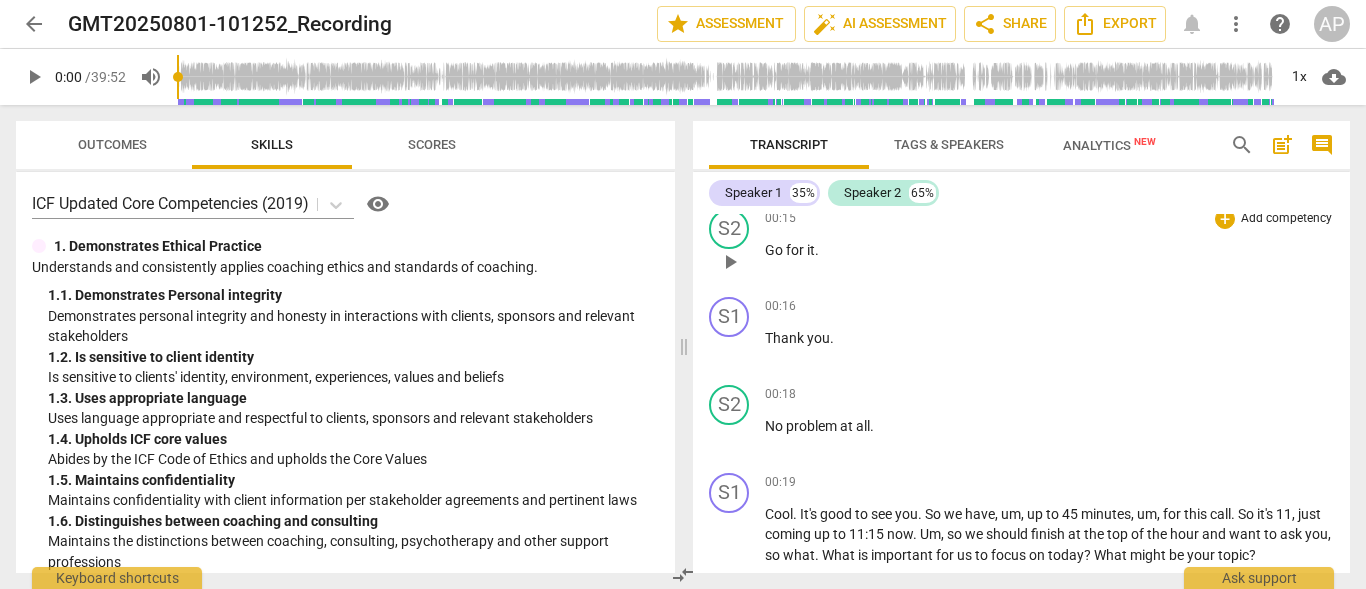 scroll, scrollTop: 0, scrollLeft: 0, axis: both 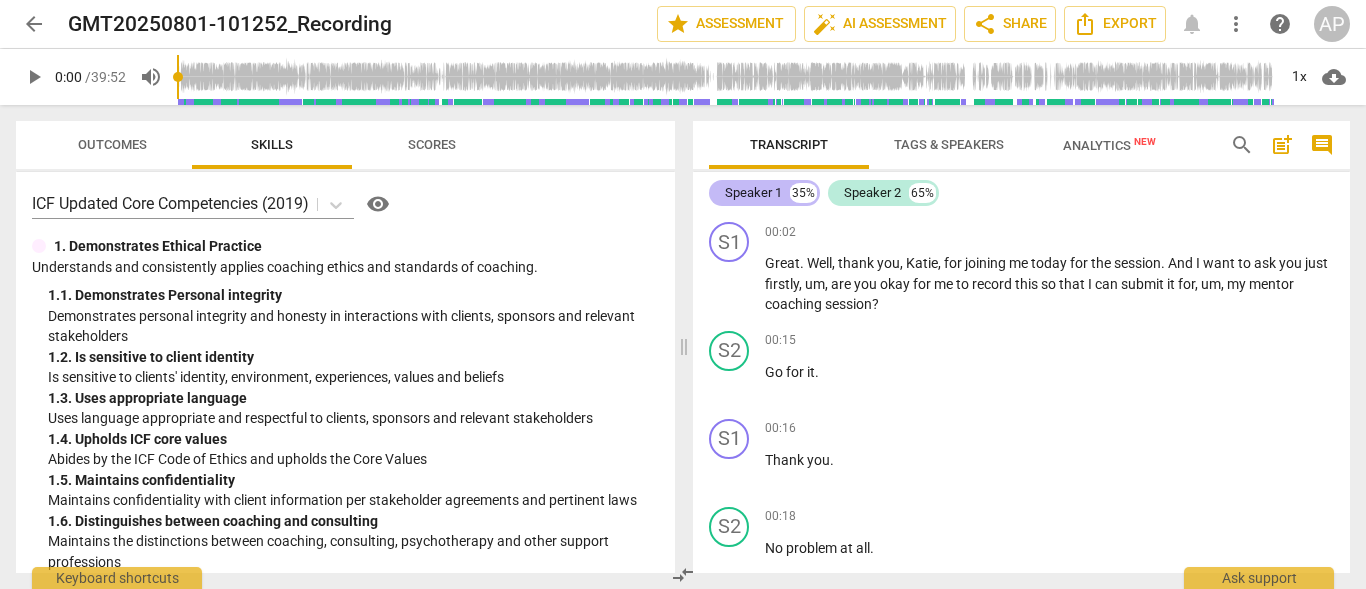 click on "Speaker 1" at bounding box center [753, 193] 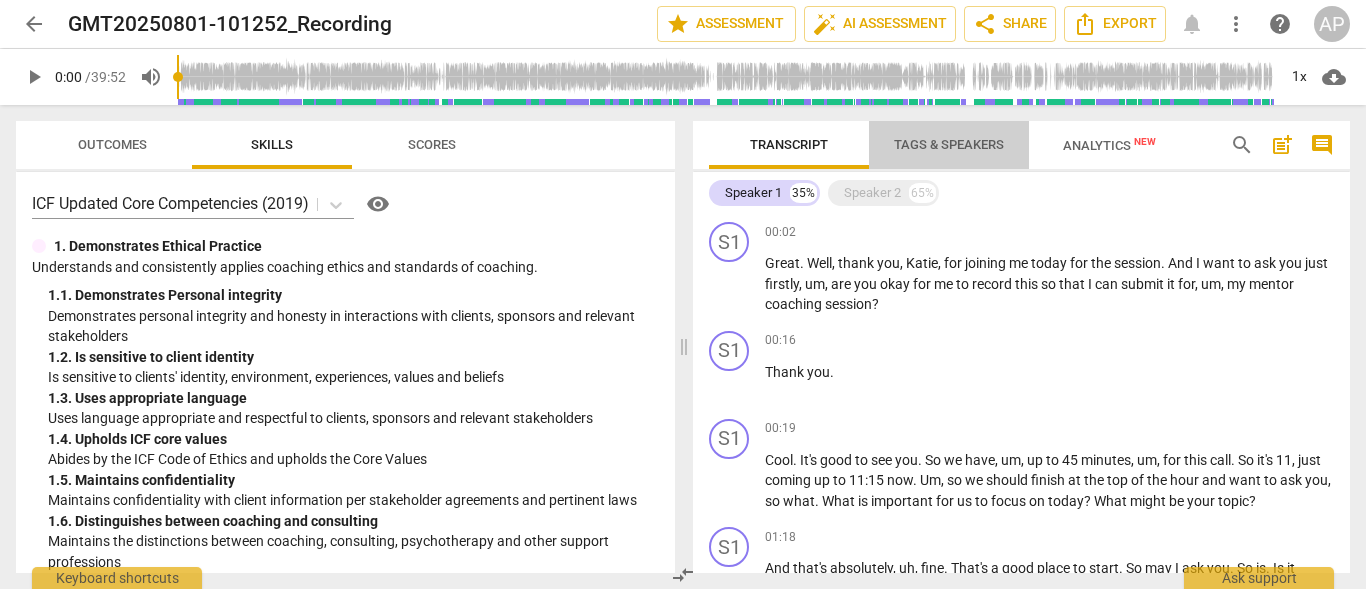 click on "Tags & Speakers" at bounding box center (949, 144) 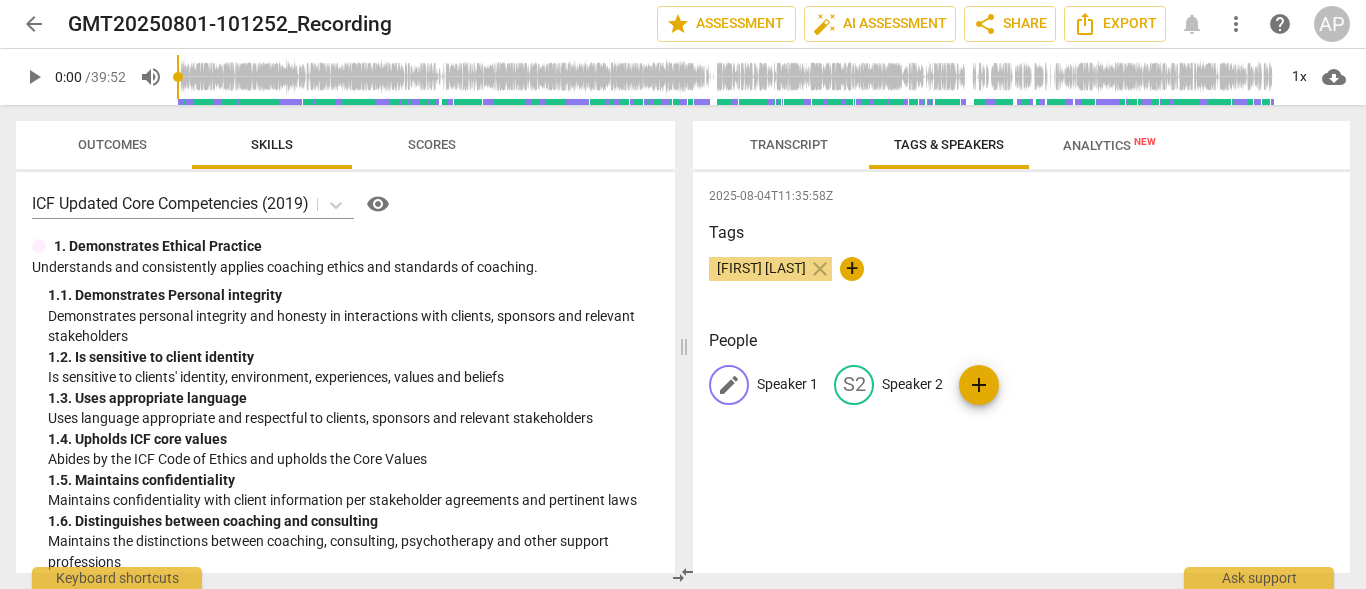 click on "edit" at bounding box center [729, 385] 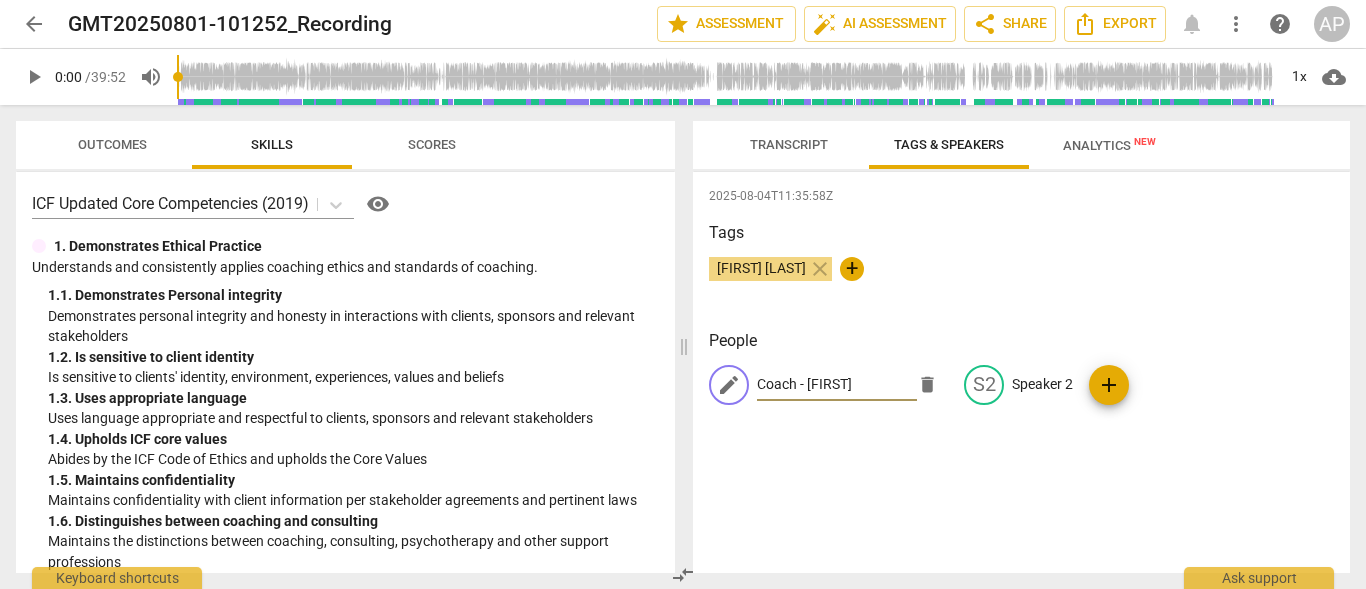 type on "Coach - Aleka" 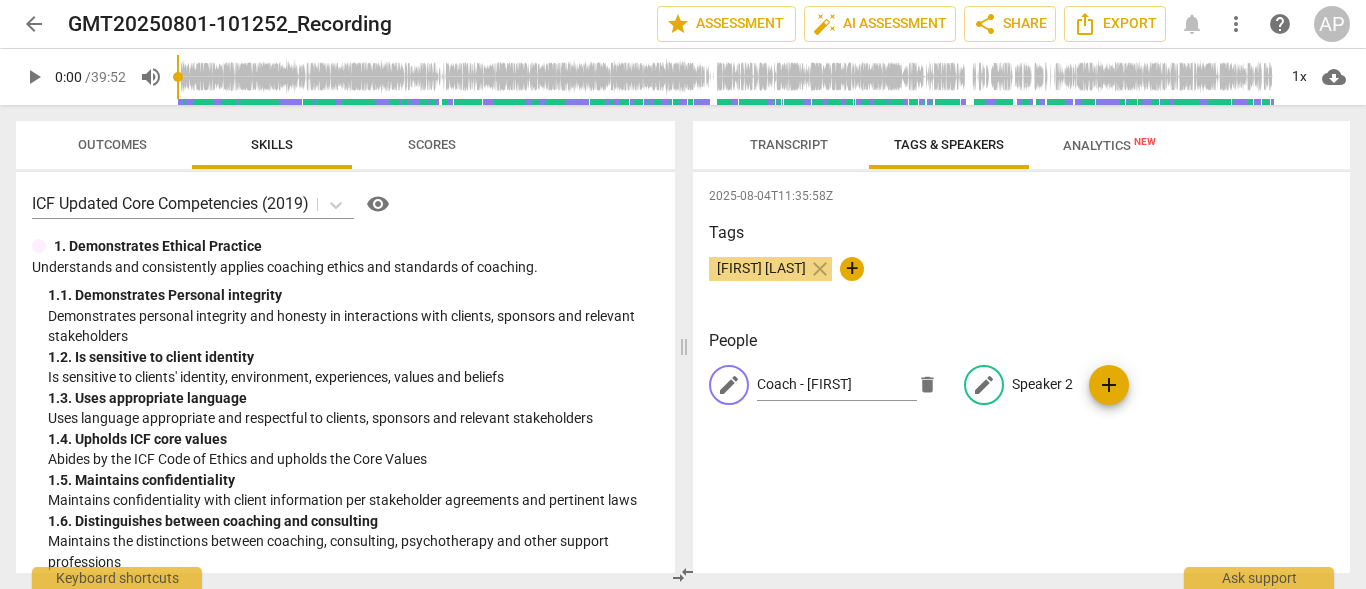 click on "Speaker 2" at bounding box center [1042, 384] 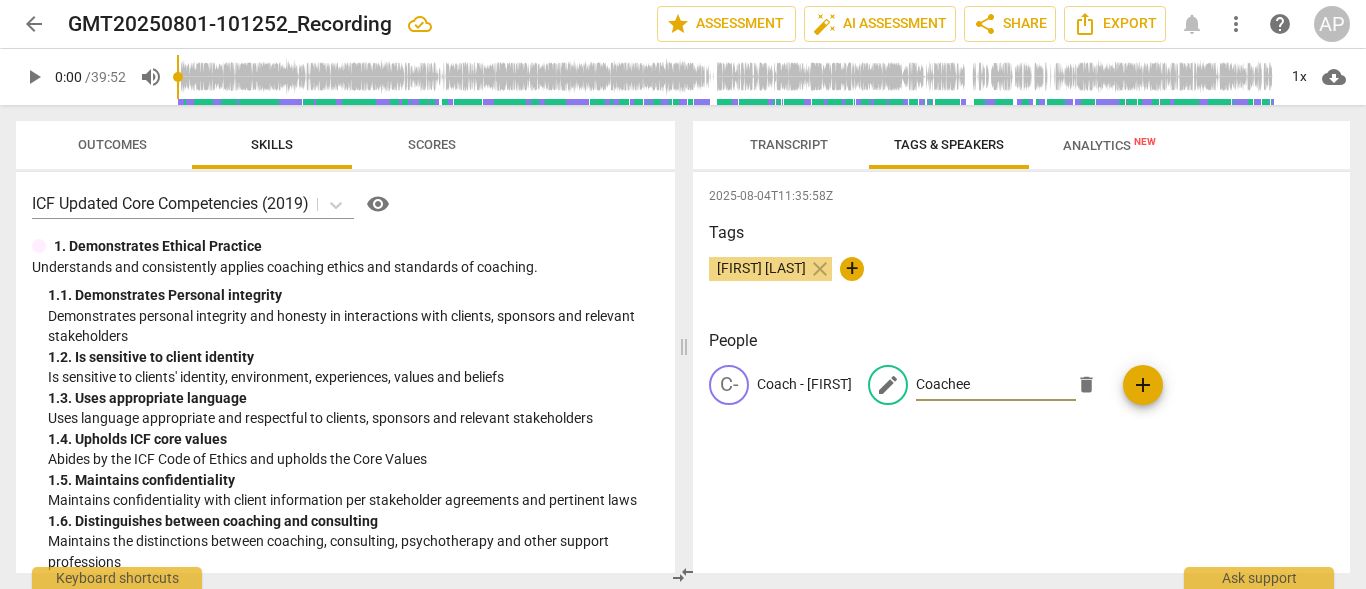 type on "Coachee" 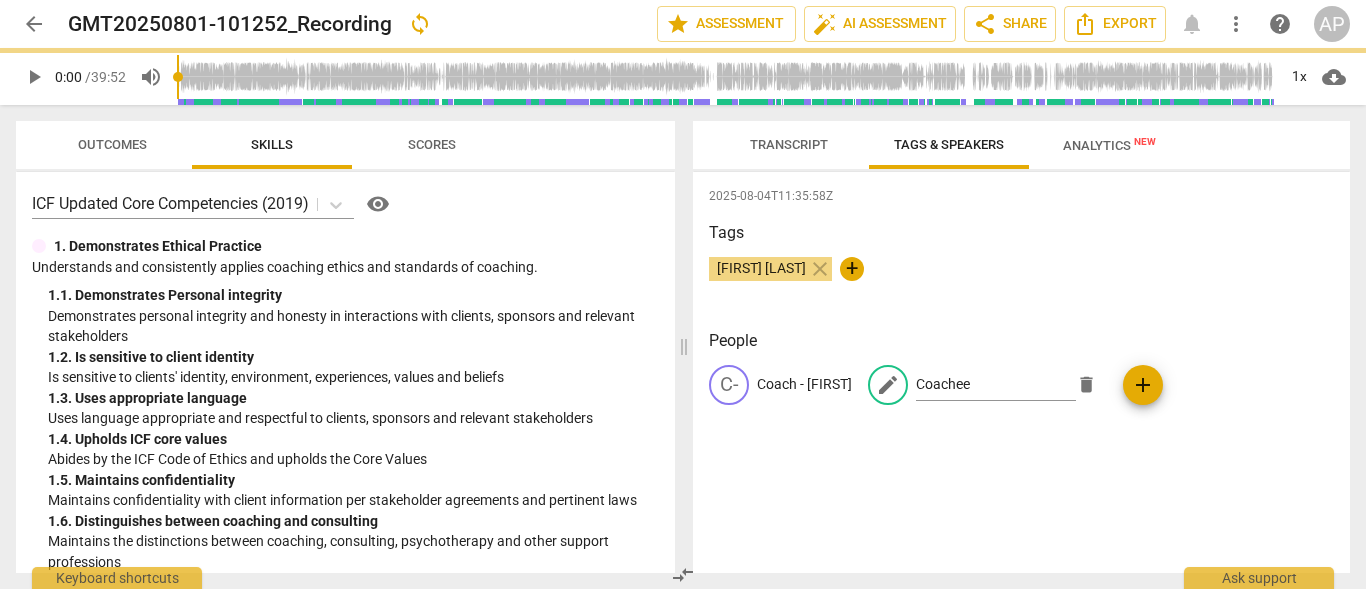 click on "add" at bounding box center (1143, 385) 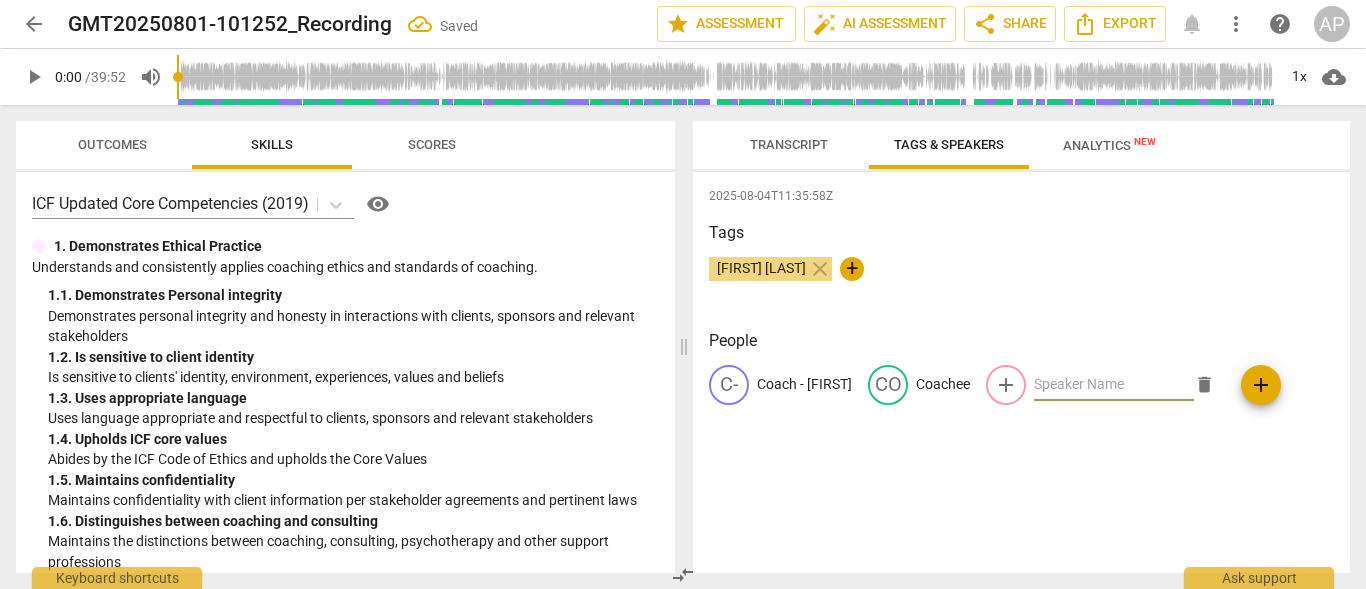 click on "delete" at bounding box center [1204, 384] 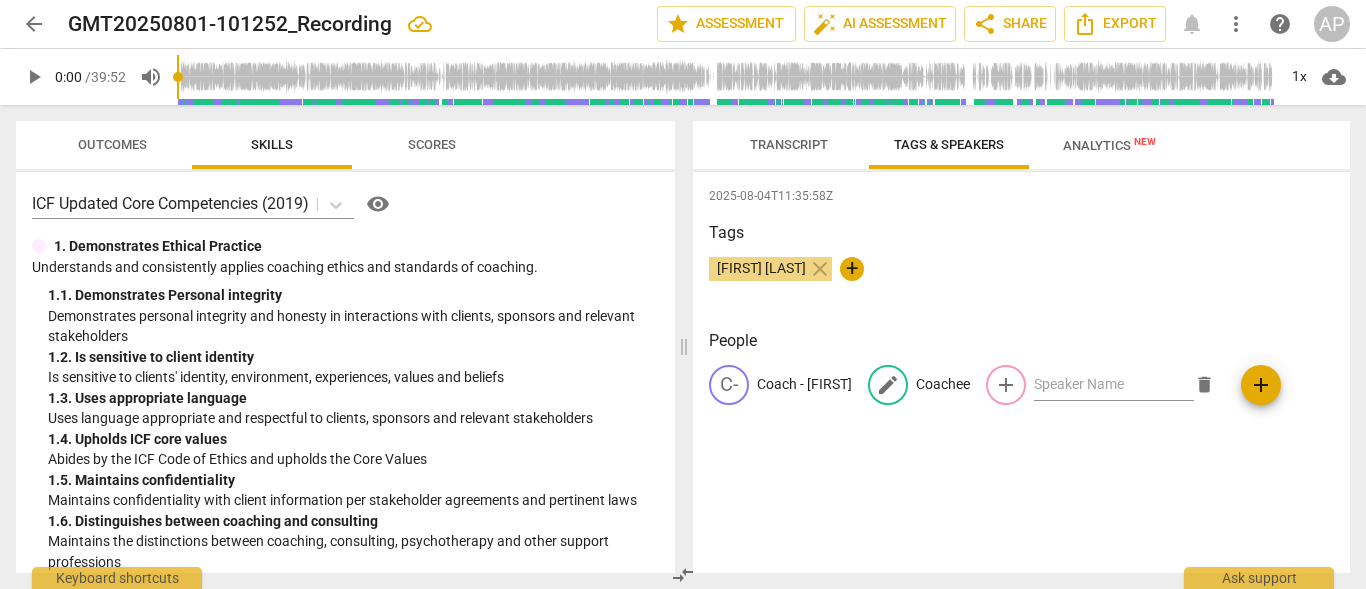 click on "edit Coachee" at bounding box center (919, 385) 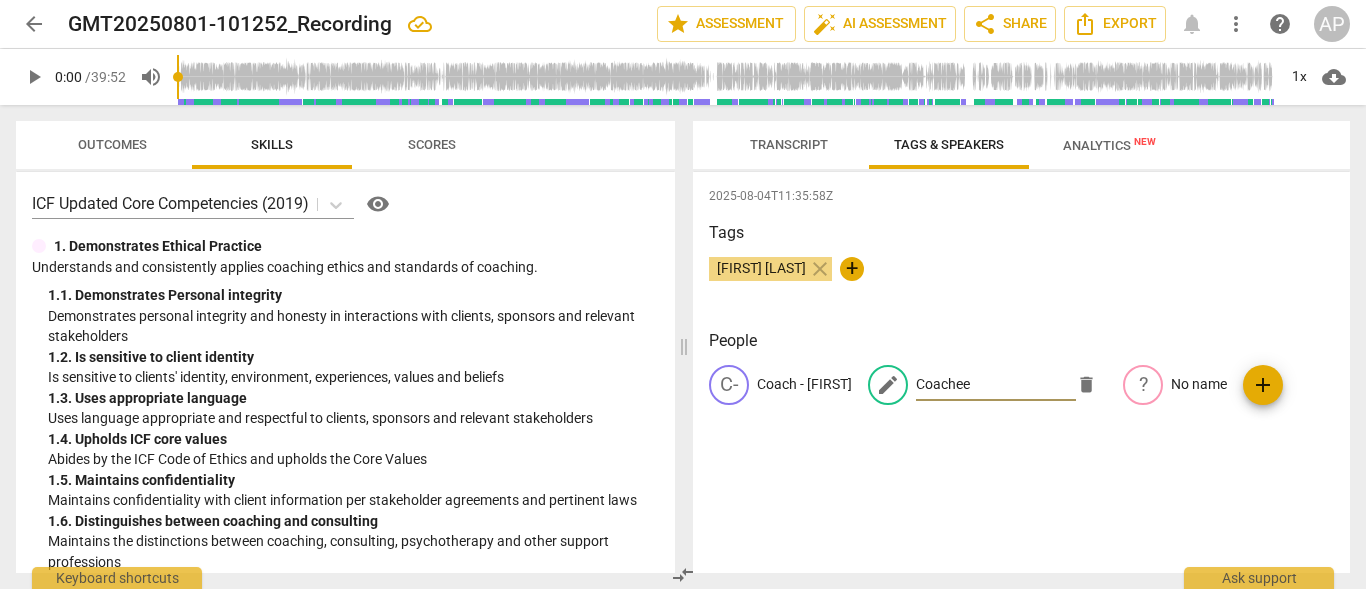click on "Coachee" at bounding box center (996, 385) 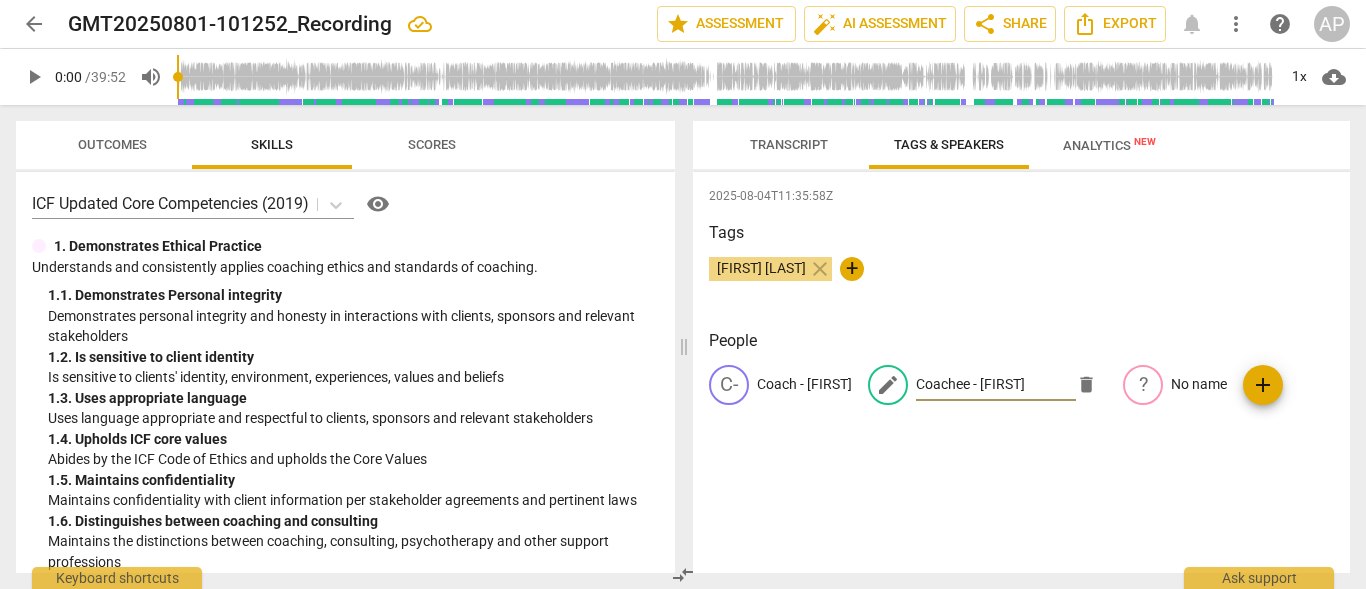 type on "Coachee - Katie" 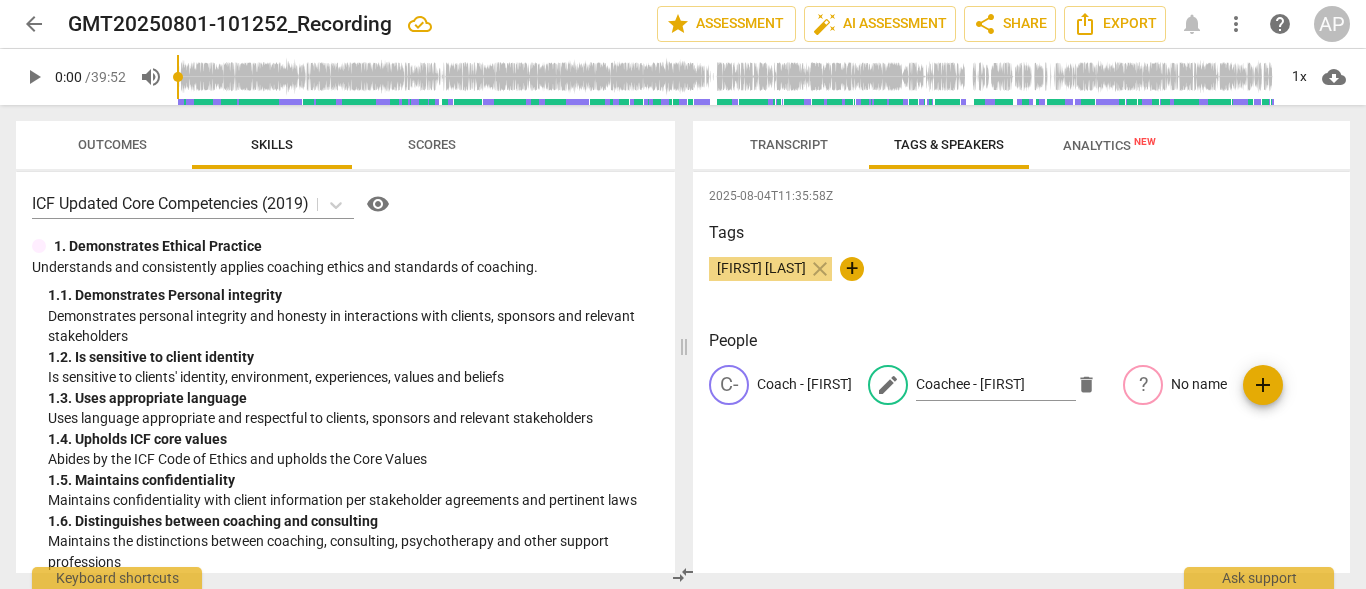 click on "C- Coach - Aleka edit Coachee - Katie delete ? No name add" at bounding box center (1021, 393) 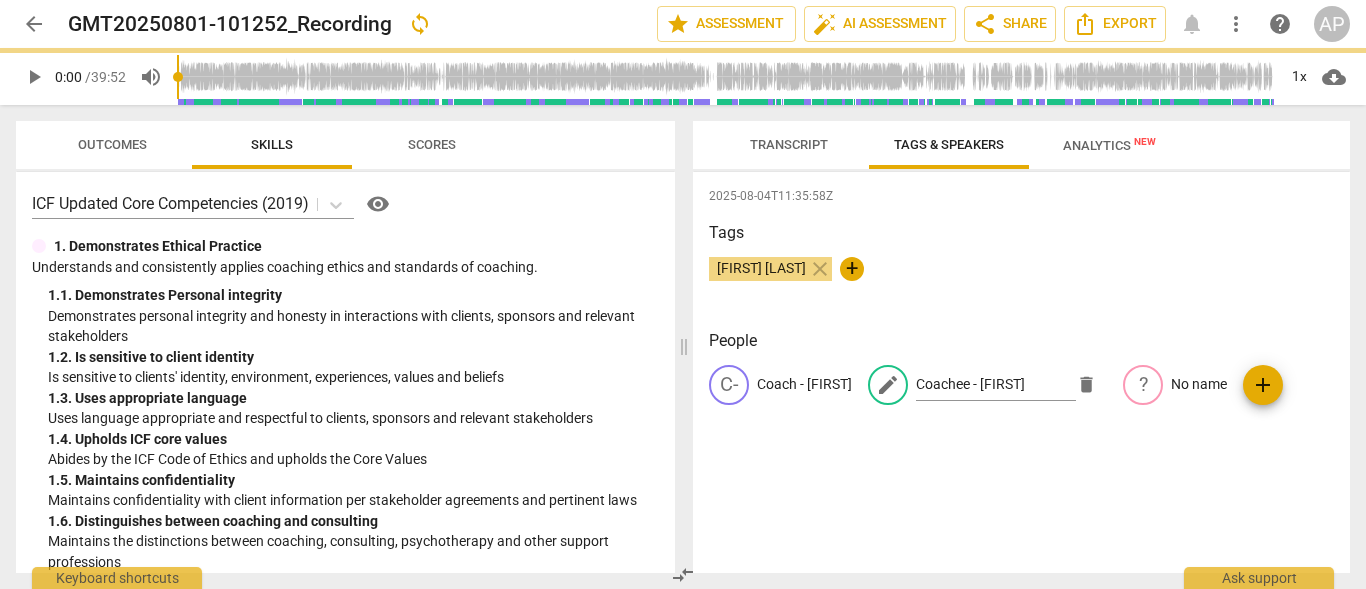 click on "add" at bounding box center [1263, 385] 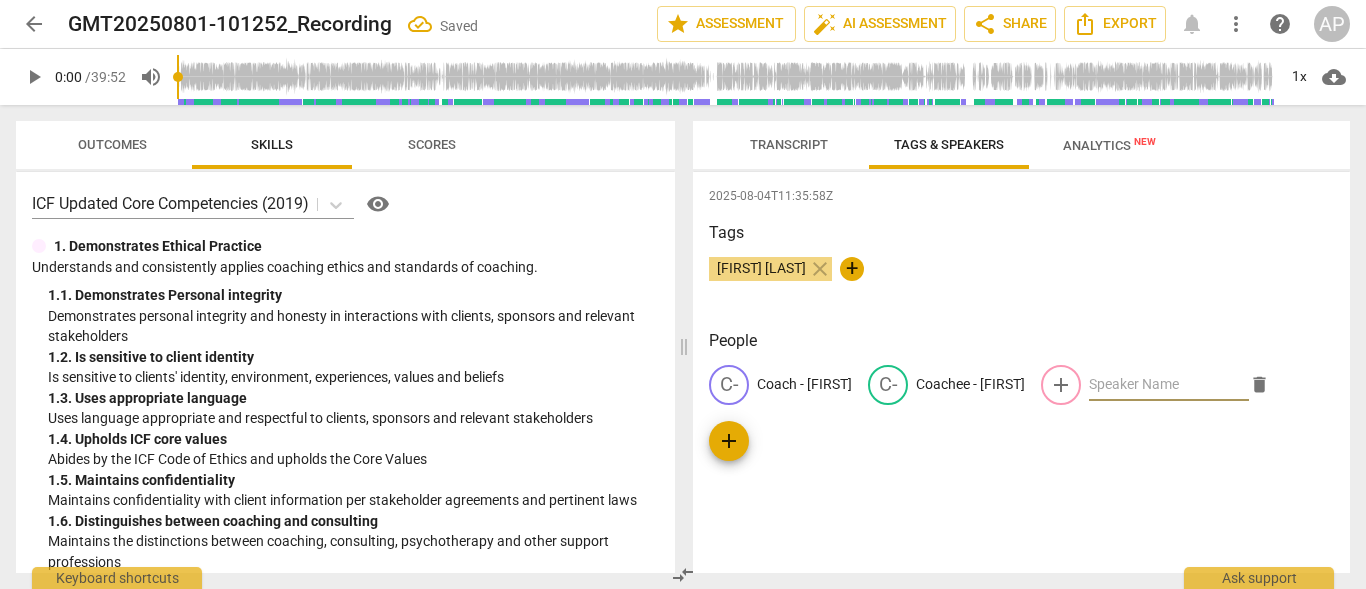 click on "delete" at bounding box center (1259, 384) 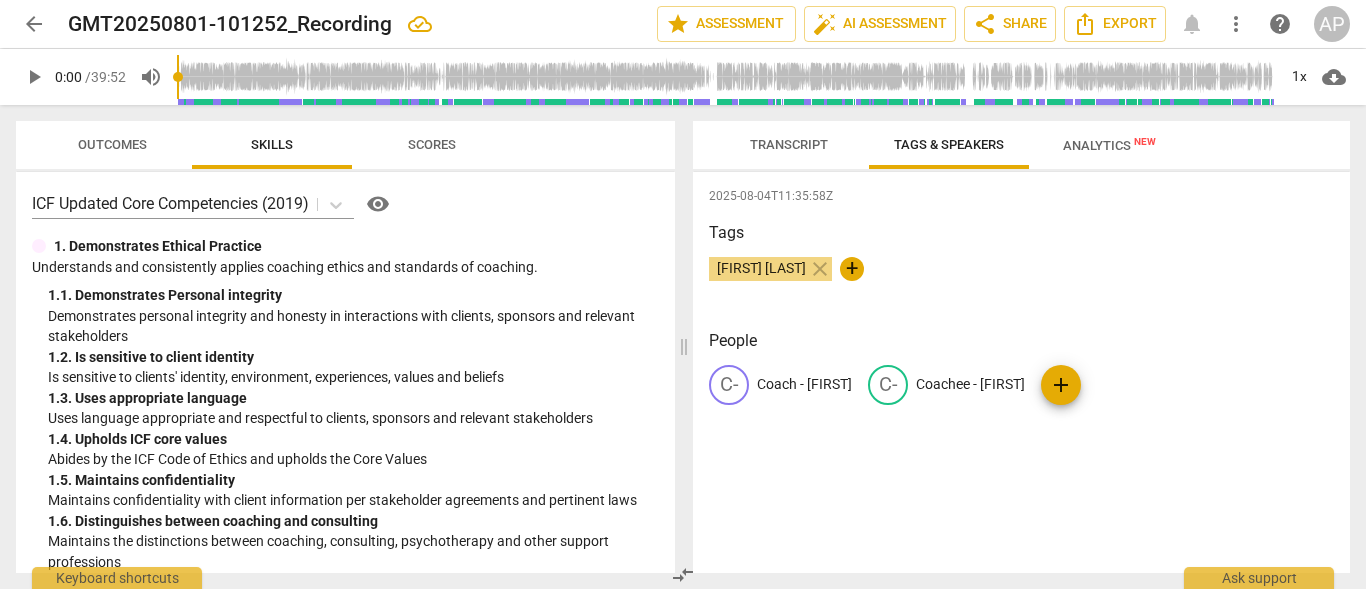 click on "Analytics   New" at bounding box center (1109, 145) 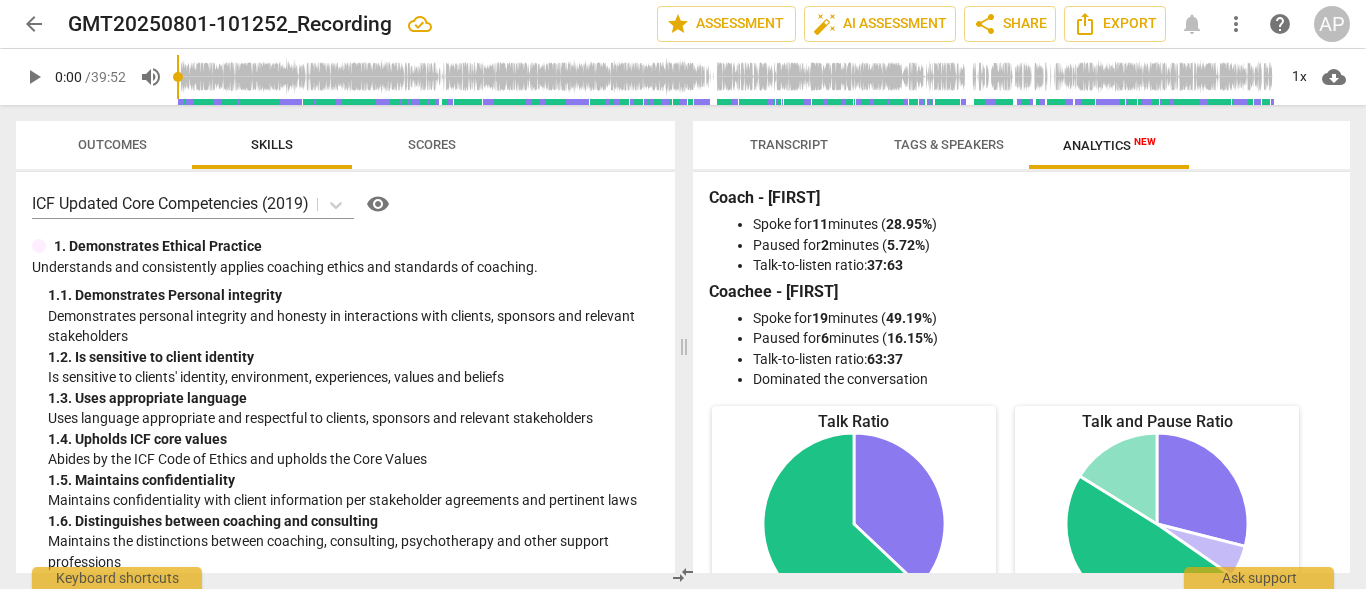 scroll, scrollTop: 0, scrollLeft: 0, axis: both 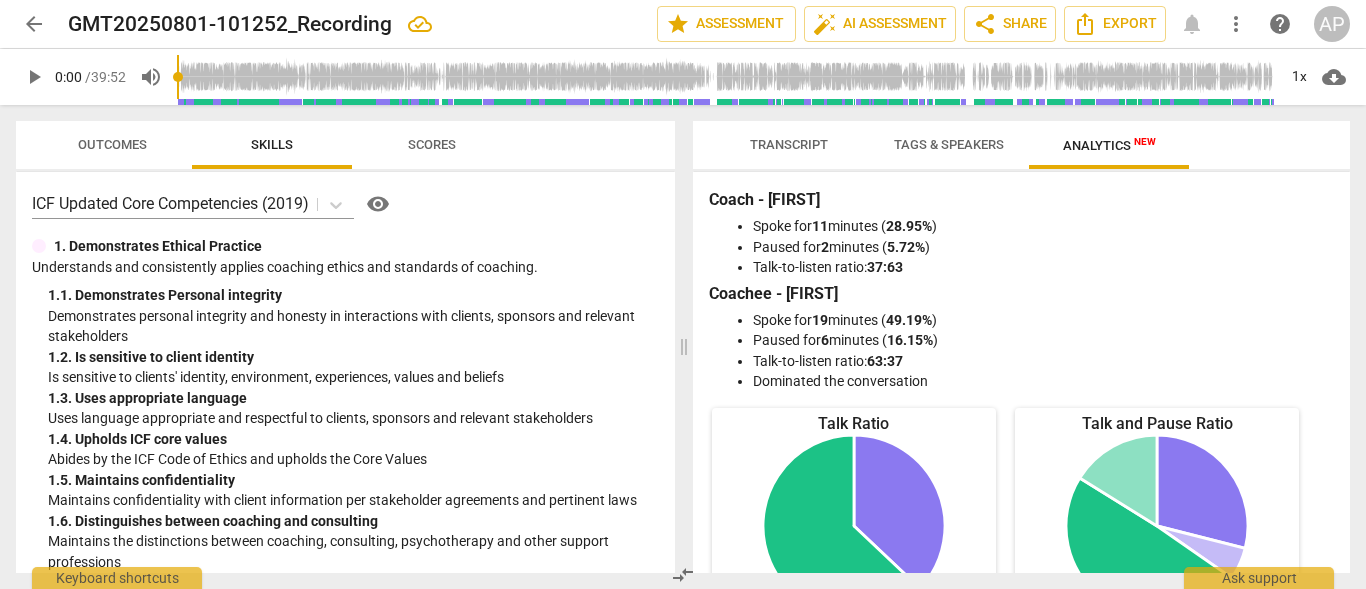 click on "Transcript" at bounding box center [789, 144] 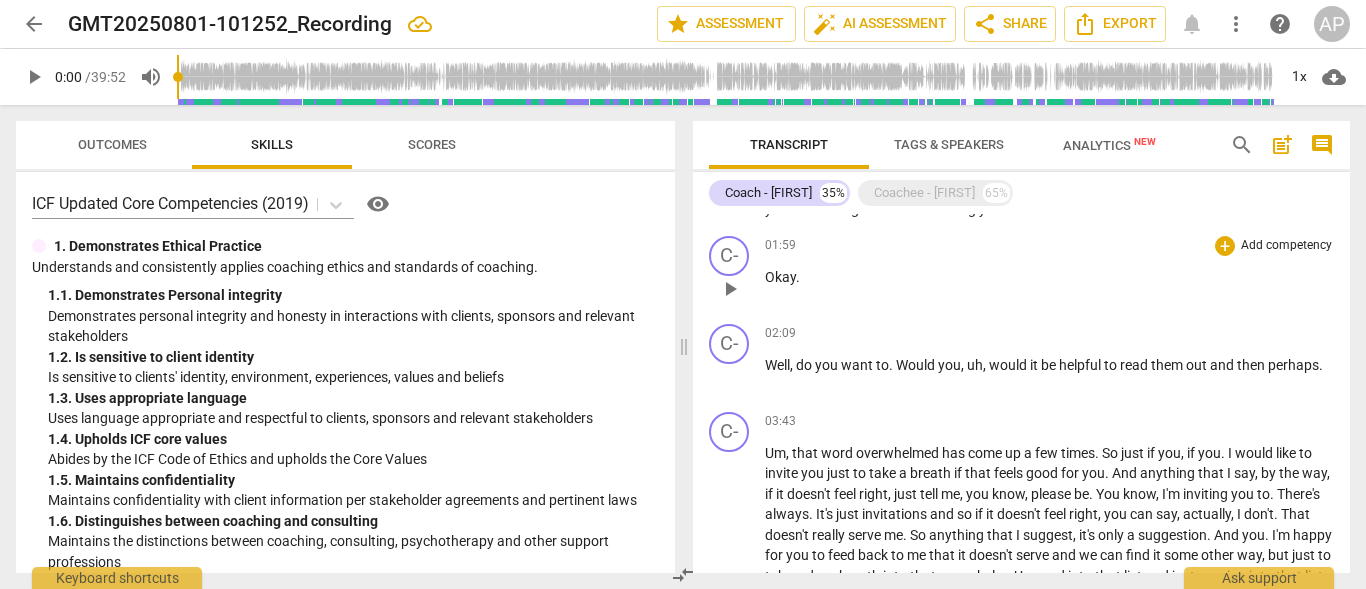 scroll, scrollTop: 0, scrollLeft: 0, axis: both 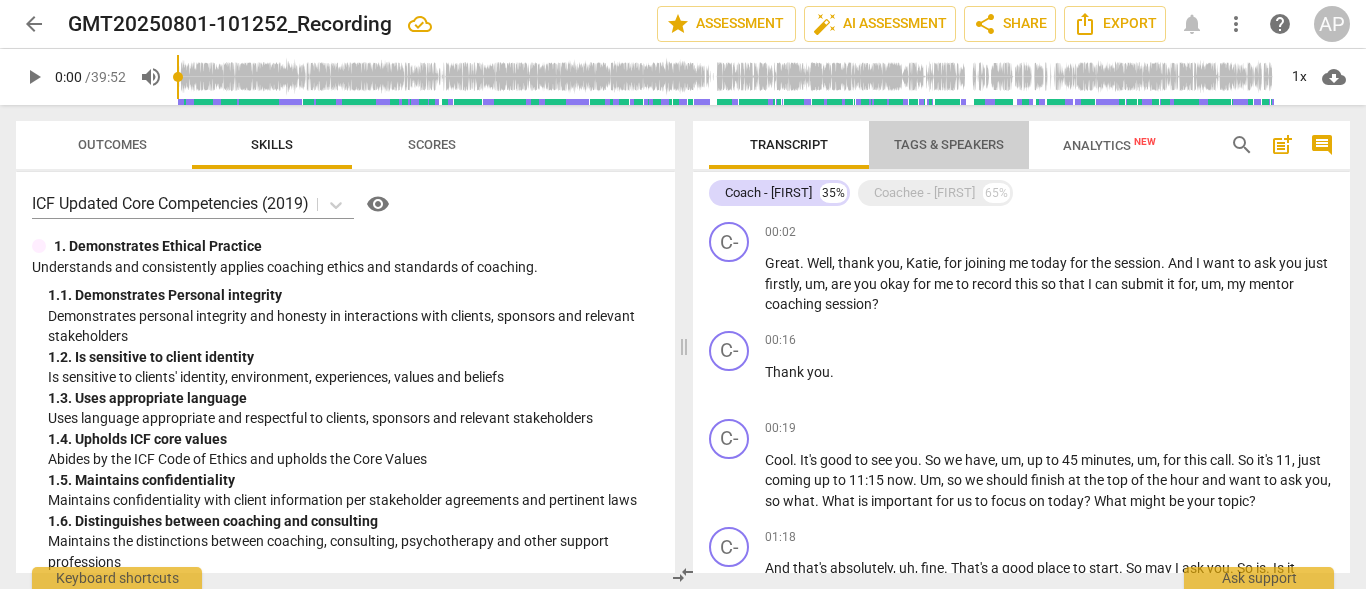 click on "Tags & Speakers" at bounding box center [949, 144] 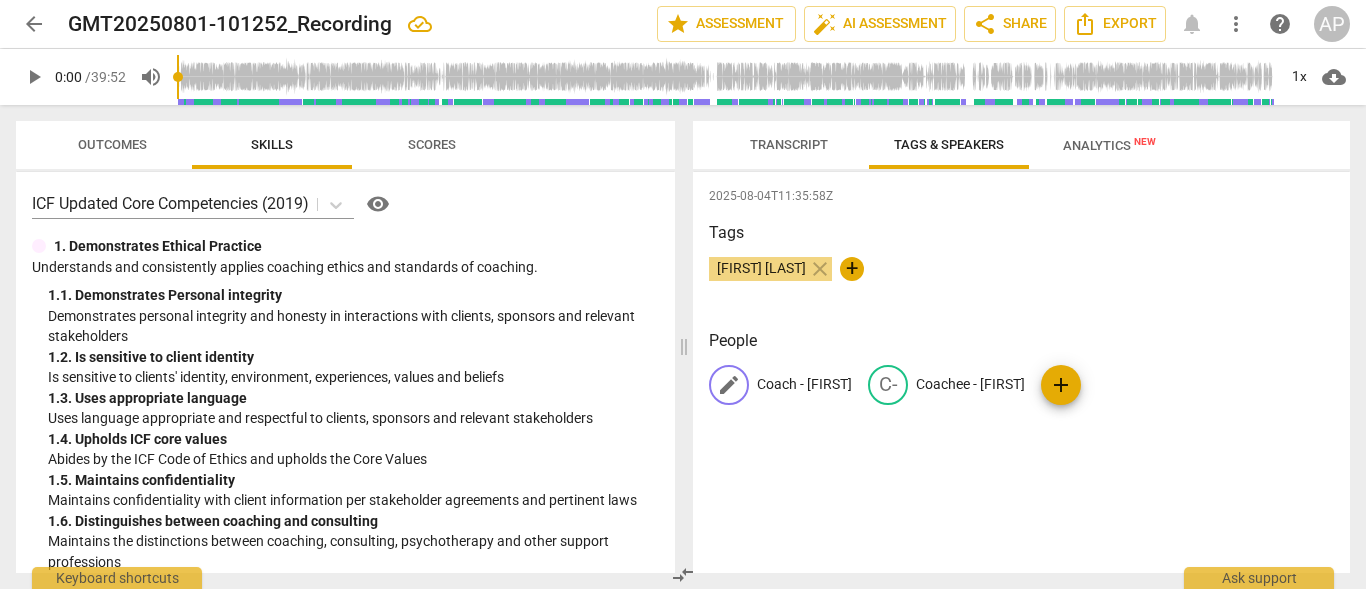 click on "edit" at bounding box center [729, 385] 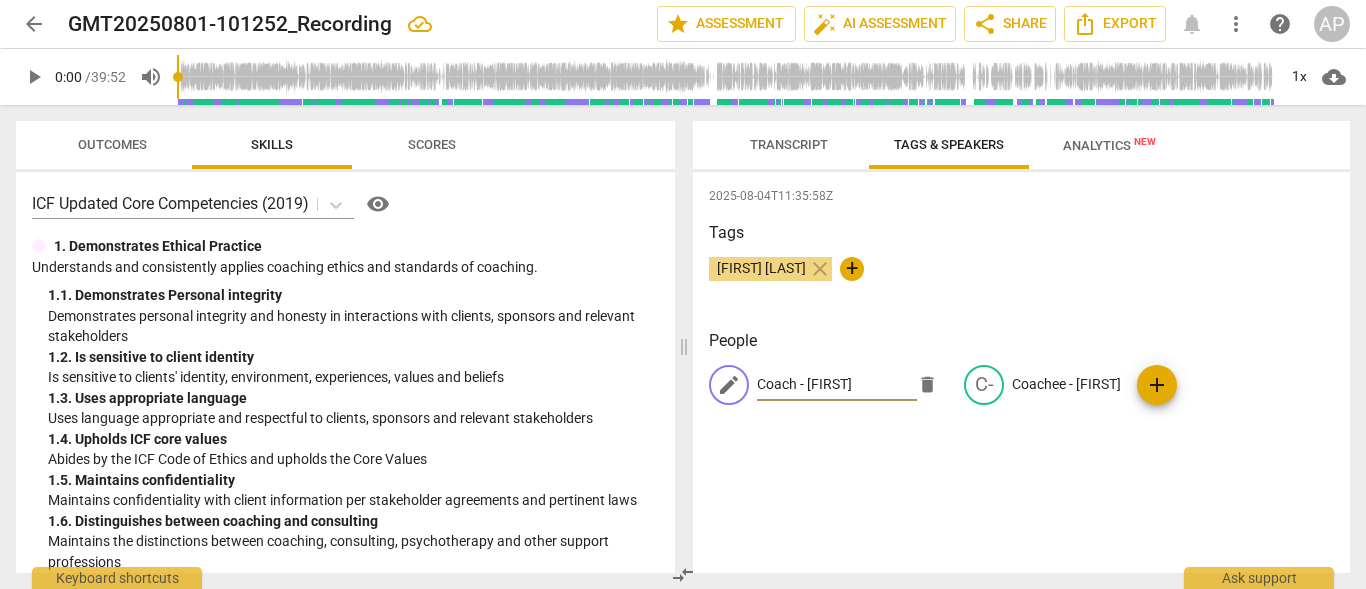 click on "Coach - Aleka" at bounding box center (837, 385) 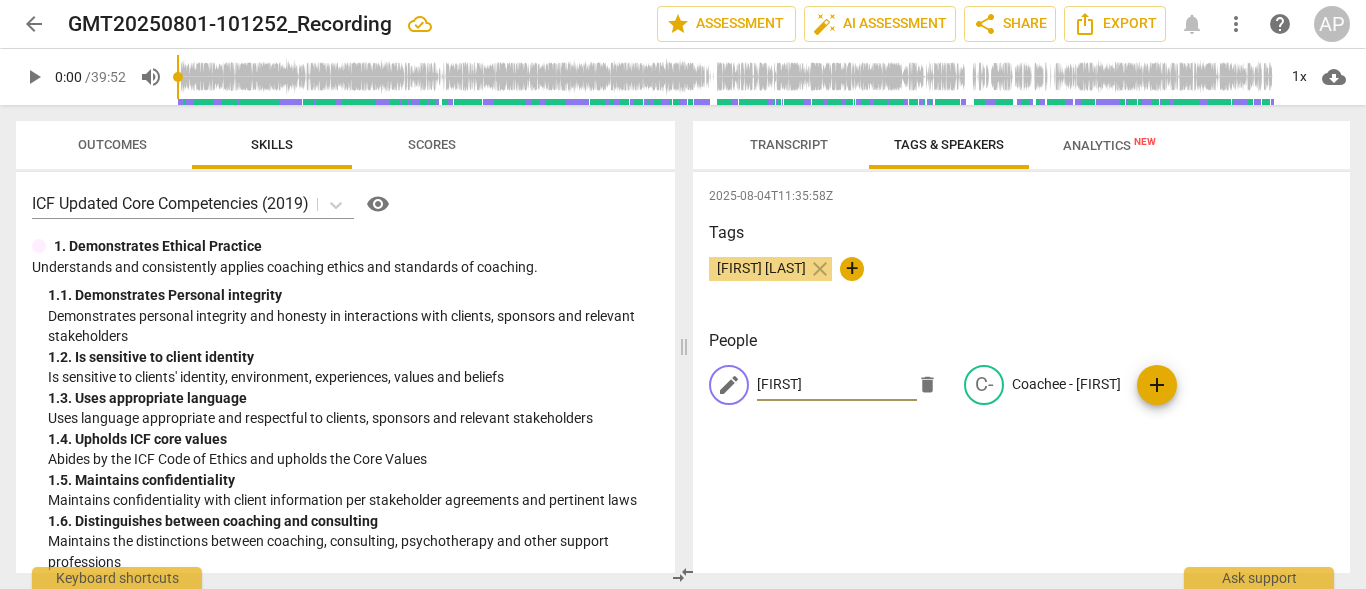 click on "[FIRST]" at bounding box center [837, 385] 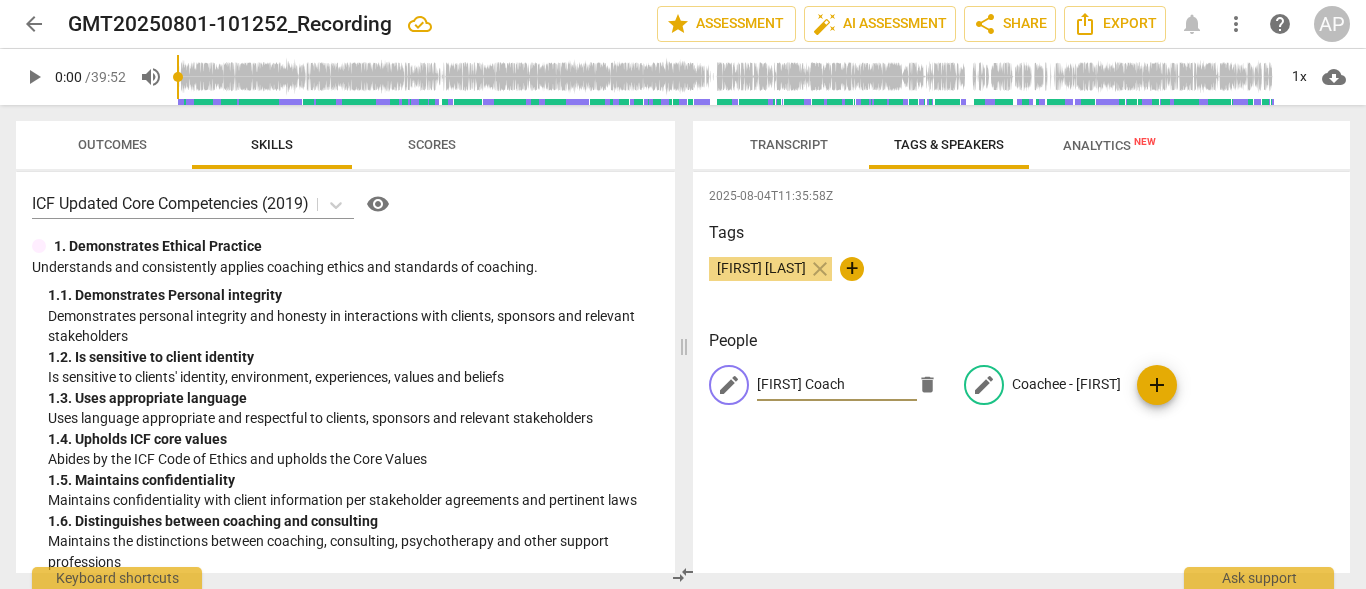 type on "[FIRST] [LAST]" 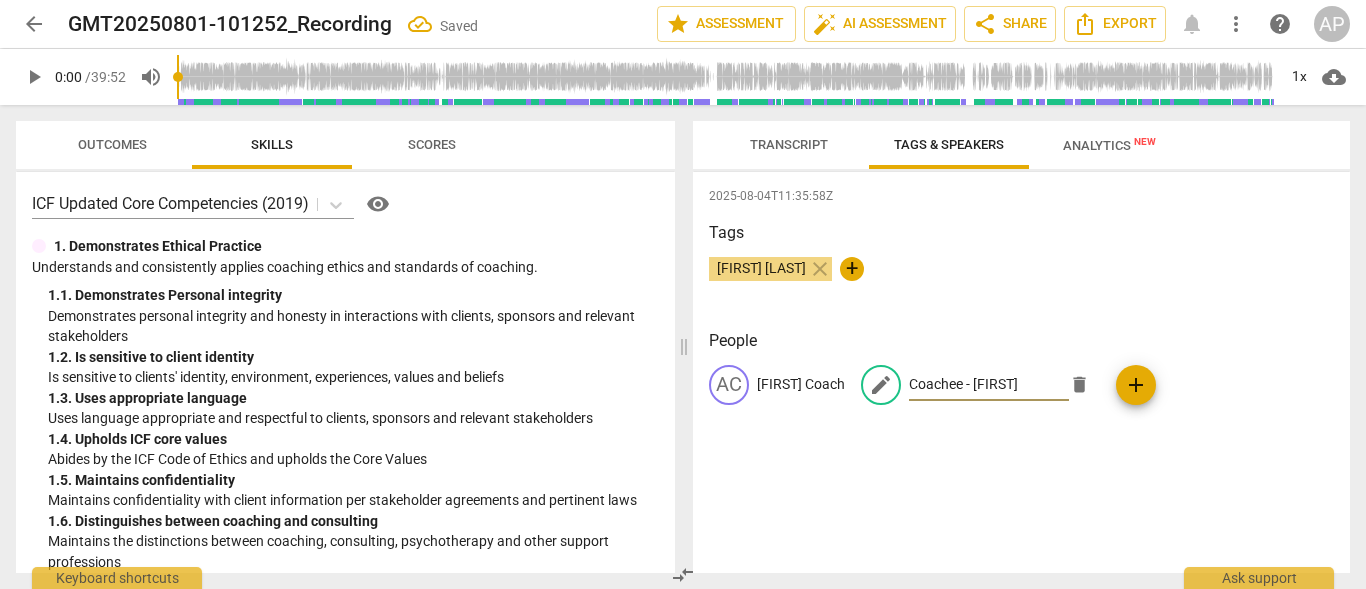 click on "Coachee - Katie" at bounding box center [989, 385] 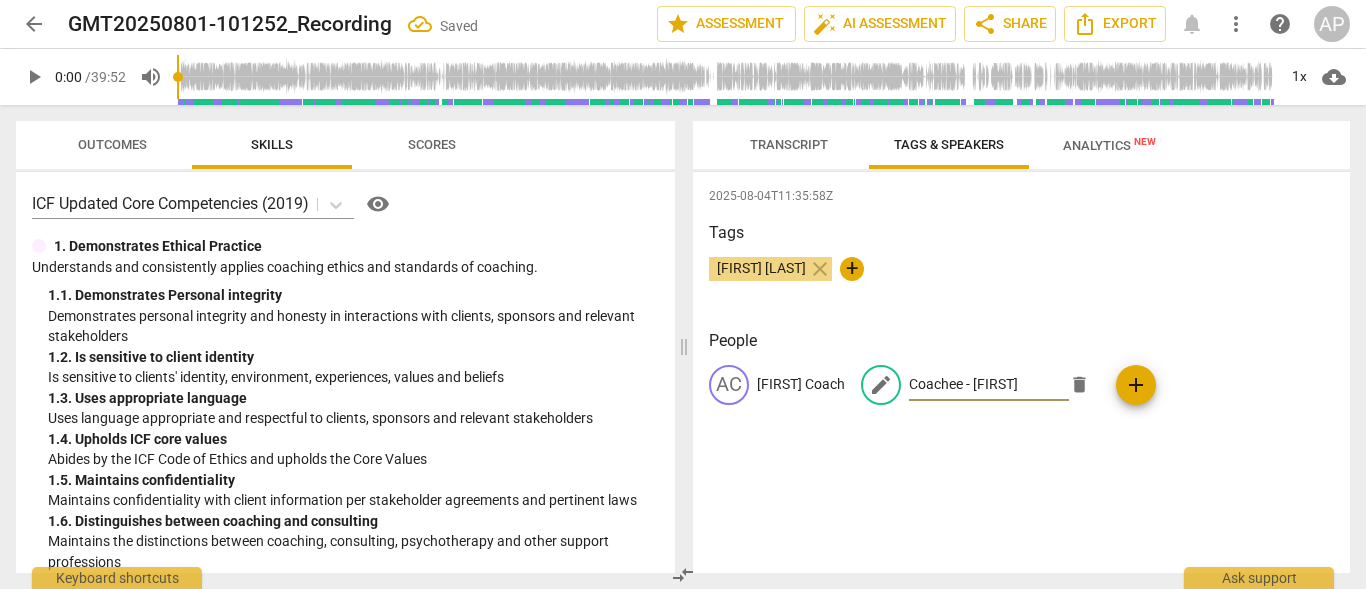 drag, startPoint x: 965, startPoint y: 382, endPoint x: 867, endPoint y: 382, distance: 98 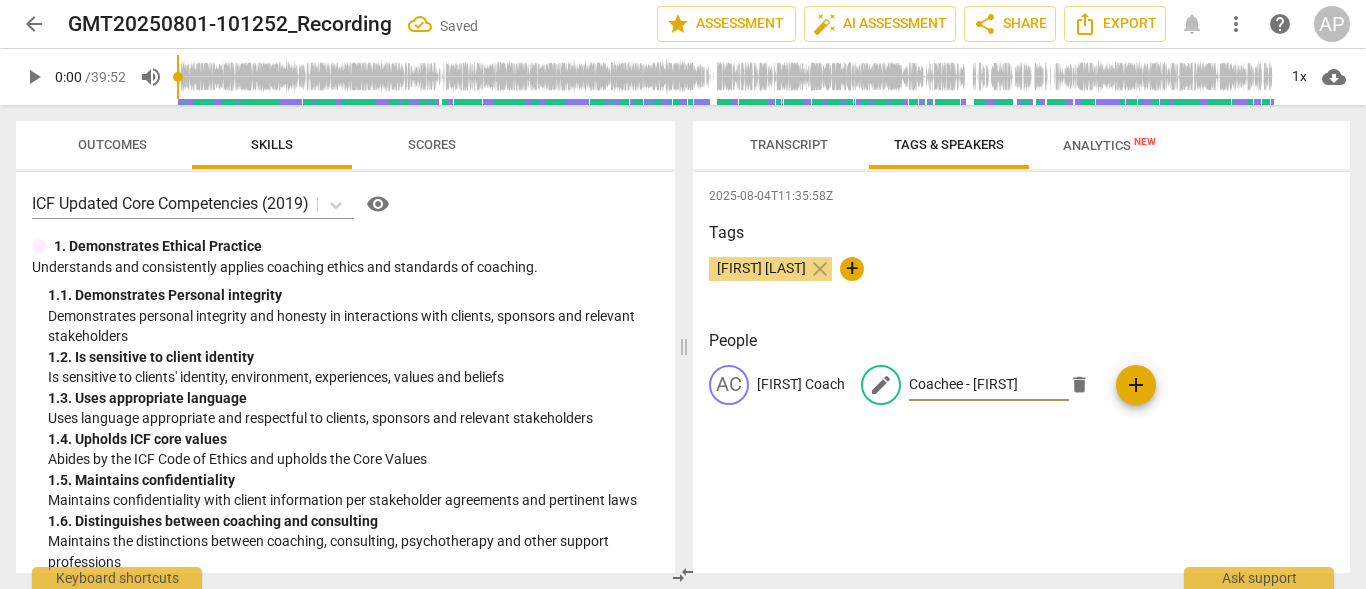 click on "edit Coachee - Katie delete" at bounding box center [980, 385] 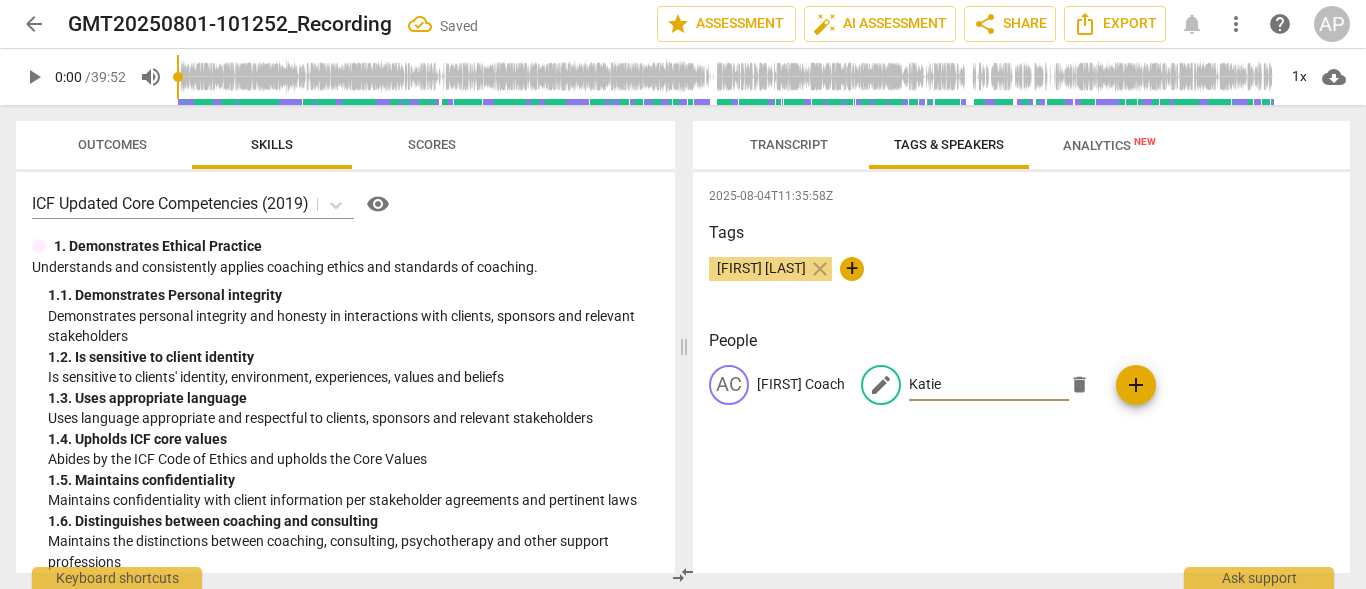 click on "Katie" at bounding box center [989, 385] 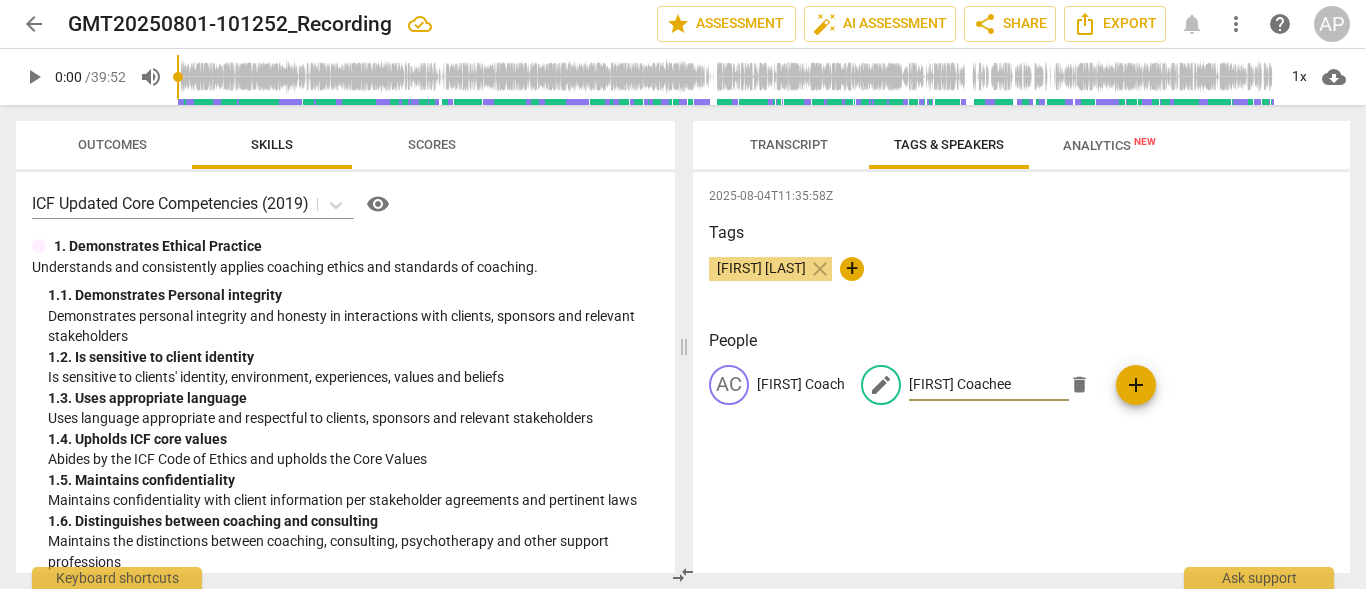 type on "[FIRST] [LAST]" 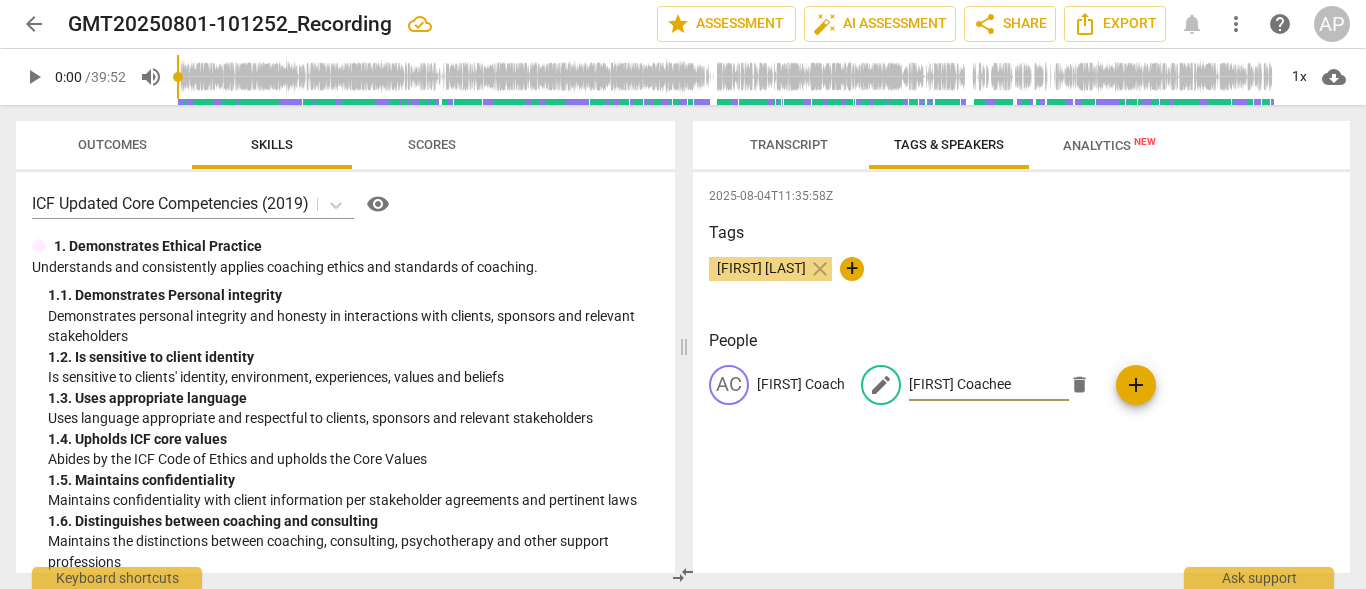 click on "2025-08-04T11:35:58Z Tags Aleka Powell close + People AC Aleka Coach edit Katie Coachee delete add" at bounding box center [1021, 372] 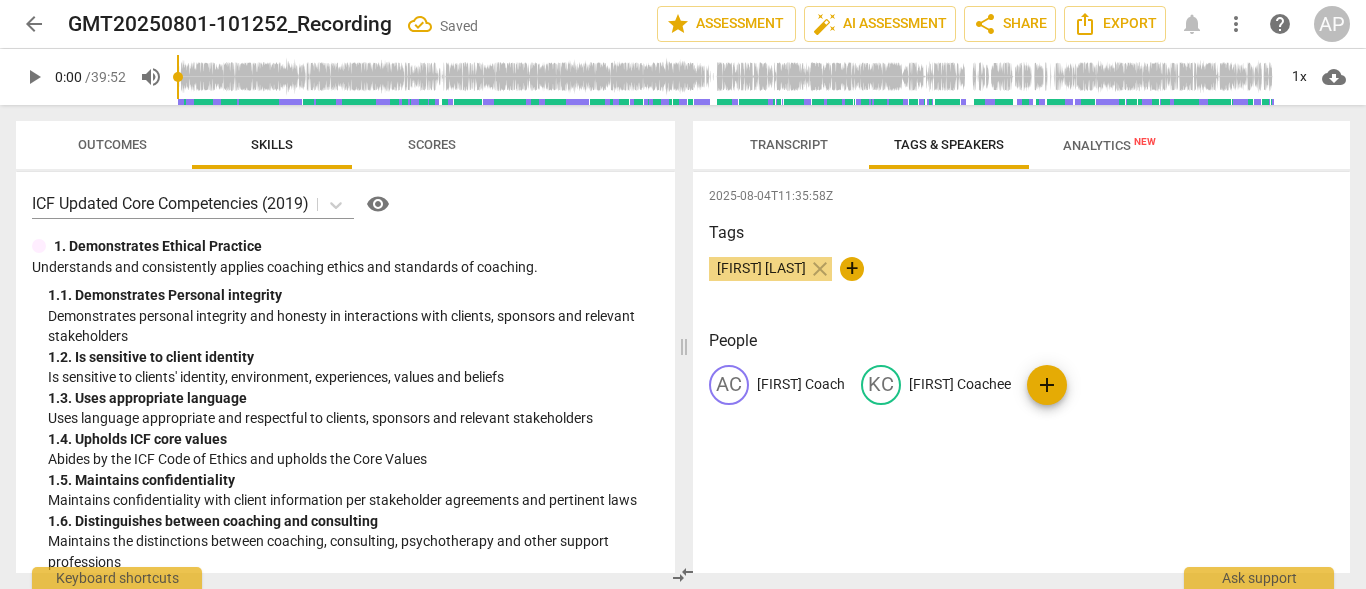 click on "Transcript" at bounding box center (789, 144) 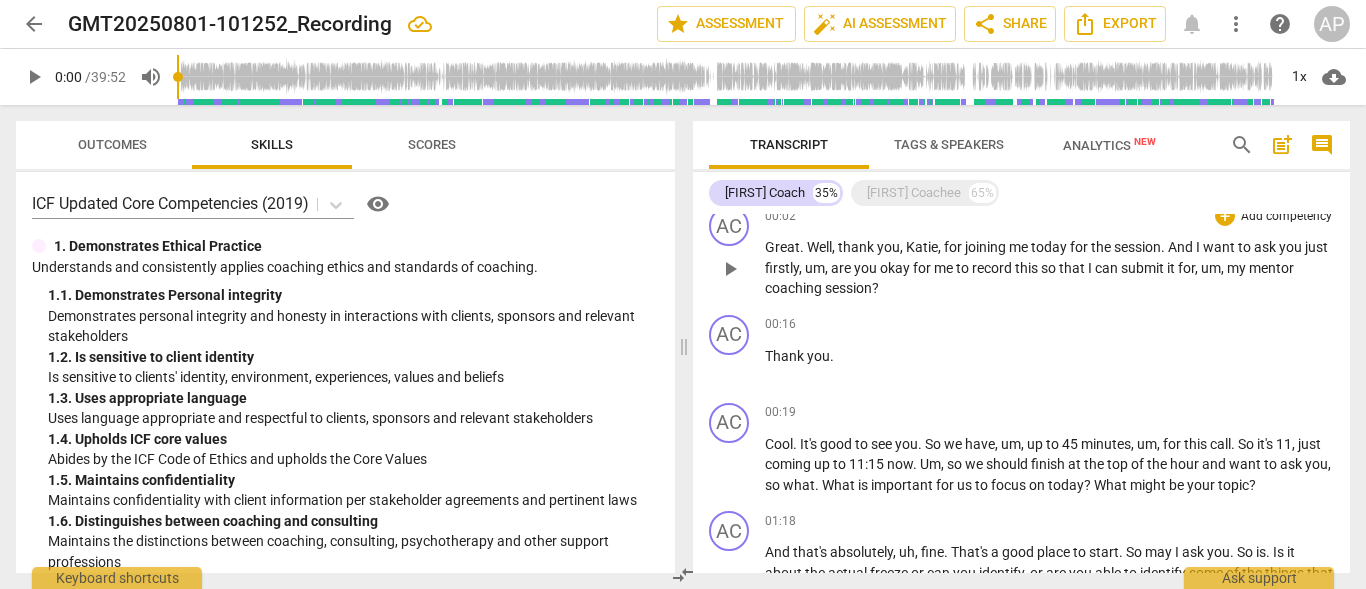 scroll, scrollTop: 0, scrollLeft: 0, axis: both 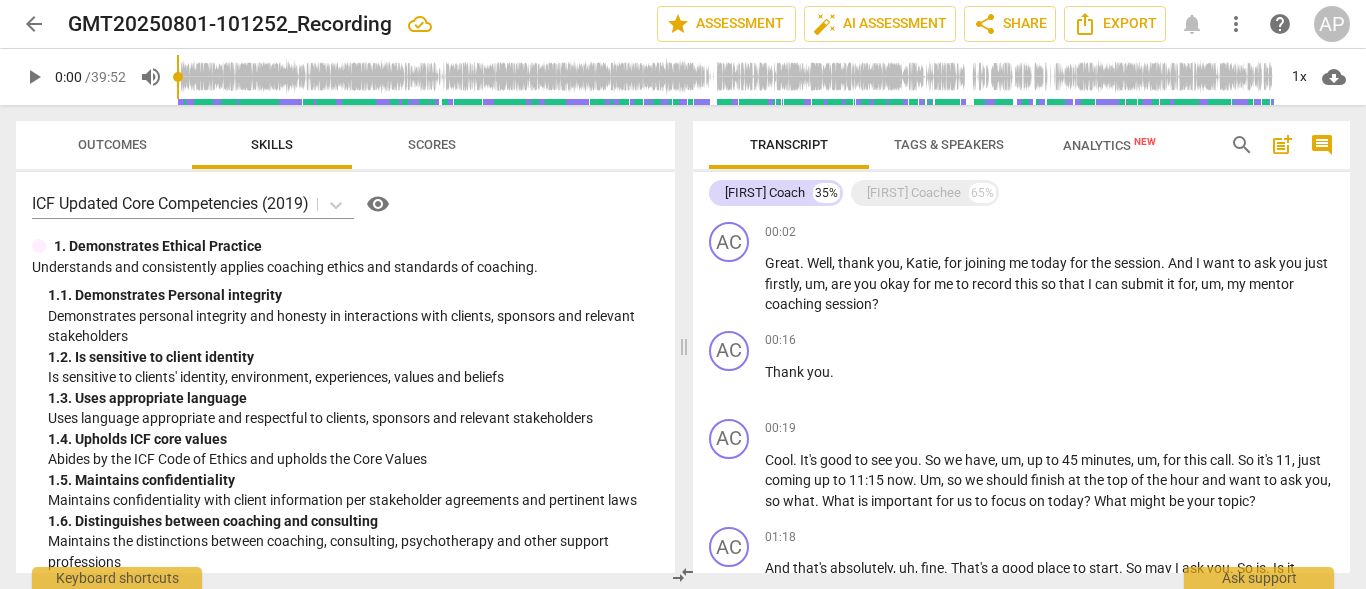 click on "Tags & Speakers" at bounding box center (949, 144) 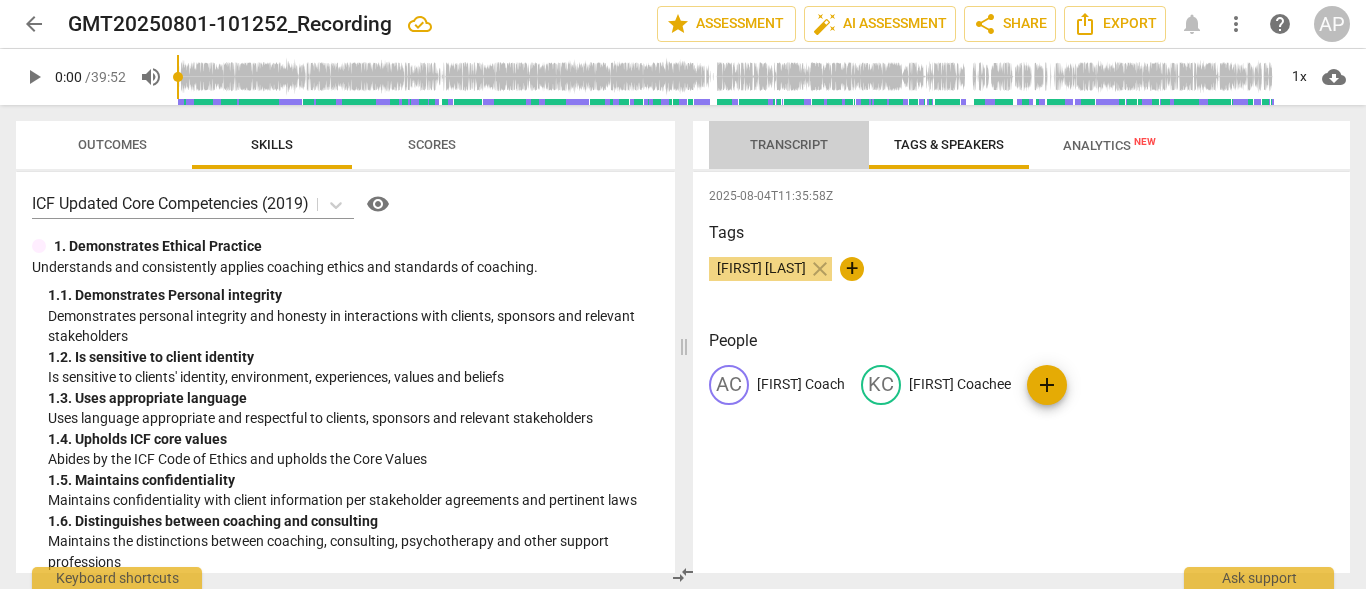 click on "Transcript" at bounding box center (789, 144) 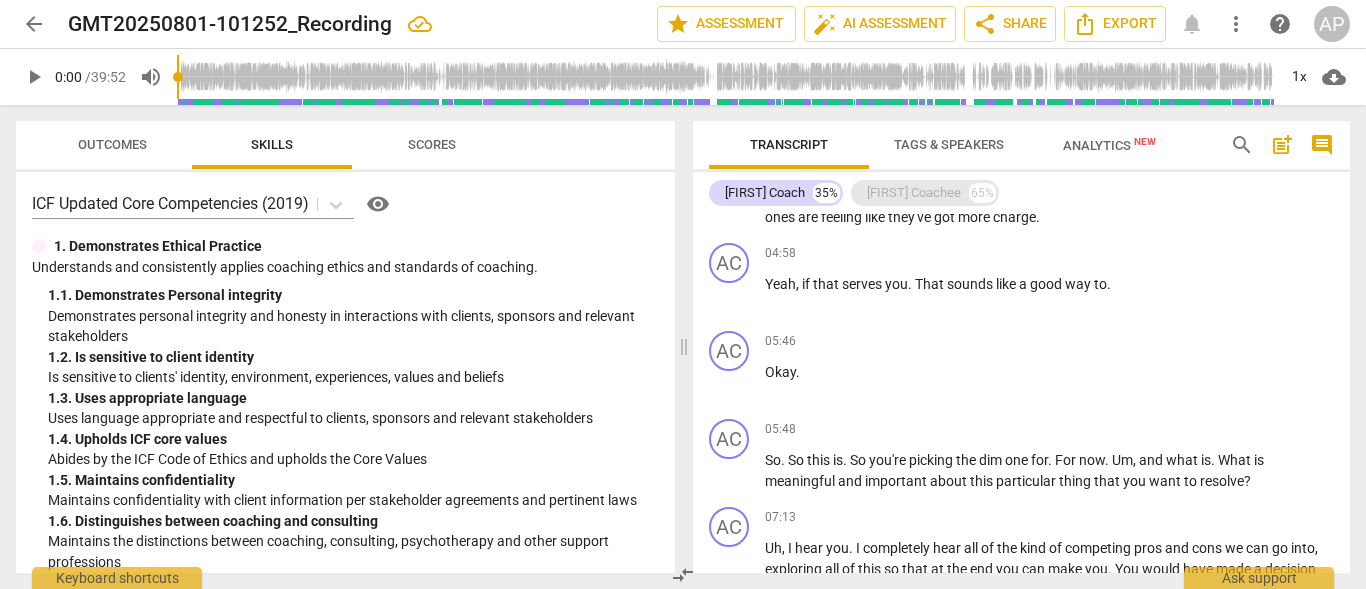 click on "Katie Coachee 65%" at bounding box center (925, 193) 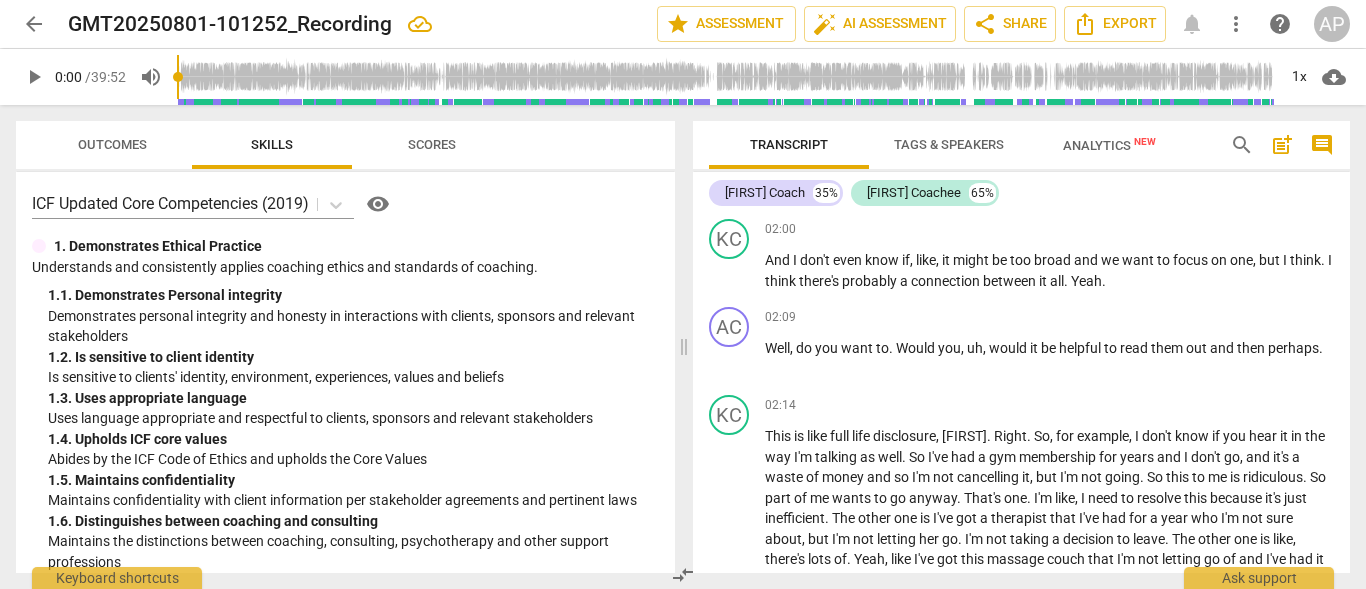 scroll, scrollTop: 1100, scrollLeft: 0, axis: vertical 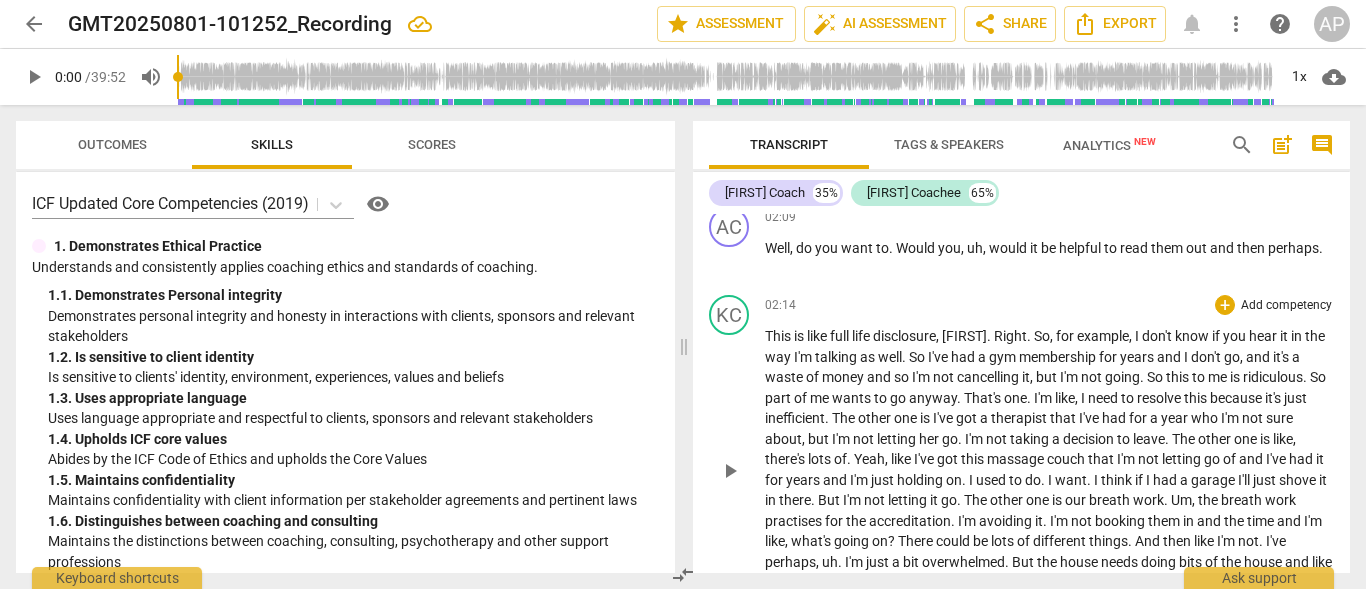 drag, startPoint x: 956, startPoint y: 335, endPoint x: 1012, endPoint y: 338, distance: 56.0803 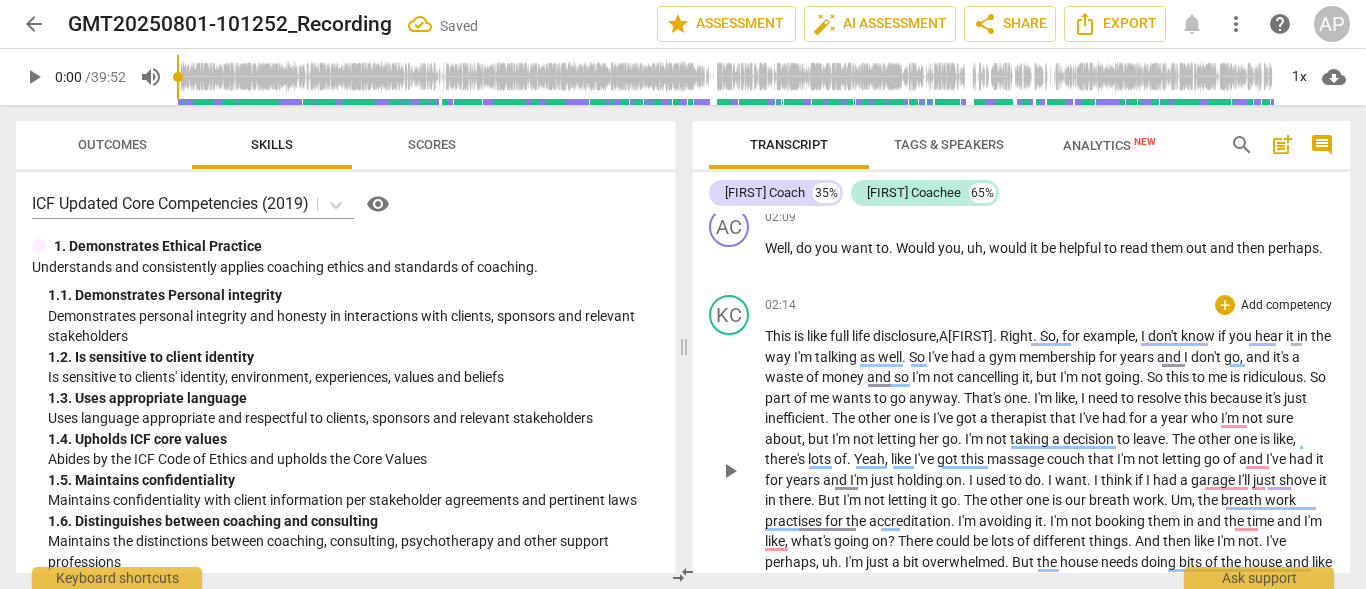 click on "one" at bounding box center (907, 418) 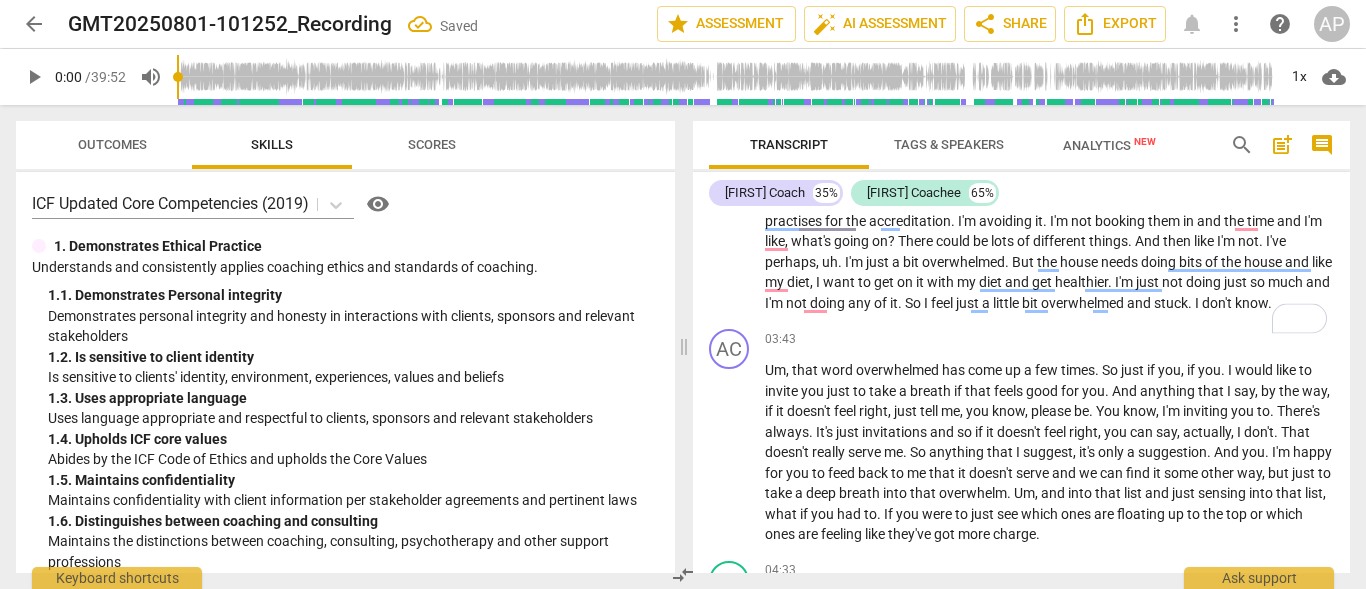 scroll, scrollTop: 1800, scrollLeft: 0, axis: vertical 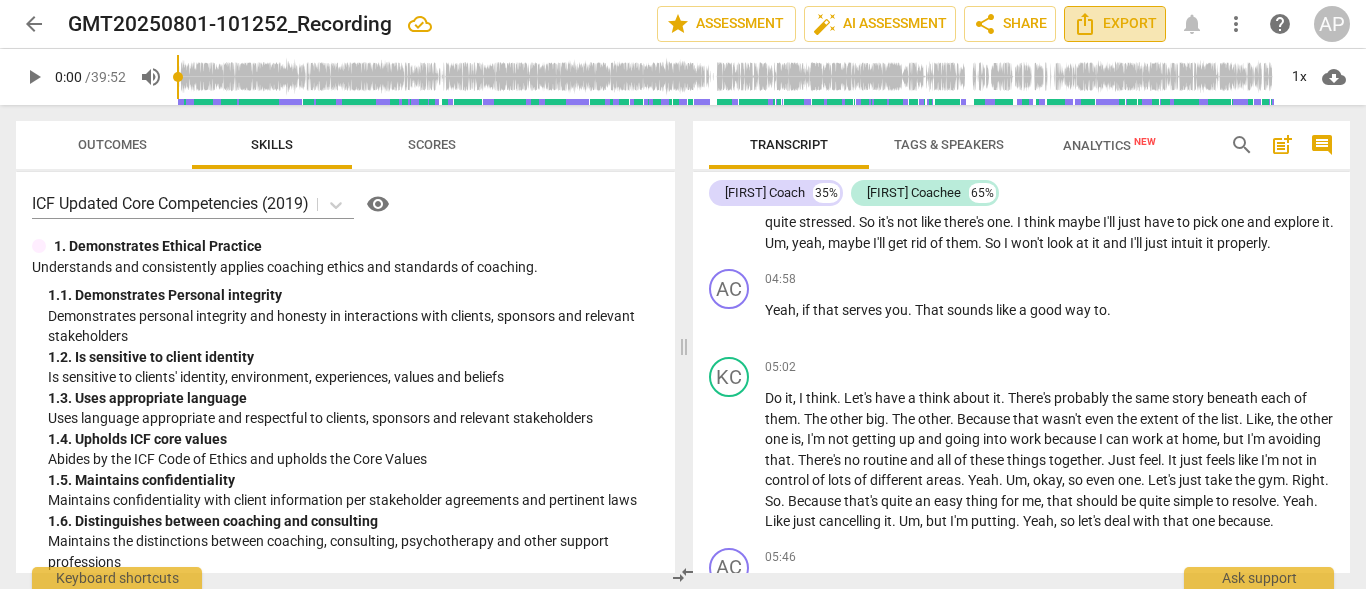 click on "Export" at bounding box center (1115, 24) 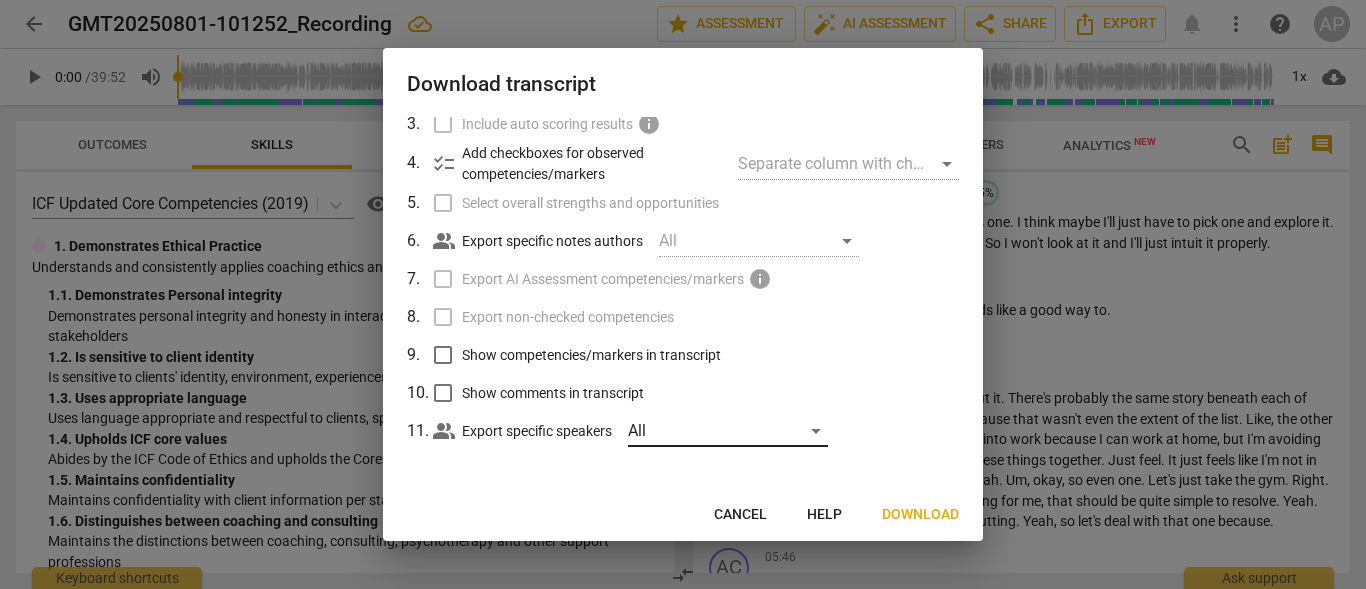 scroll, scrollTop: 169, scrollLeft: 0, axis: vertical 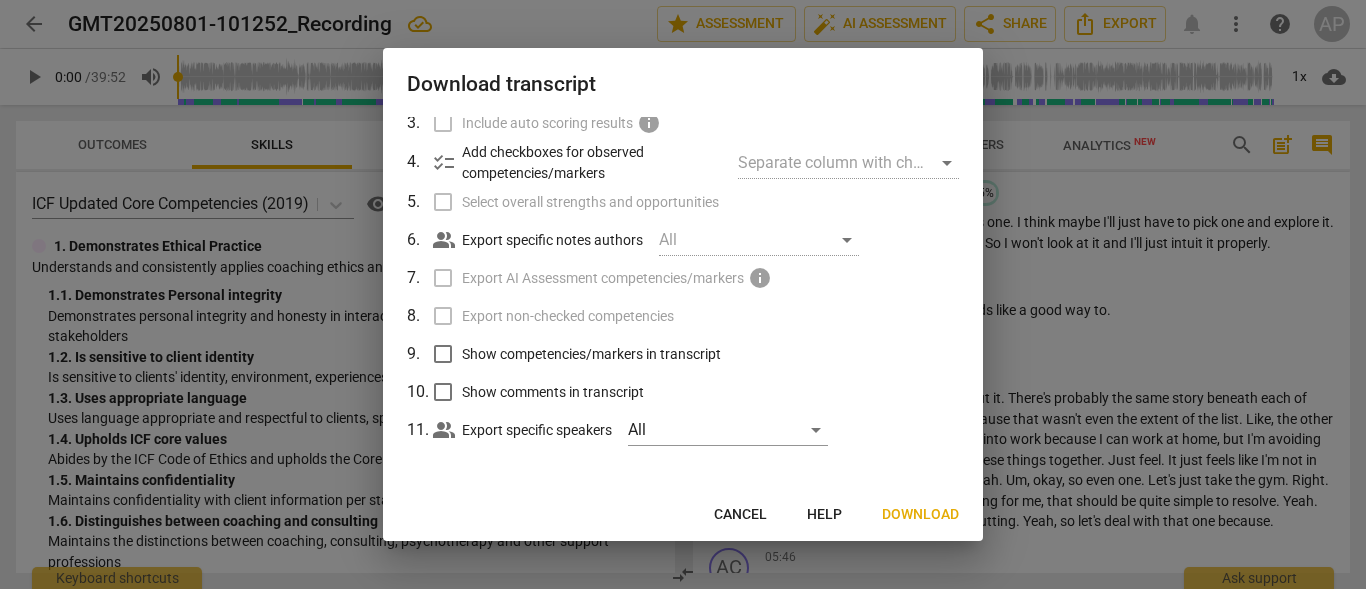 click on "Cancel" at bounding box center [740, 515] 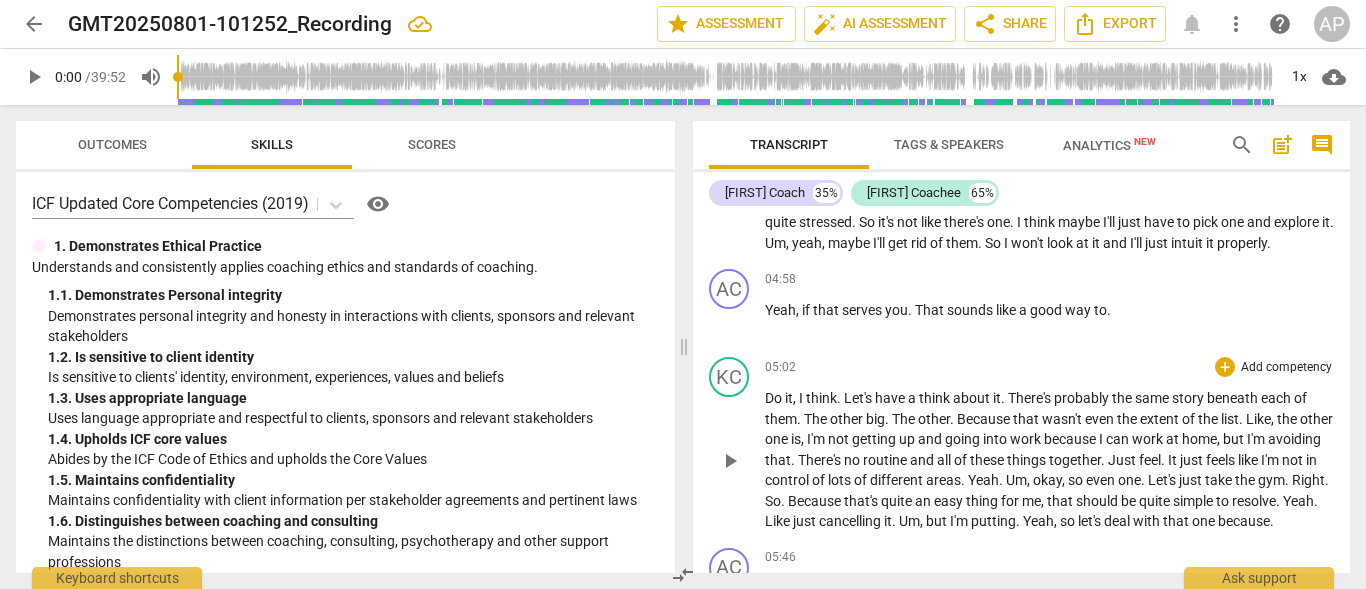 click on "together" at bounding box center (1075, 460) 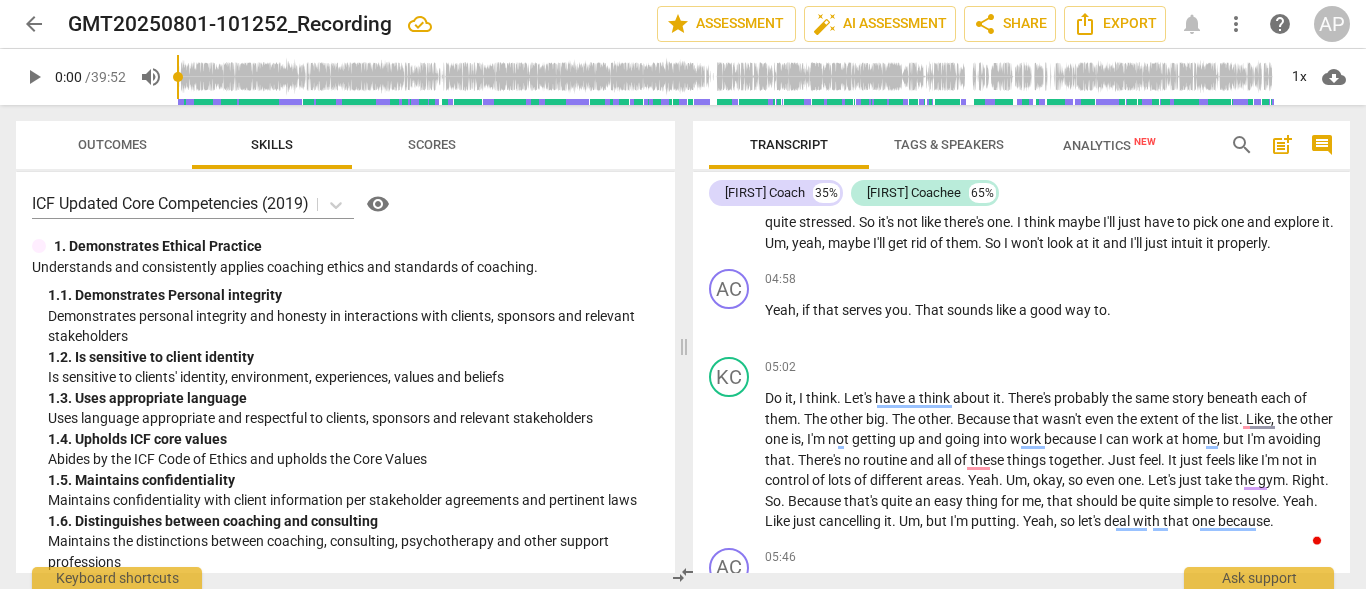 click on "play_arrow" at bounding box center [34, 77] 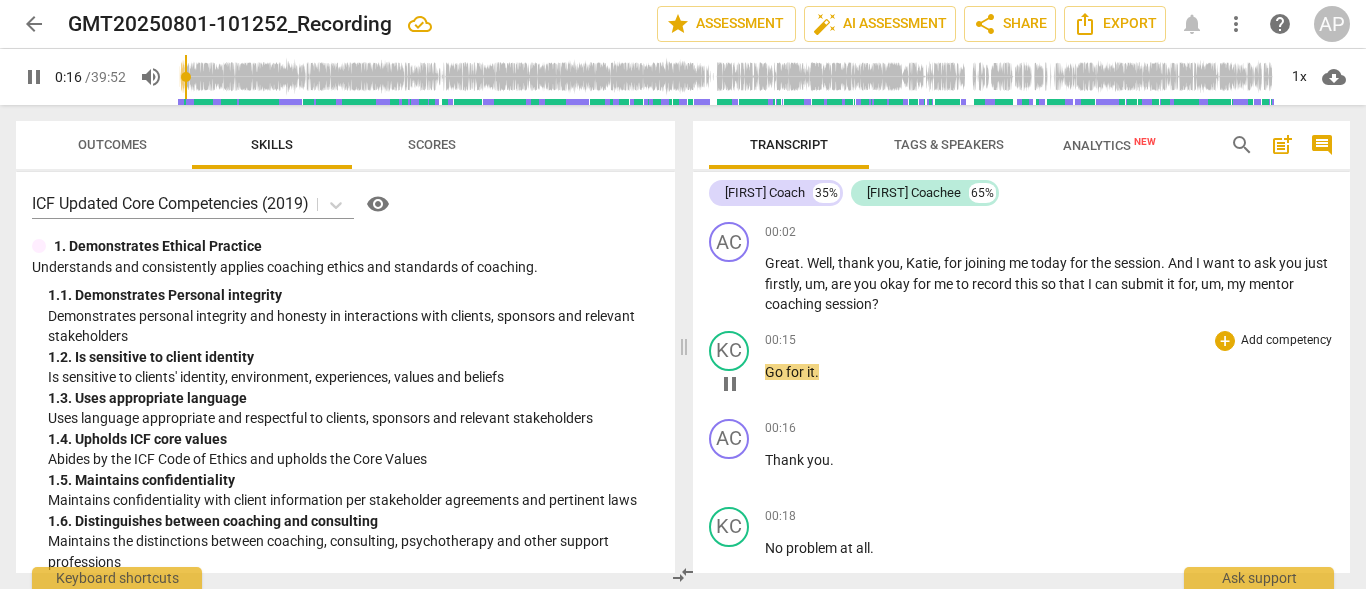 scroll, scrollTop: 100, scrollLeft: 0, axis: vertical 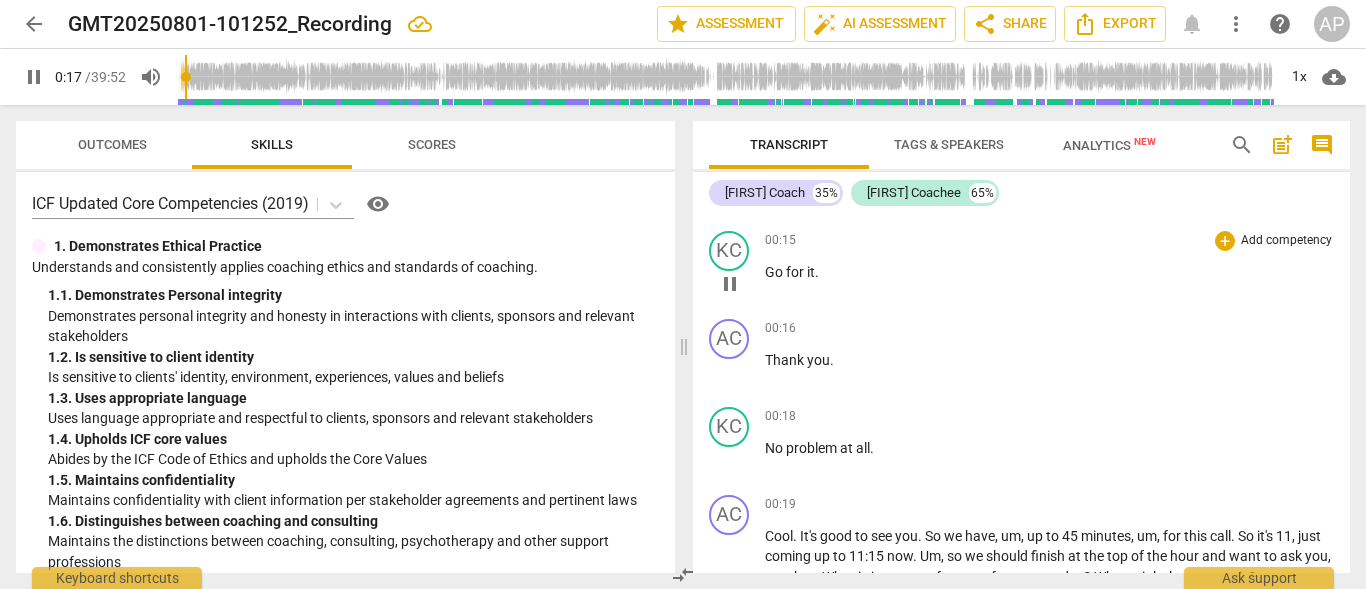 click on "Go" at bounding box center [775, 272] 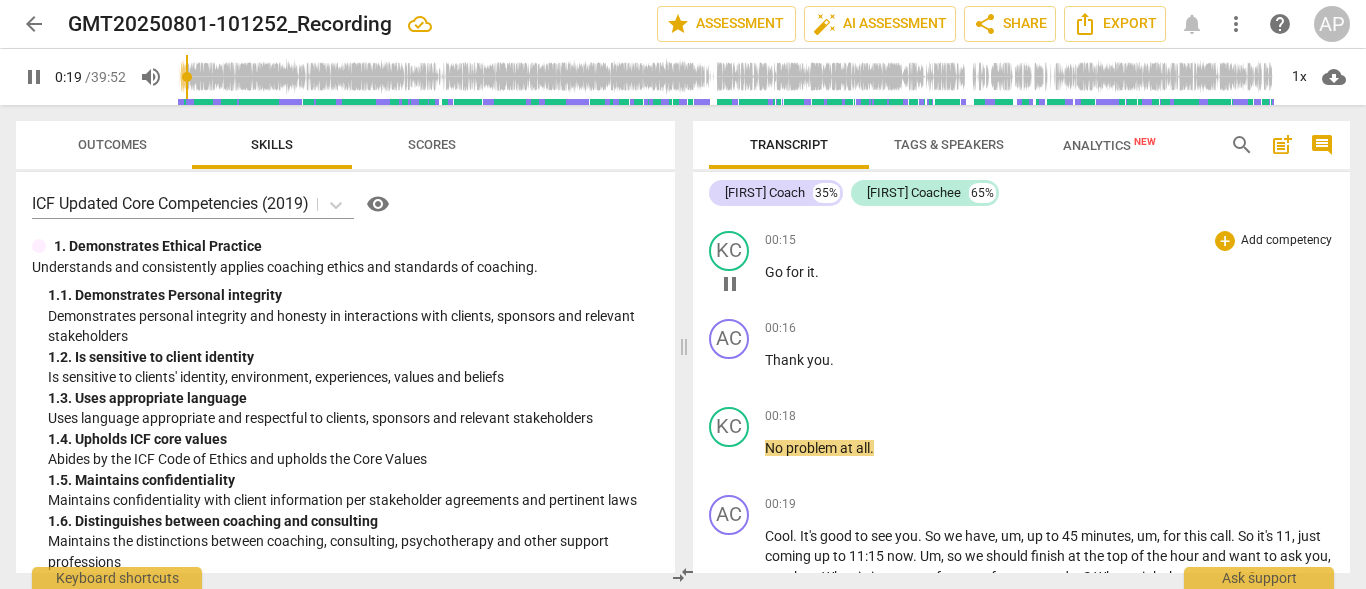 type on "19" 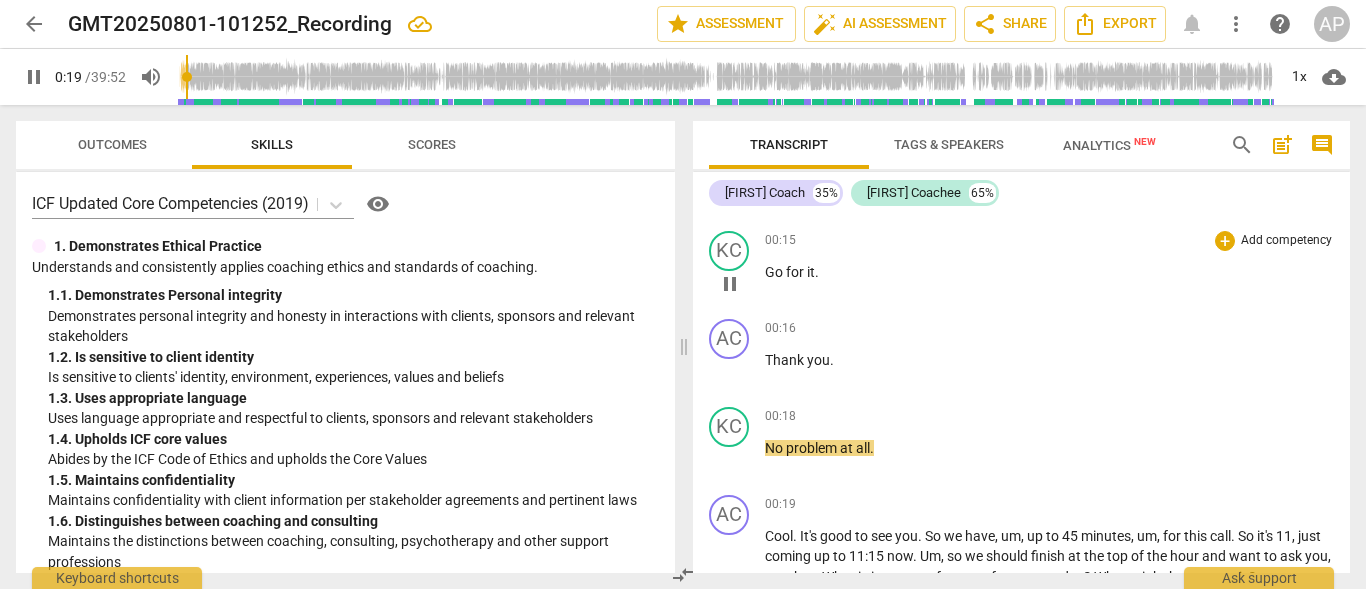 type 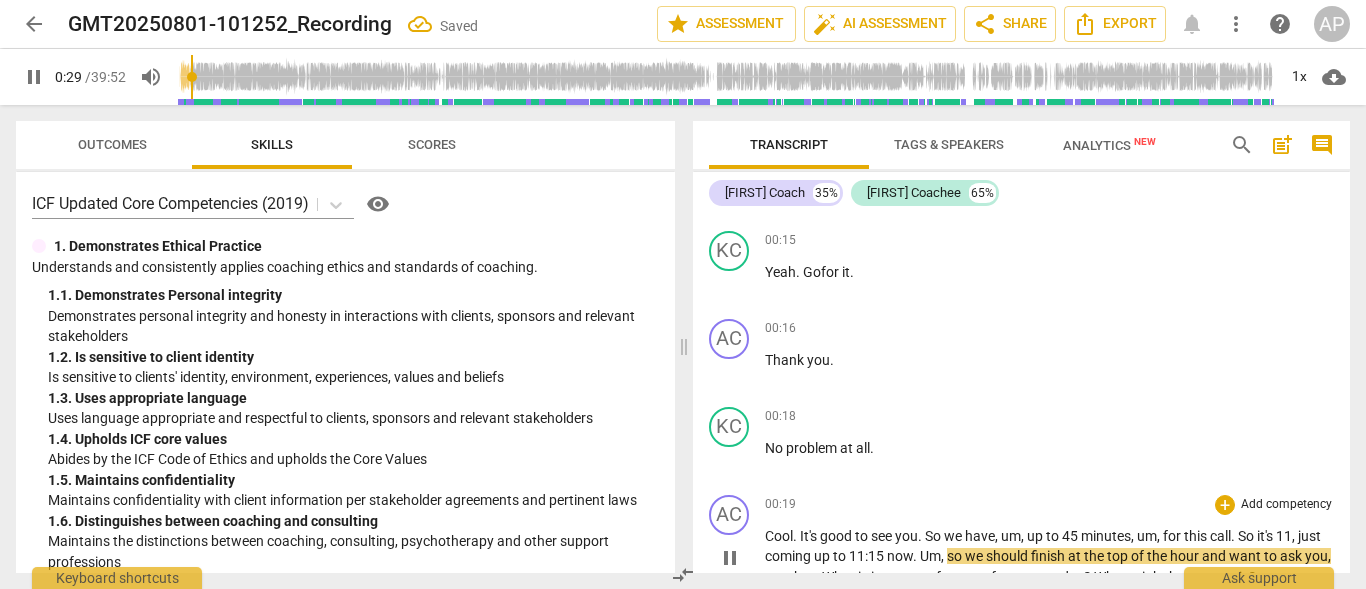 scroll, scrollTop: 300, scrollLeft: 0, axis: vertical 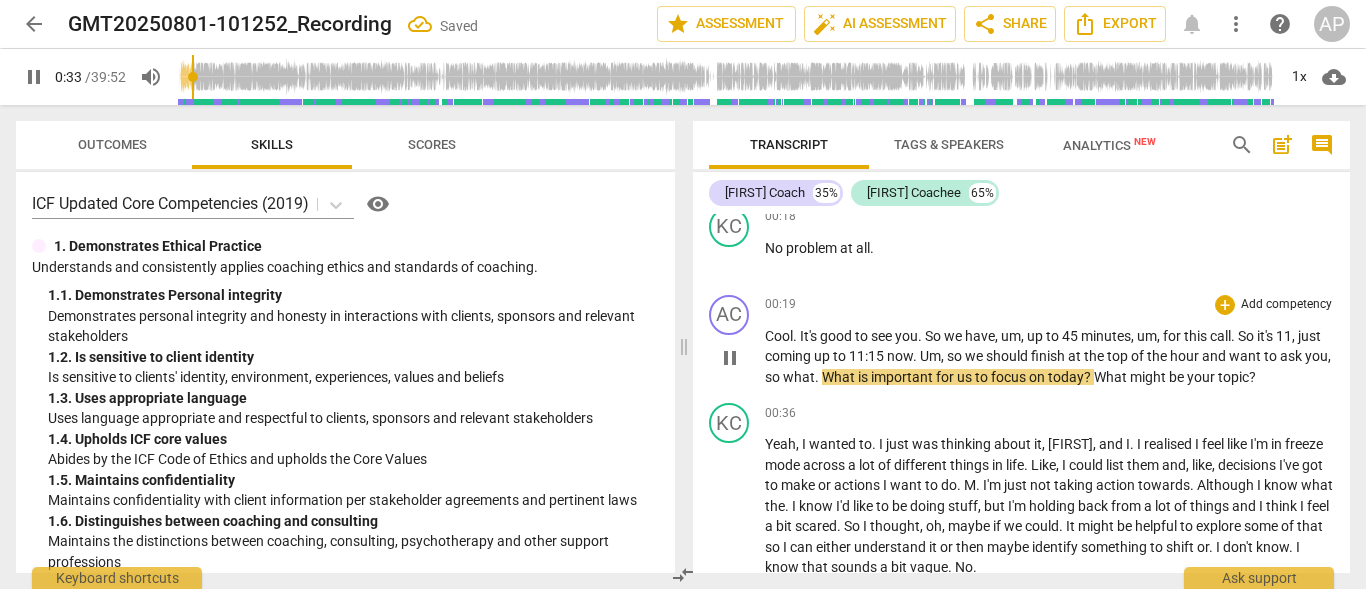 click on "want" at bounding box center [1246, 356] 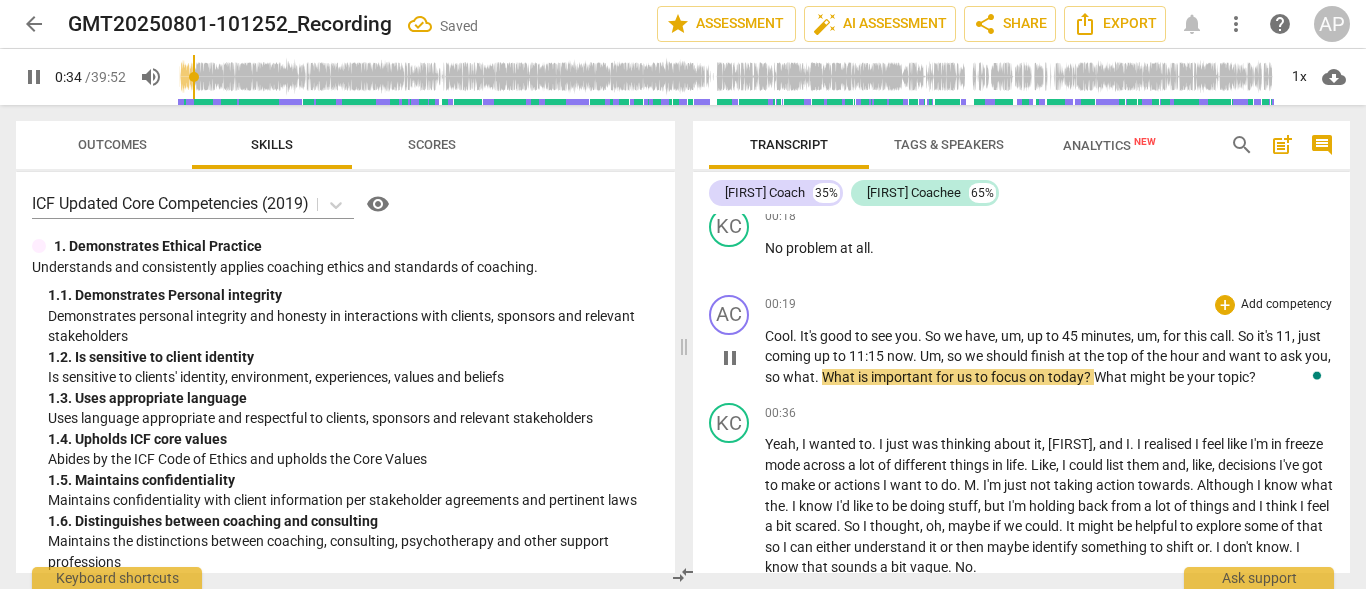 type on "35" 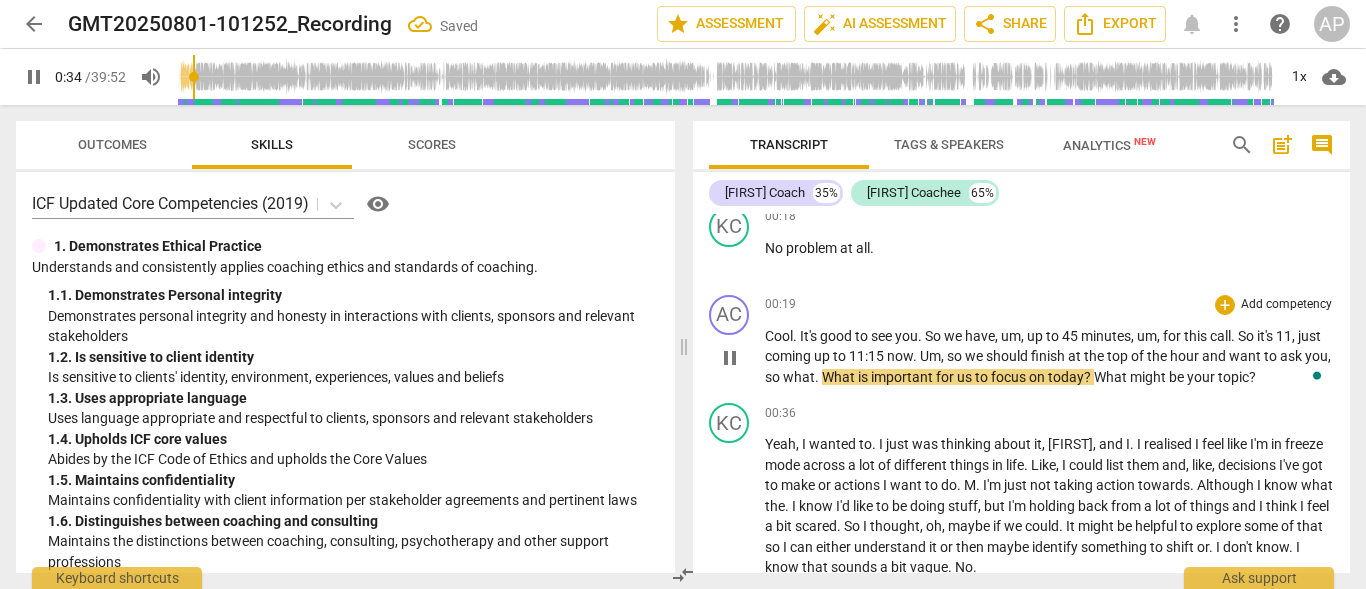 type 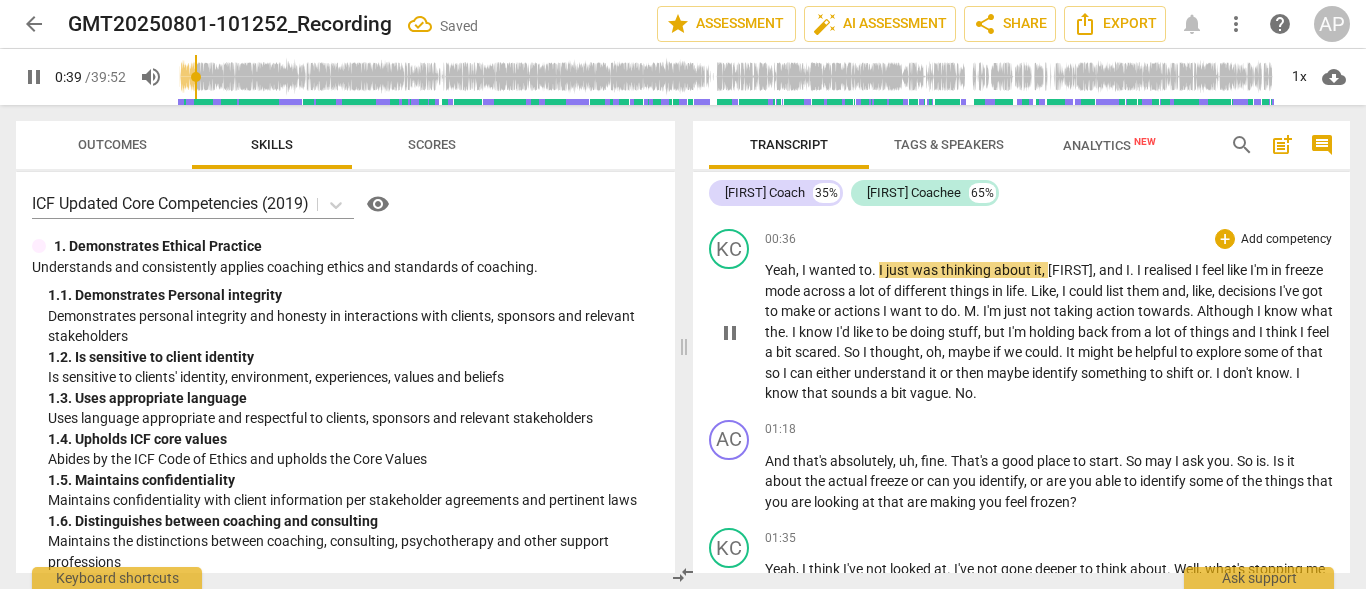 scroll, scrollTop: 500, scrollLeft: 0, axis: vertical 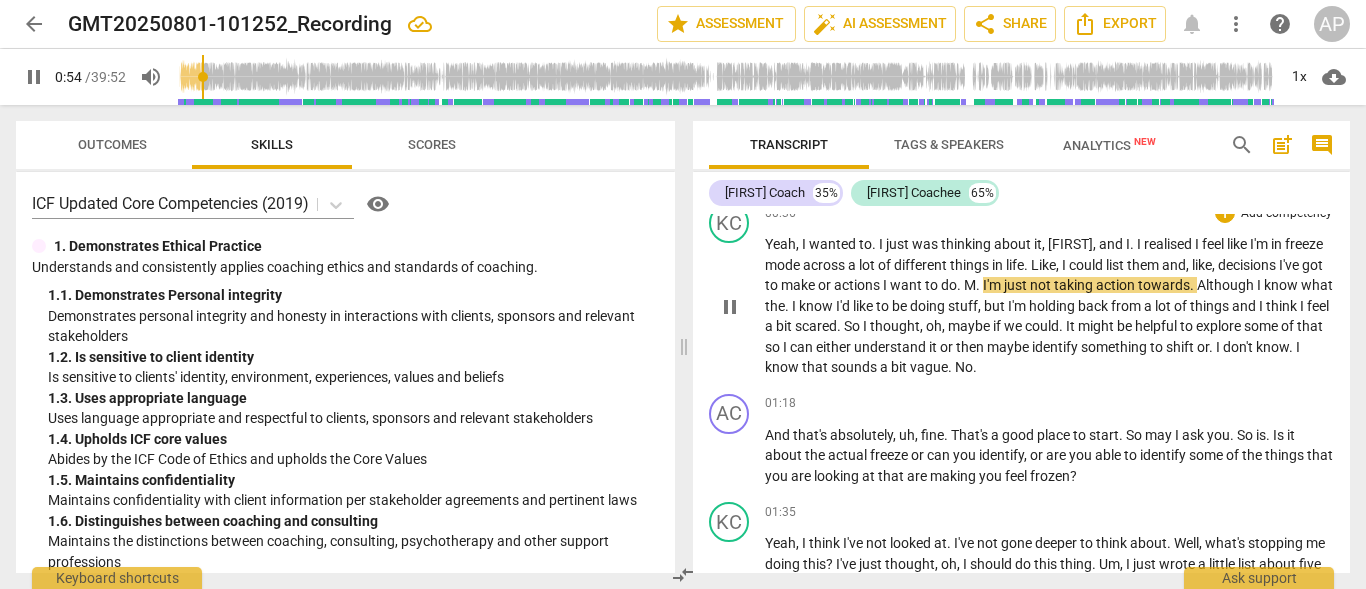 click on "." at bounding box center [979, 285] 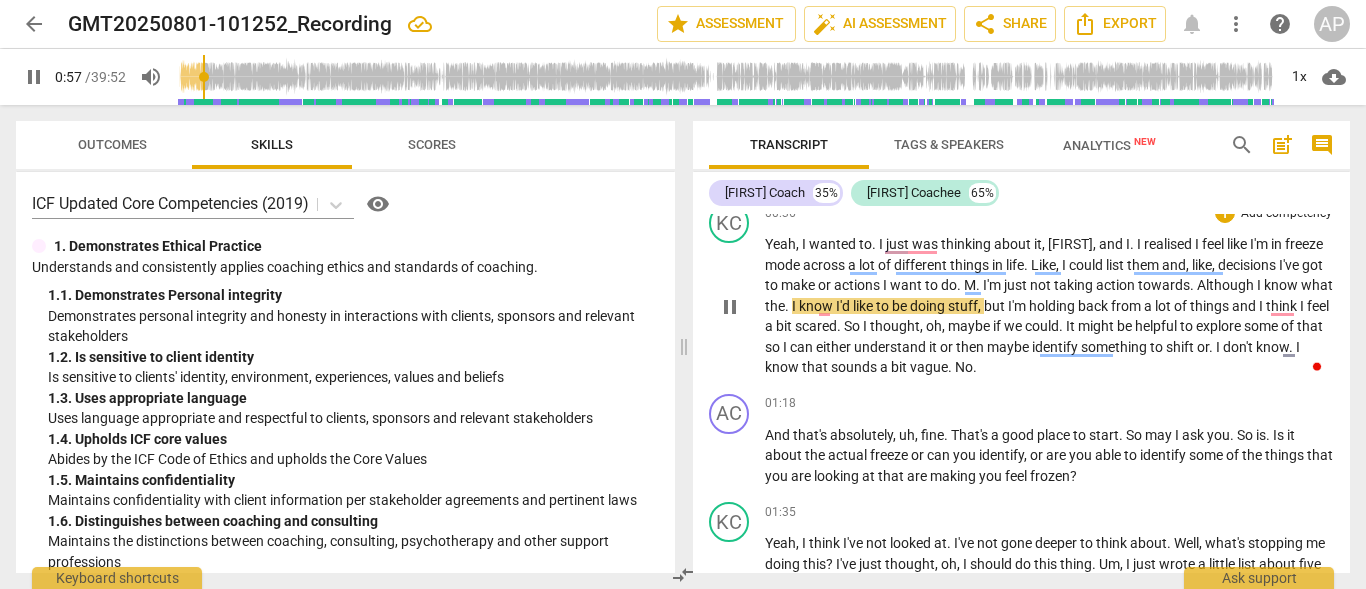 type on "58" 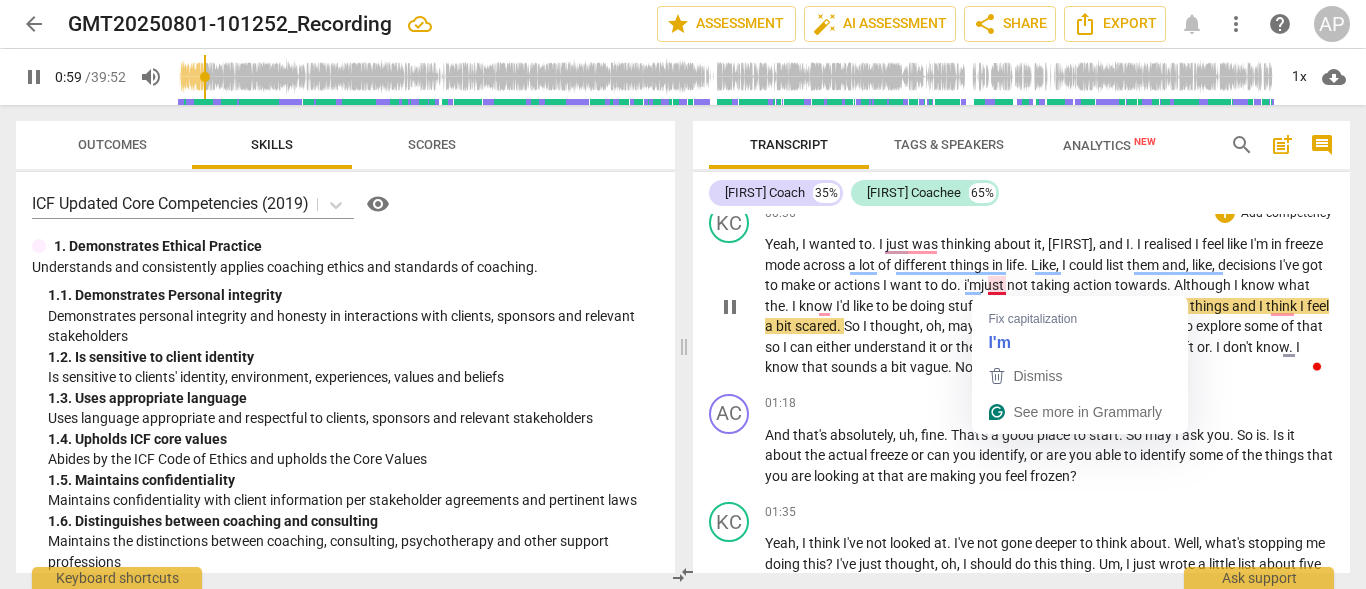 click on "i'm" at bounding box center (972, 285) 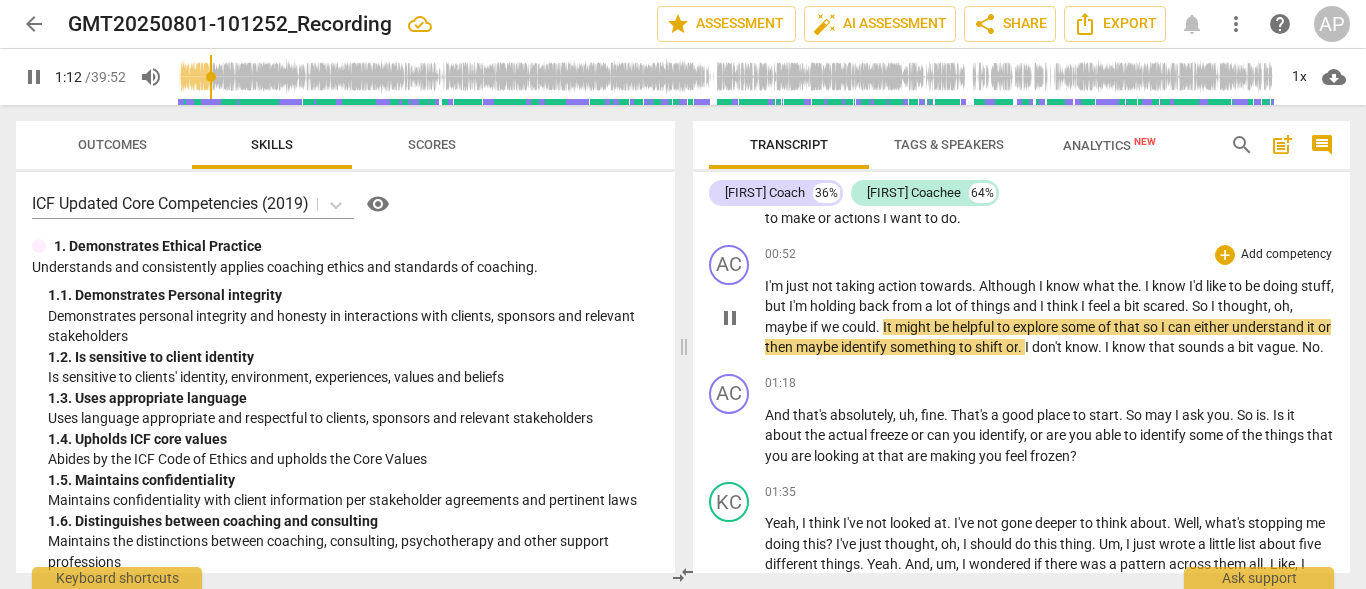 scroll, scrollTop: 467, scrollLeft: 0, axis: vertical 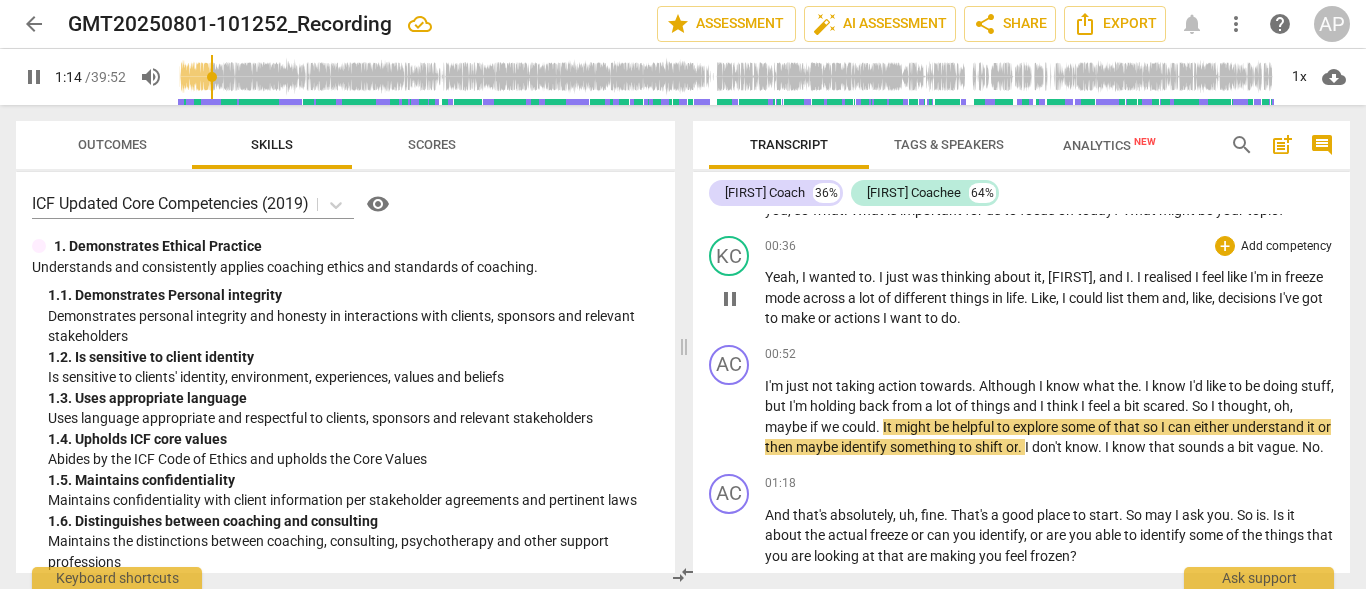 click on "Yeah ,   I   wanted   to .   I   just   was   thinking   about   it ,   Aleka ,   and   I .   I   realised   I   feel   like   I'm   in   freeze   mode   across   a   lot   of   different   things   in   life .   Like ,   I   could   list   them   and ,   like ,   decisions   I've   got   to   make   or   actions   I   want   to   do ." at bounding box center (1049, 298) 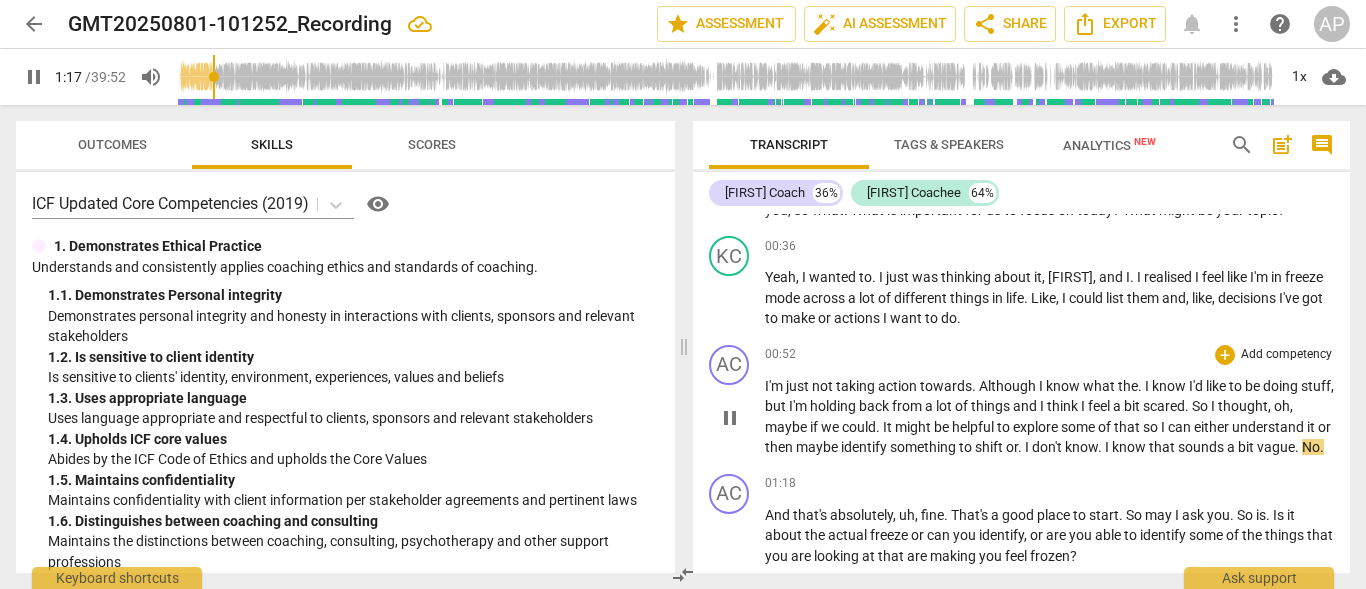 click on "I'm" at bounding box center (775, 386) 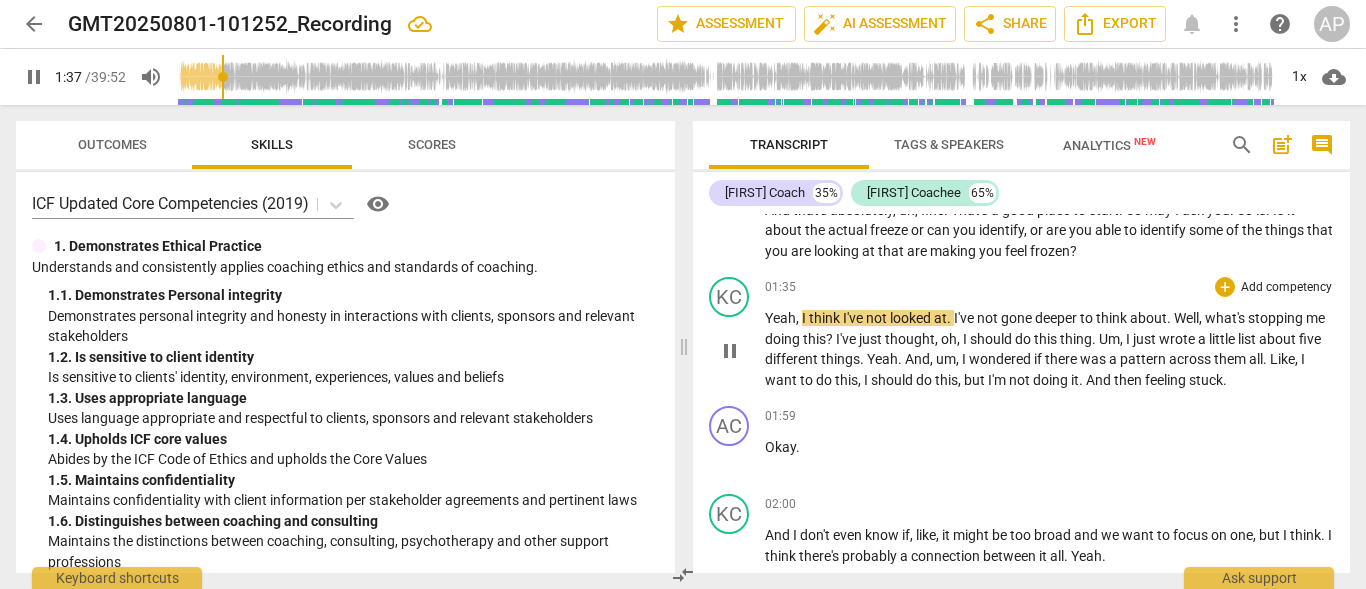 scroll, scrollTop: 767, scrollLeft: 0, axis: vertical 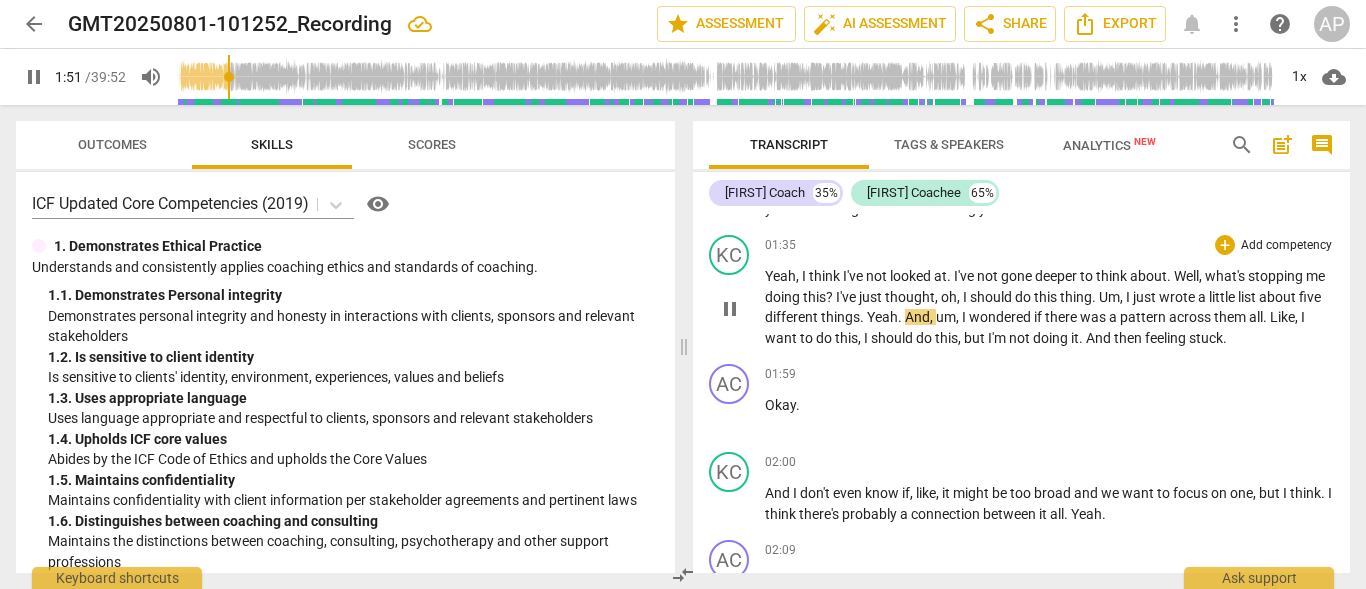 click on "." at bounding box center (901, 317) 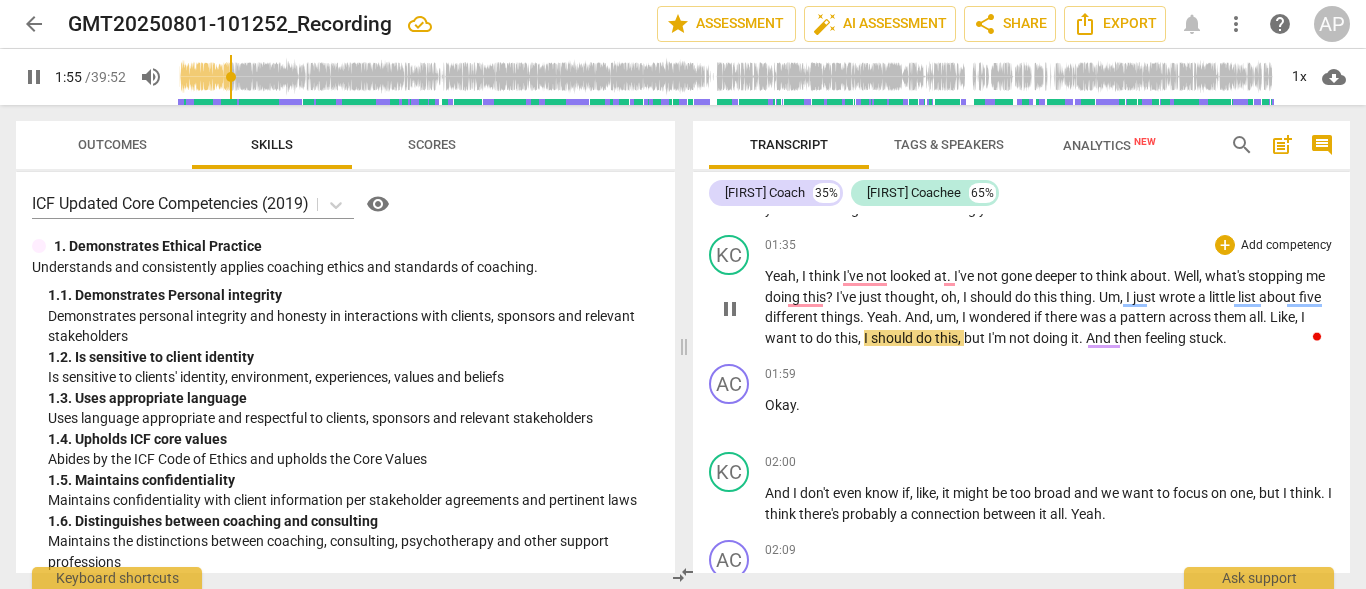 click on "." at bounding box center (901, 317) 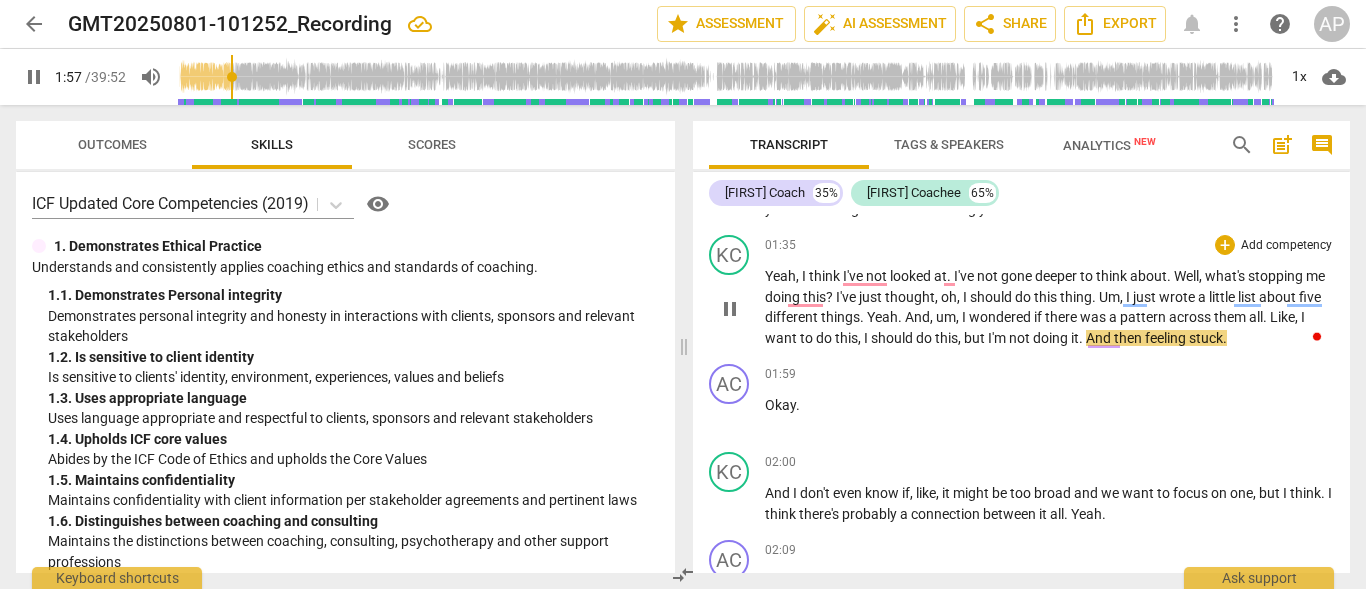 click on "pause" at bounding box center (730, 309) 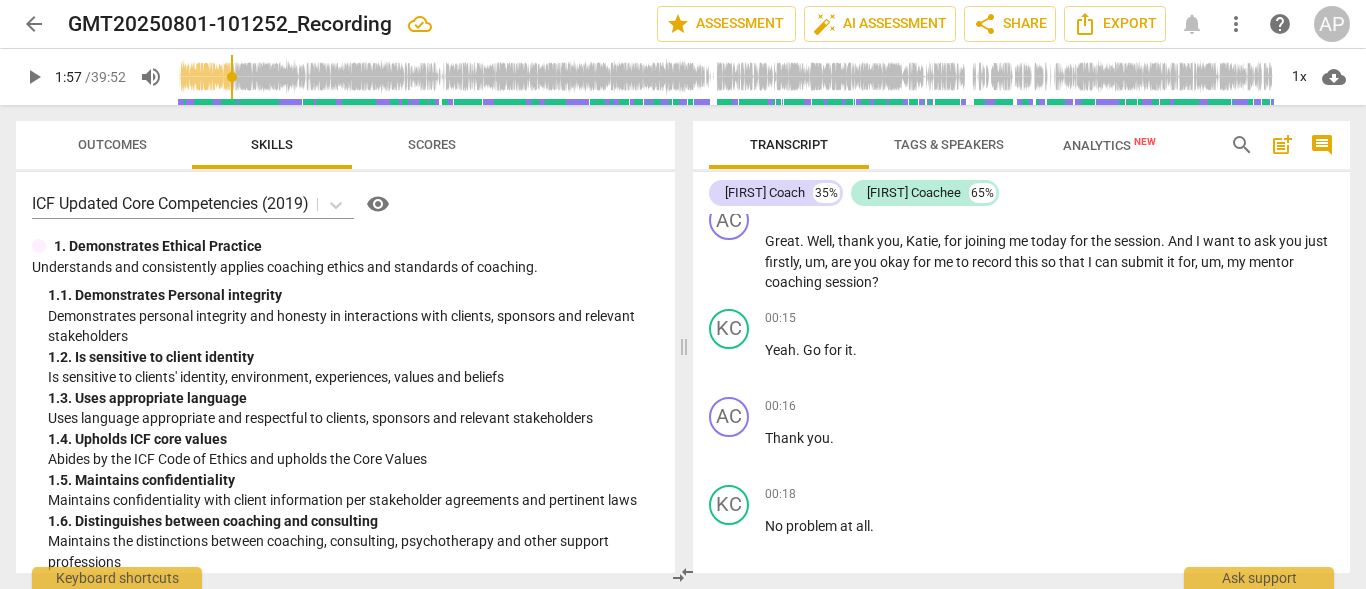 scroll, scrollTop: 0, scrollLeft: 0, axis: both 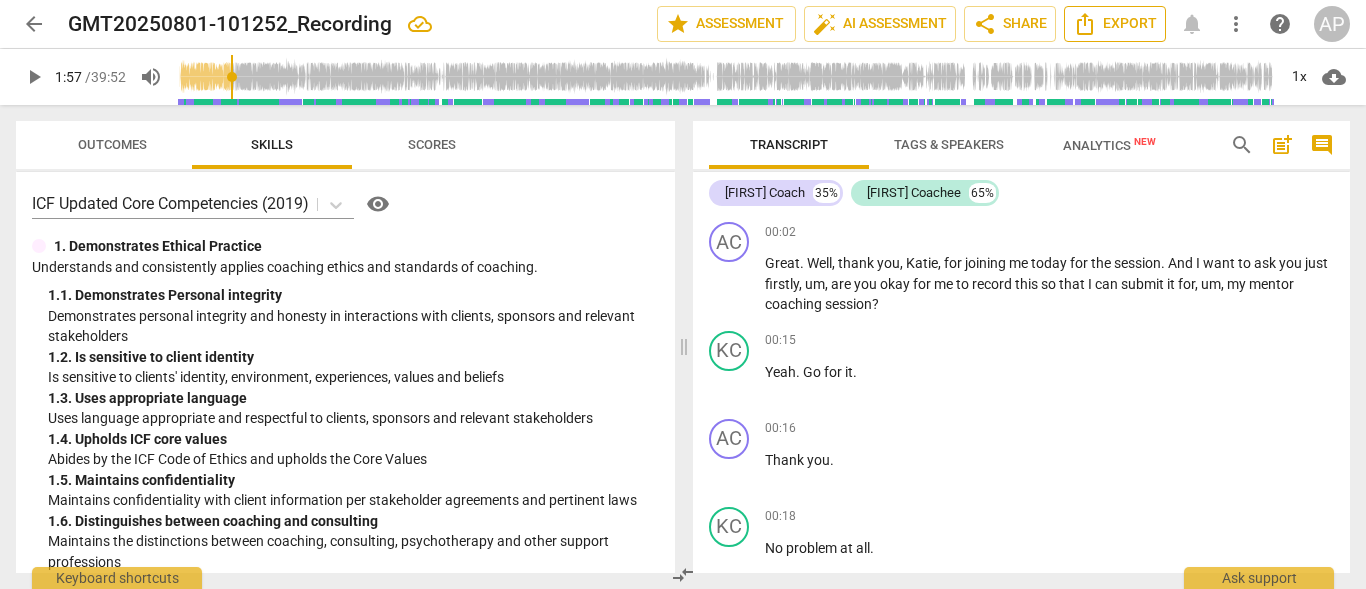 click on "Export" at bounding box center [1115, 24] 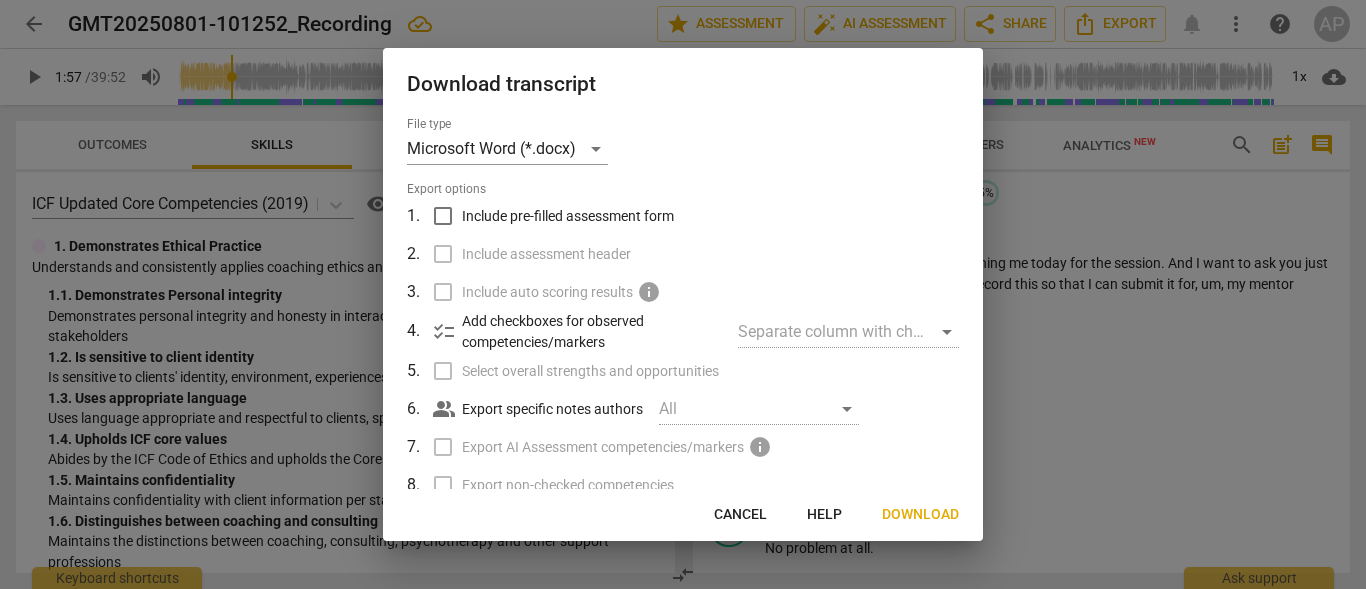 click on "Download" at bounding box center [920, 515] 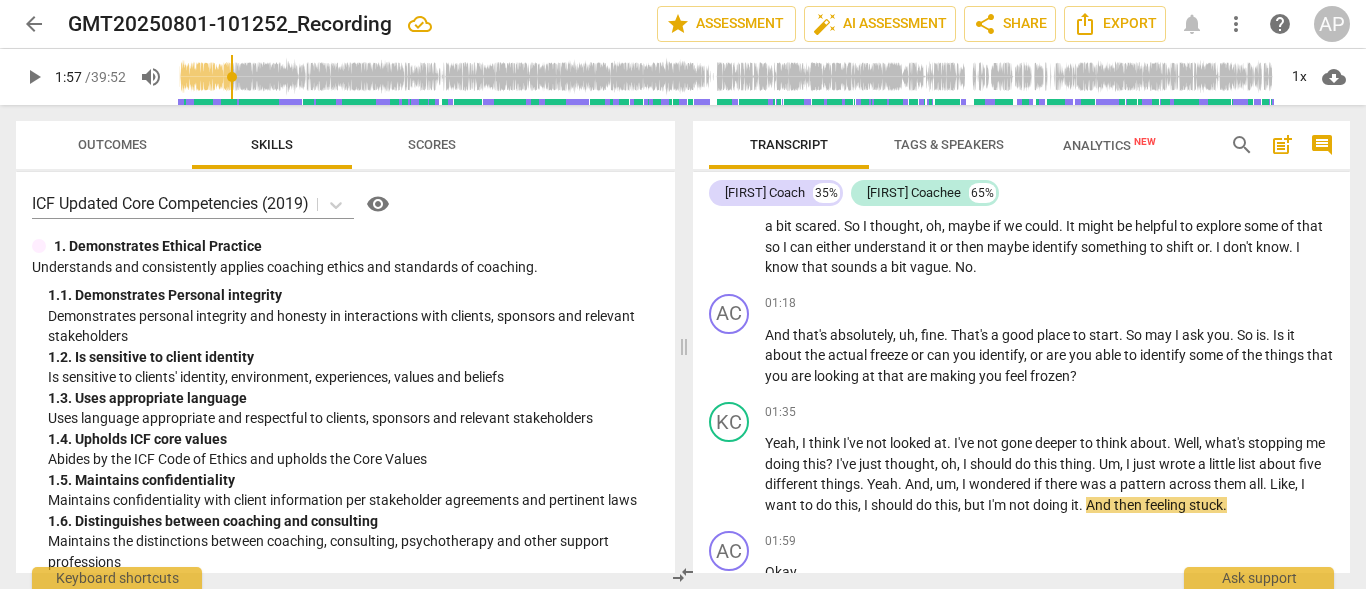 scroll, scrollTop: 700, scrollLeft: 0, axis: vertical 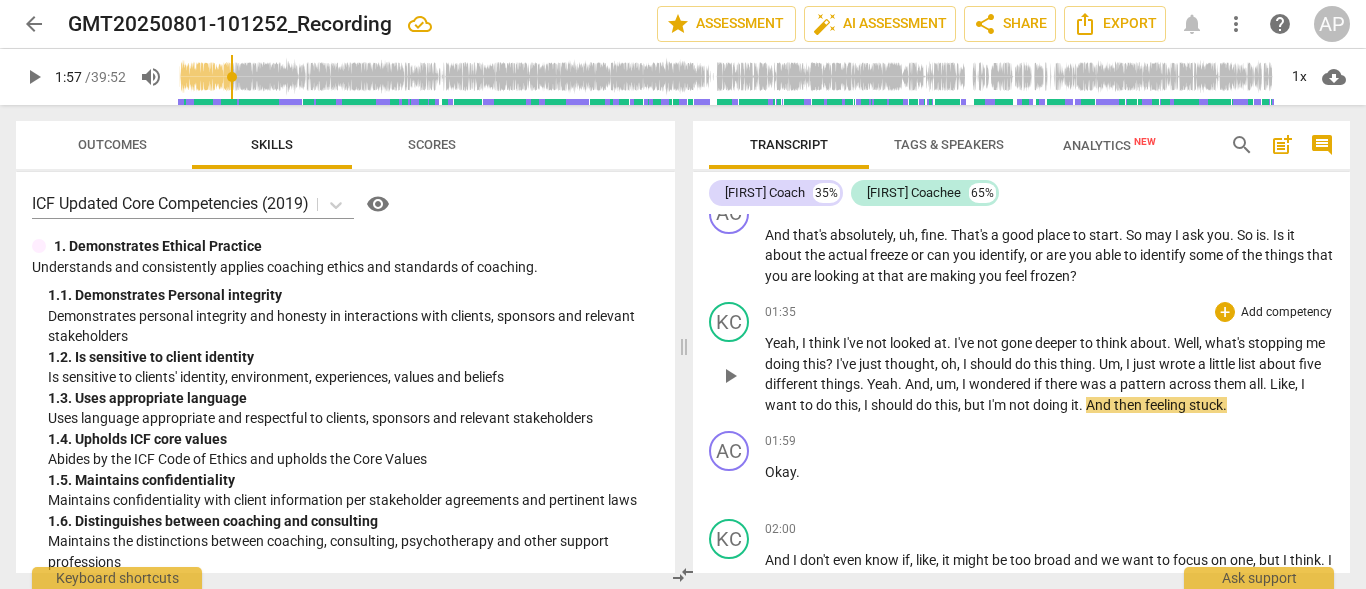 click on "thing" at bounding box center [1076, 364] 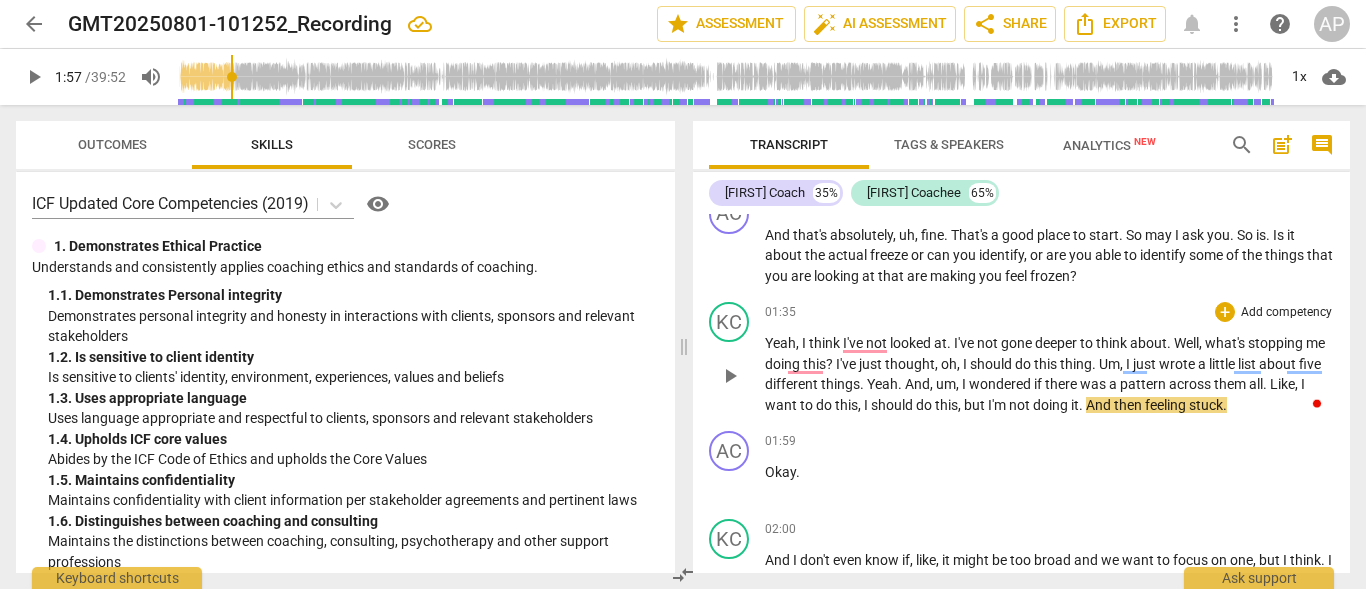 click on "And" at bounding box center (917, 384) 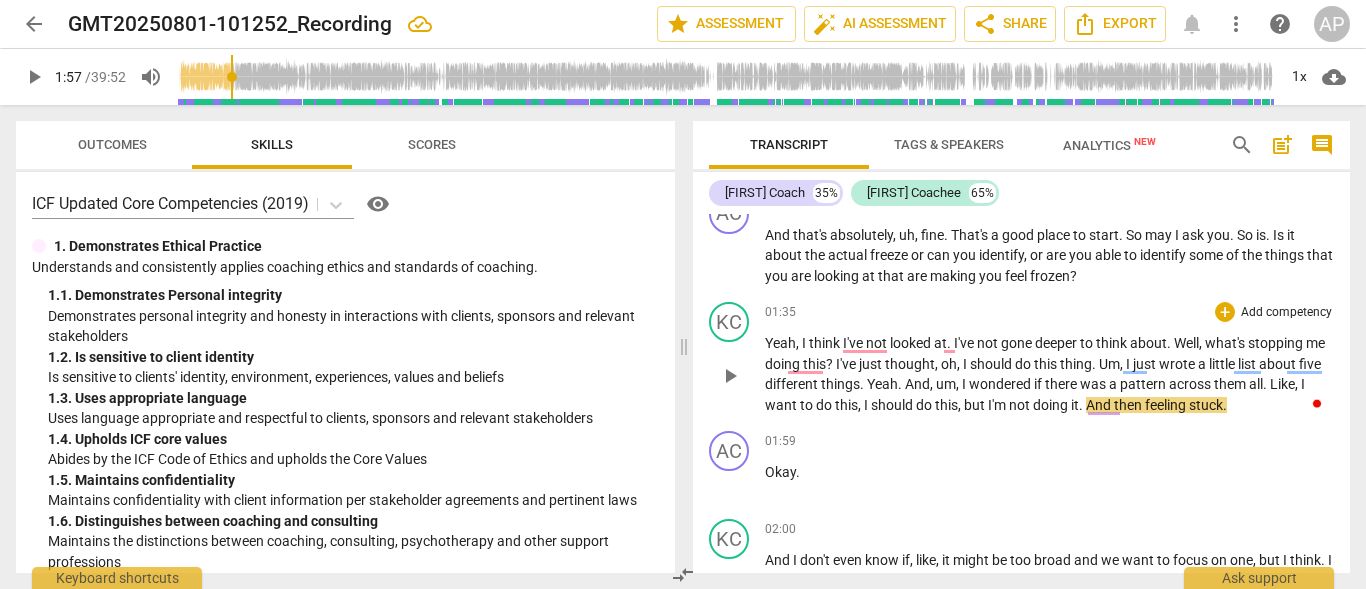 click on "Yeah" at bounding box center (882, 384) 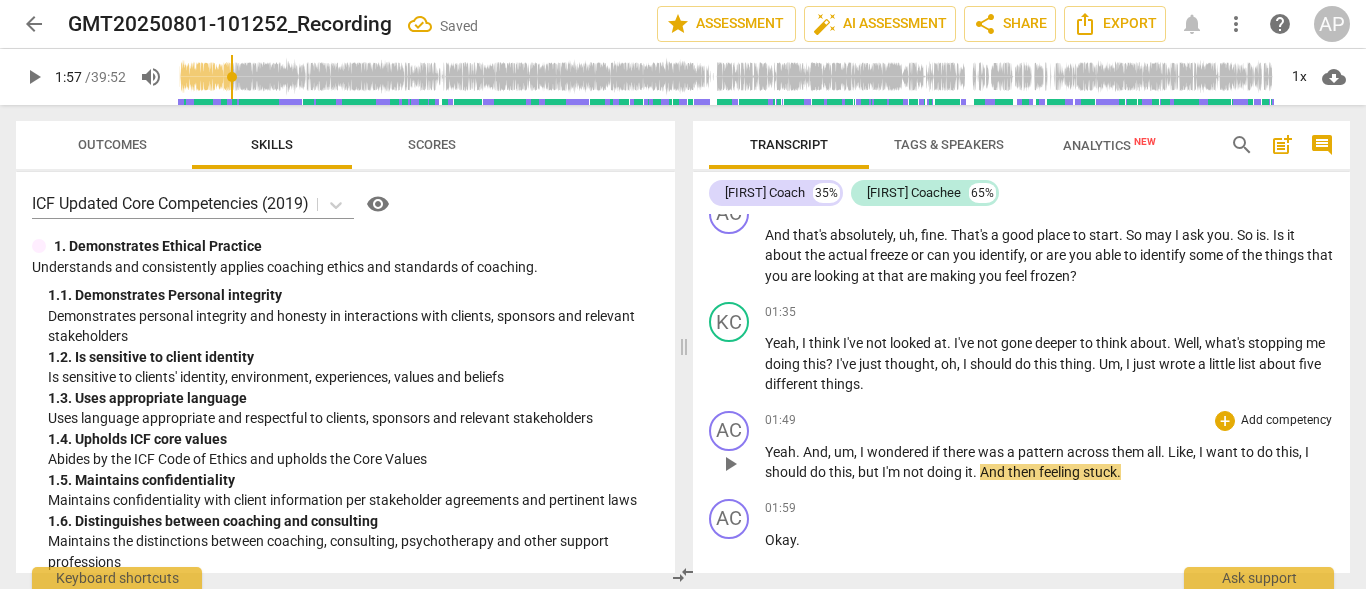 click on "And" at bounding box center [815, 452] 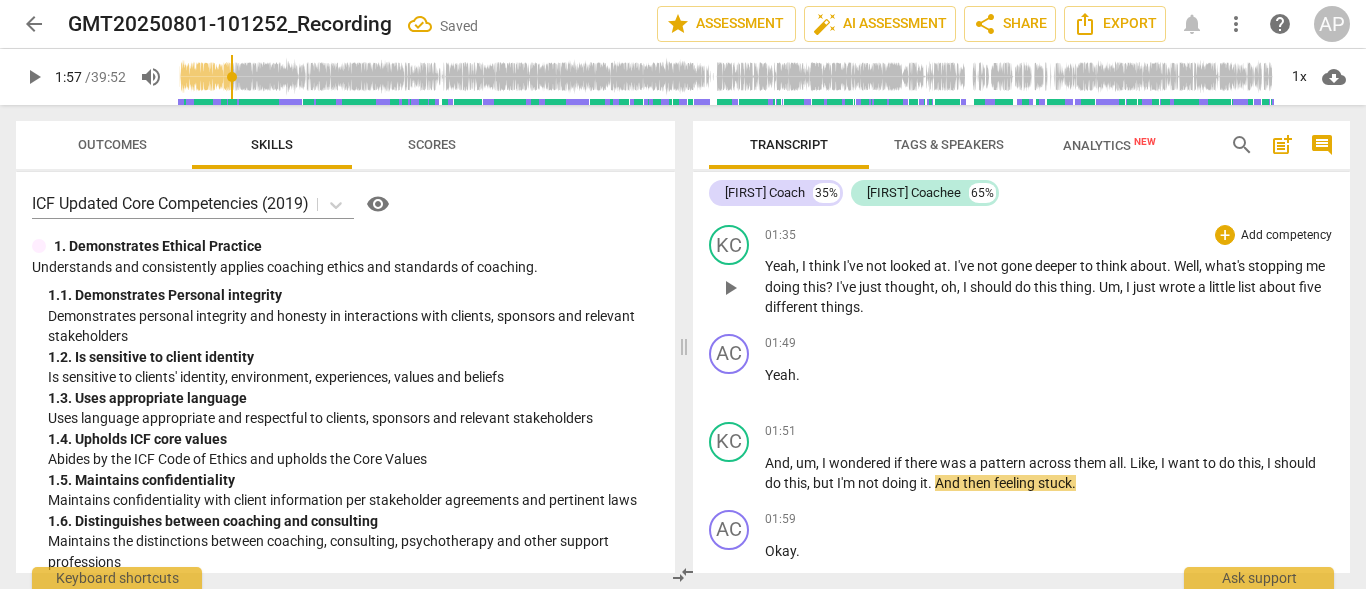 scroll, scrollTop: 800, scrollLeft: 0, axis: vertical 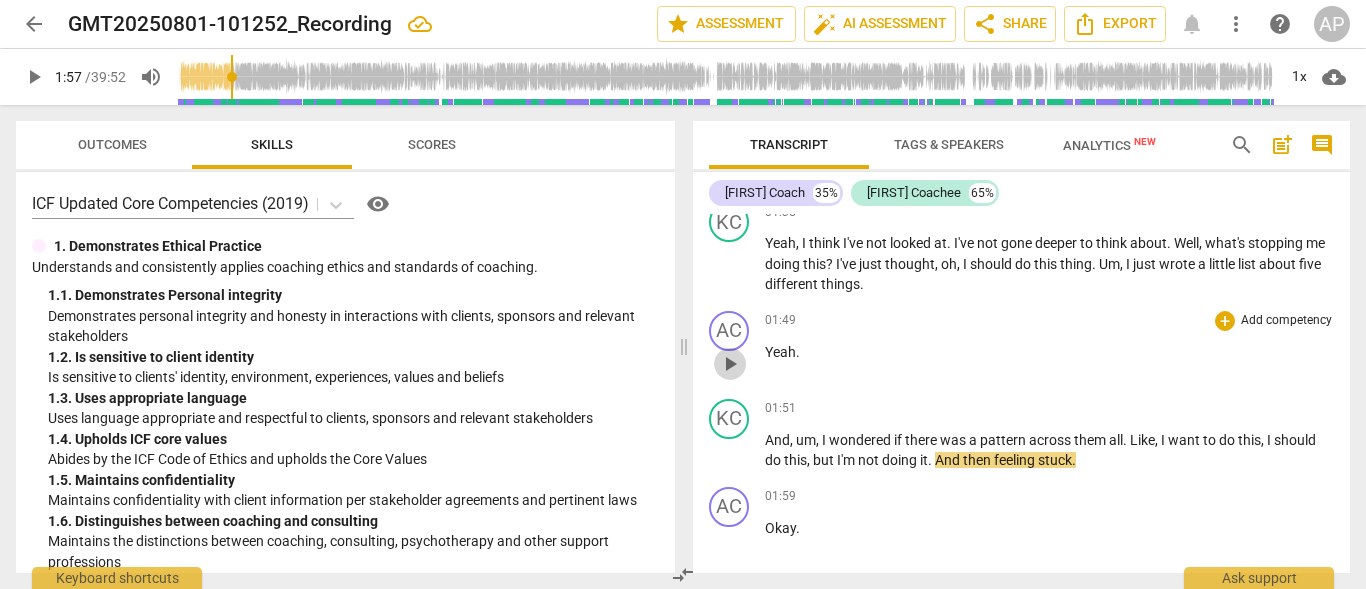 click on "play_arrow" at bounding box center [730, 364] 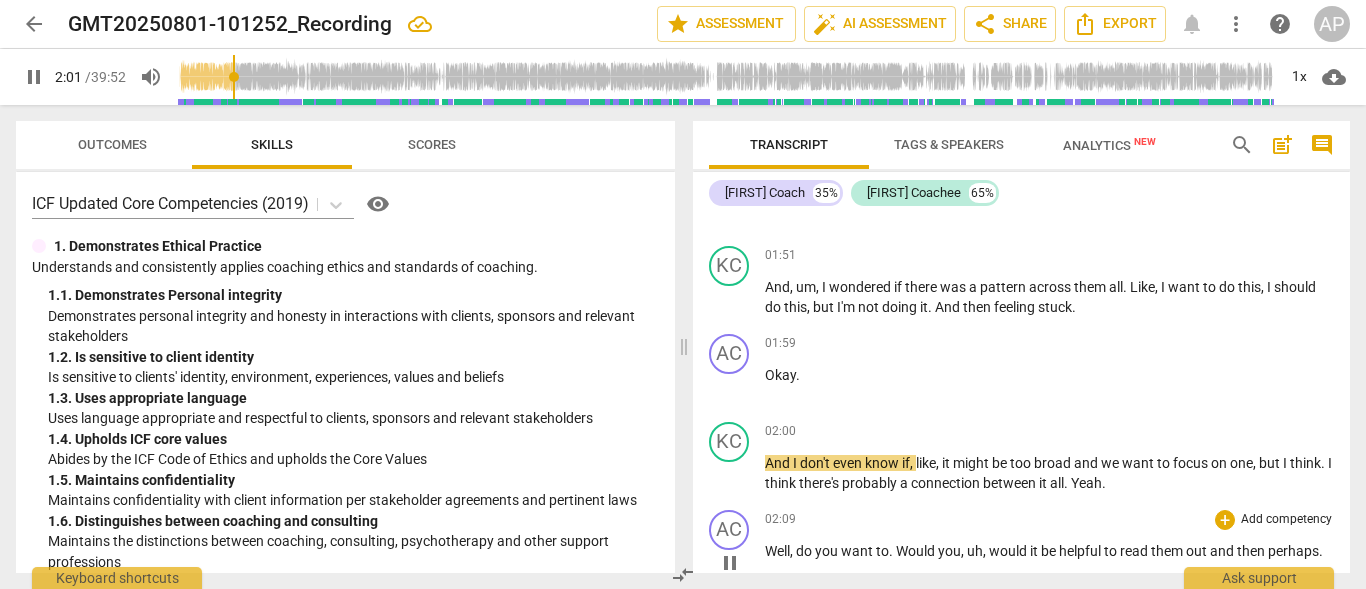 scroll, scrollTop: 1000, scrollLeft: 0, axis: vertical 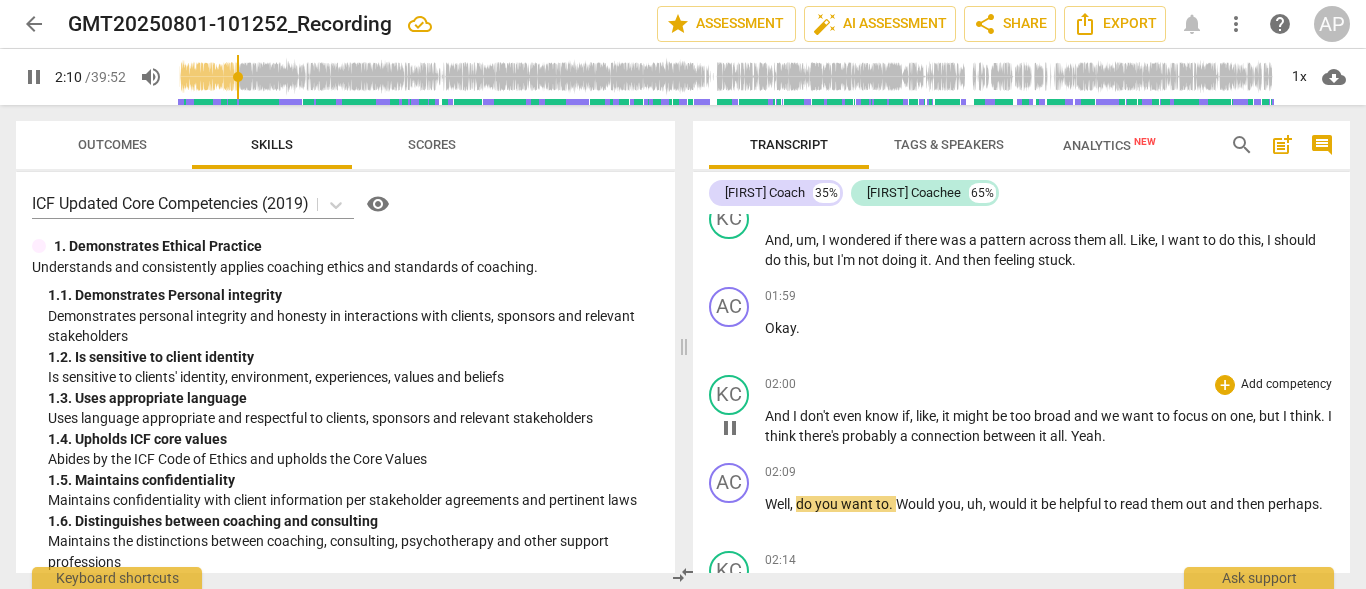 click on "Yeah" at bounding box center [1086, 436] 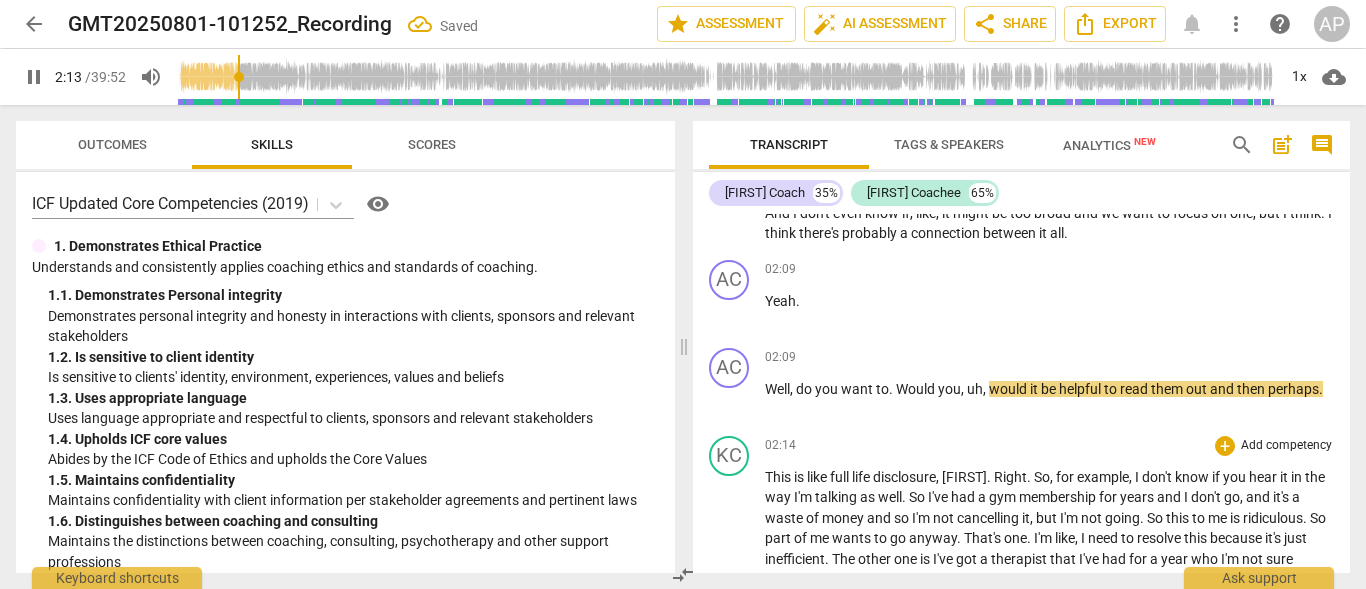 scroll, scrollTop: 1169, scrollLeft: 0, axis: vertical 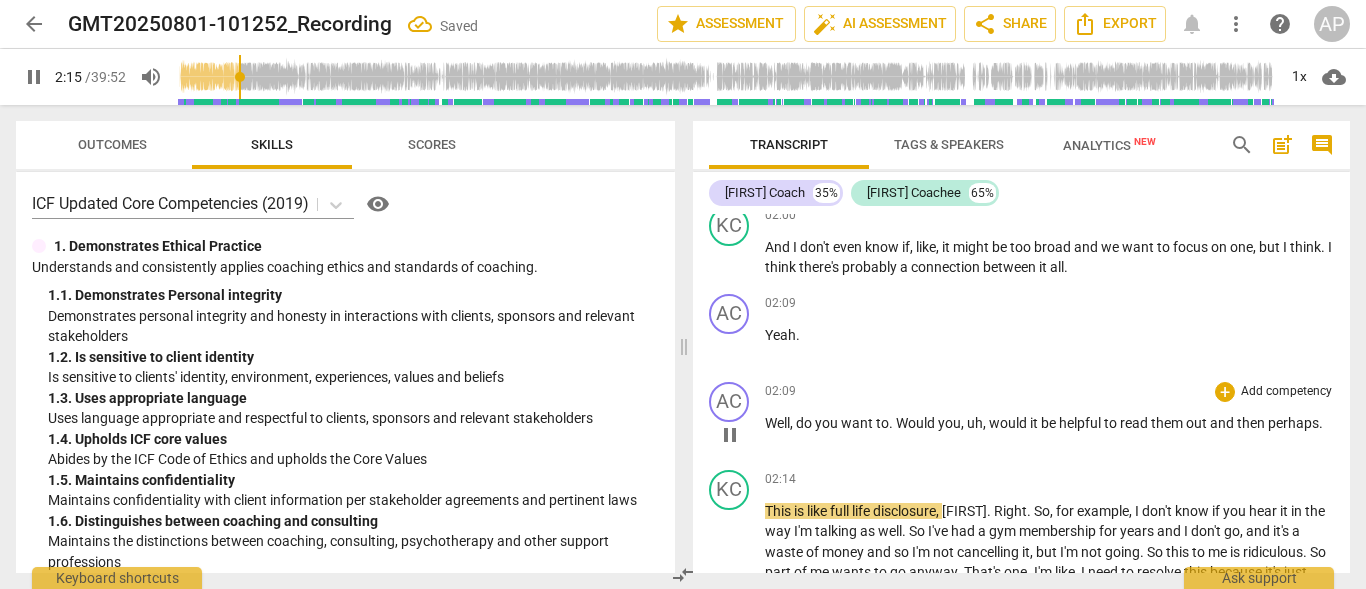 click on "Well" at bounding box center [777, 423] 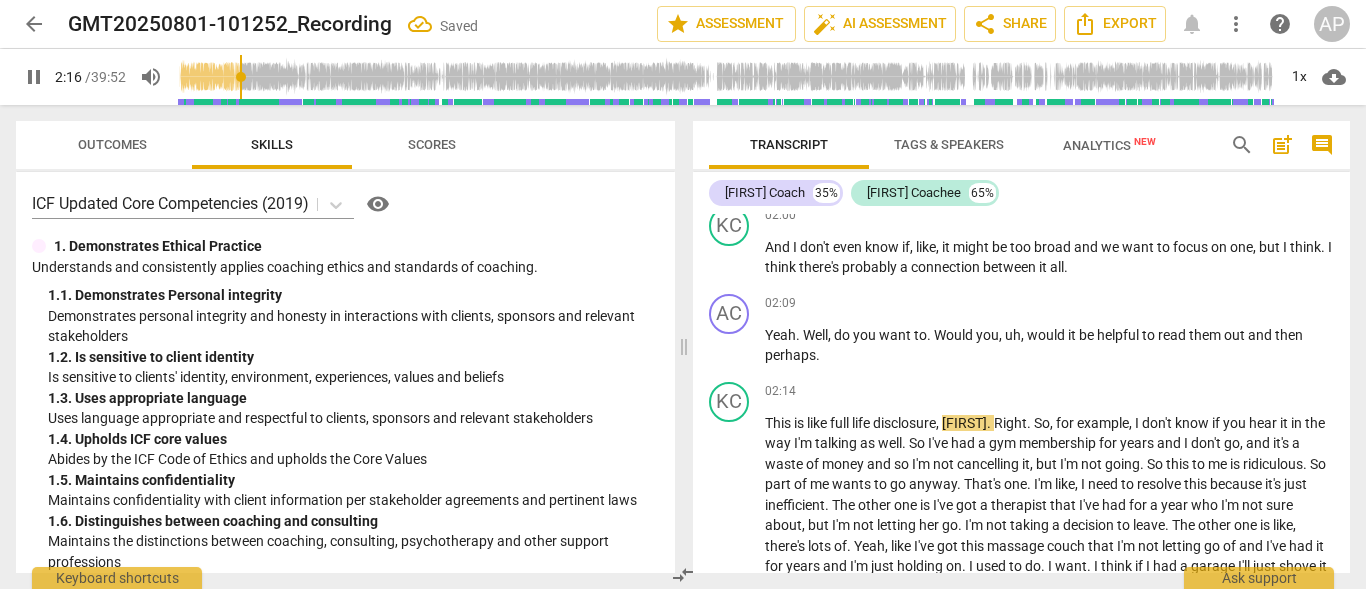 type on "137" 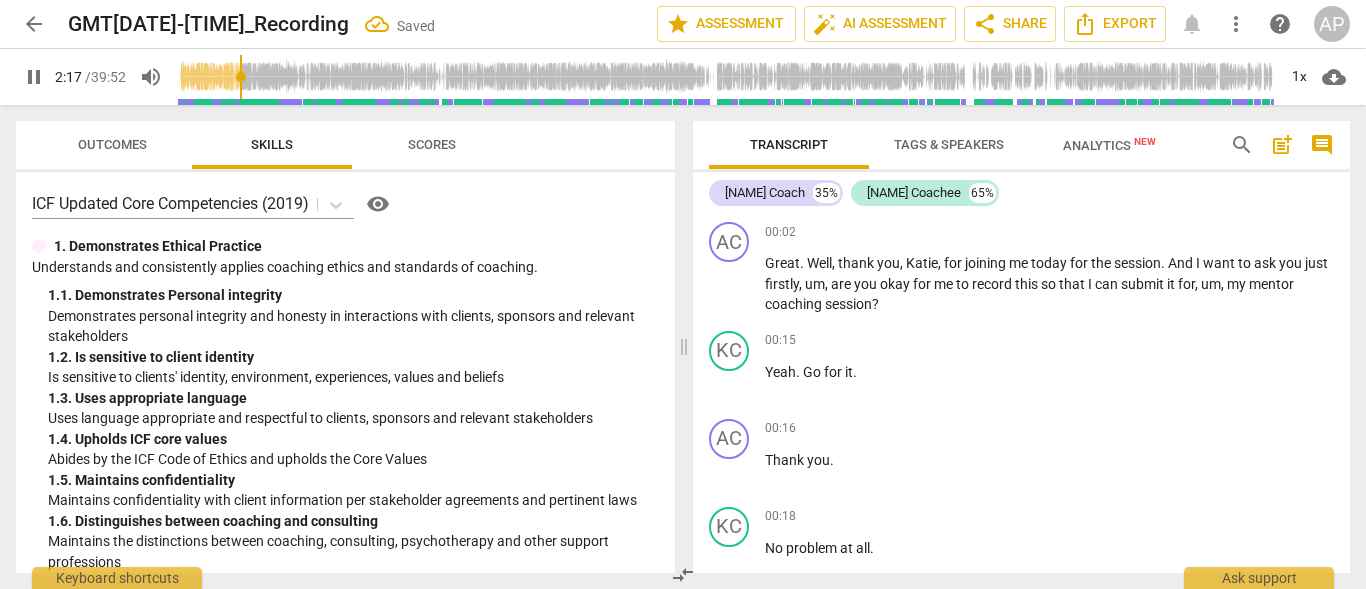 scroll, scrollTop: 0, scrollLeft: 0, axis: both 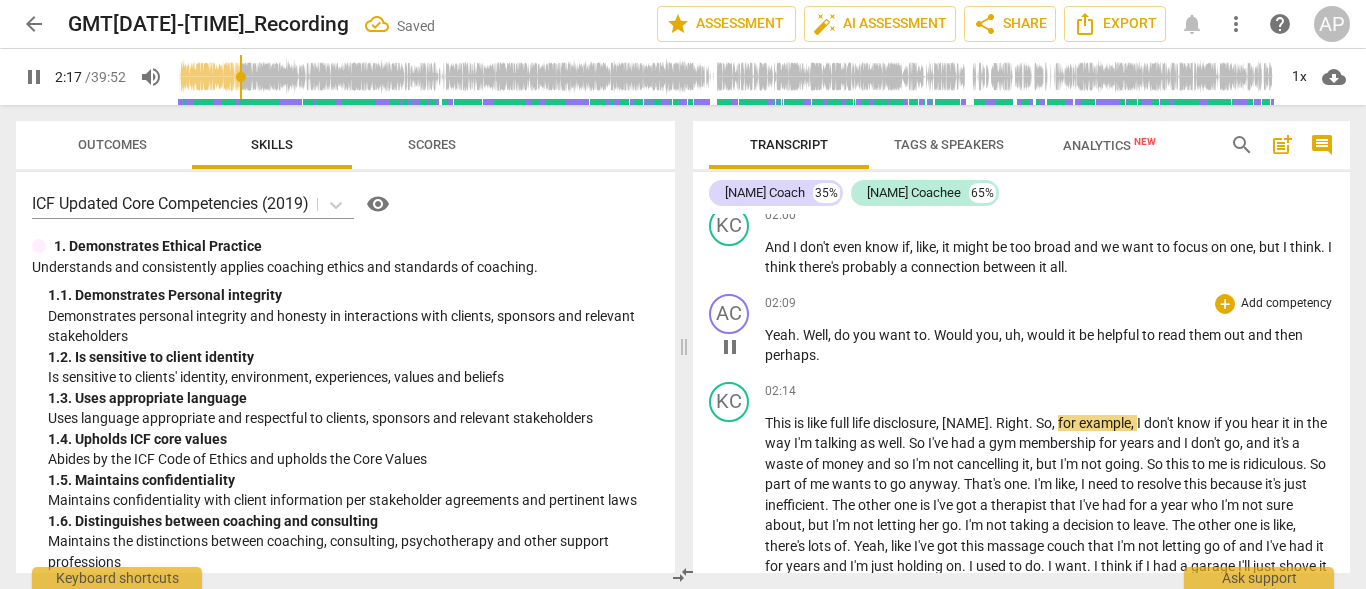 click on "Yeah .   Well ,   do   you   want   to .   Would   you ,   uh ,   would   it   be   helpful   to   read   them   out   and   then   perhaps ." at bounding box center [1049, 345] 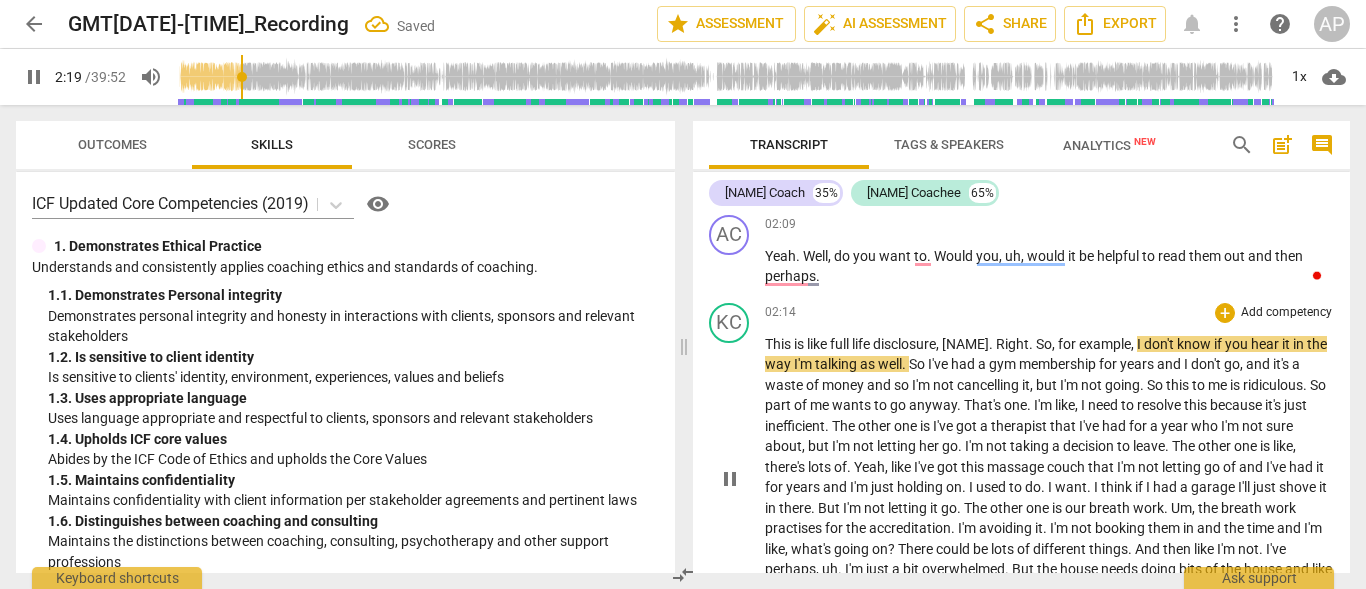 scroll, scrollTop: 1269, scrollLeft: 0, axis: vertical 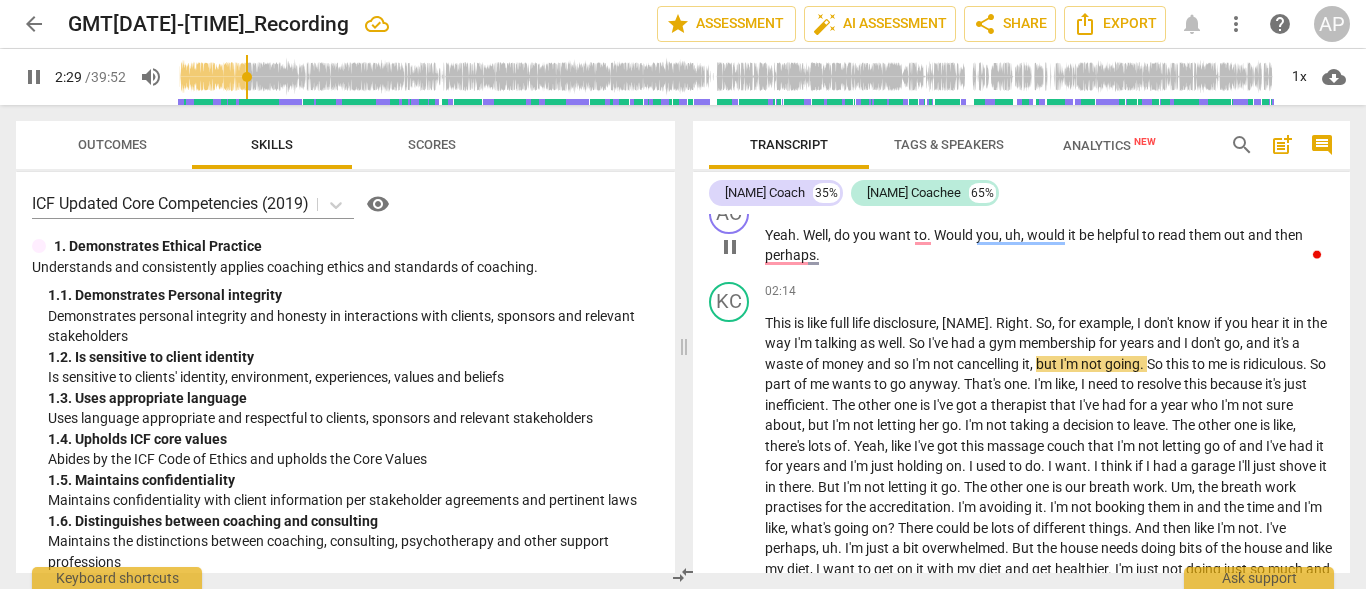 type on "150" 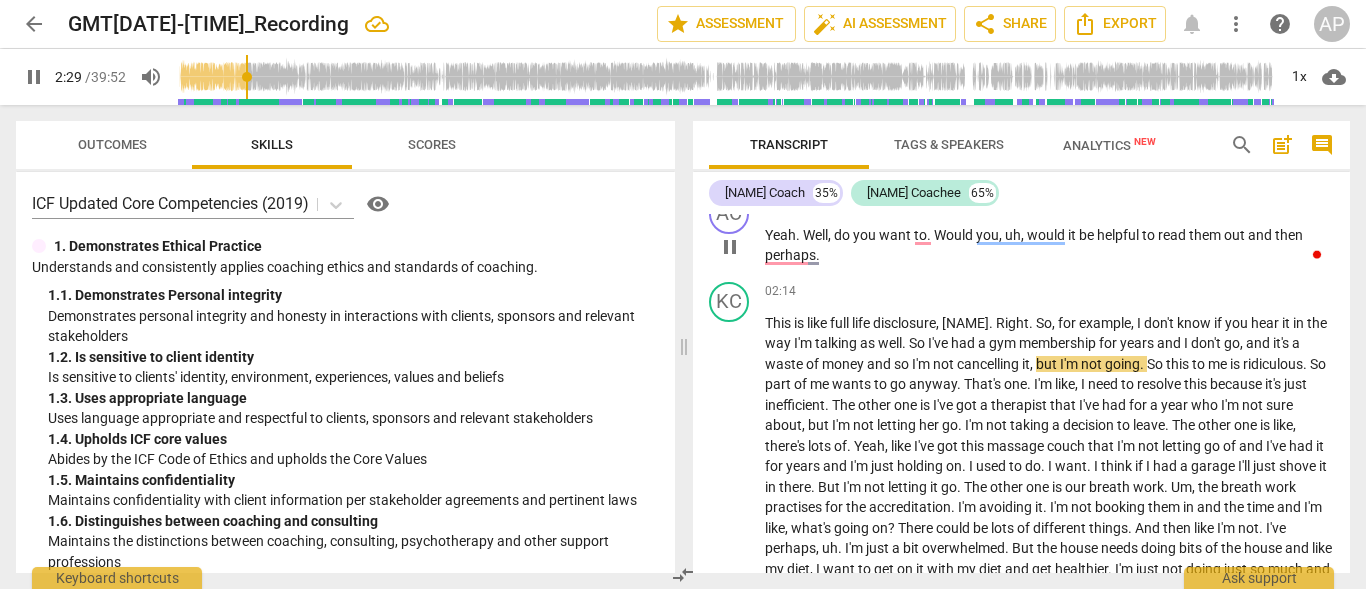 type 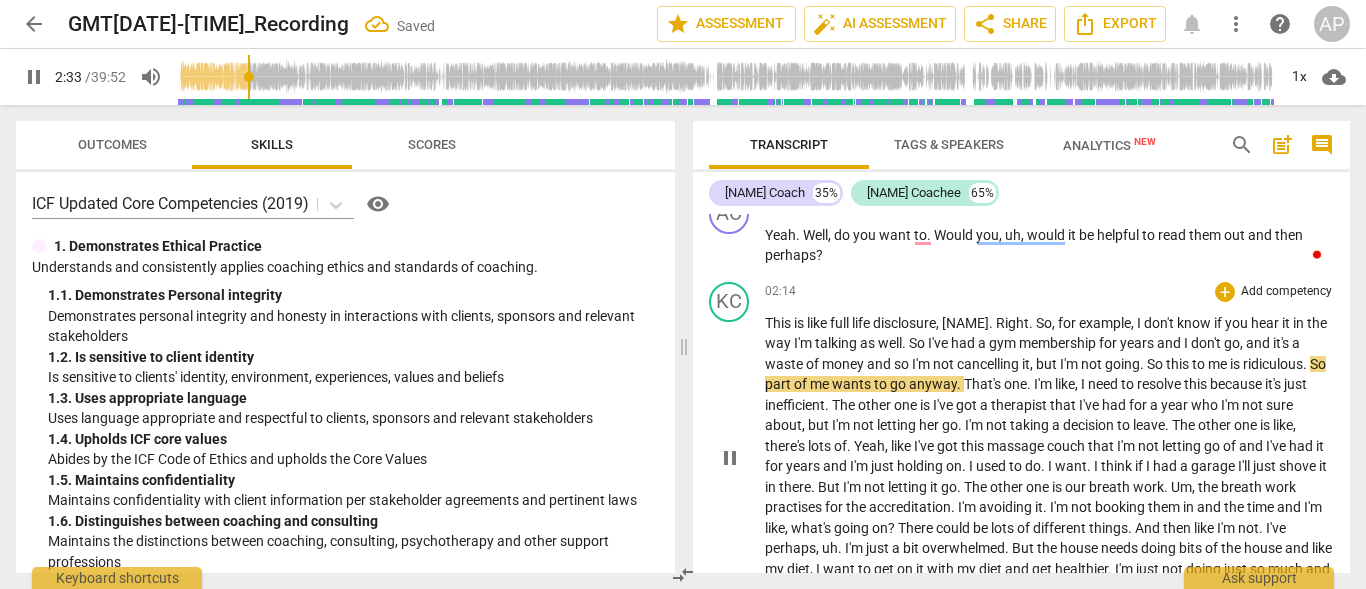 scroll, scrollTop: 1169, scrollLeft: 0, axis: vertical 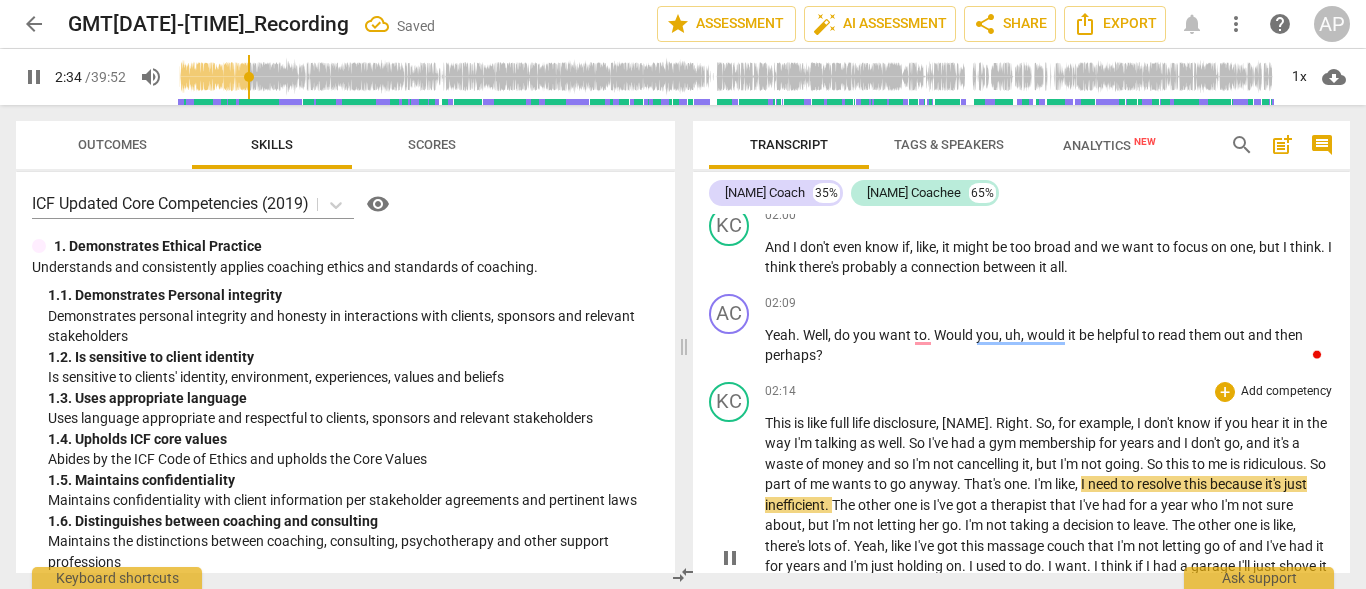 click on "This" at bounding box center [779, 423] 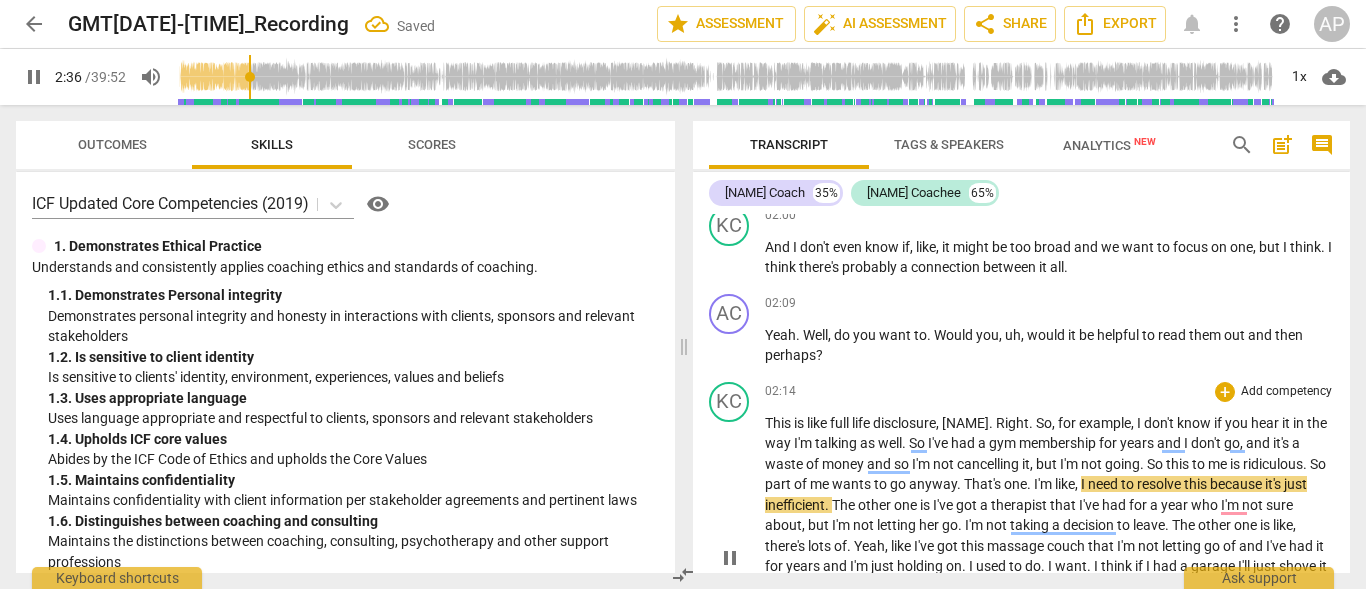 drag, startPoint x: 735, startPoint y: 564, endPoint x: 733, endPoint y: 519, distance: 45.044422 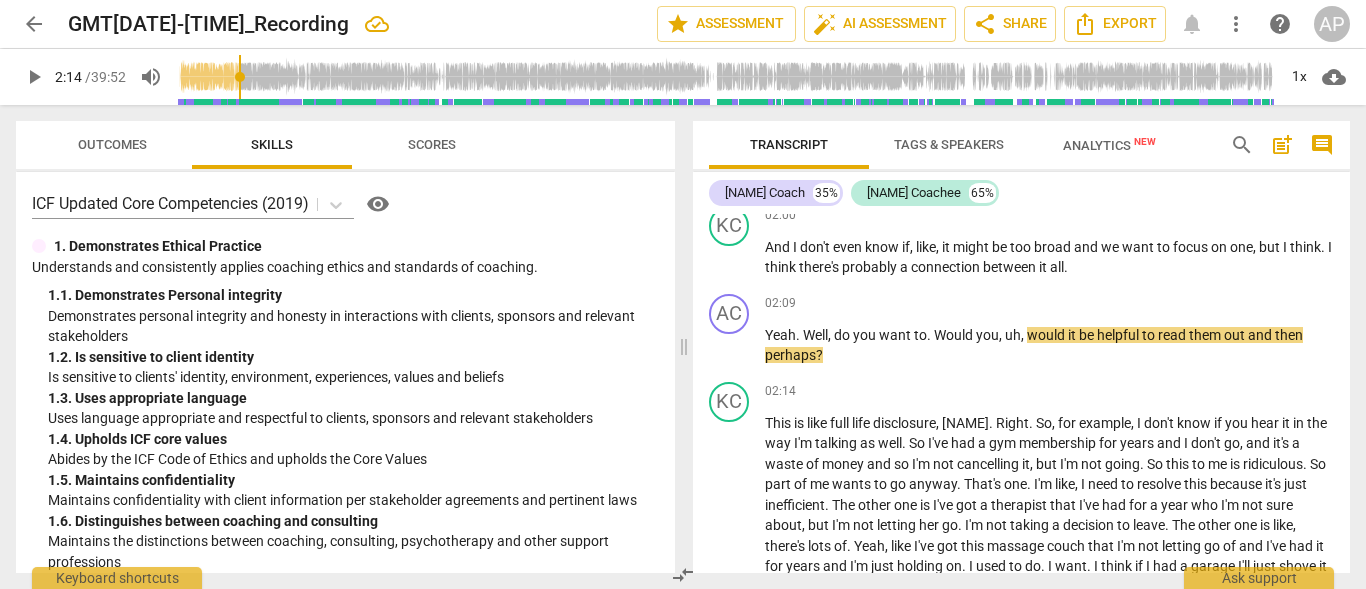 click at bounding box center (726, 77) 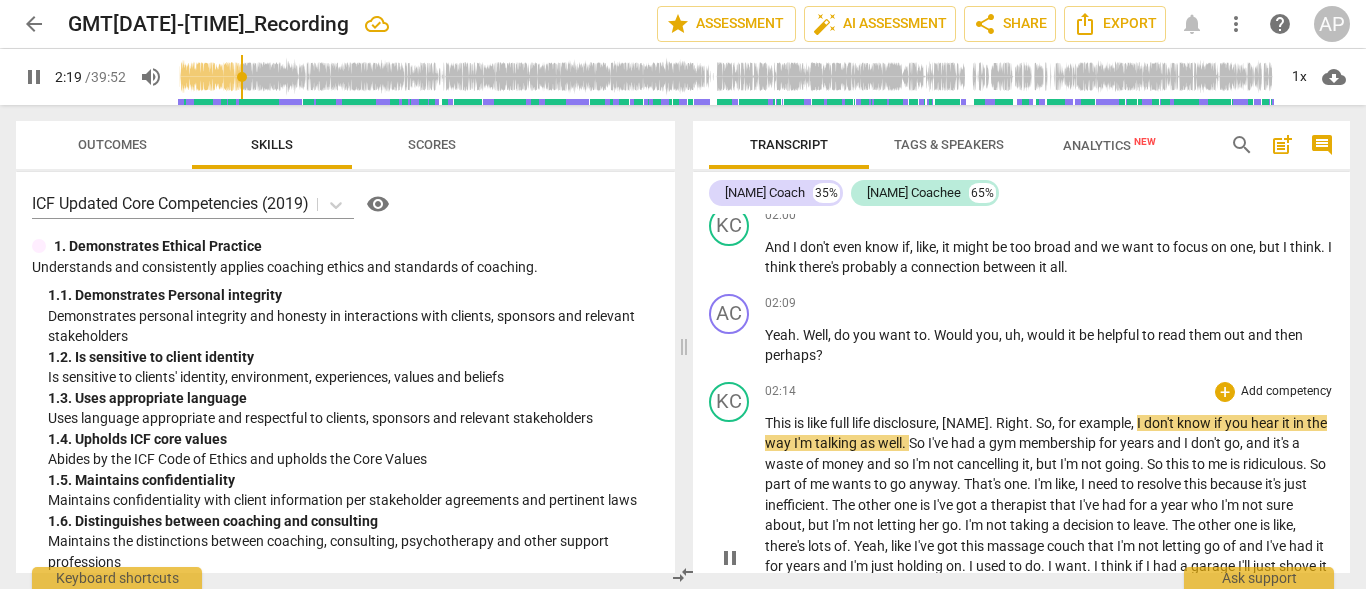 click on "." at bounding box center [992, 423] 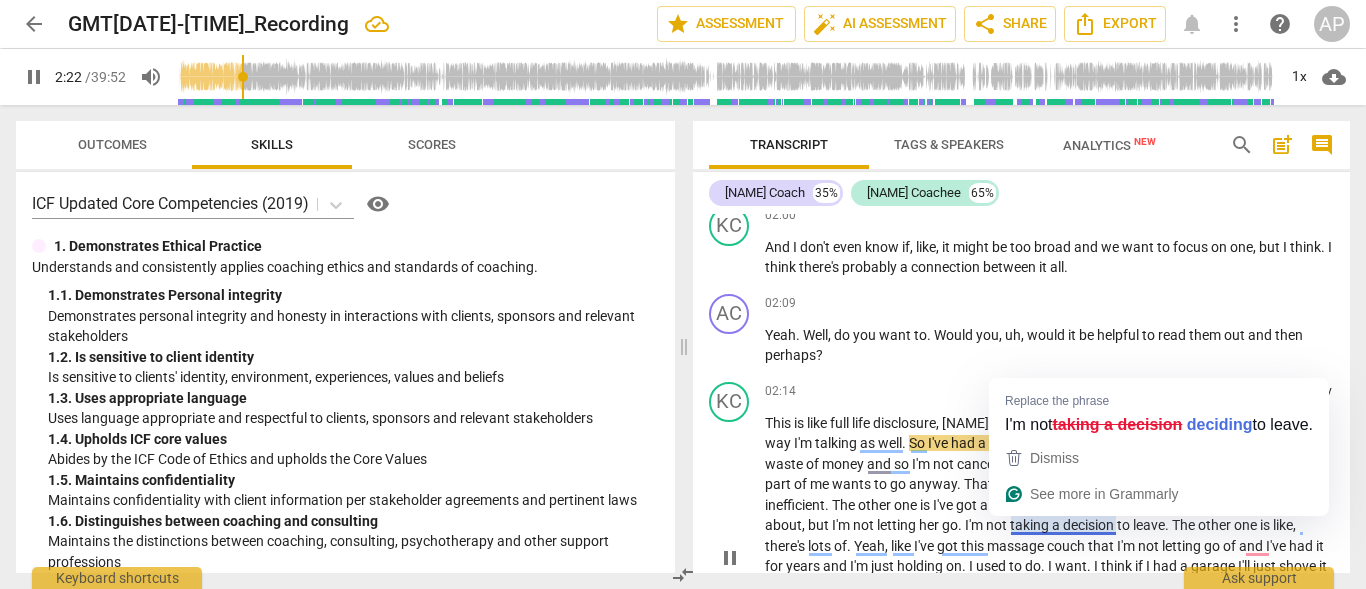 click on "[FIRST]" at bounding box center [965, 423] 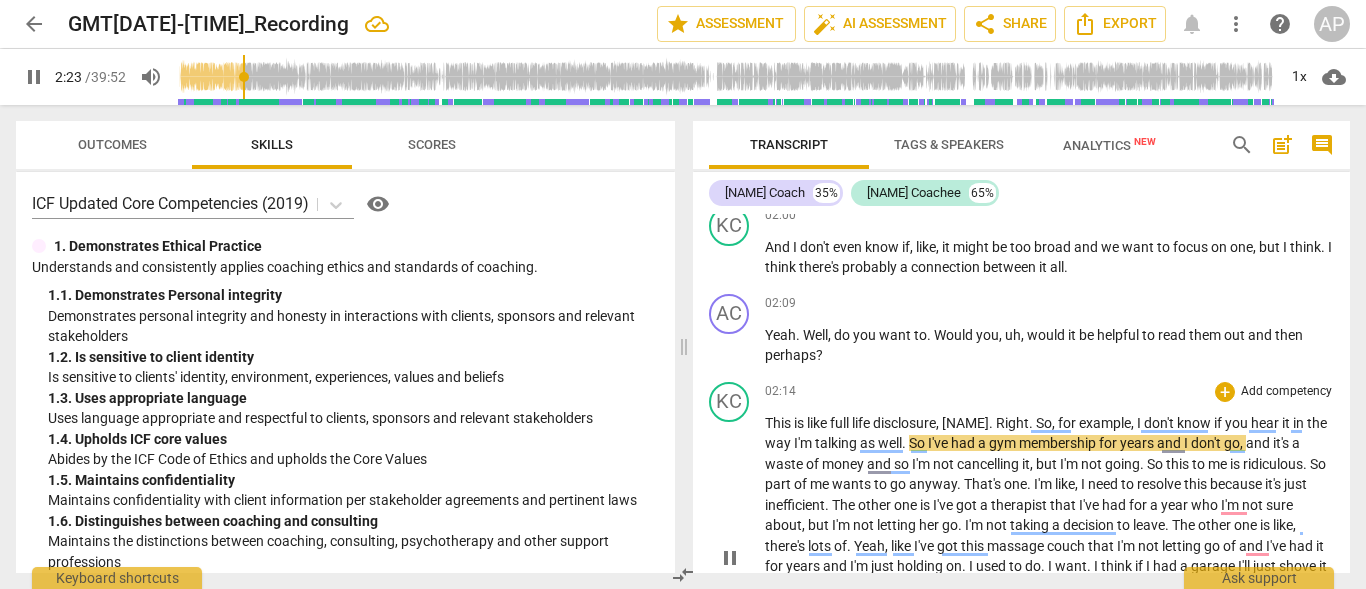 click on "." at bounding box center [992, 423] 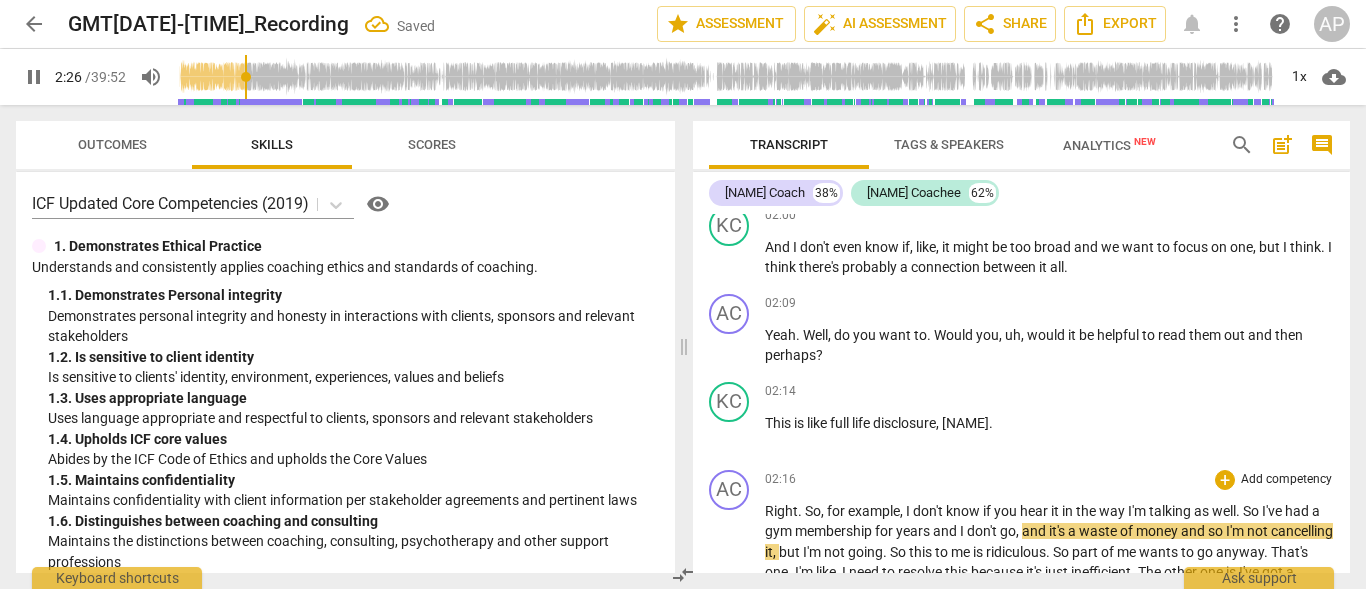 click on "AC play_arrow pause" at bounding box center [737, 629] 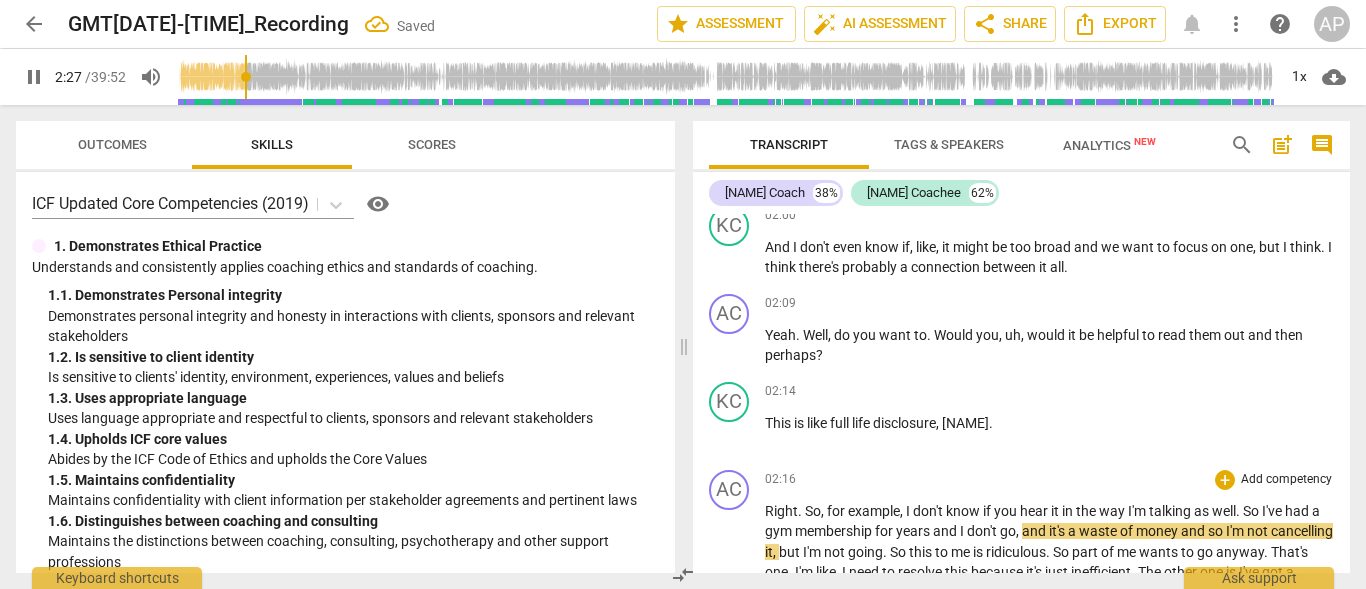 click on "Right" at bounding box center (781, 511) 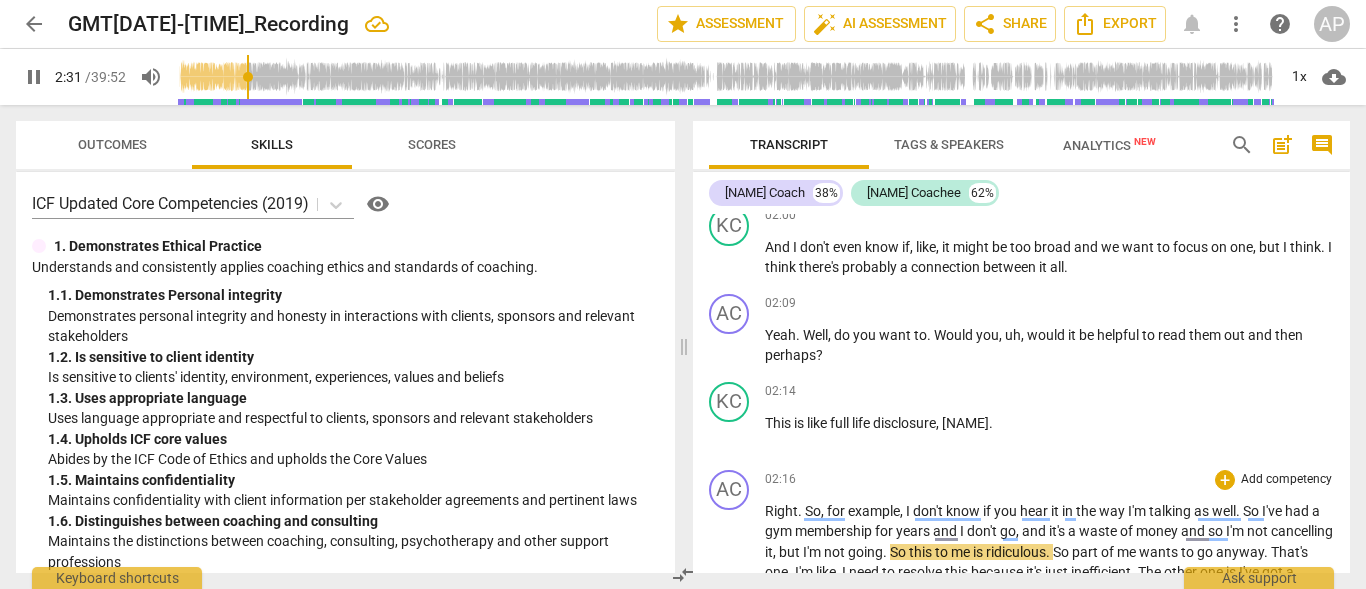type on "152" 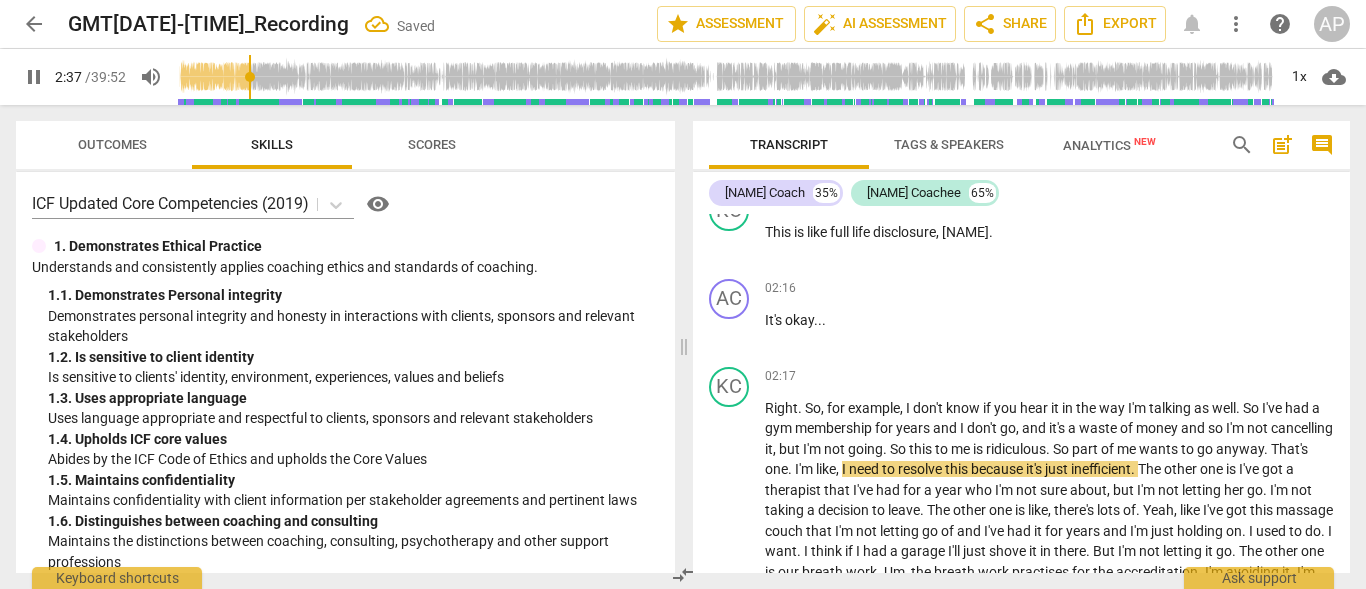 scroll, scrollTop: 1406, scrollLeft: 0, axis: vertical 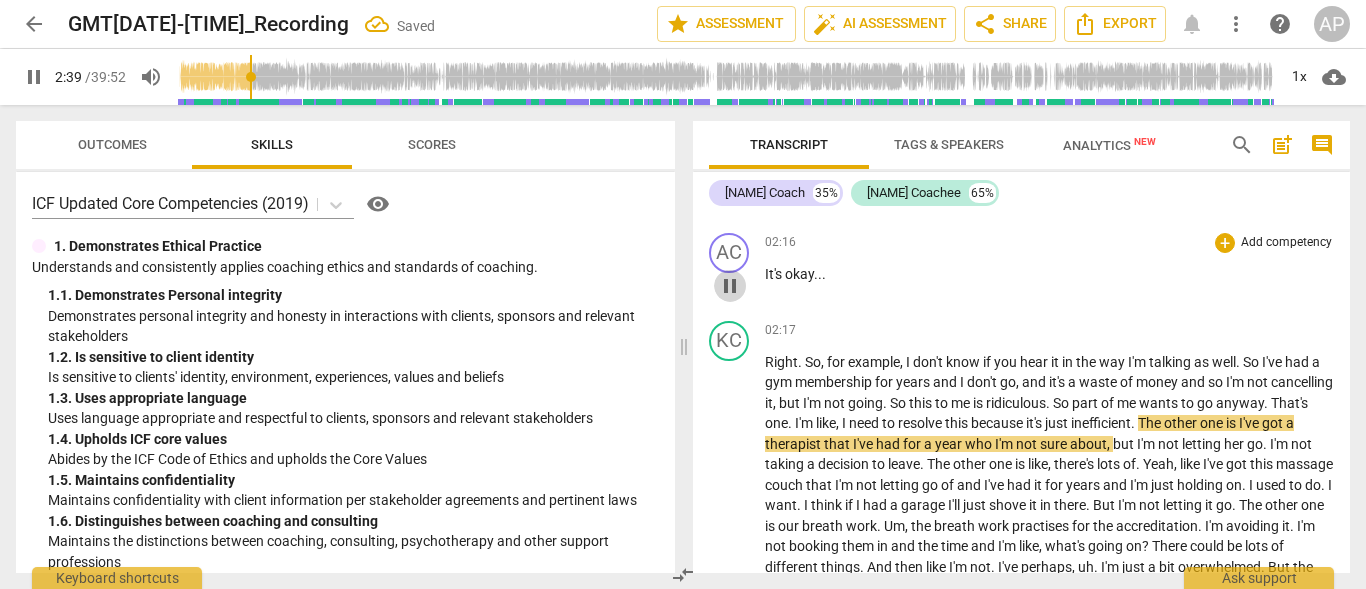 click on "pause" at bounding box center [730, 286] 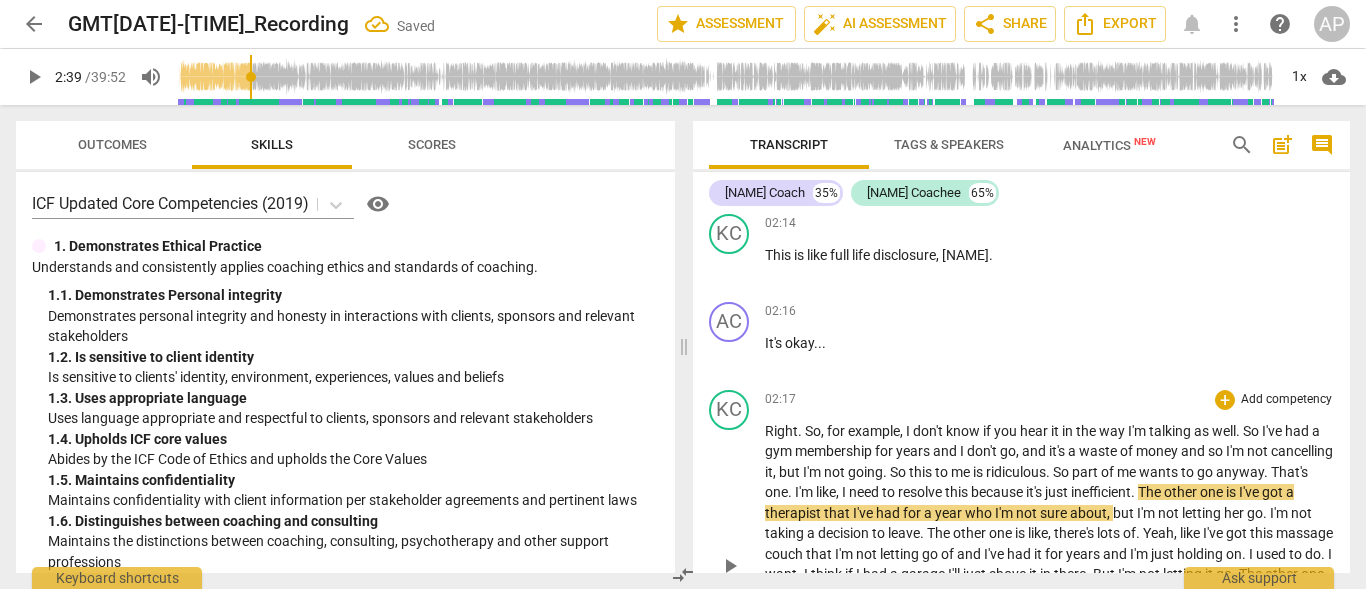 scroll, scrollTop: 1306, scrollLeft: 0, axis: vertical 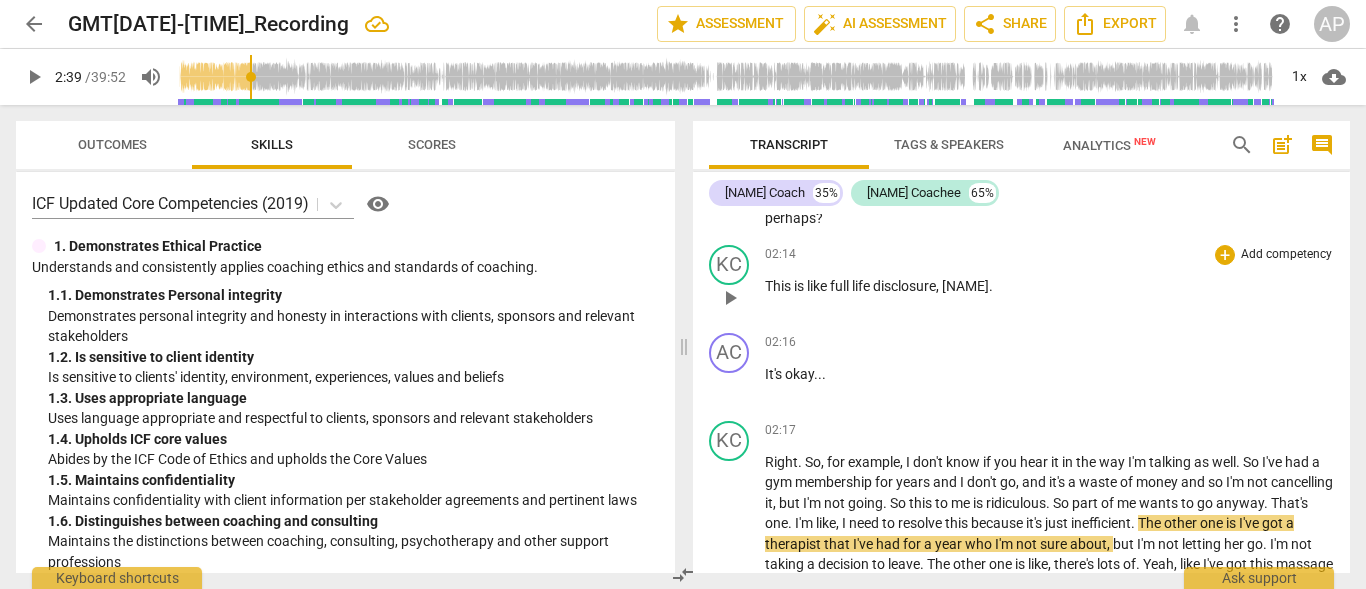 click on "play_arrow" at bounding box center (730, 298) 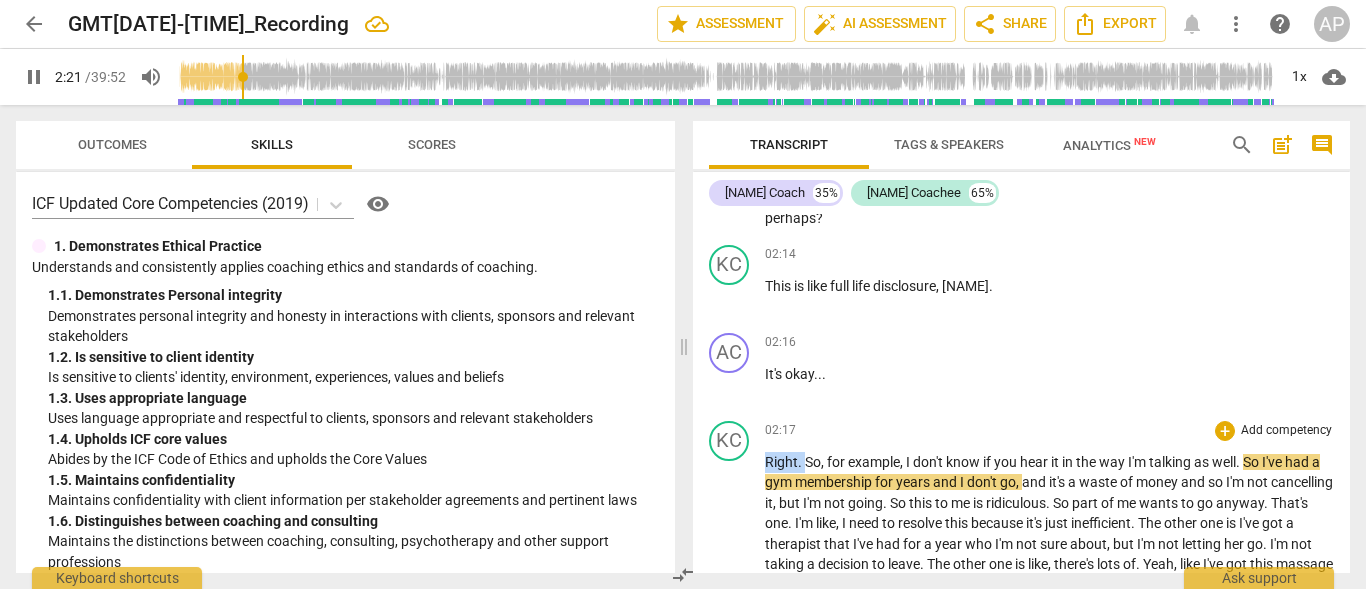drag, startPoint x: 804, startPoint y: 460, endPoint x: 767, endPoint y: 461, distance: 37.01351 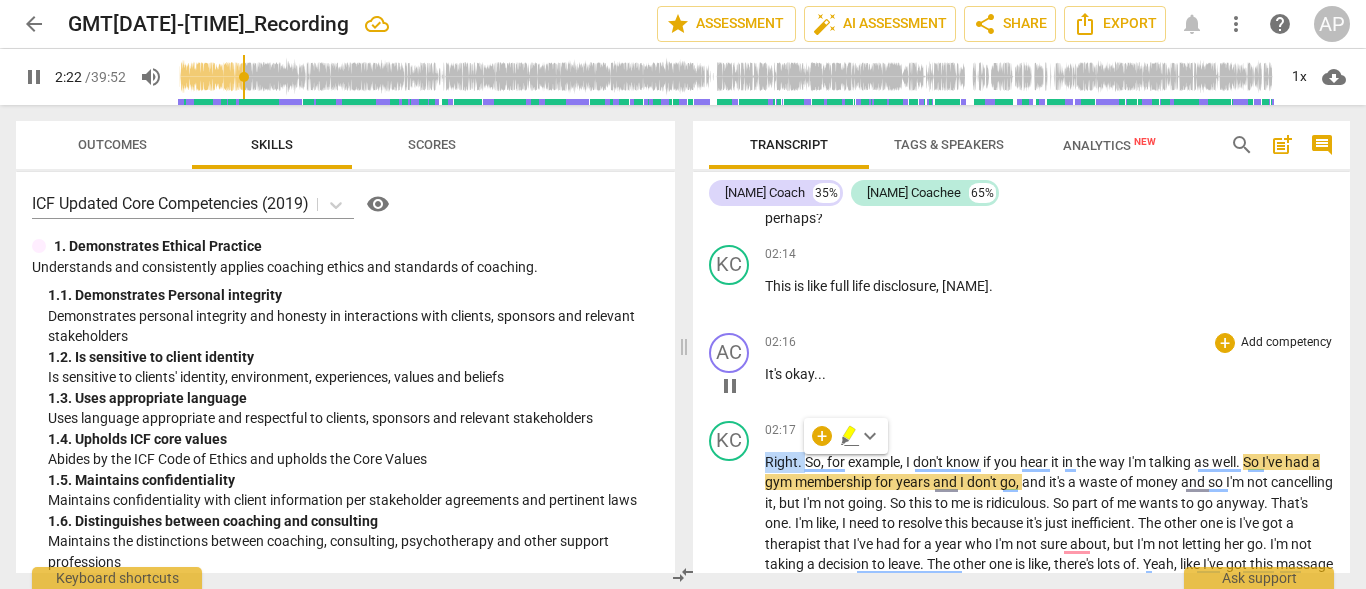 type on "143" 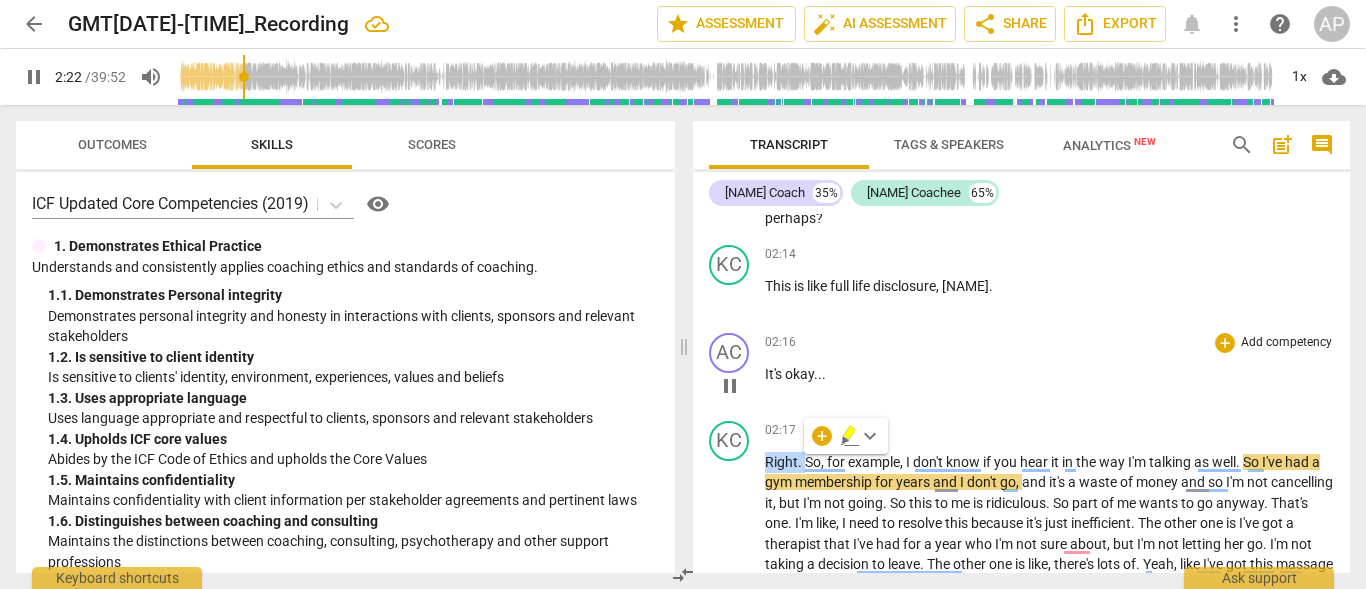 type 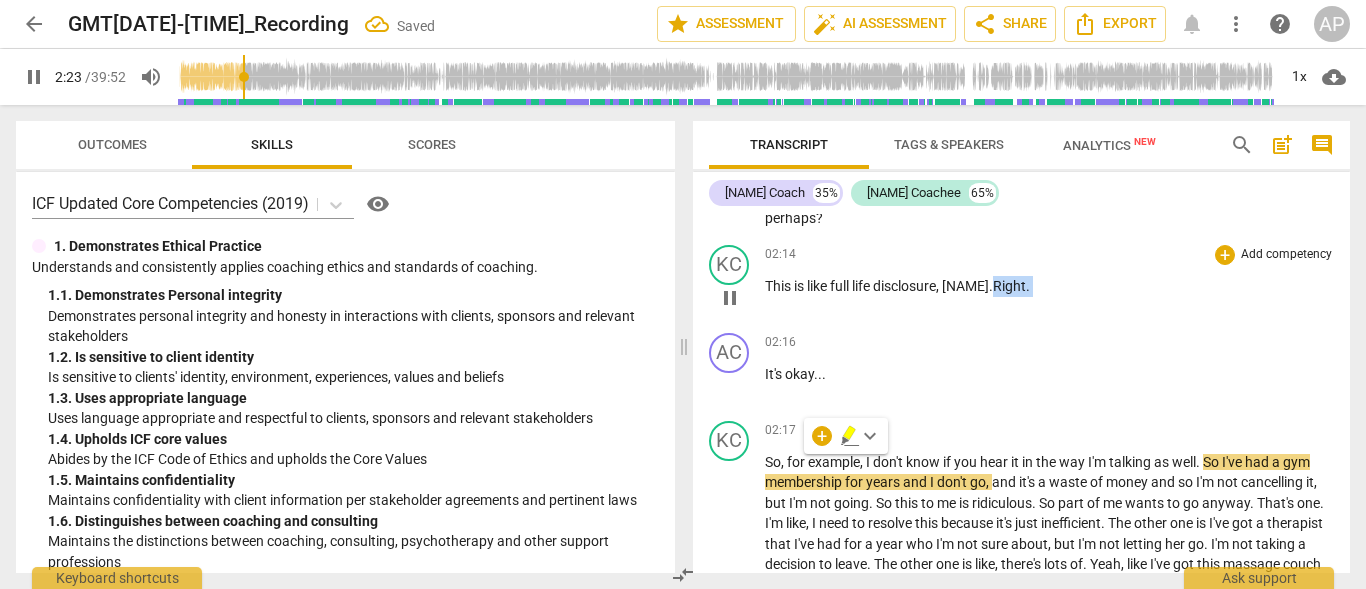 click on "02:14 + Add competency keyboard_arrow_right This   is   like   full   life   disclosure ,   Aleka . Right ." at bounding box center [1049, 281] 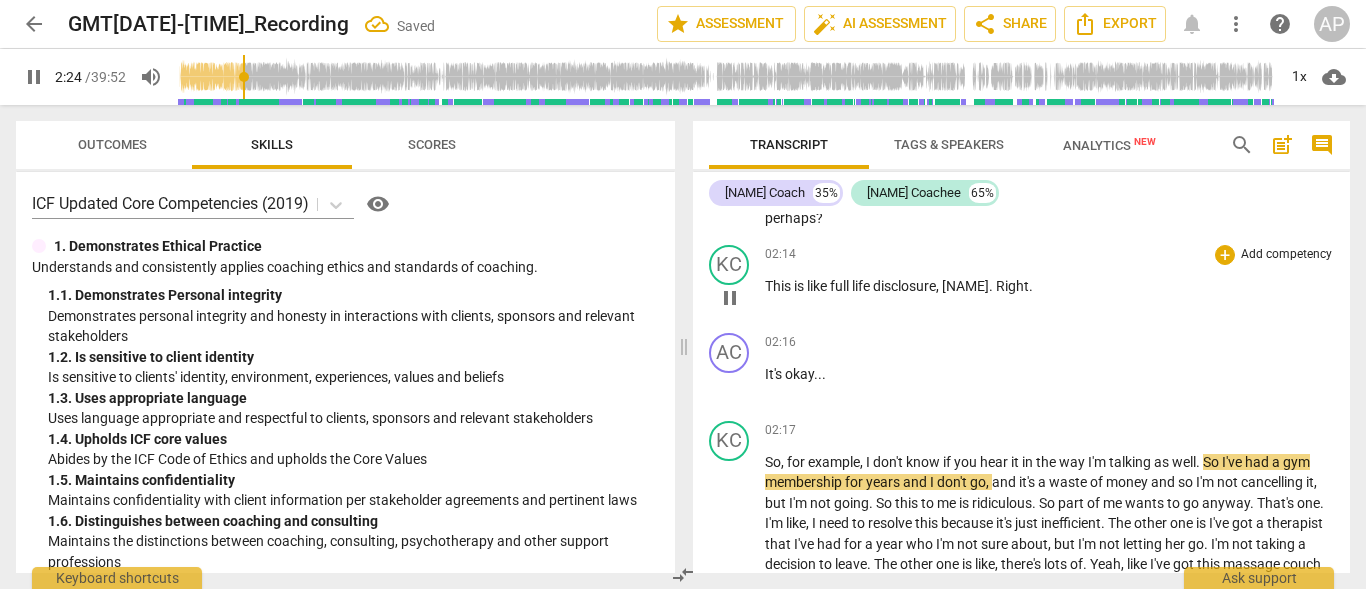 click on "Right" at bounding box center [1012, 286] 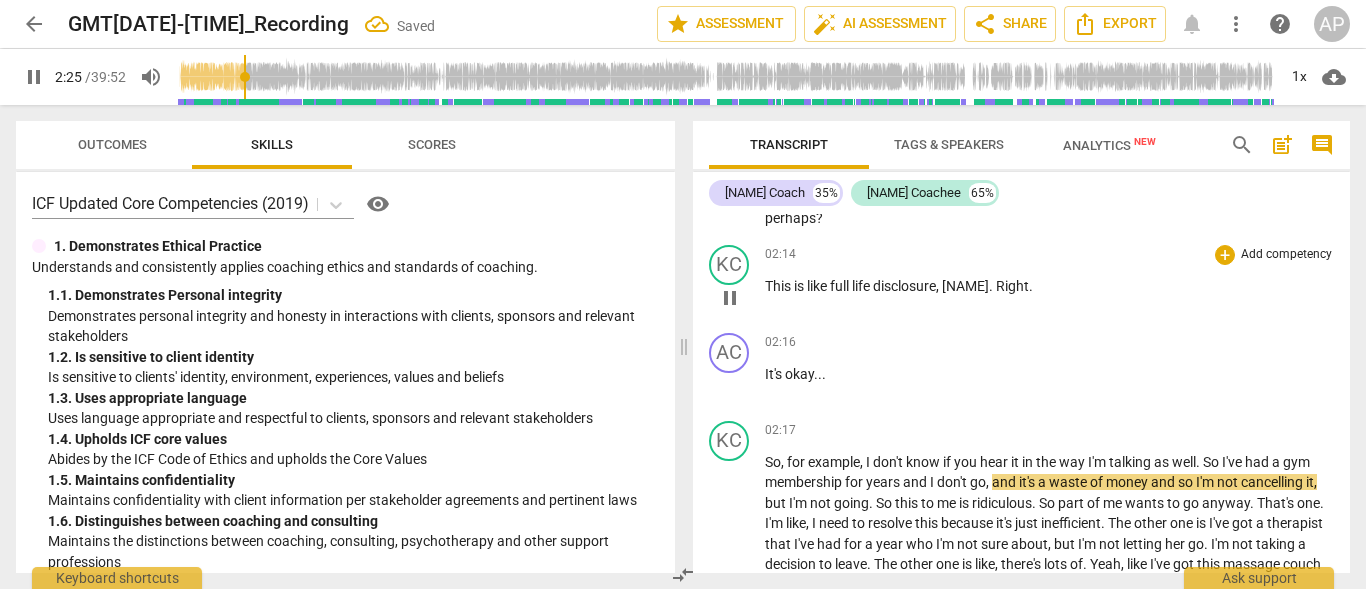 click on "pause" at bounding box center [730, 298] 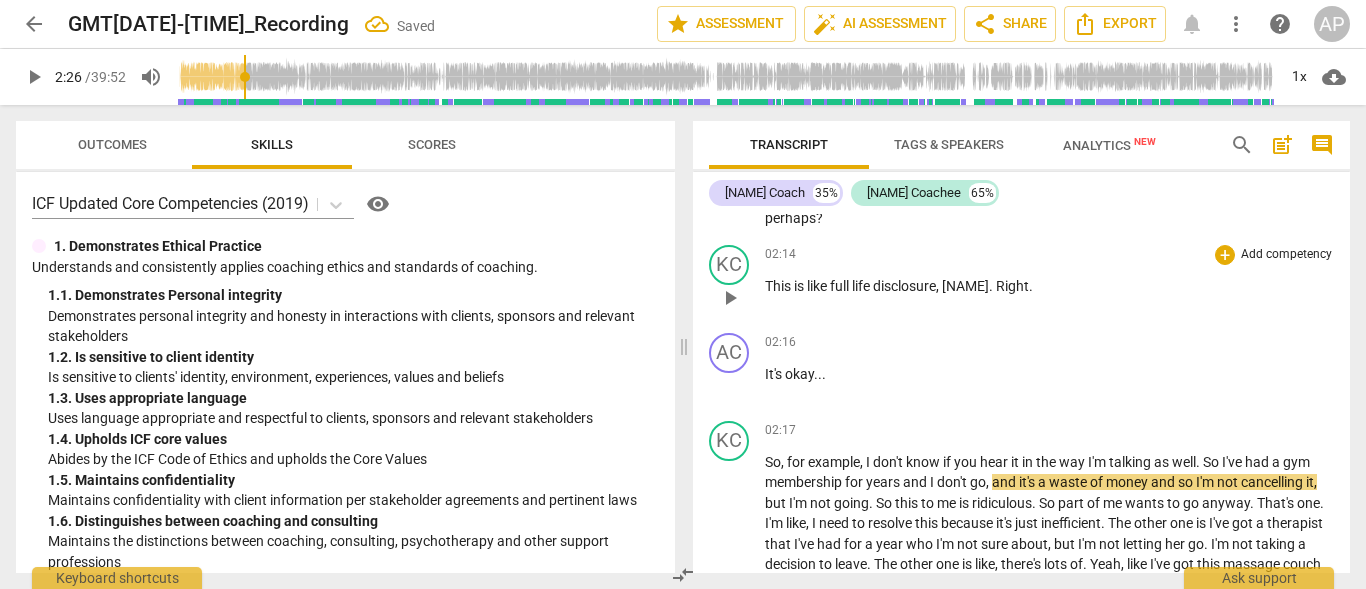 click on "play_arrow" at bounding box center [730, 298] 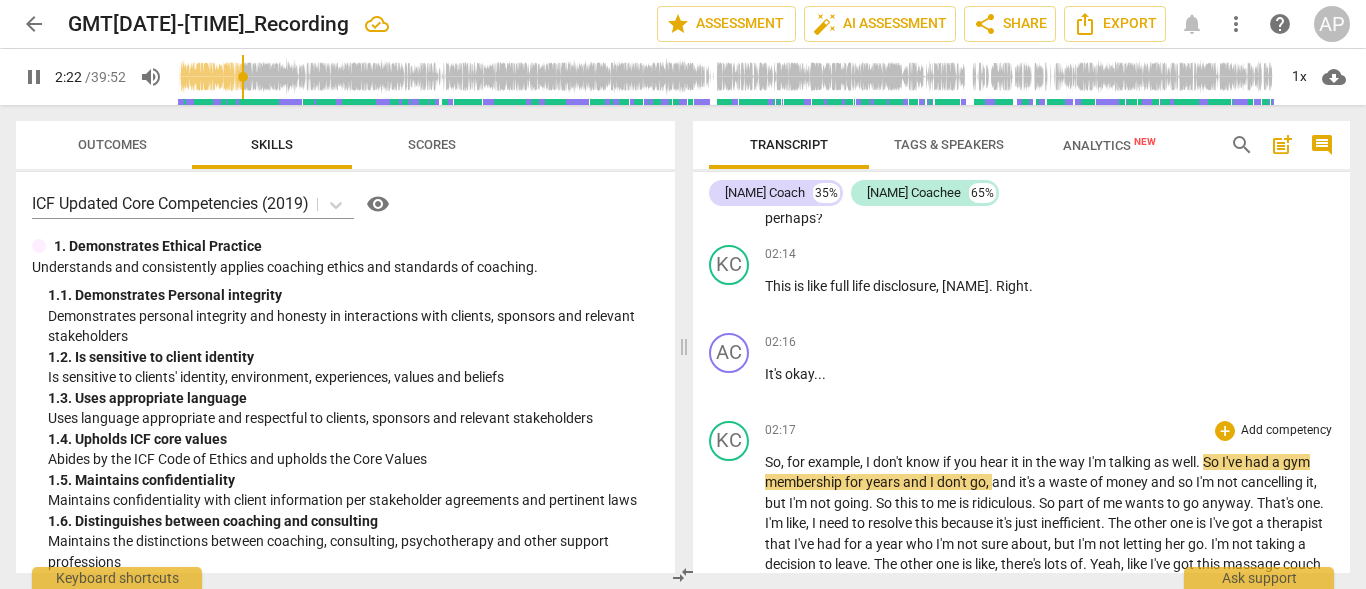 scroll, scrollTop: 1506, scrollLeft: 0, axis: vertical 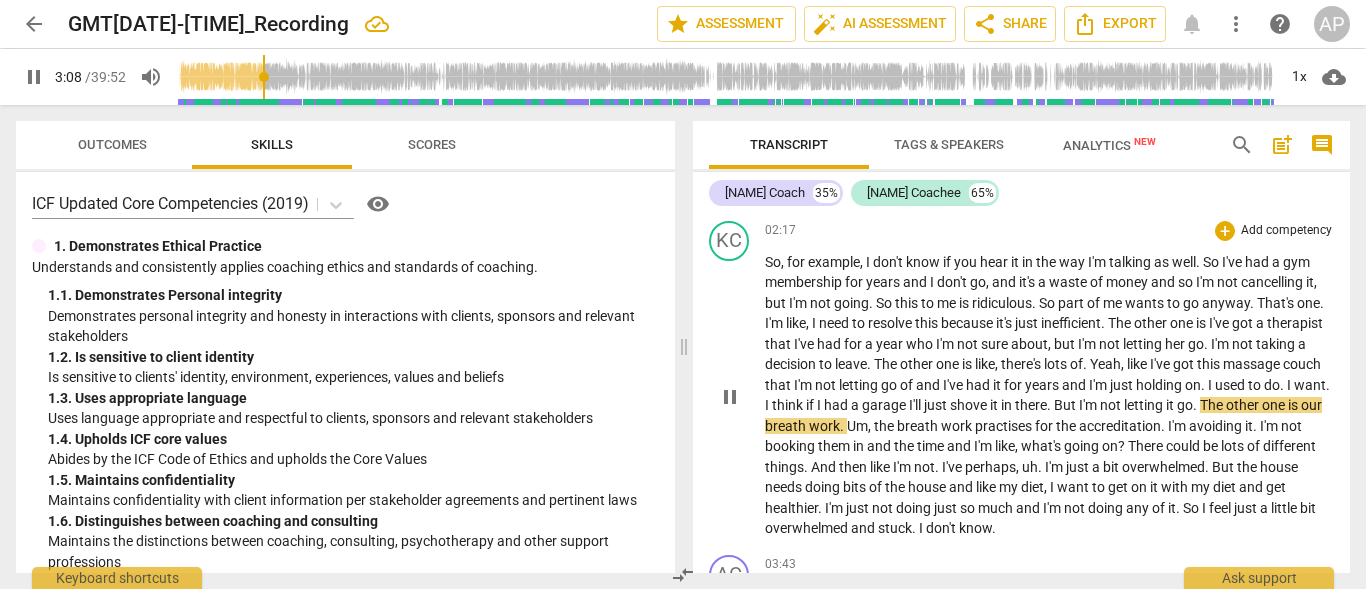 click on "So ,   for   example ,   I   don't   know   if   you   hear   it   in   the   way   I'm   talking   as   well .   So   I've   had   a   gym   membership   for   years   and   I   don't   go ,   and   it's   a   waste   of   money   and   so   I'm   not   cancelling   it ,   but   I'm   not   going .   So   this   to   me   is   ridiculous .   So   part   of   me   wants   to   go   anyway .   That's   one .   I'm   like ,   I   need   to   resolve   this   because   it's   just   inefficient .   The   other   one   is   I've   got   a   therapist   that   I've   had   for   a   year   who   I'm   not   sure   about ,   but   I'm   not   letting   her   go .   I'm   not   taking   a   decision   to   leave .   The   other   one   is   like ,   there's   lots   of .   Yeah ,   like   I've   got   this   massage   couch   that   I'm   not   letting   go   of   and   I've   had   it   for   years   and   I'm   just   holding   on .   I   used   to   do .   I   want .   I   think   if   I   had   a   garage   I'll" at bounding box center (1049, 395) 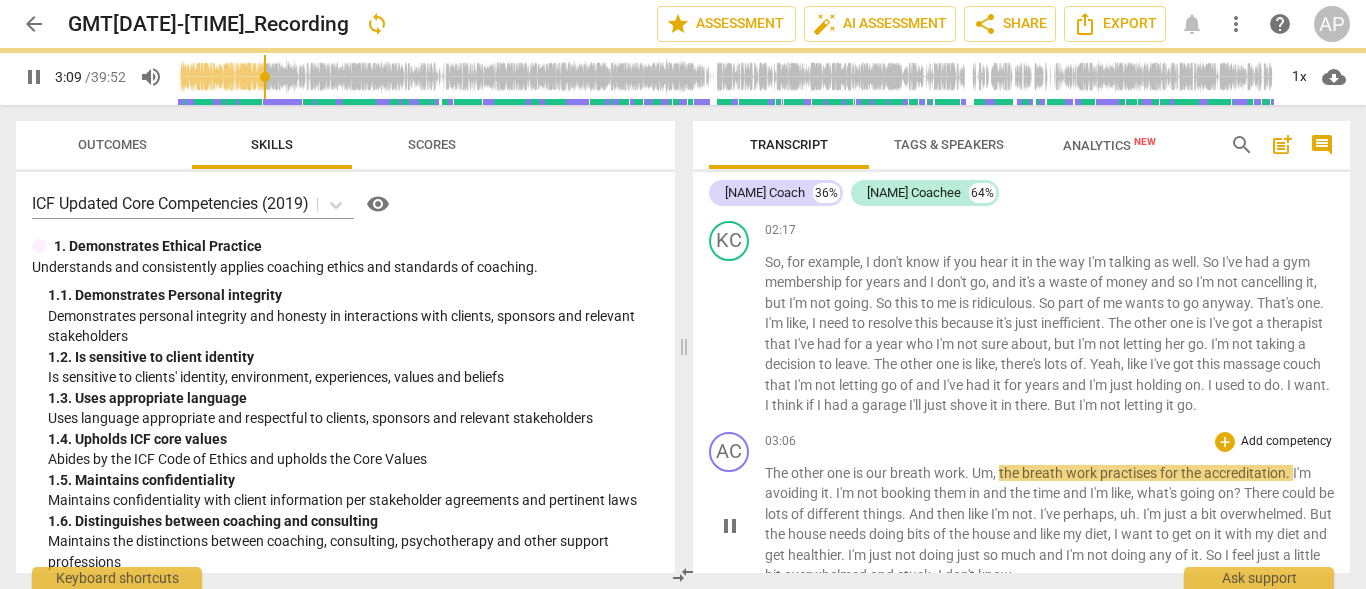 scroll, scrollTop: 1553, scrollLeft: 0, axis: vertical 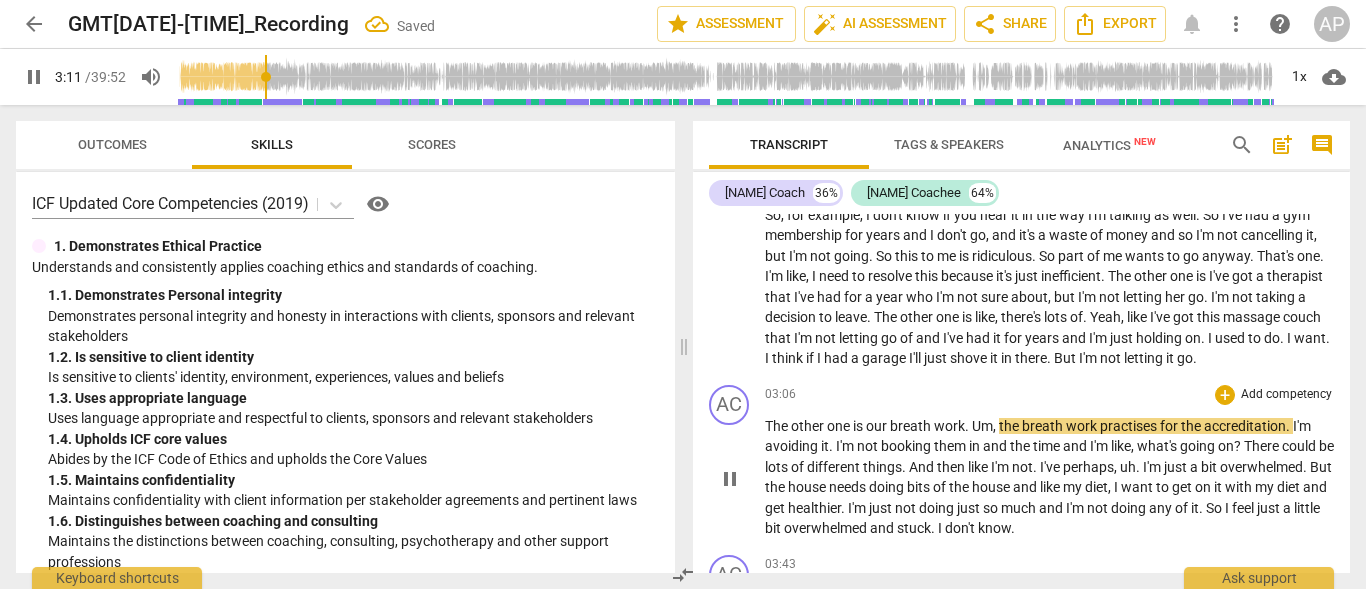 click on "03:06 + Add competency keyboard_arrow_right" at bounding box center [1049, 395] 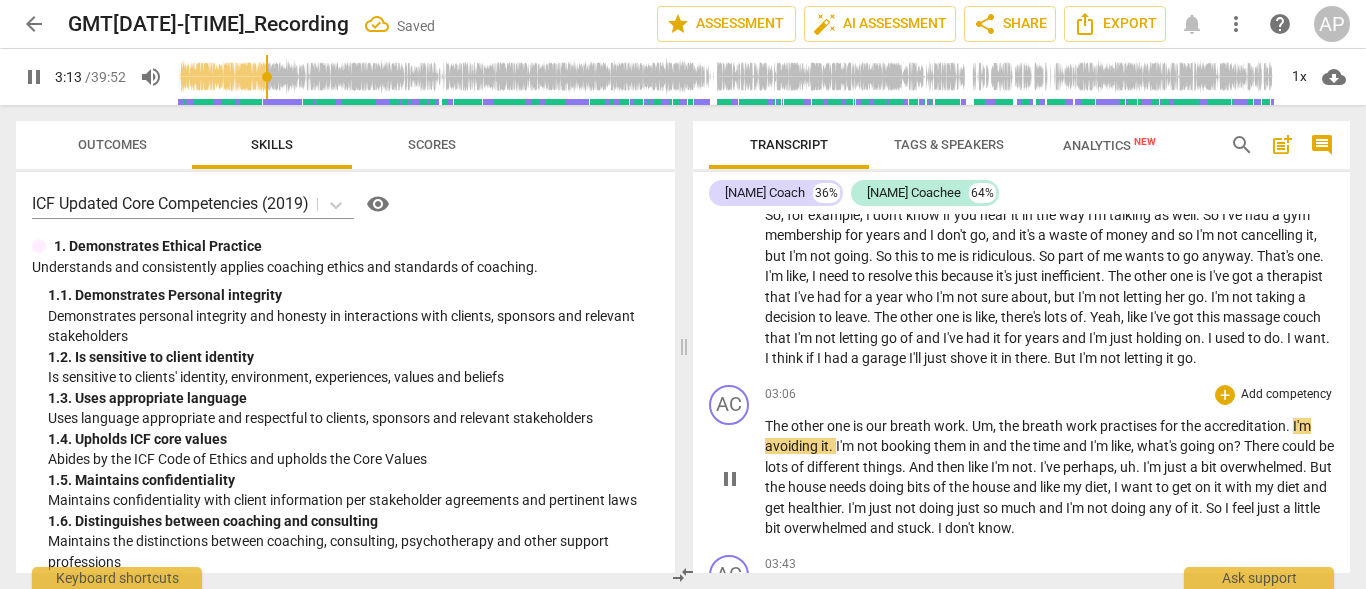click on "The" at bounding box center [778, 426] 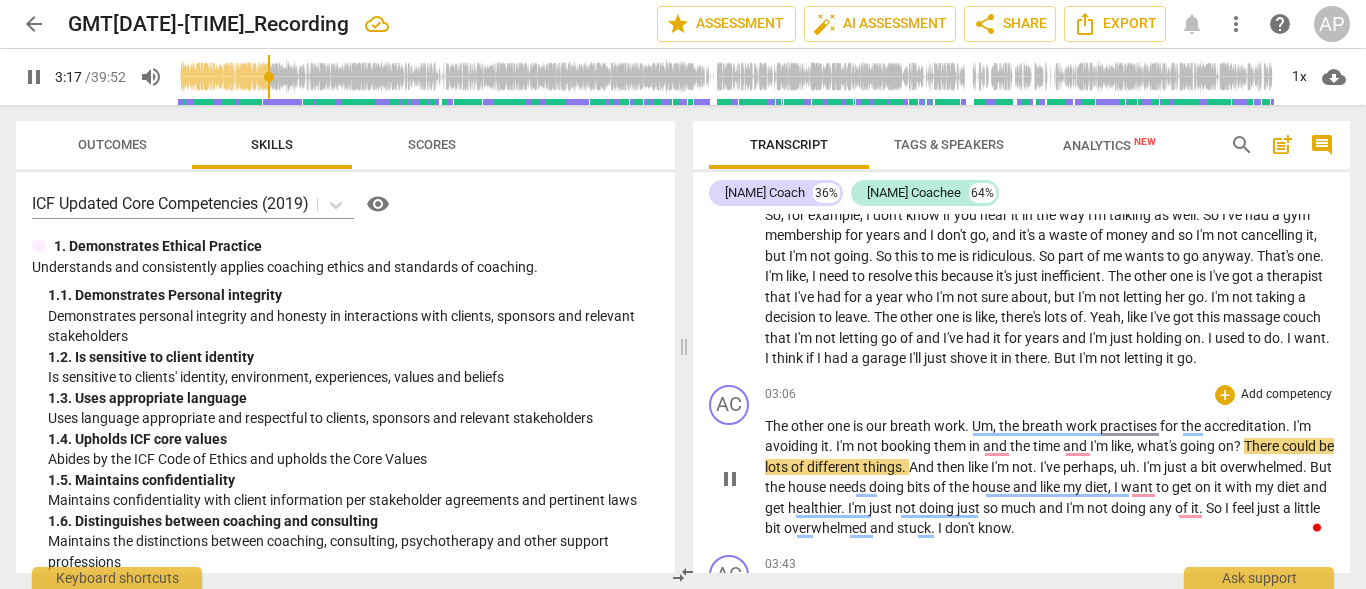 click on "03:06 + Add competency keyboard_arrow_right" at bounding box center [1049, 395] 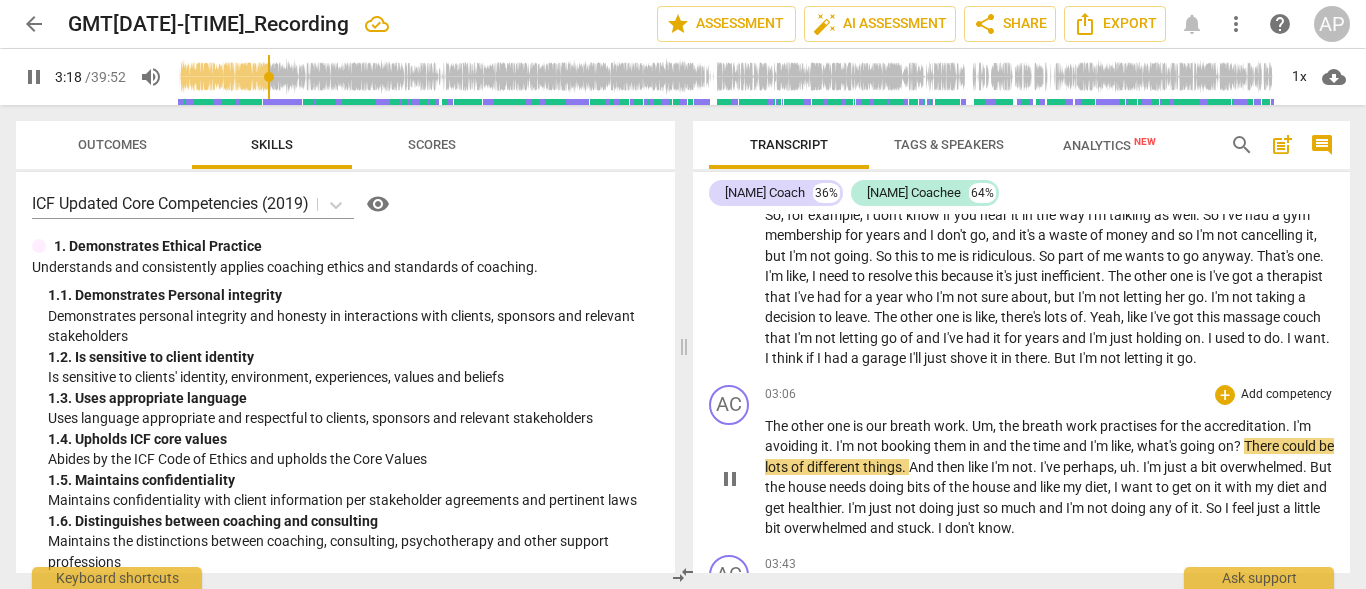 click on "pause" at bounding box center [730, 479] 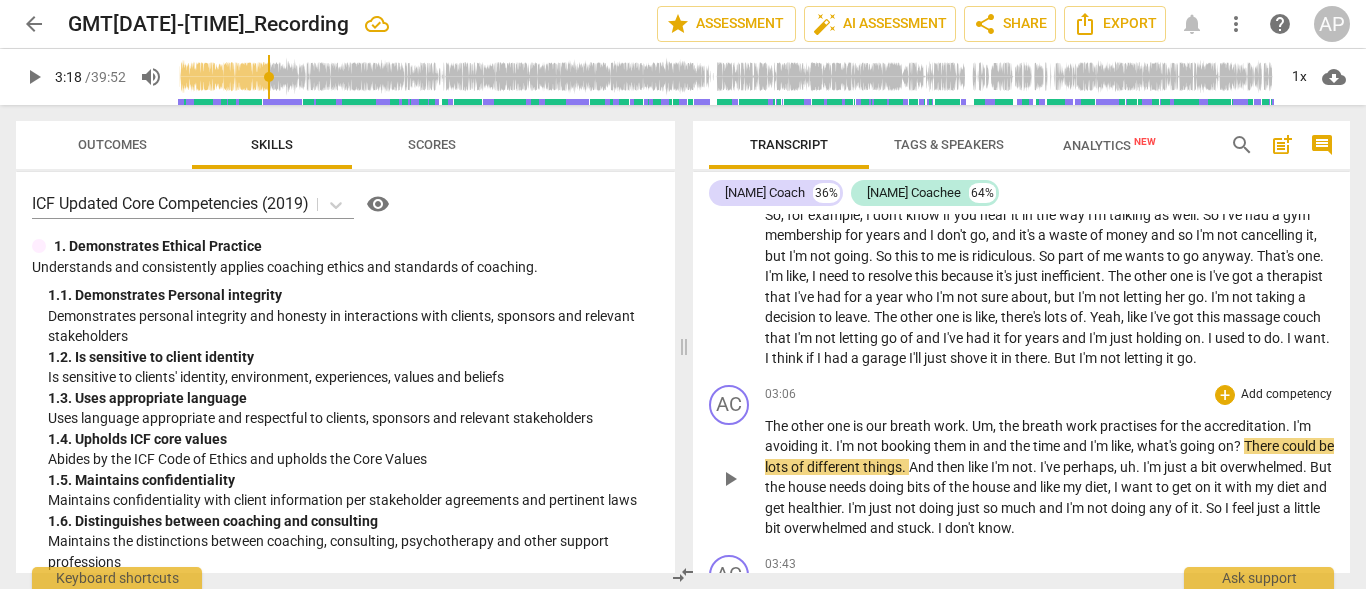 type on "199" 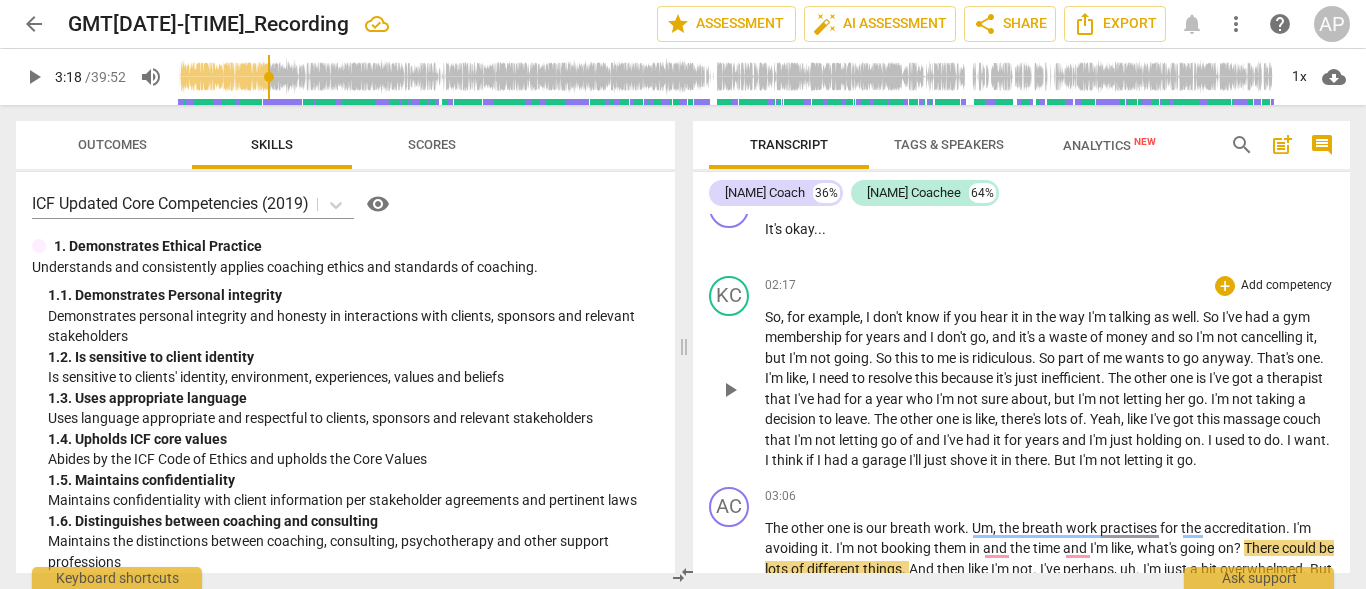 scroll, scrollTop: 1553, scrollLeft: 0, axis: vertical 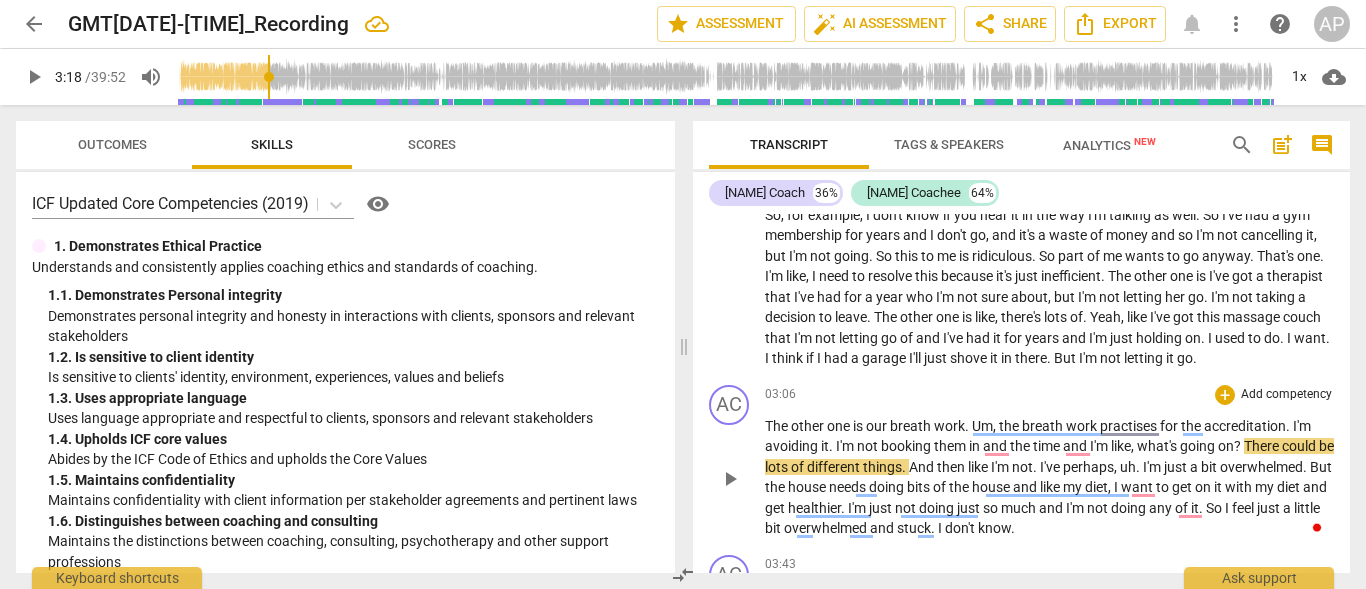 type 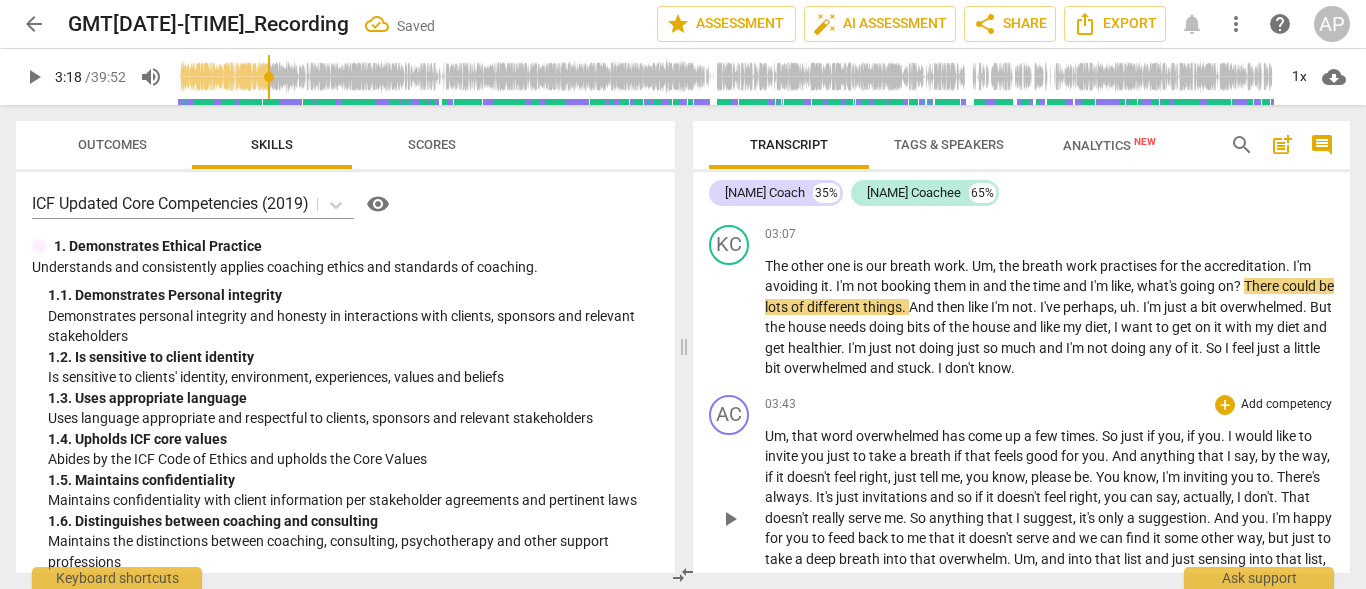scroll, scrollTop: 1753, scrollLeft: 0, axis: vertical 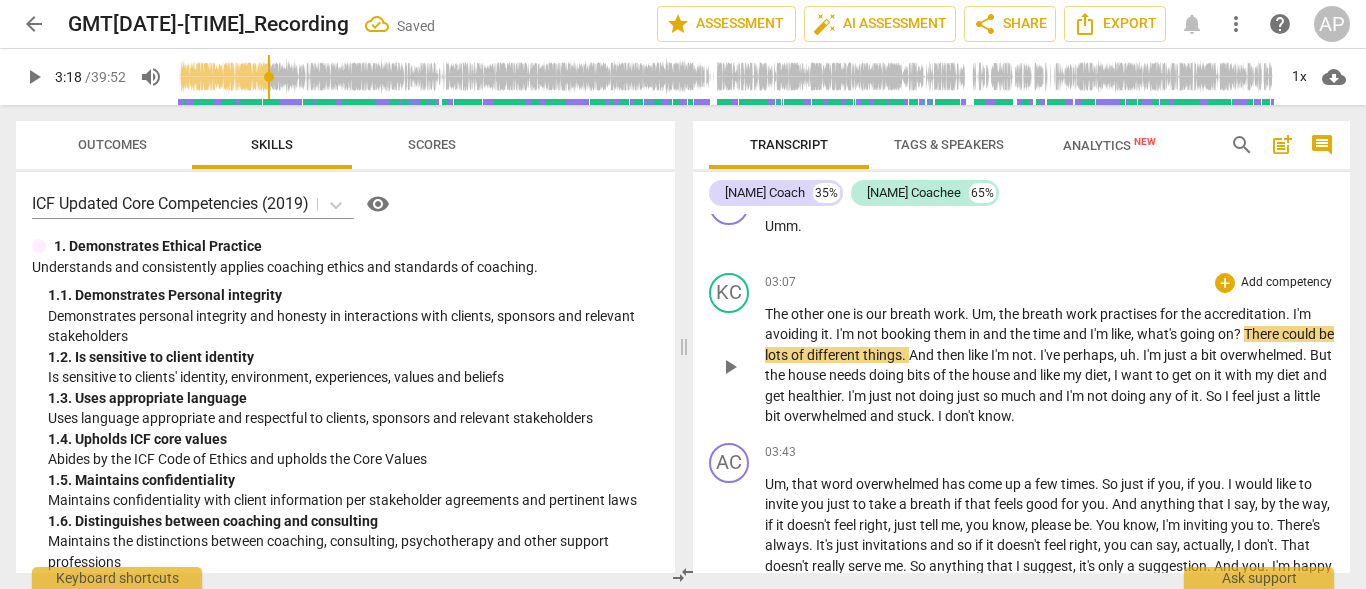 click on "play_arrow" at bounding box center [730, 367] 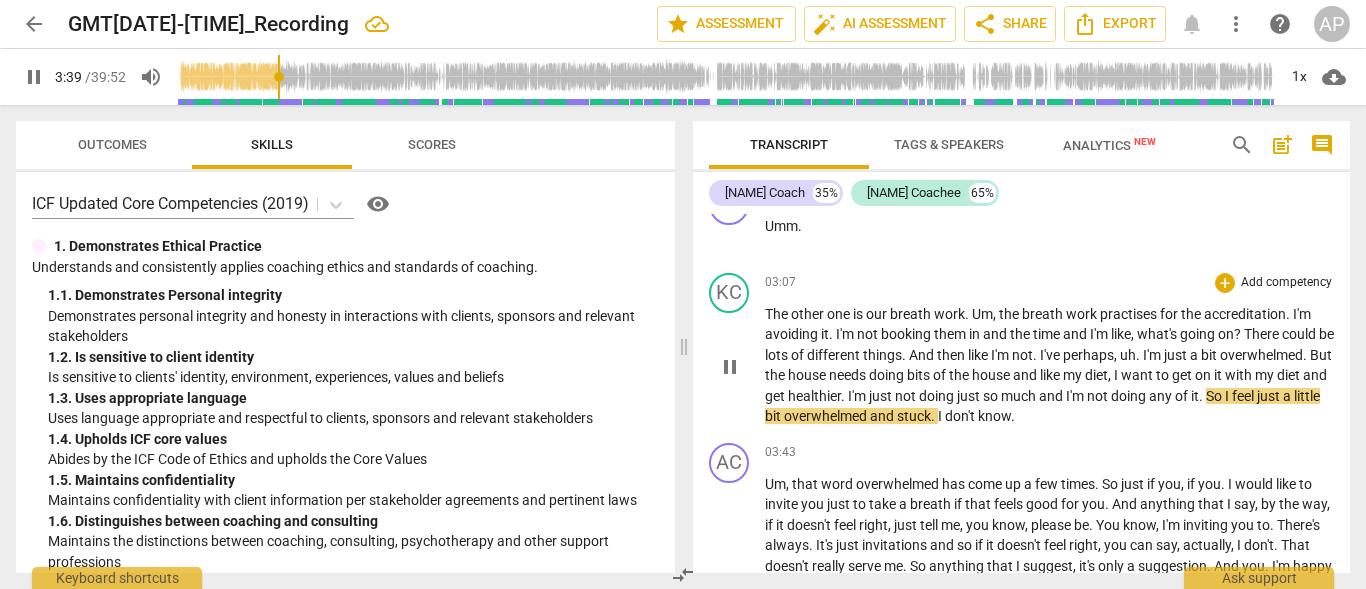 click on "So" at bounding box center [1215, 396] 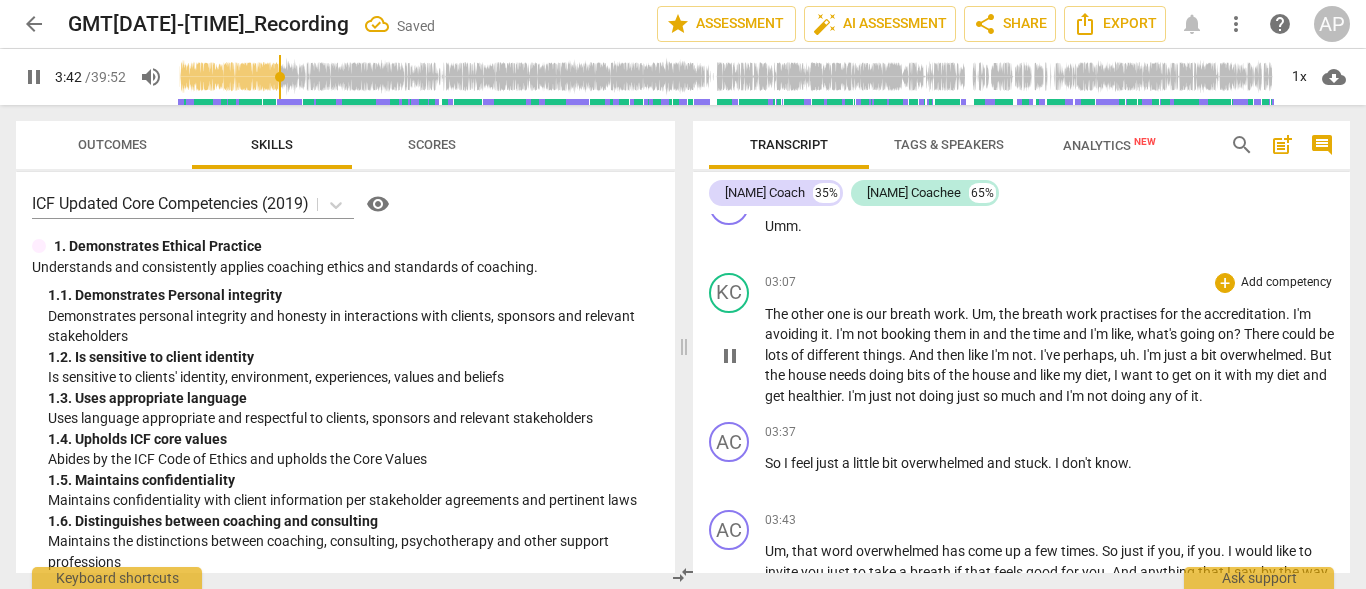 click on "pause" at bounding box center (730, 356) 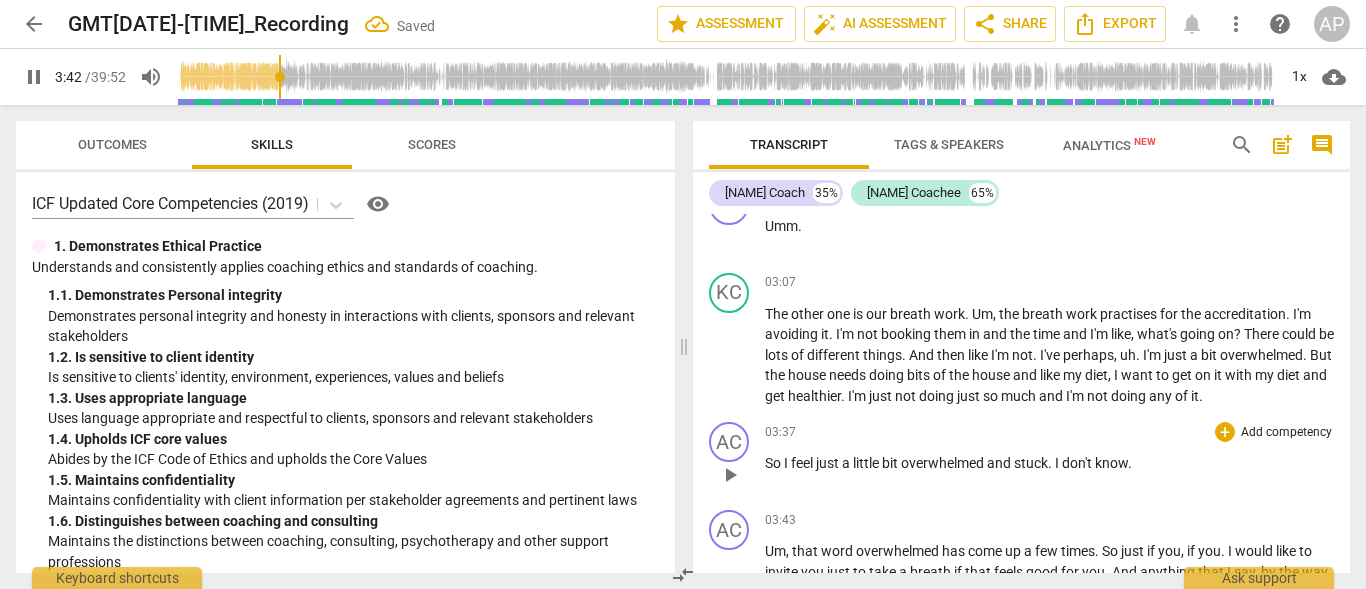 type on "223" 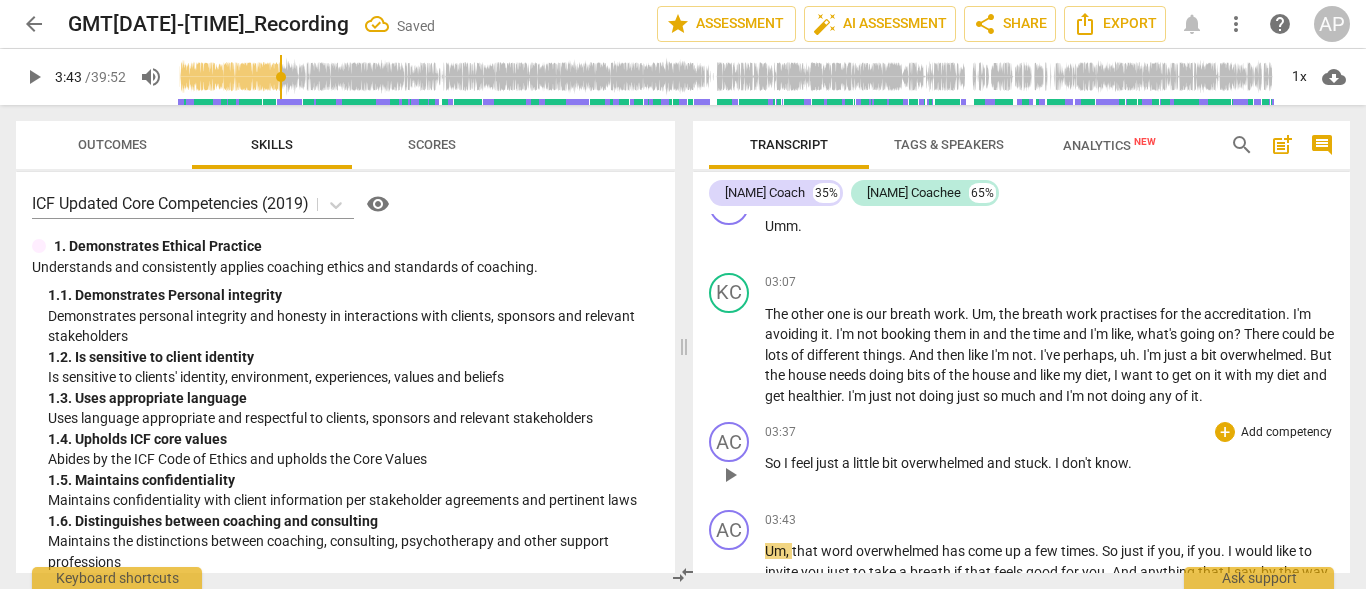 click on "So" at bounding box center (774, 463) 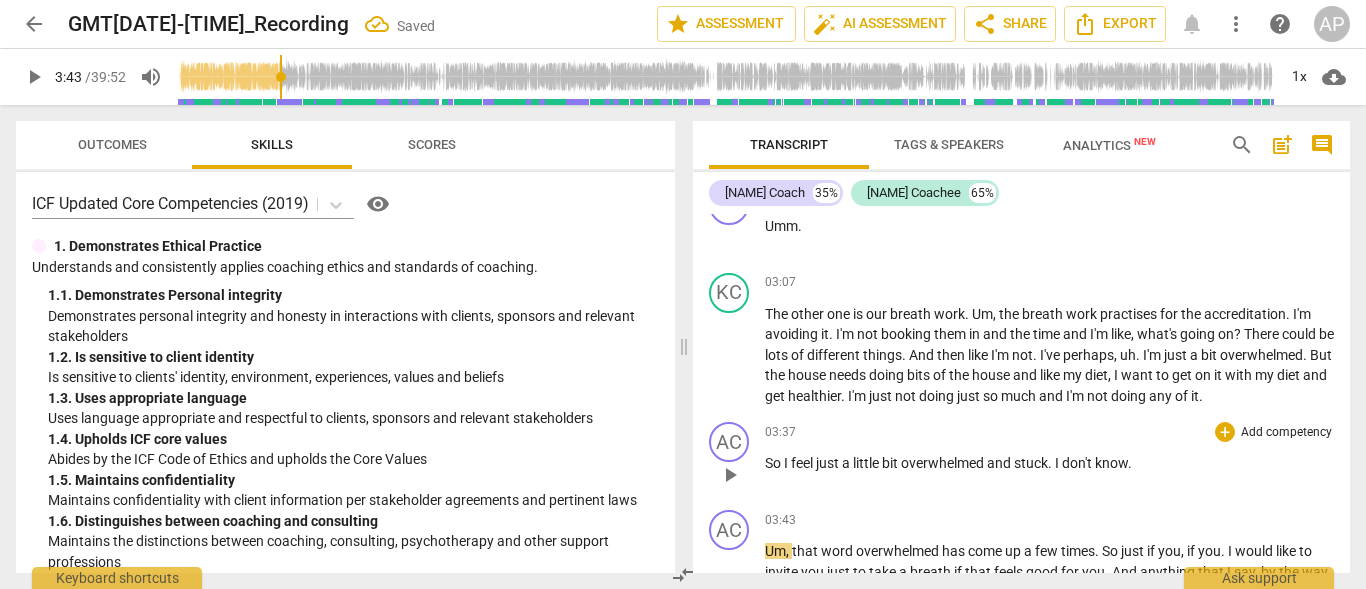 type 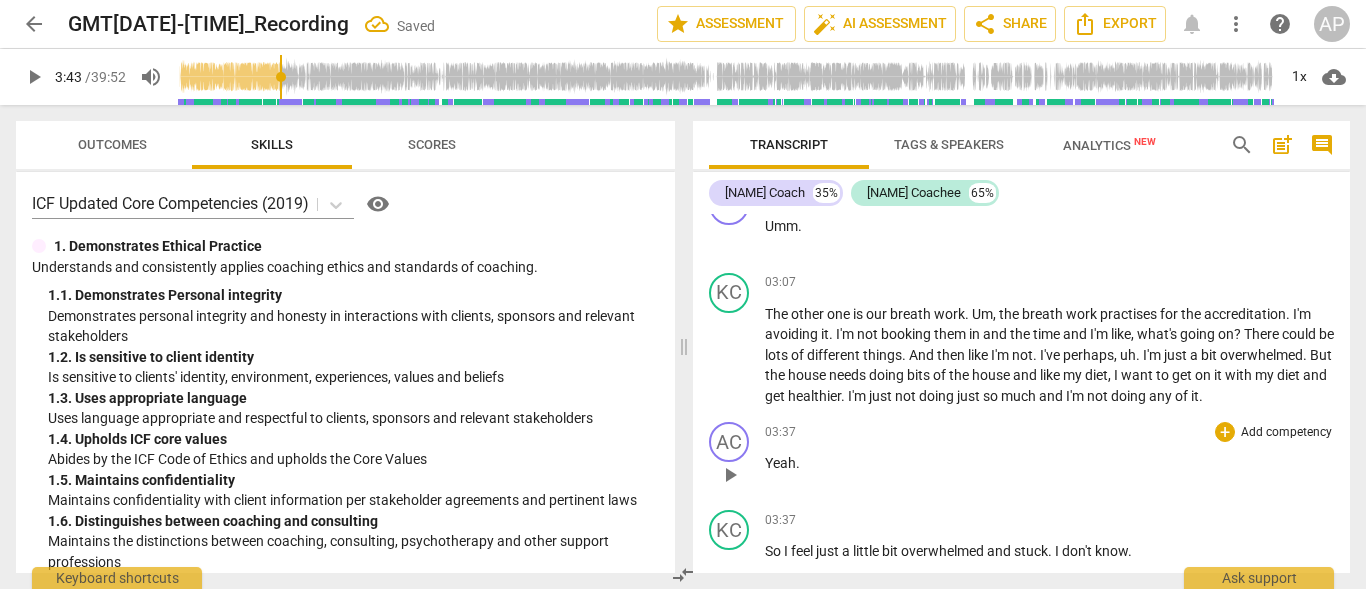 click on "play_arrow" at bounding box center (730, 475) 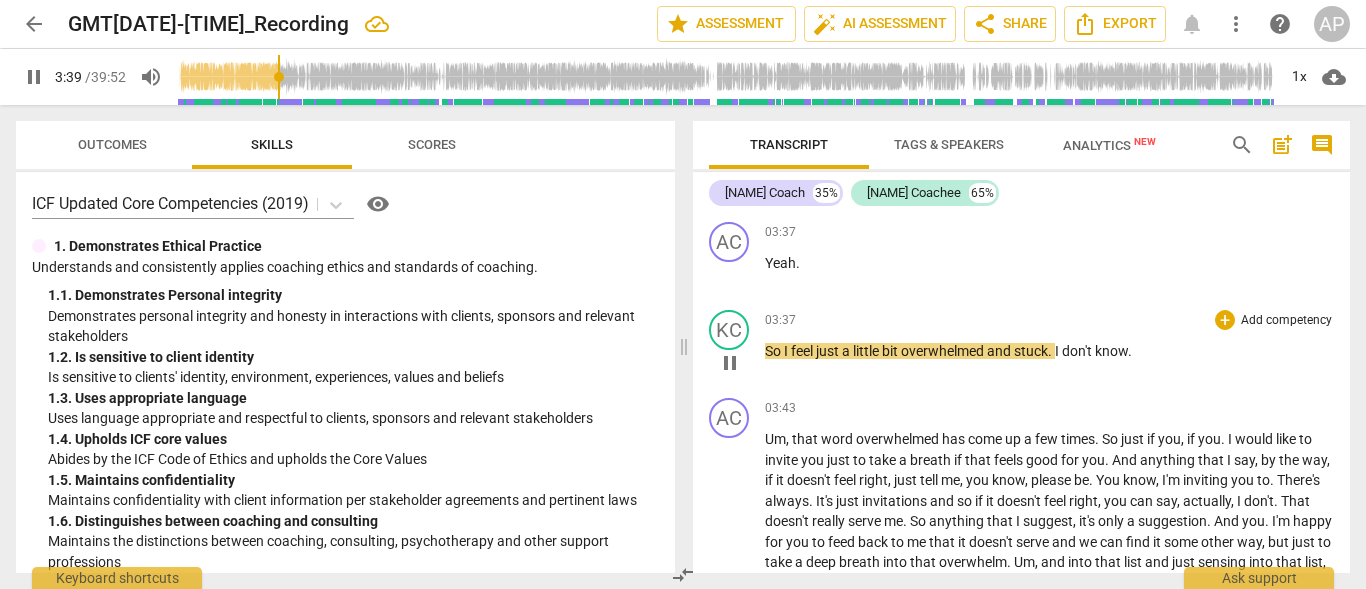 scroll, scrollTop: 1753, scrollLeft: 0, axis: vertical 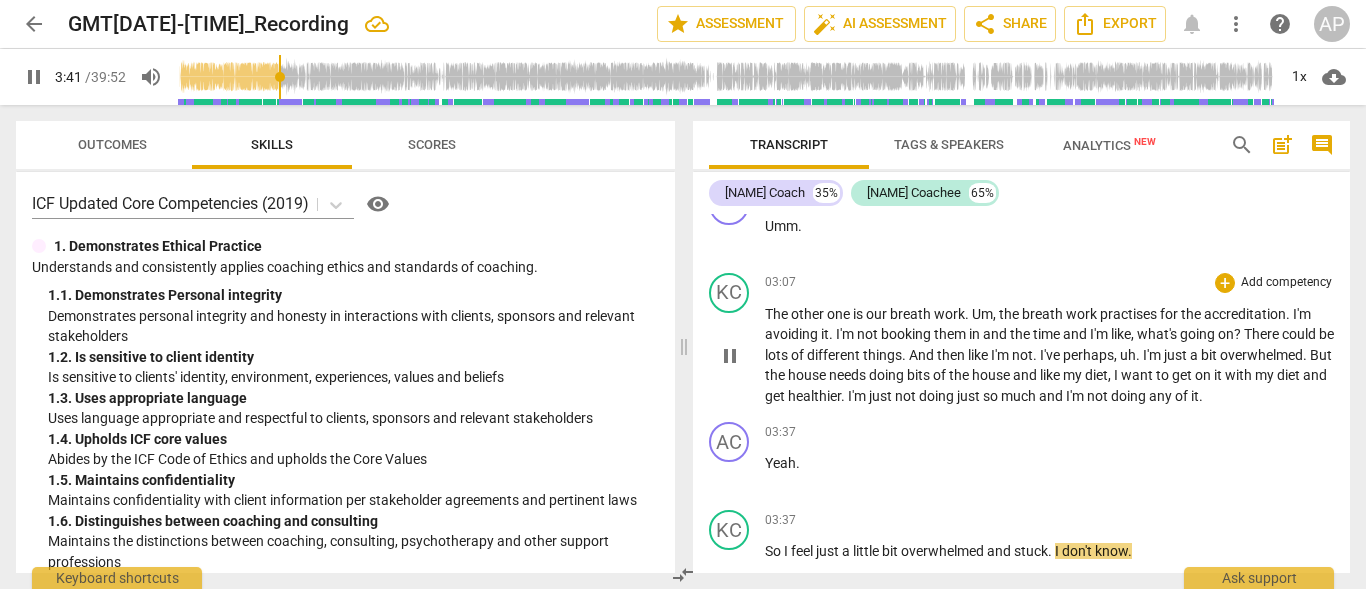 click on "pause" at bounding box center (730, 356) 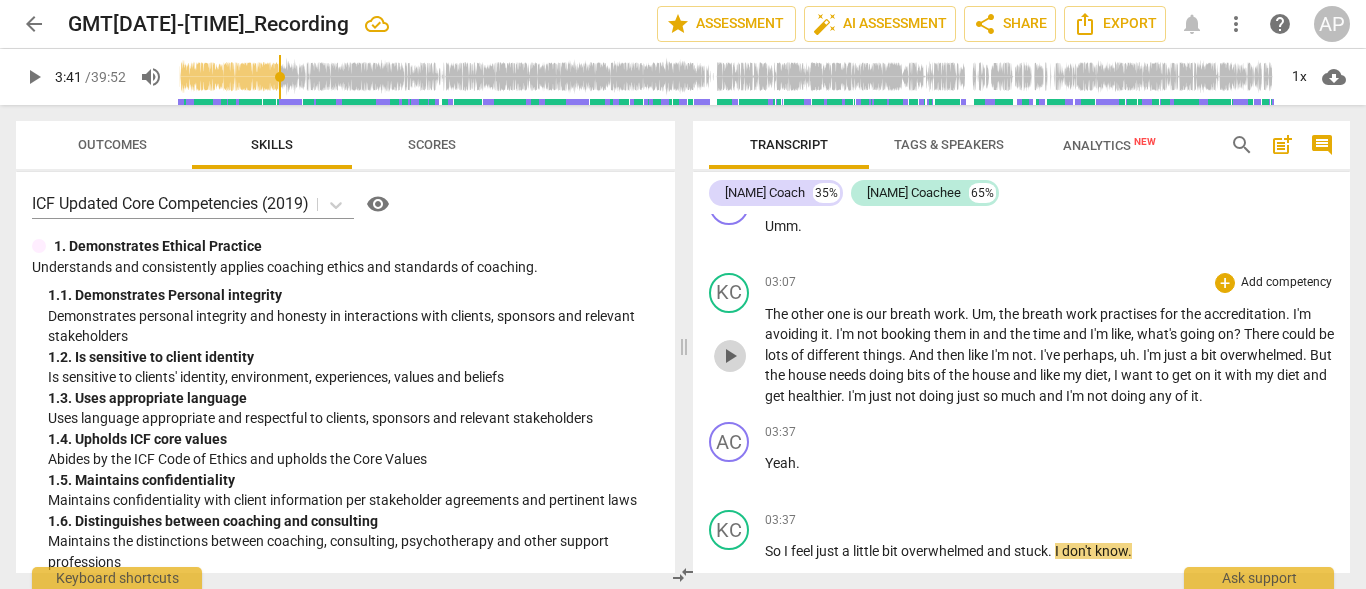 click on "play_arrow" at bounding box center (730, 356) 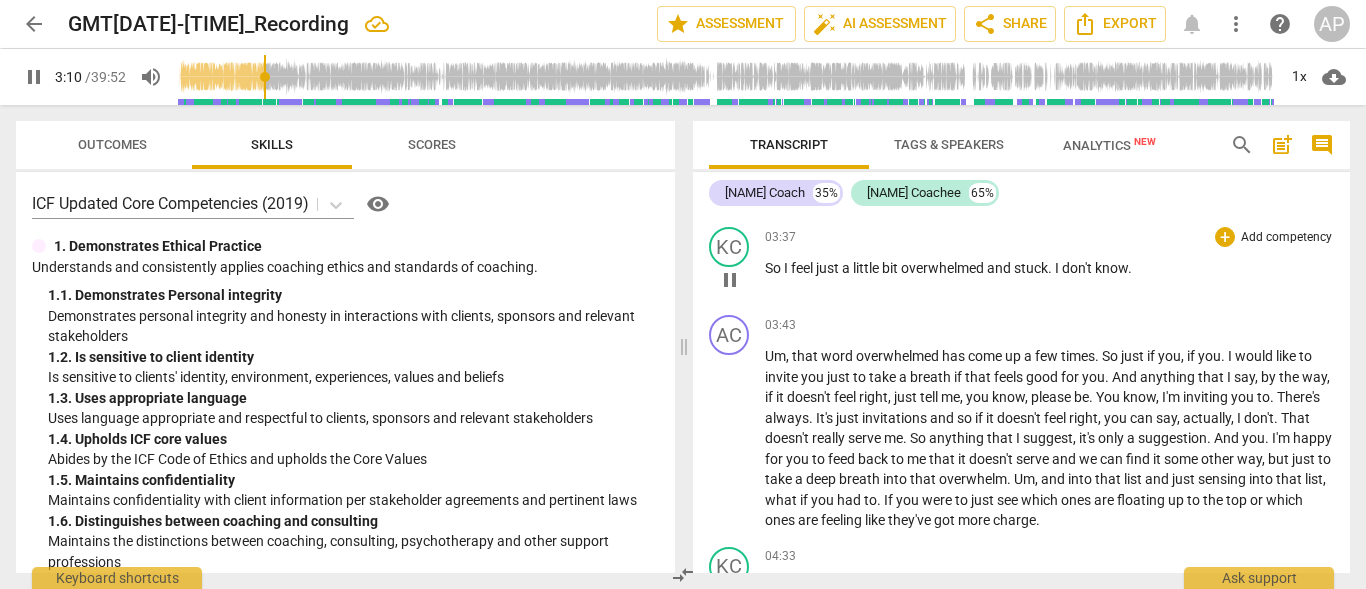 scroll, scrollTop: 2053, scrollLeft: 0, axis: vertical 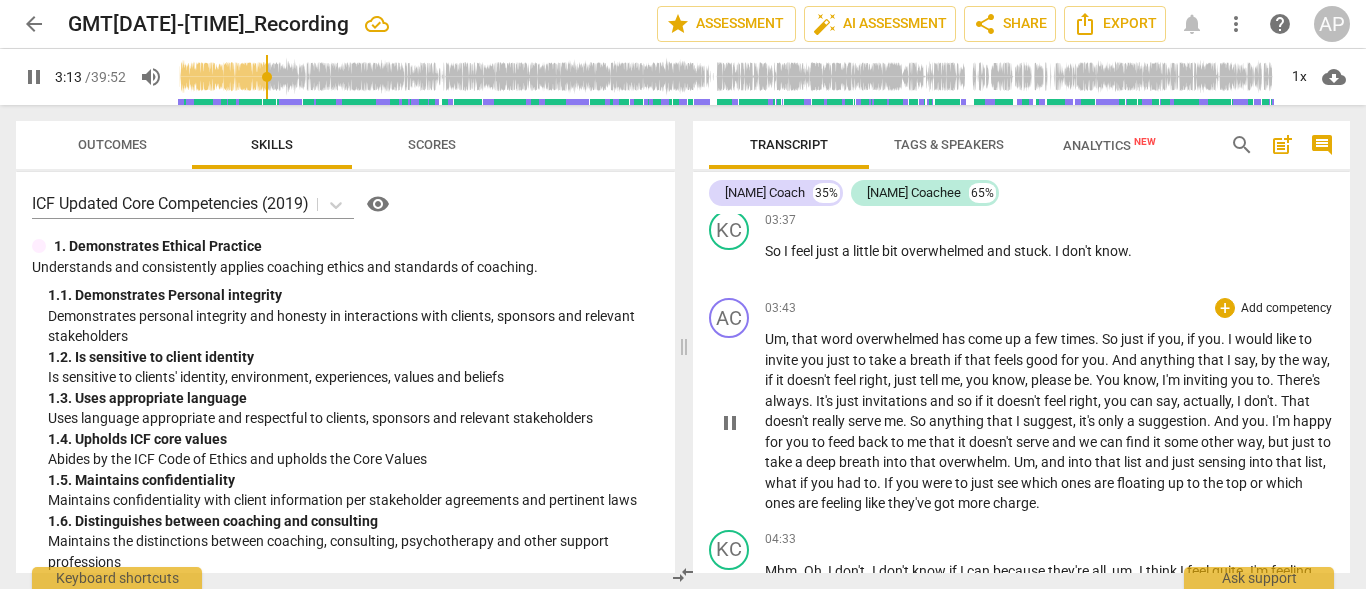 click on "that" at bounding box center (806, 339) 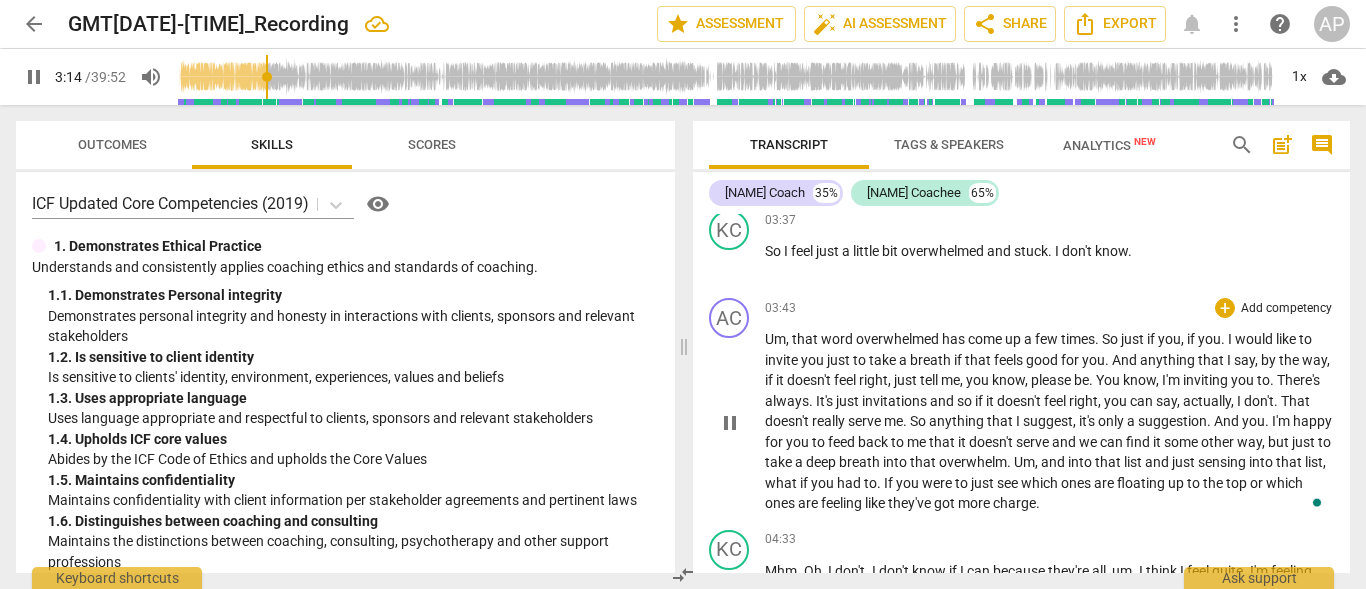 type on "195" 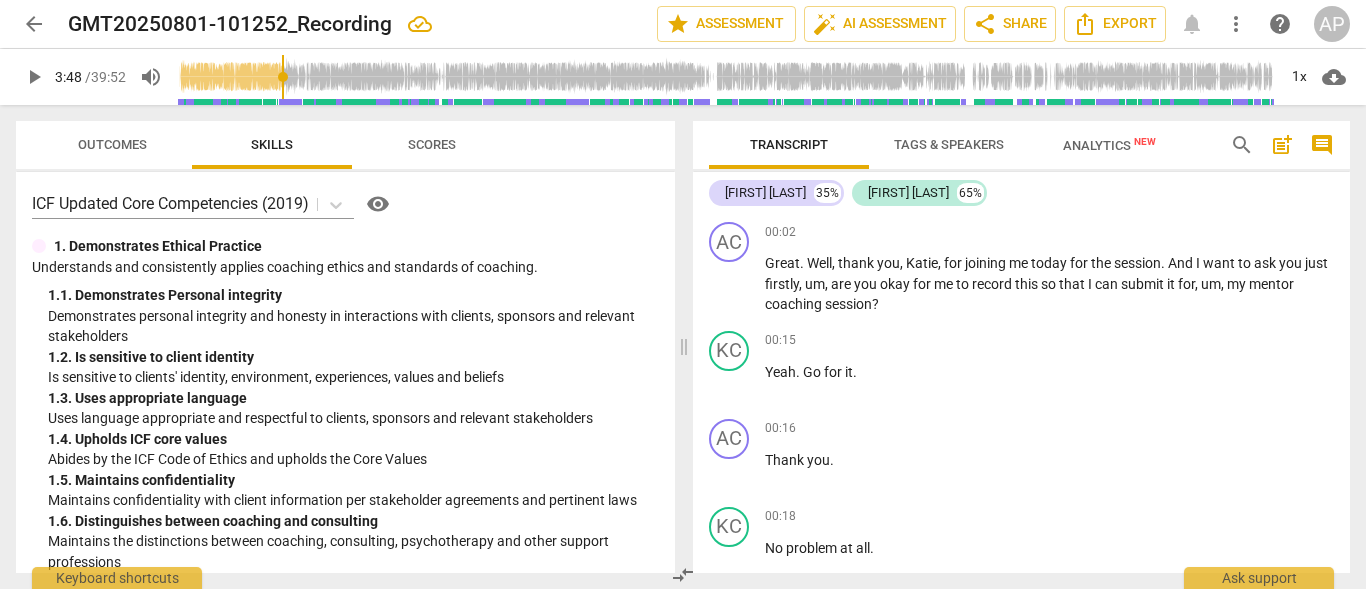 scroll, scrollTop: 0, scrollLeft: 0, axis: both 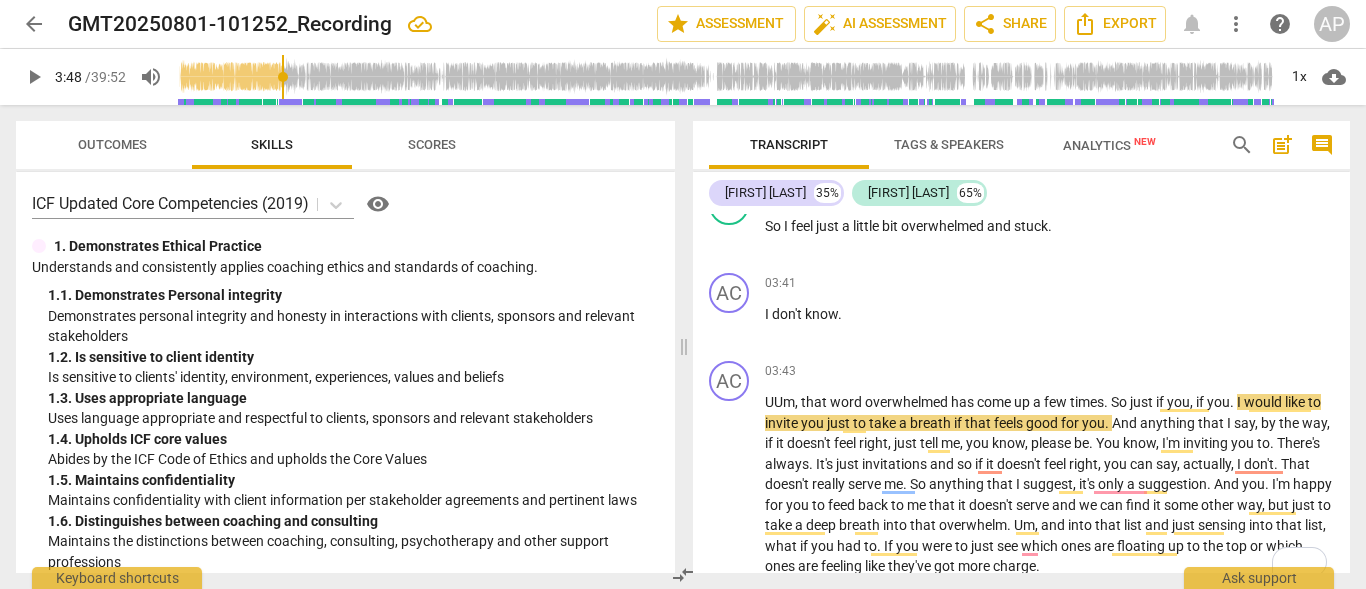 type 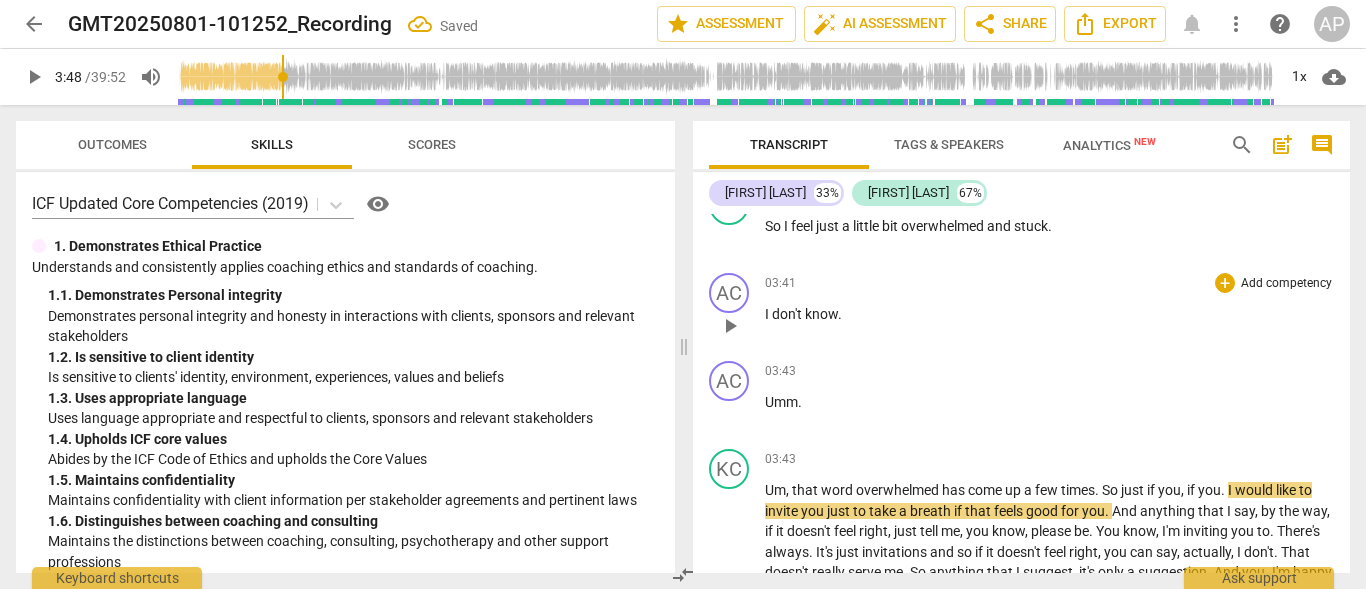 click on "play_arrow" at bounding box center [730, 326] 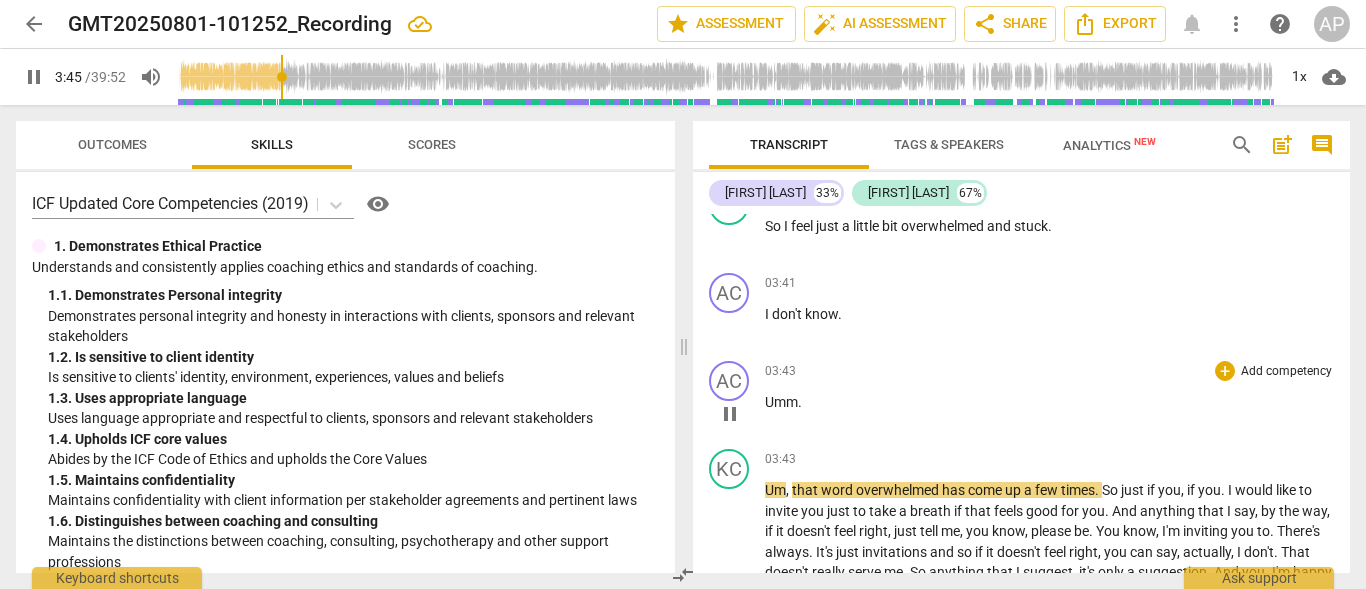 click on "AC play_arrow pause" at bounding box center (737, 397) 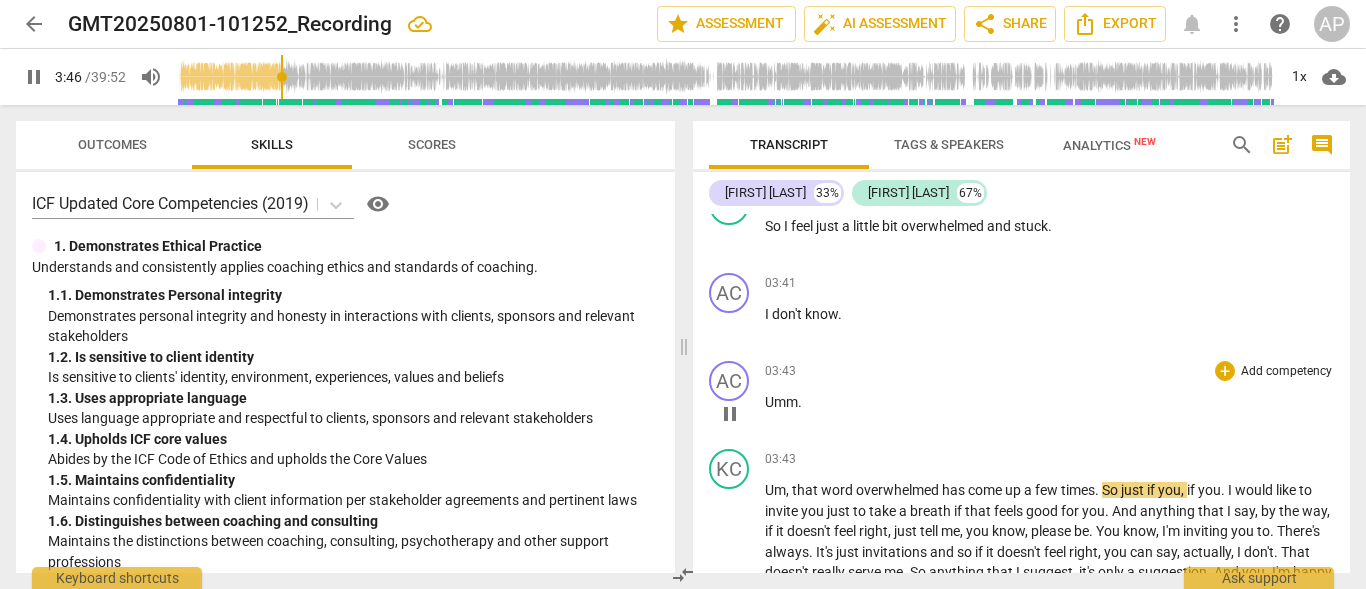 click on "Umm" at bounding box center (781, 402) 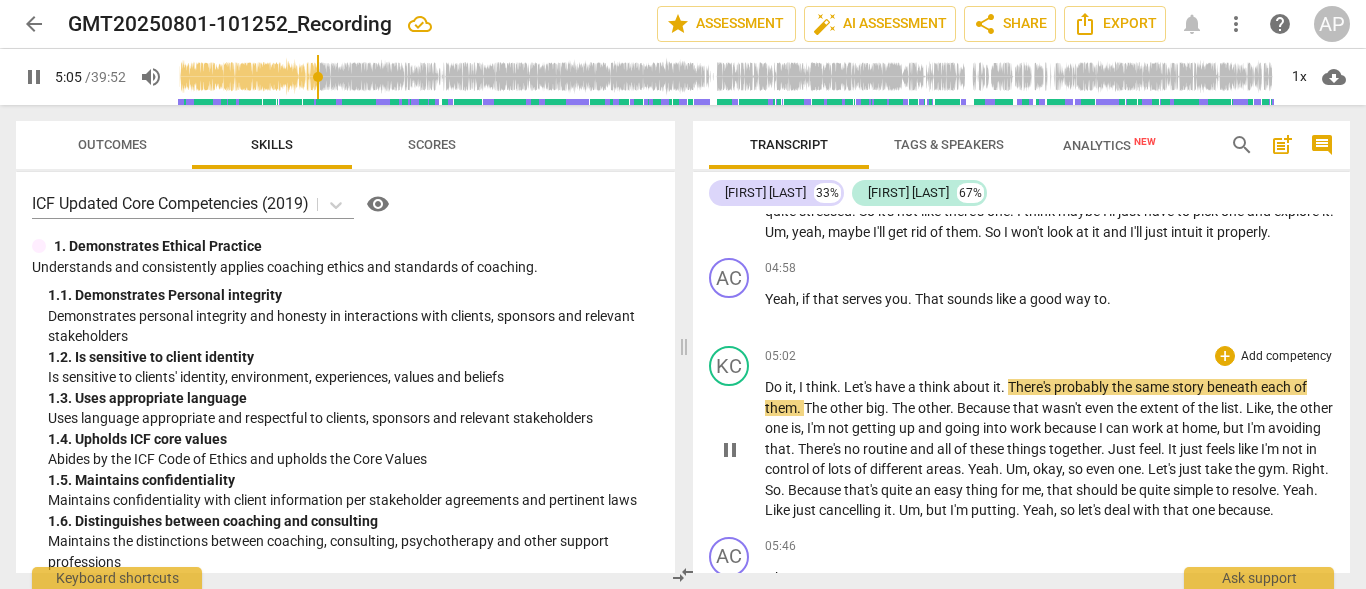 scroll, scrollTop: 2478, scrollLeft: 0, axis: vertical 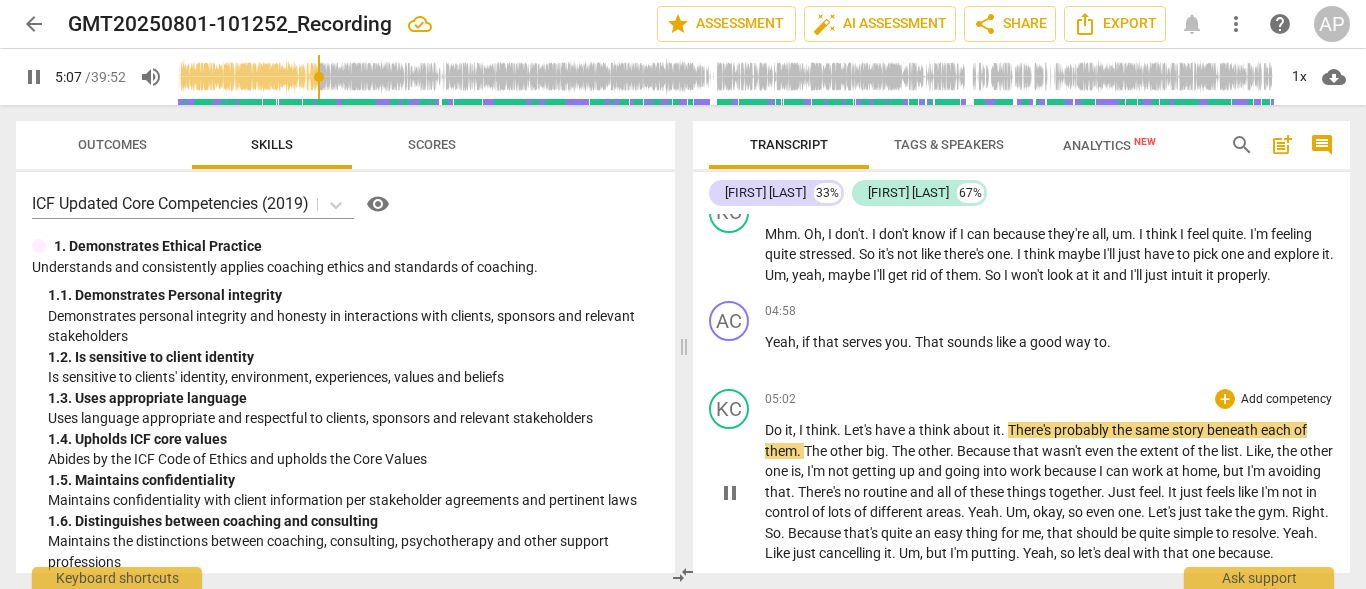 click on "," at bounding box center (796, 430) 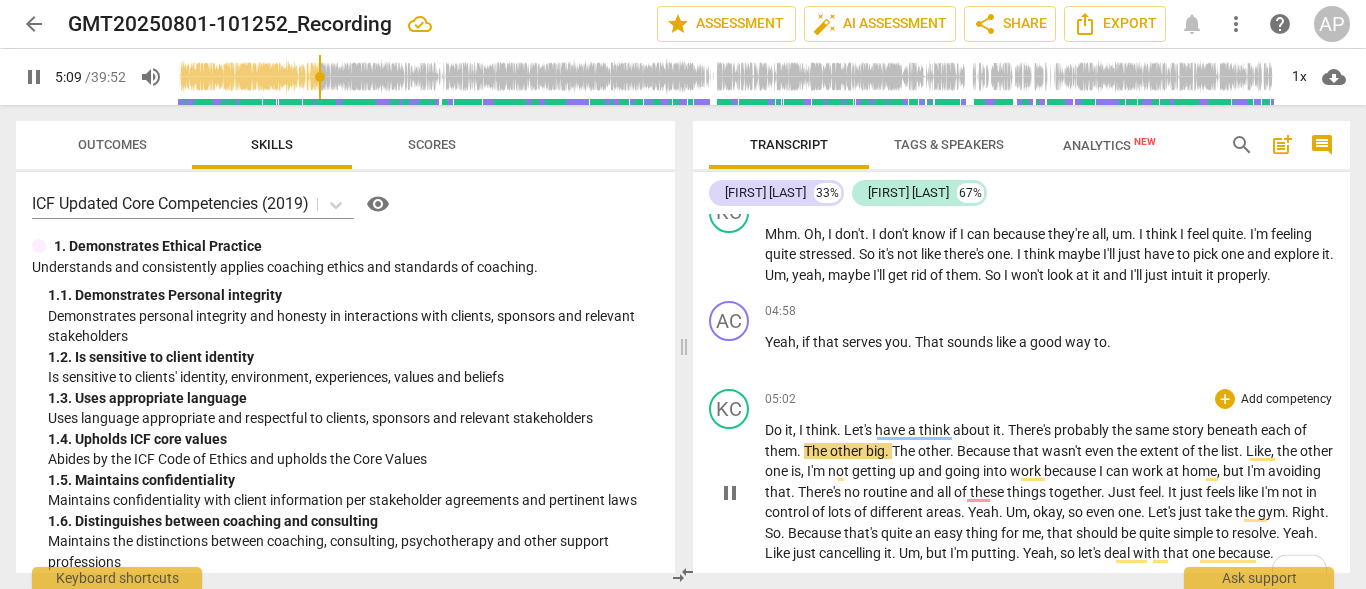 click on "Do" at bounding box center (775, 430) 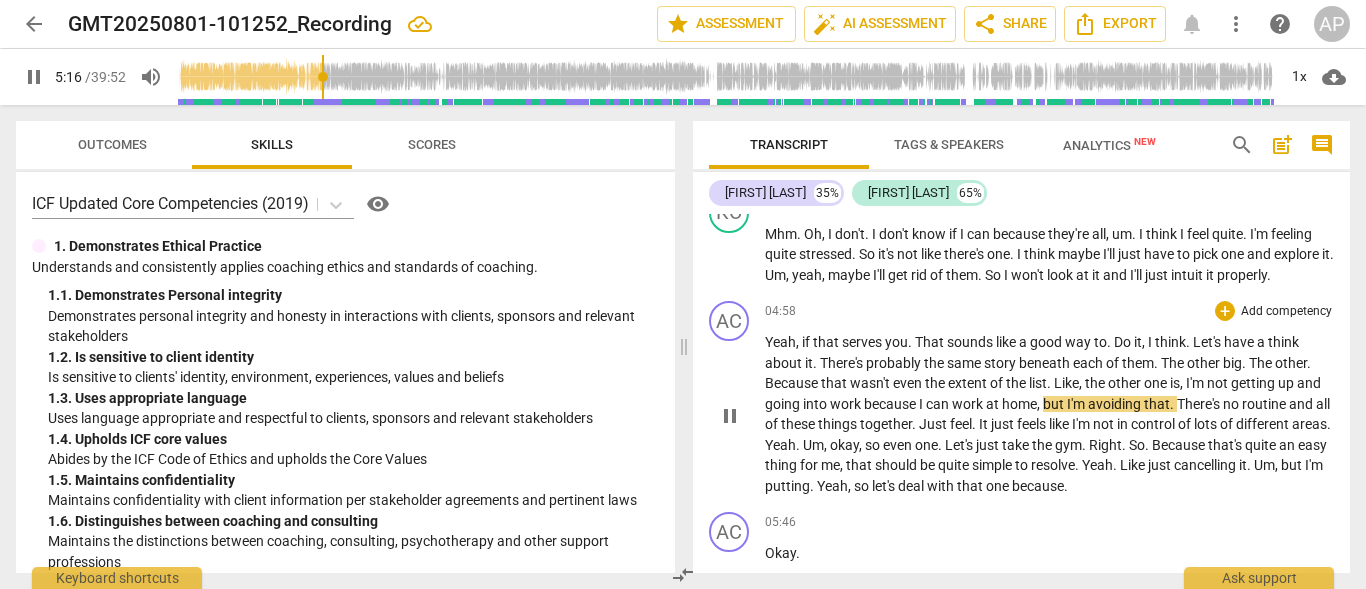 click on "I" at bounding box center (1151, 342) 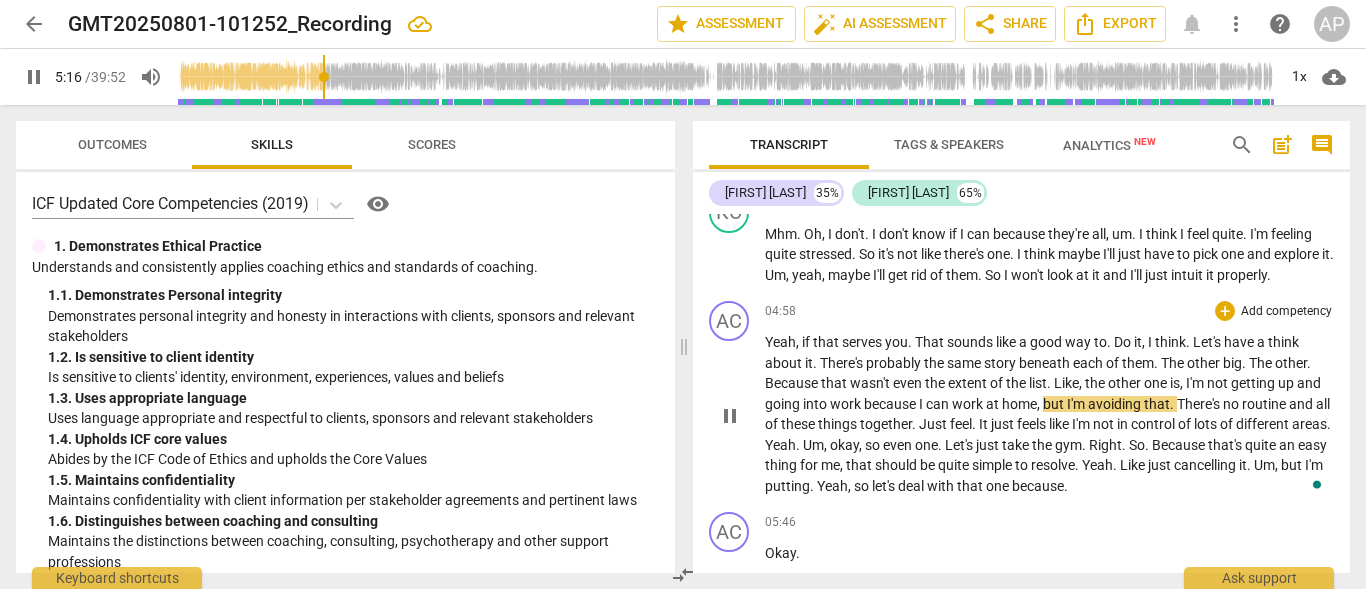 type on "317" 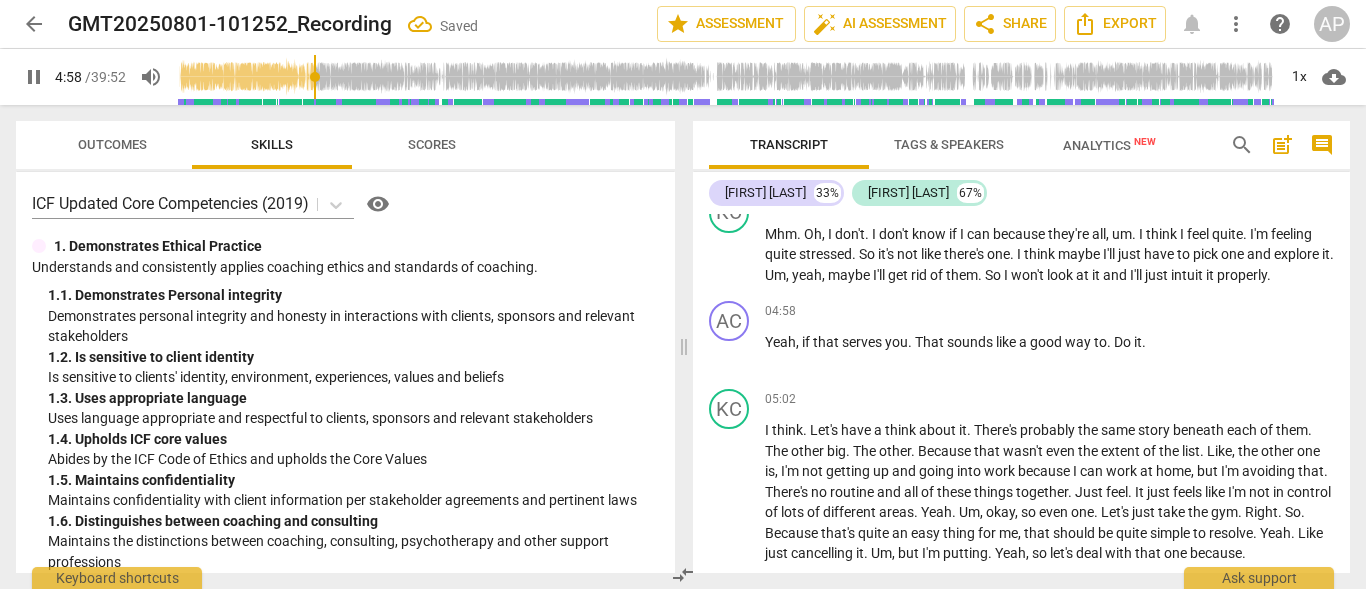 click at bounding box center [726, 77] 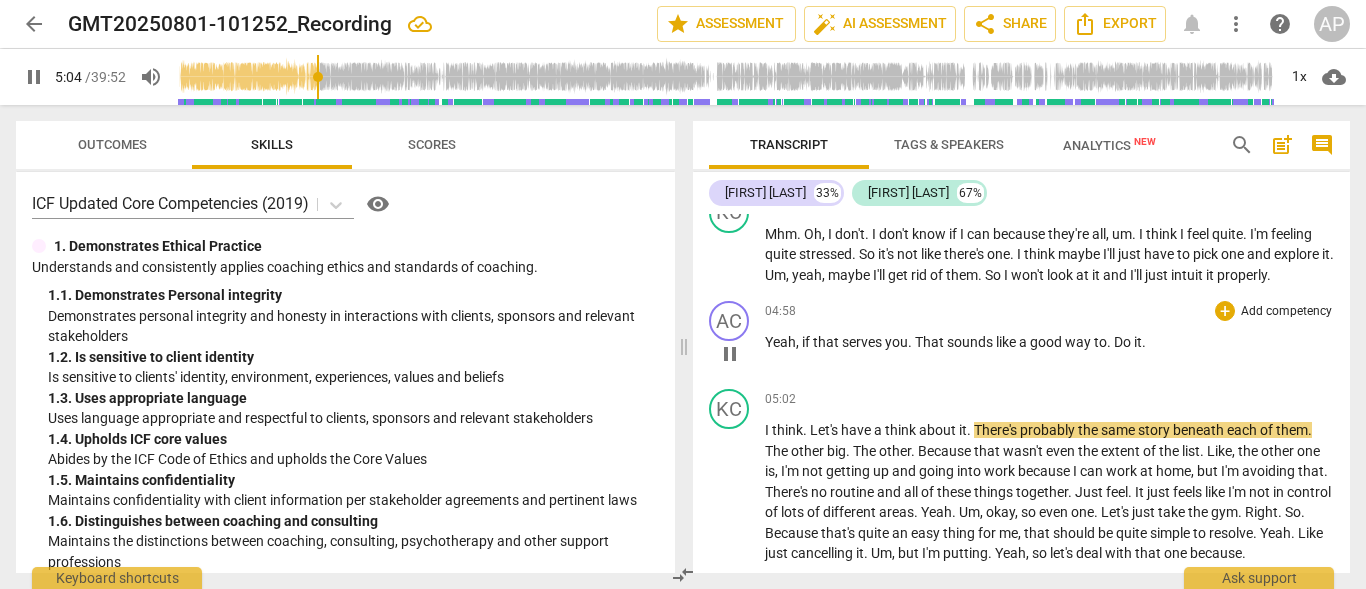 click on "Do" at bounding box center [1124, 342] 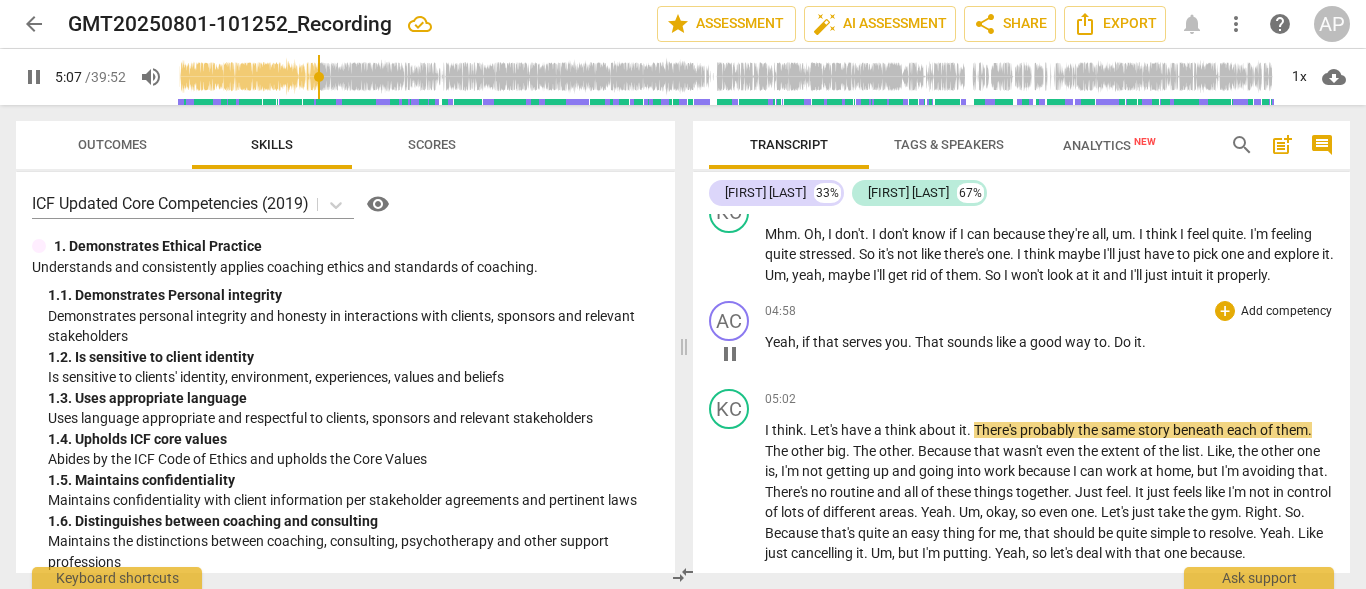 type on "308" 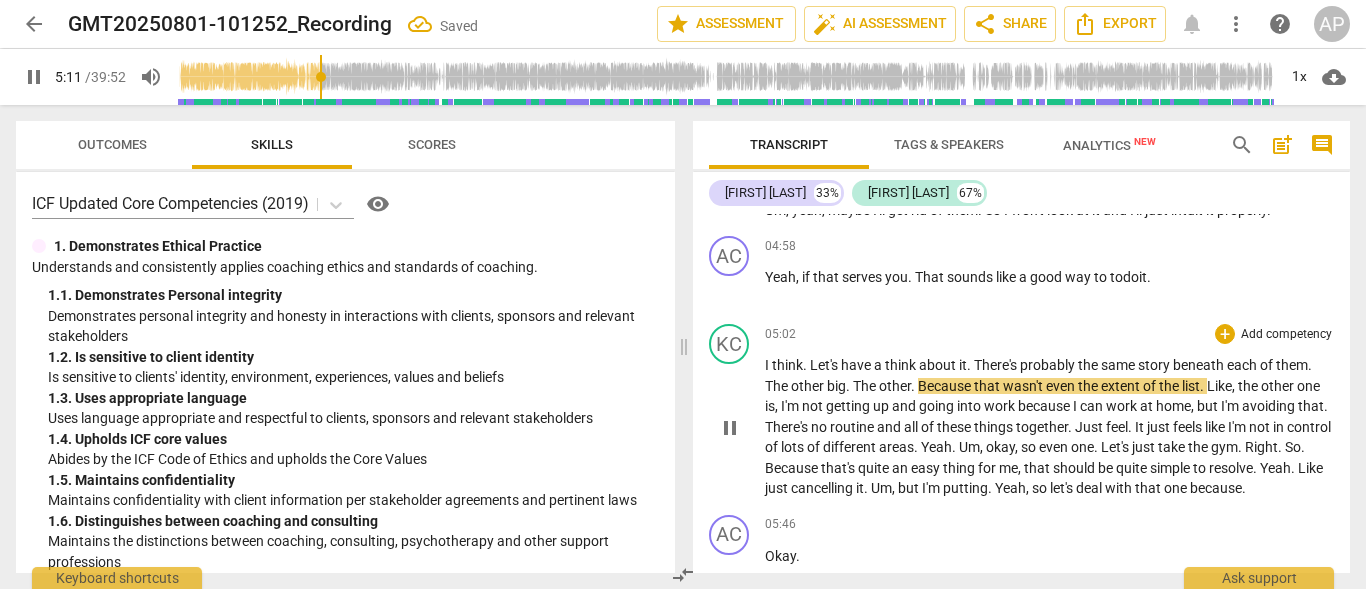 scroll, scrollTop: 2578, scrollLeft: 0, axis: vertical 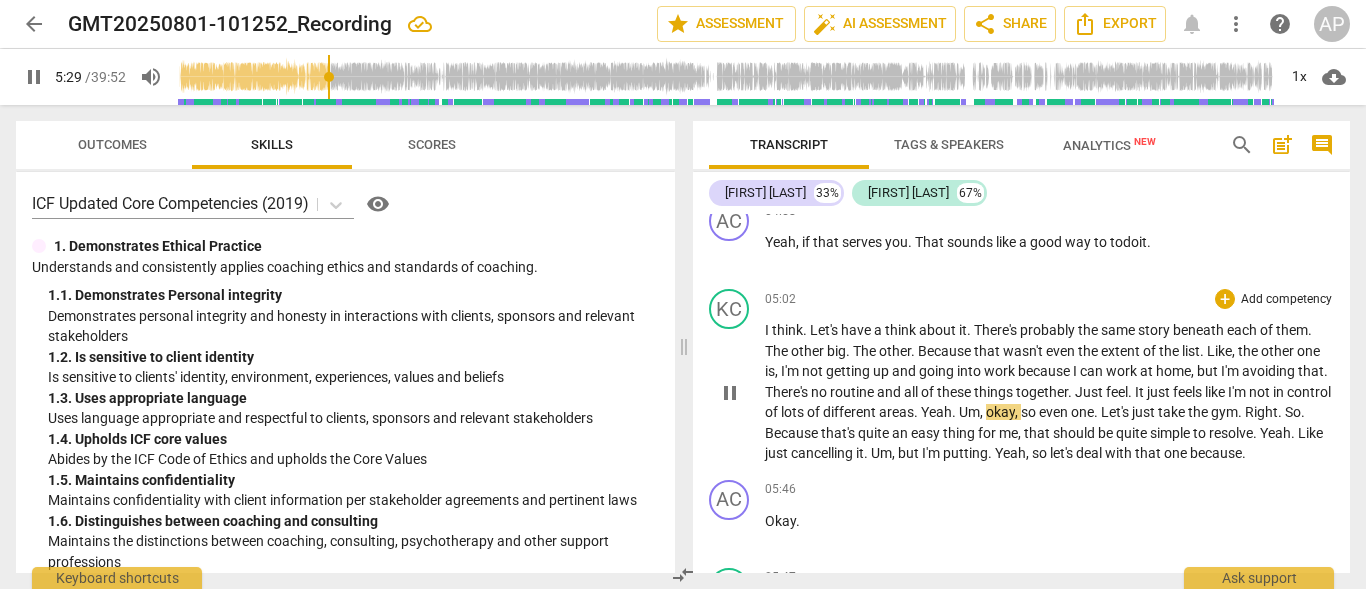 click on "Yeah" at bounding box center [936, 412] 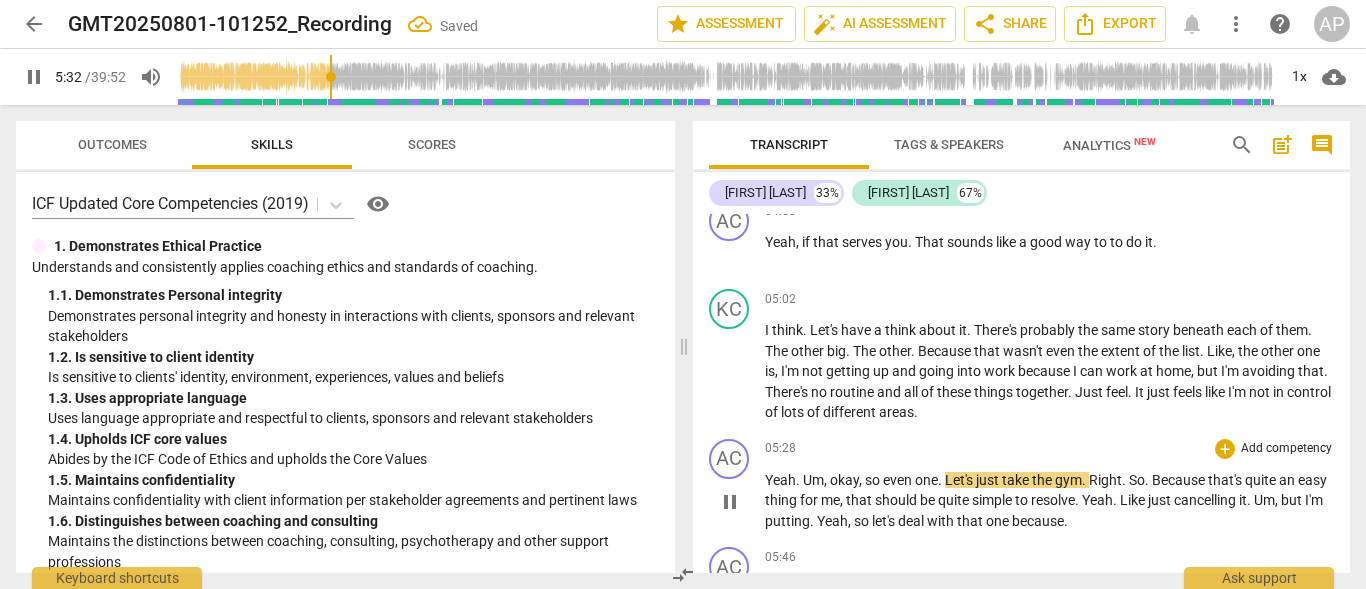 drag, startPoint x: 802, startPoint y: 519, endPoint x: 856, endPoint y: 519, distance: 54 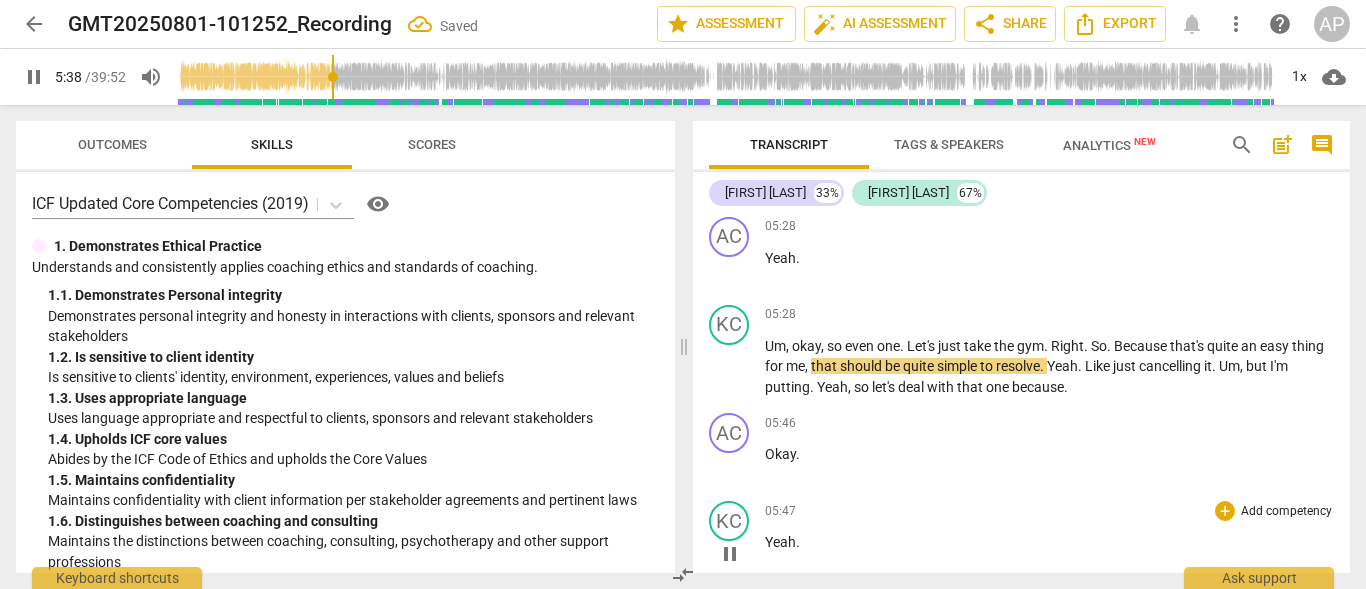 scroll, scrollTop: 2764, scrollLeft: 0, axis: vertical 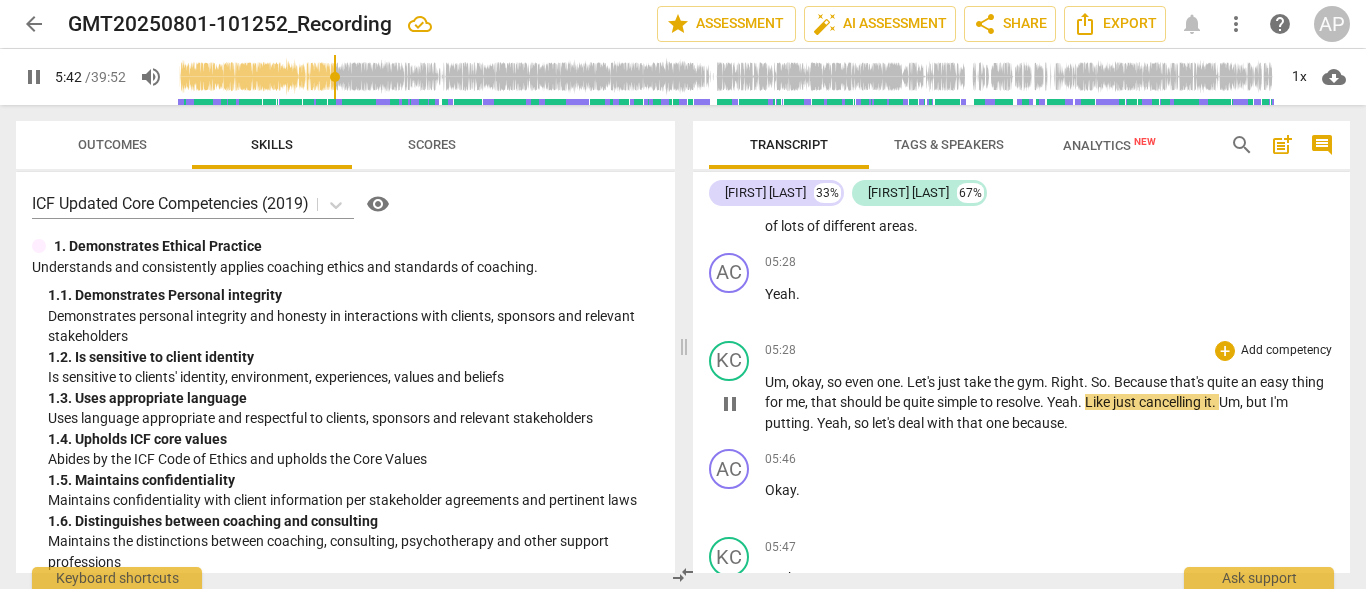 click on "Yeah" at bounding box center [1062, 402] 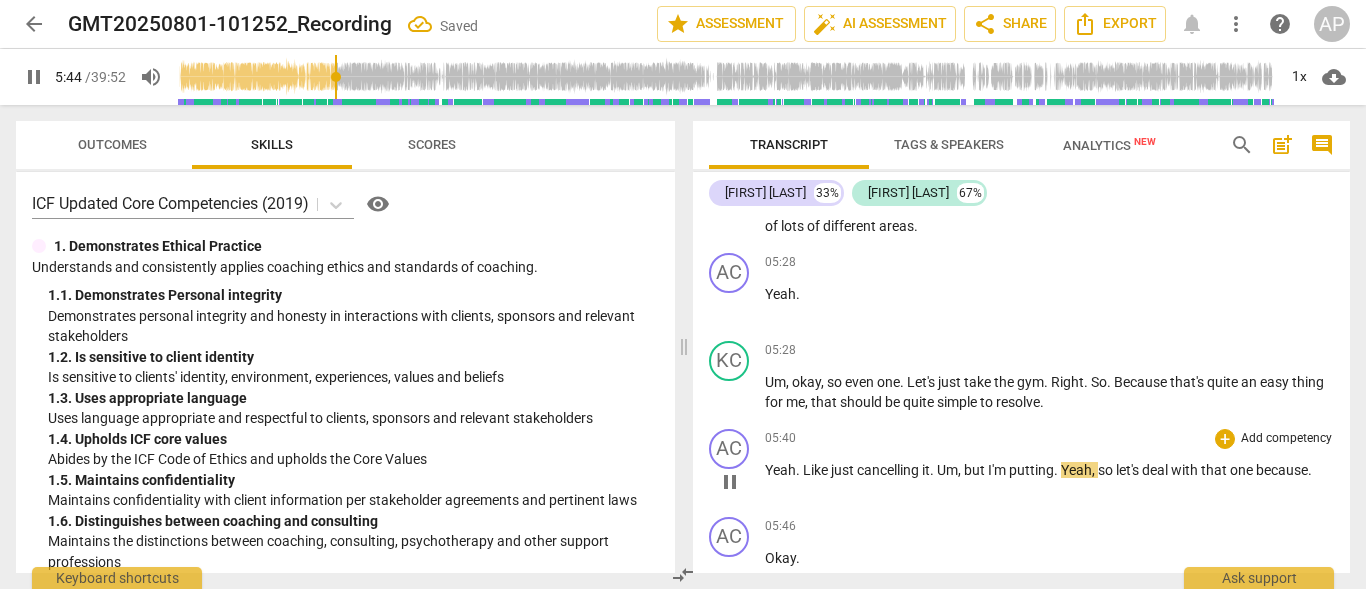 click on "Like" at bounding box center (817, 470) 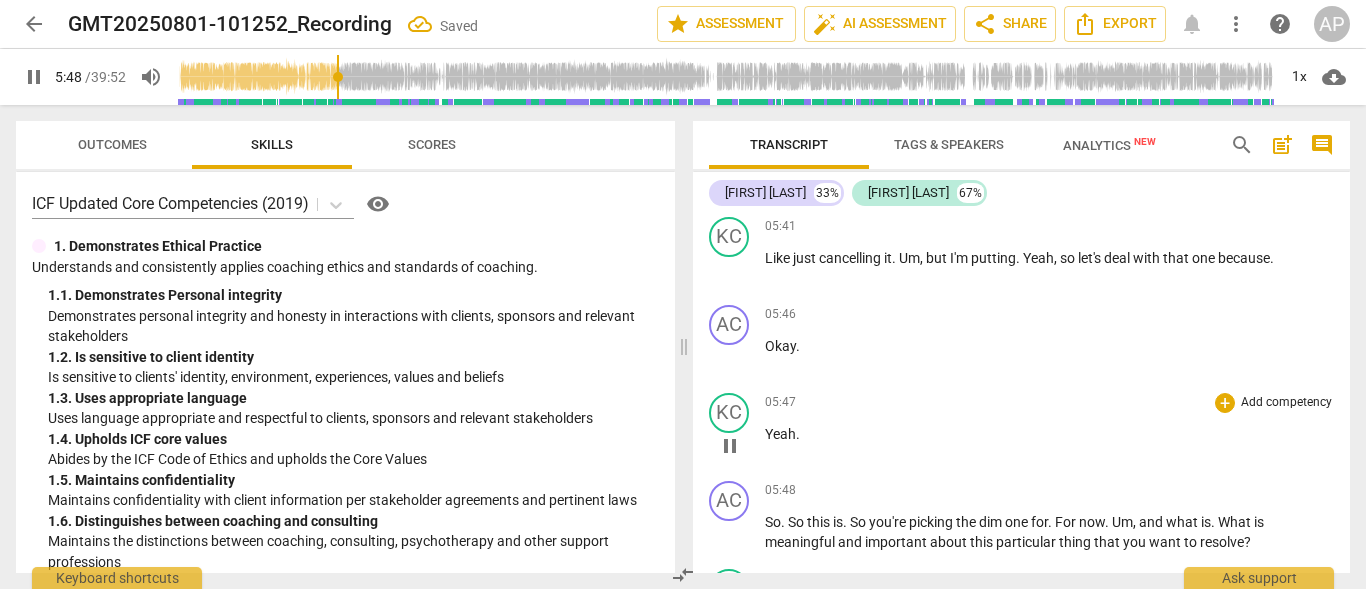 scroll, scrollTop: 3264, scrollLeft: 0, axis: vertical 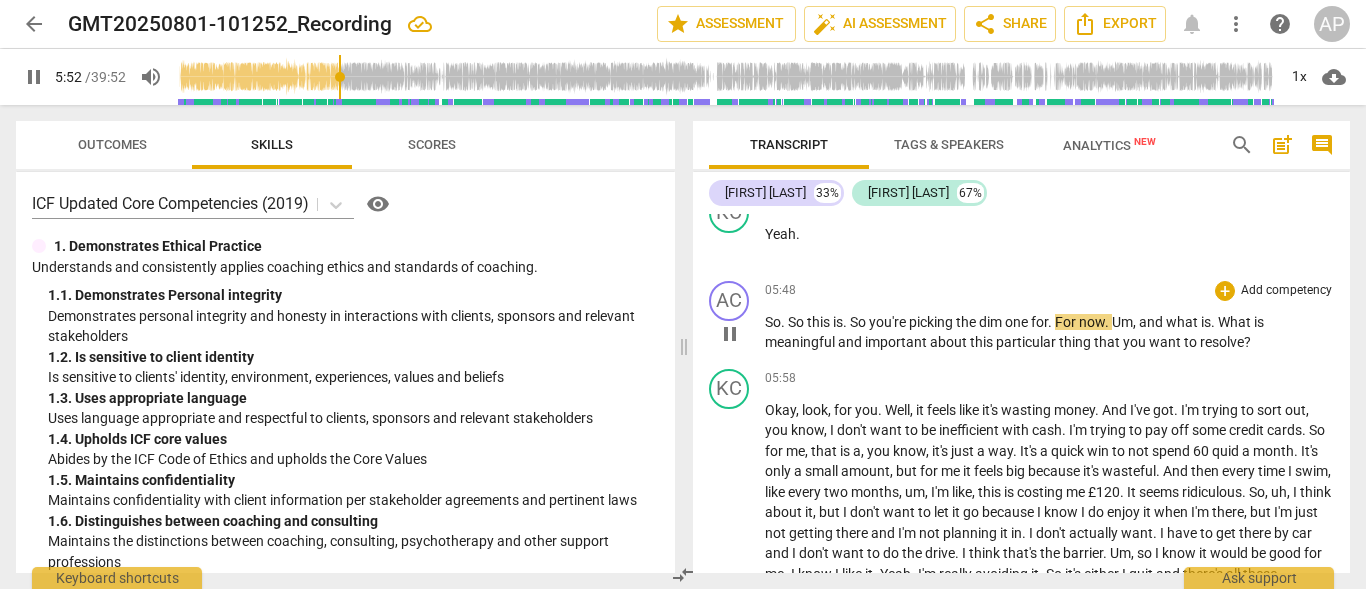 click on "dim" at bounding box center [992, 322] 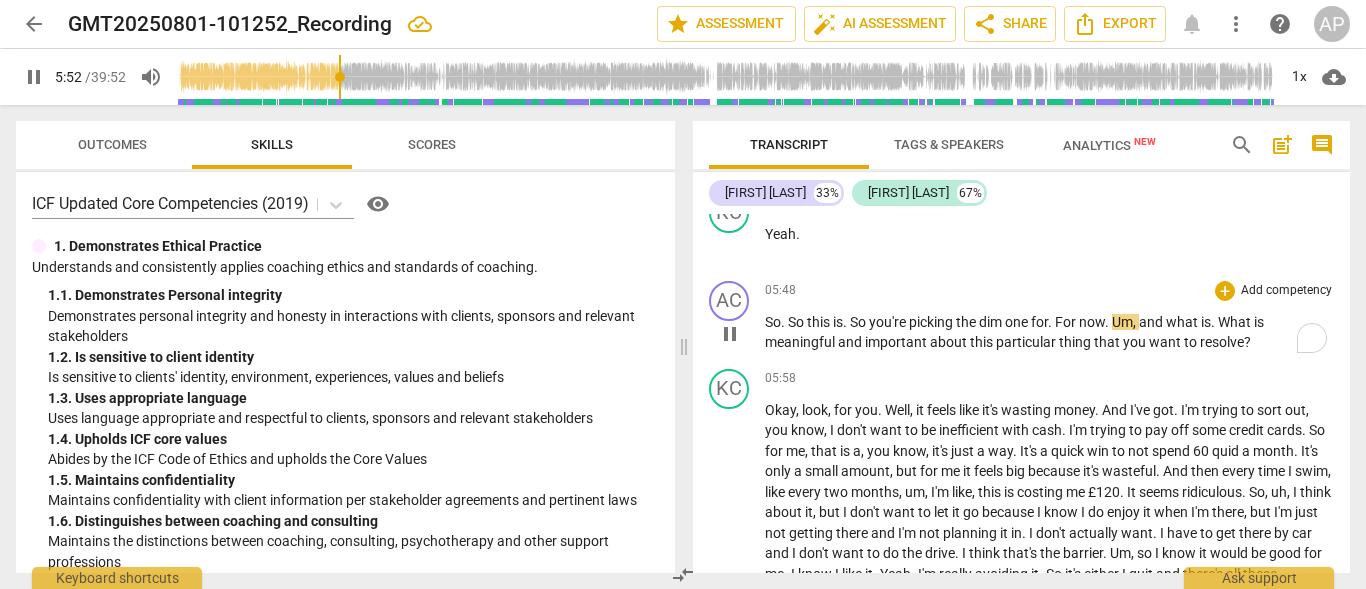 type on "353" 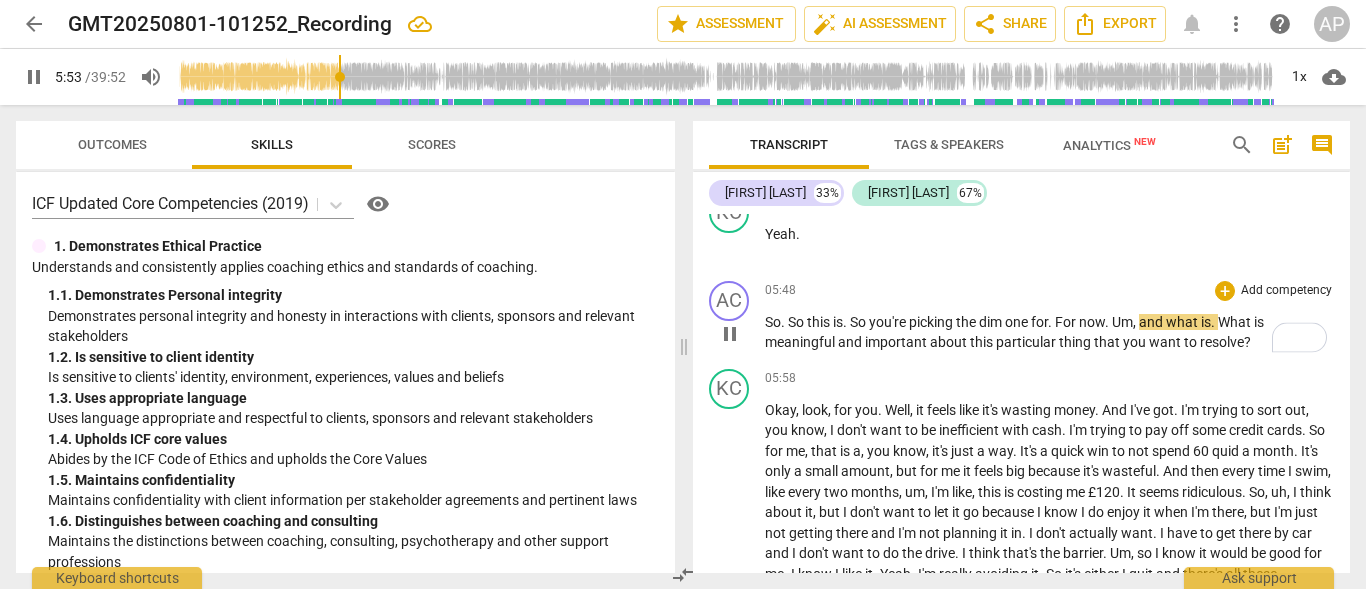 type 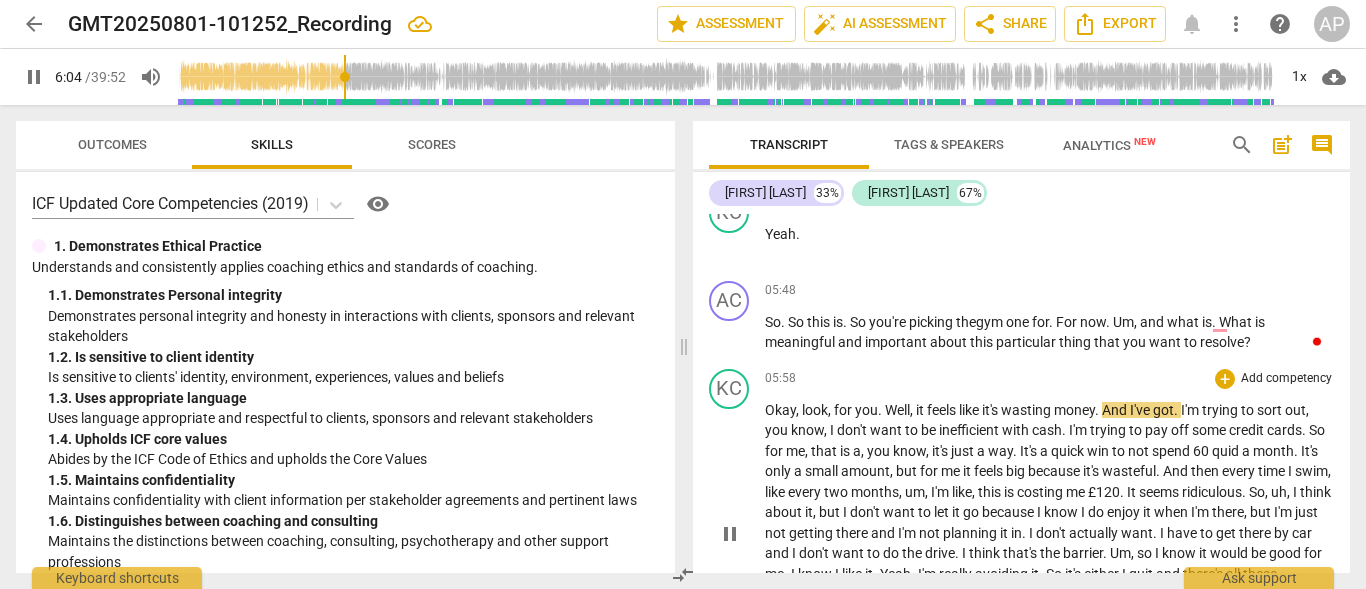 click on "look" at bounding box center [815, 410] 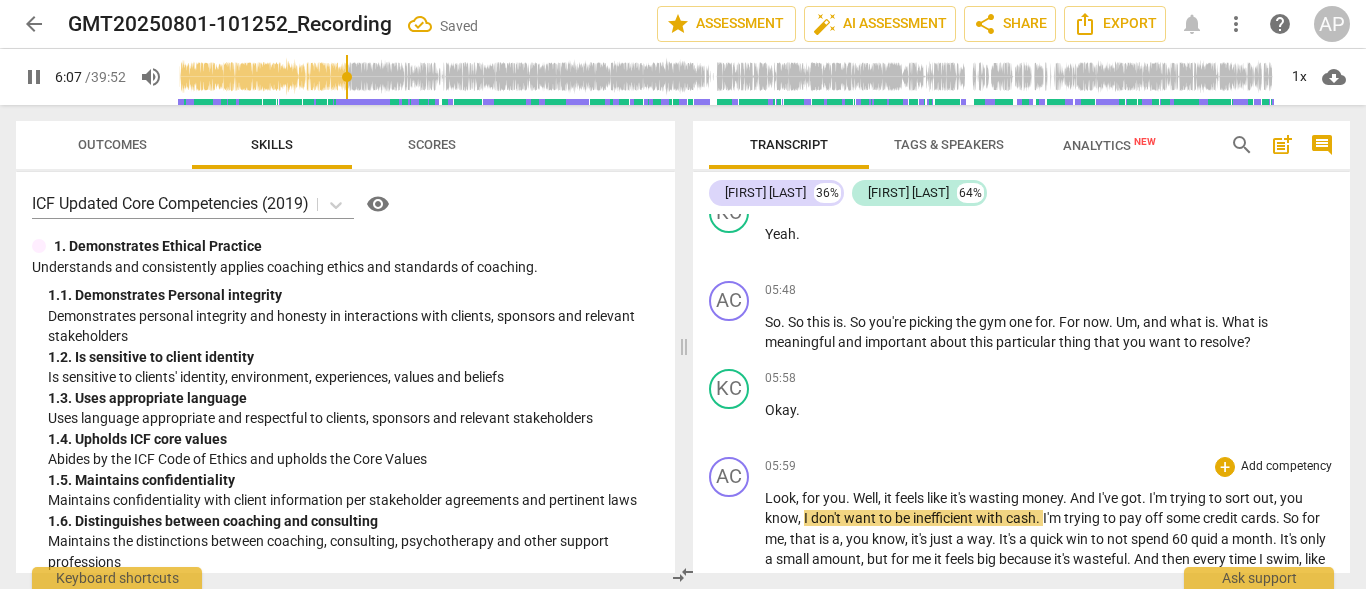 click on "Look" at bounding box center [780, 498] 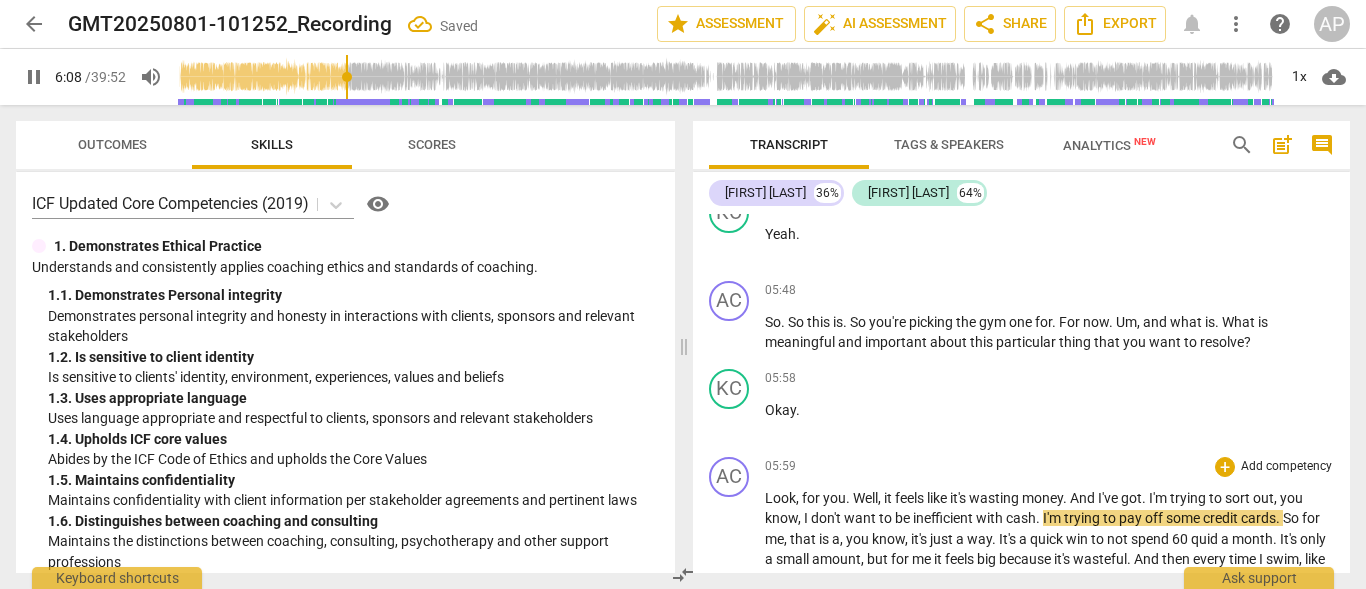 type on "368" 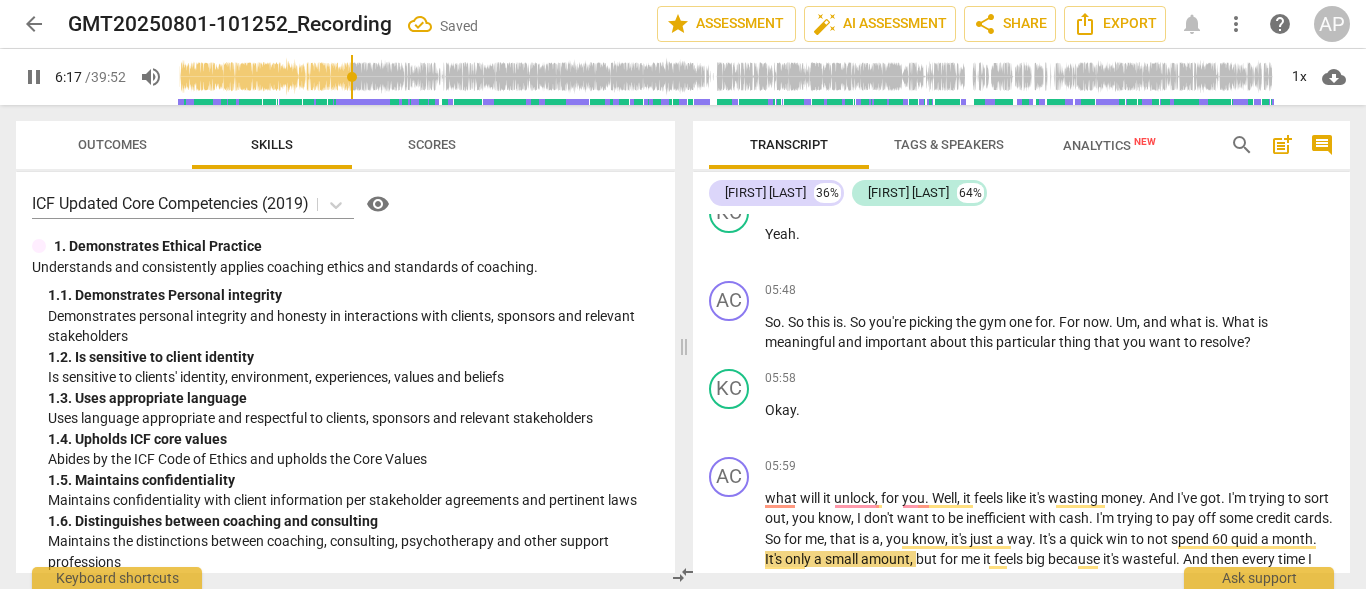 click on "you" at bounding box center (934, 873) 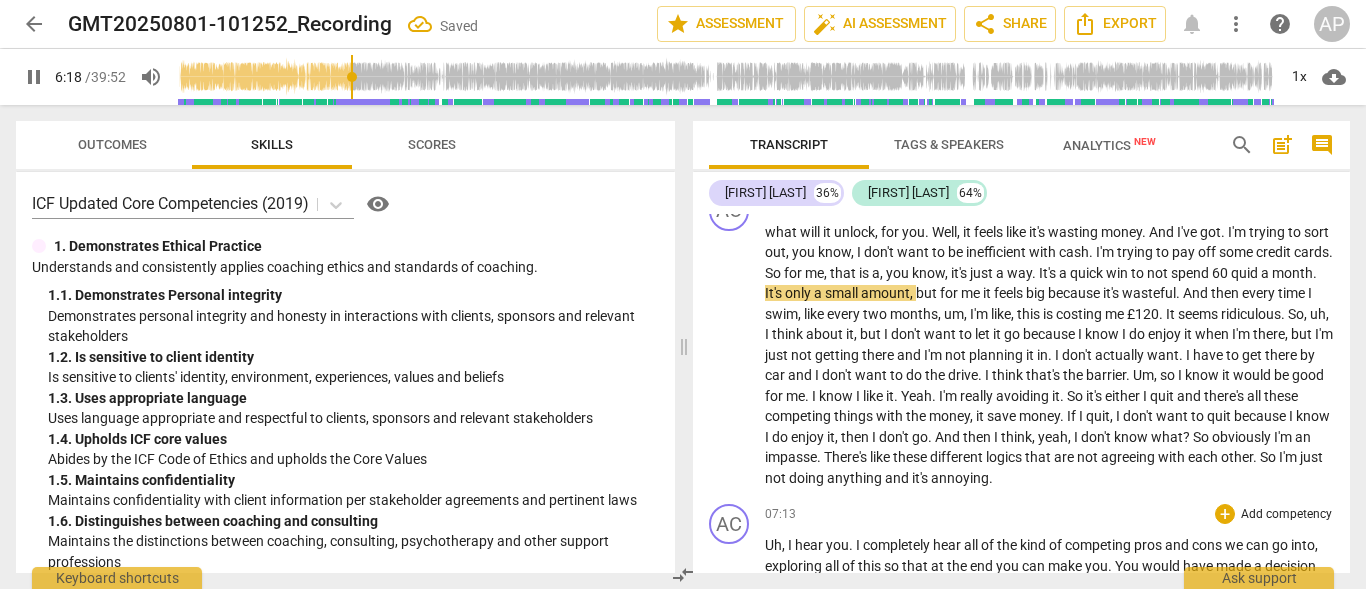 scroll, scrollTop: 3441, scrollLeft: 0, axis: vertical 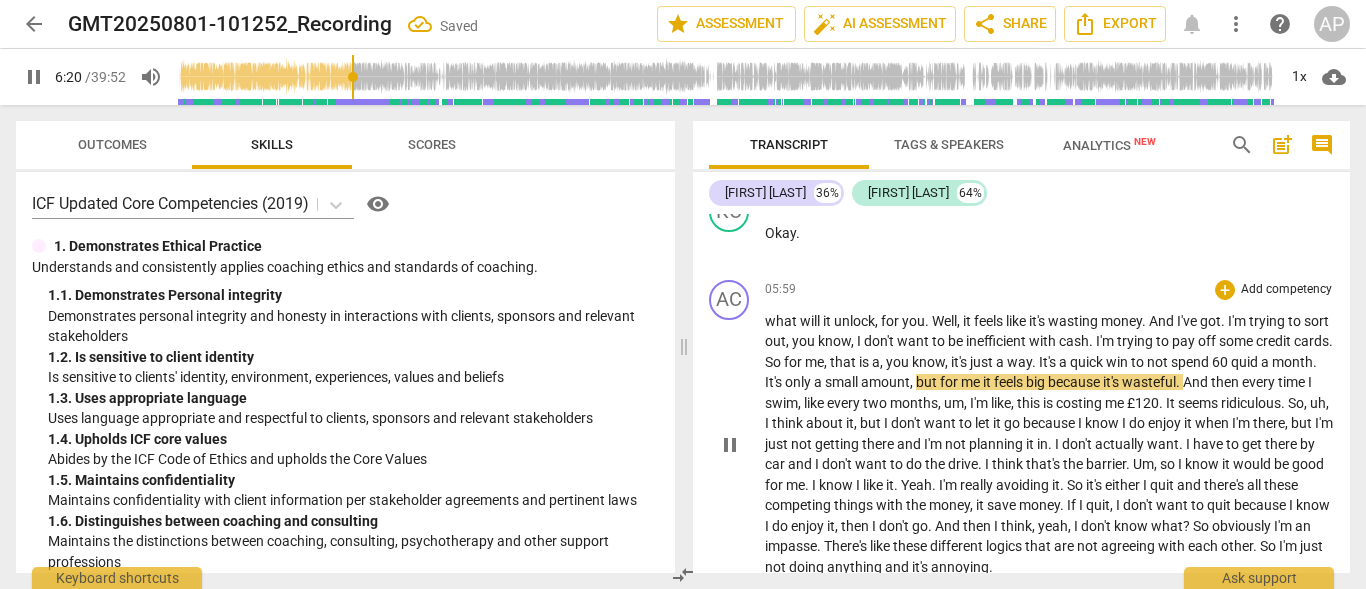 click on "." at bounding box center (928, 321) 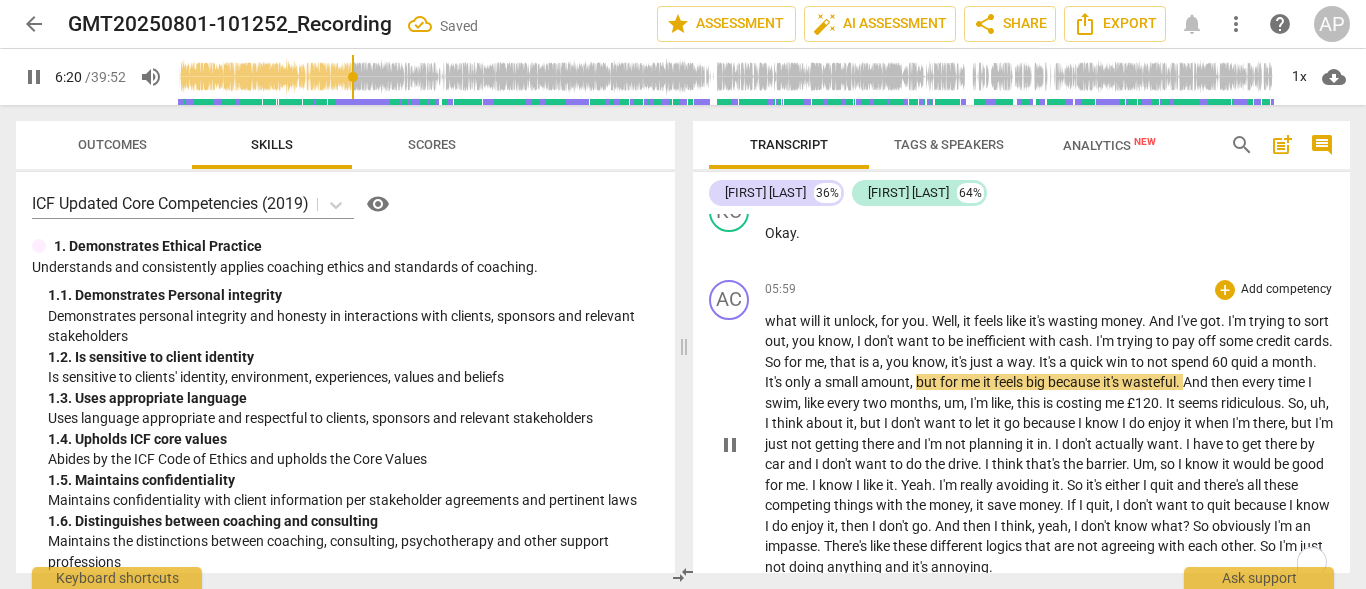 type on "381" 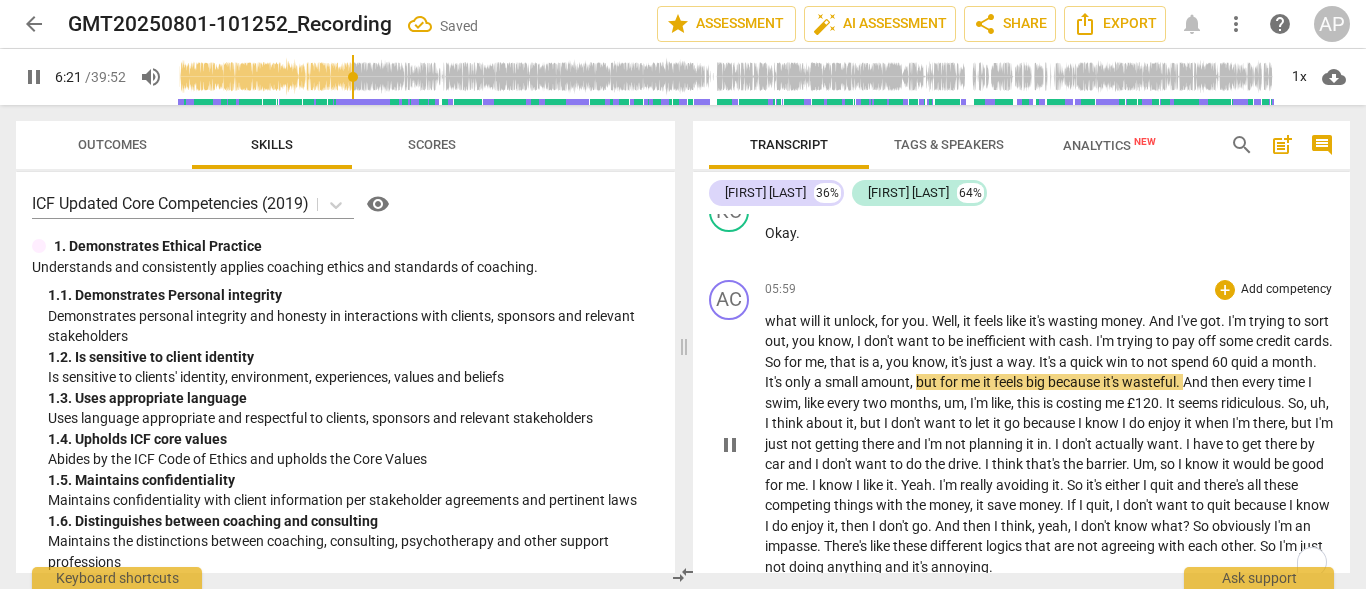 type 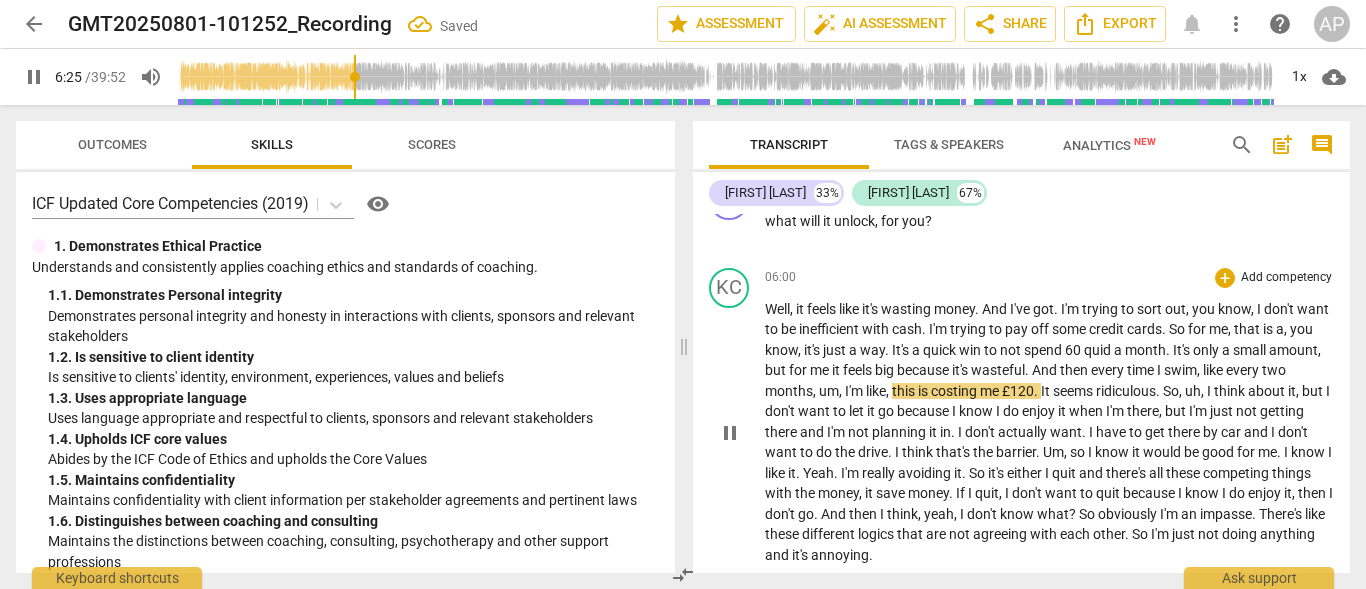 scroll, scrollTop: 3641, scrollLeft: 0, axis: vertical 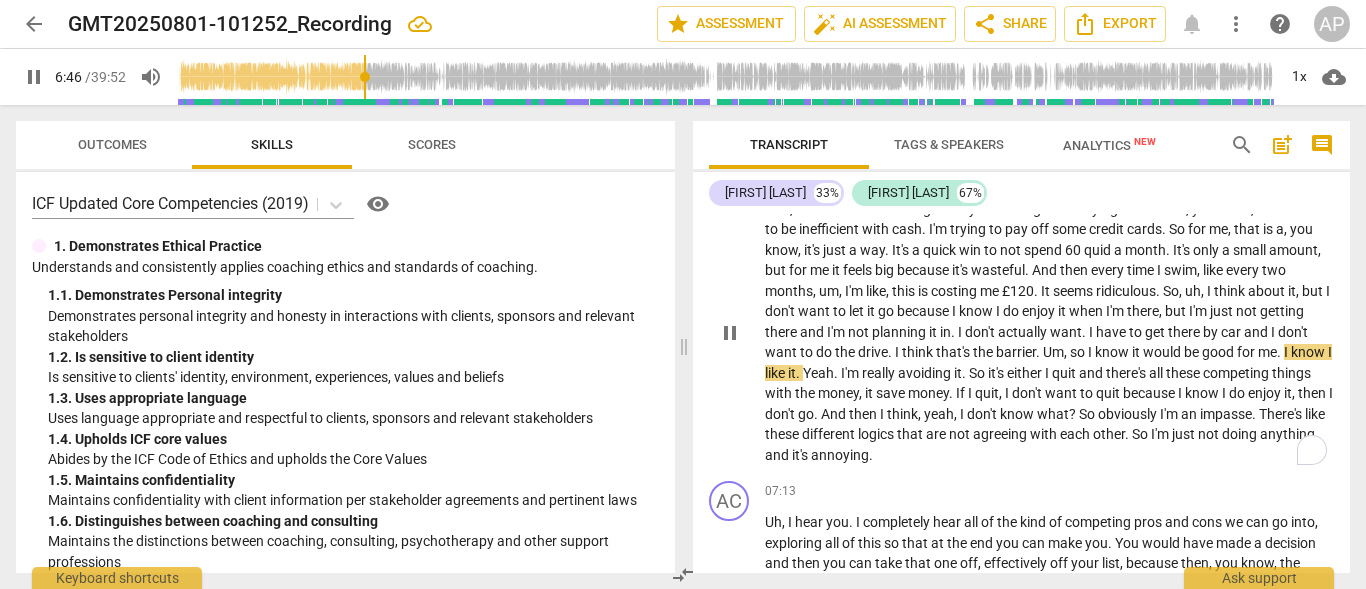 click on "." at bounding box center [1039, 352] 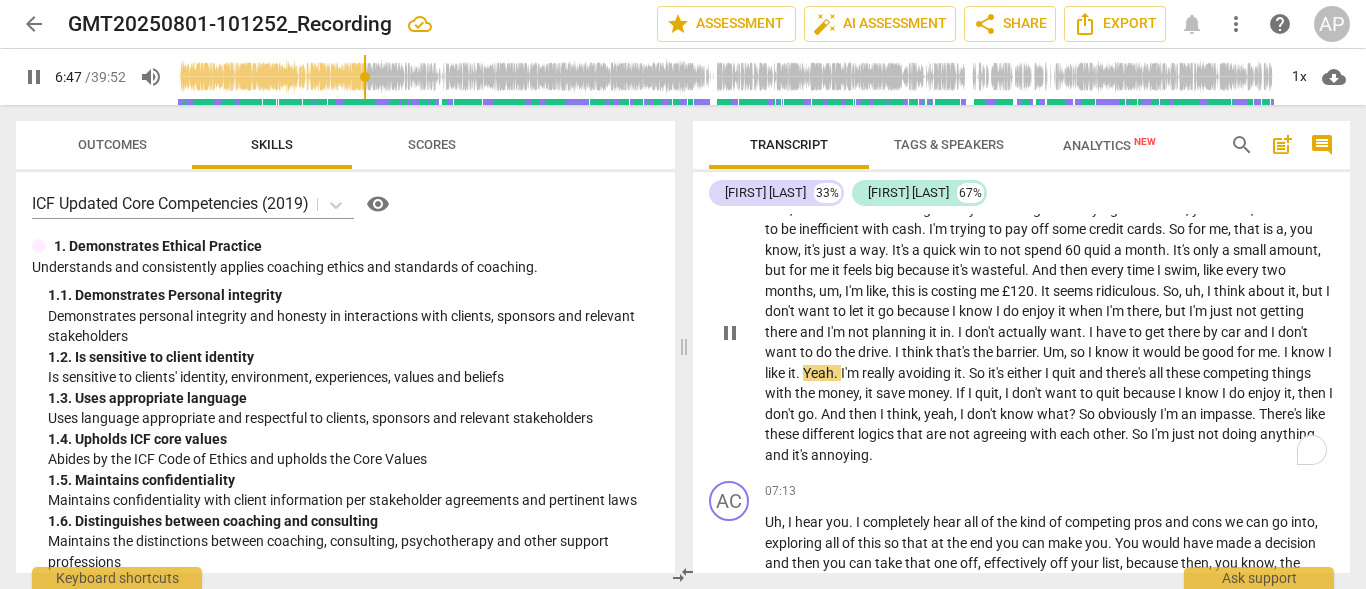 click on "Um" at bounding box center (1053, 352) 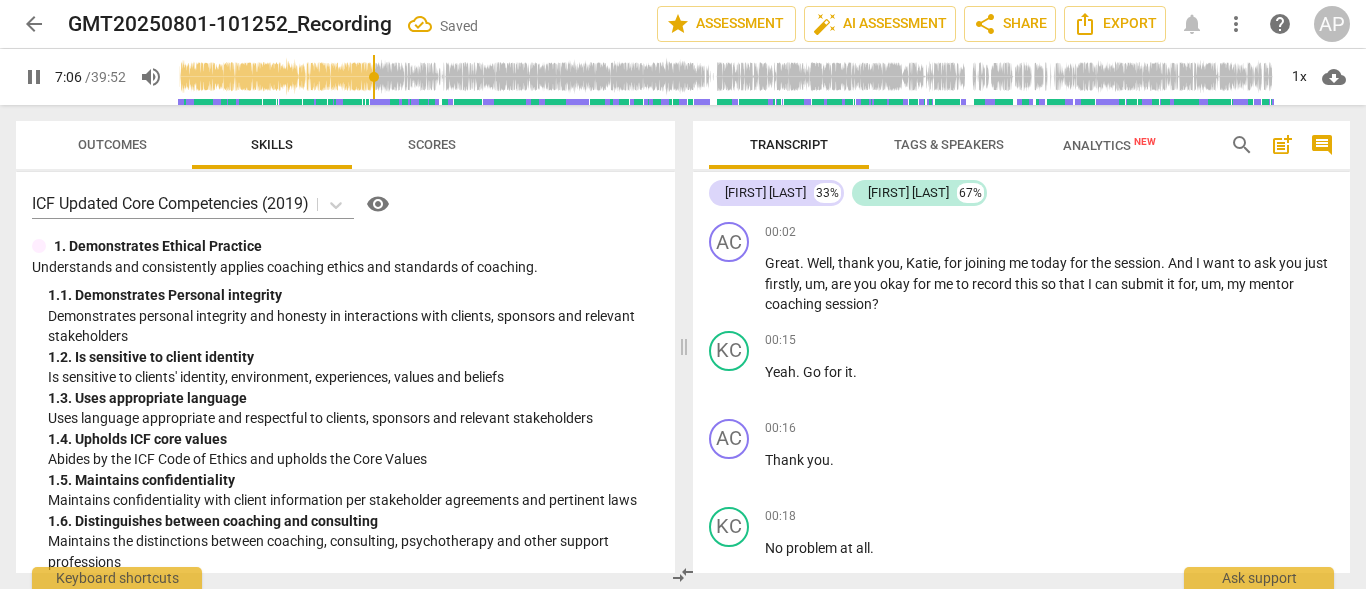 scroll, scrollTop: 0, scrollLeft: 0, axis: both 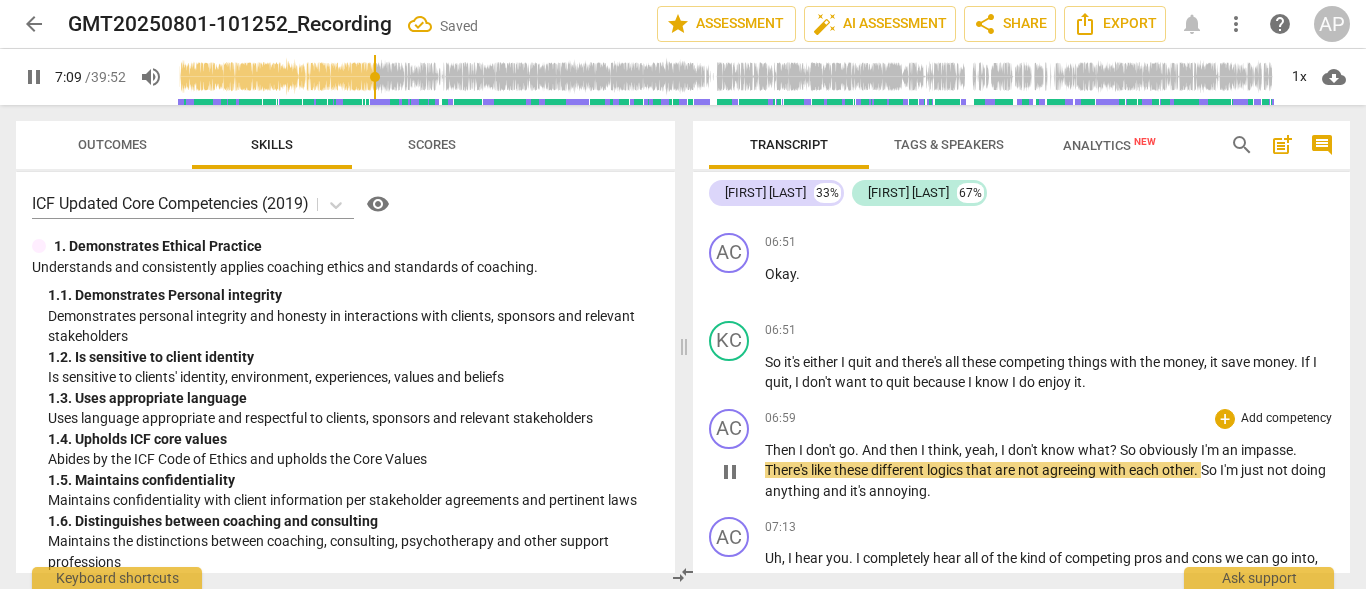 click on "pause" at bounding box center (730, 472) 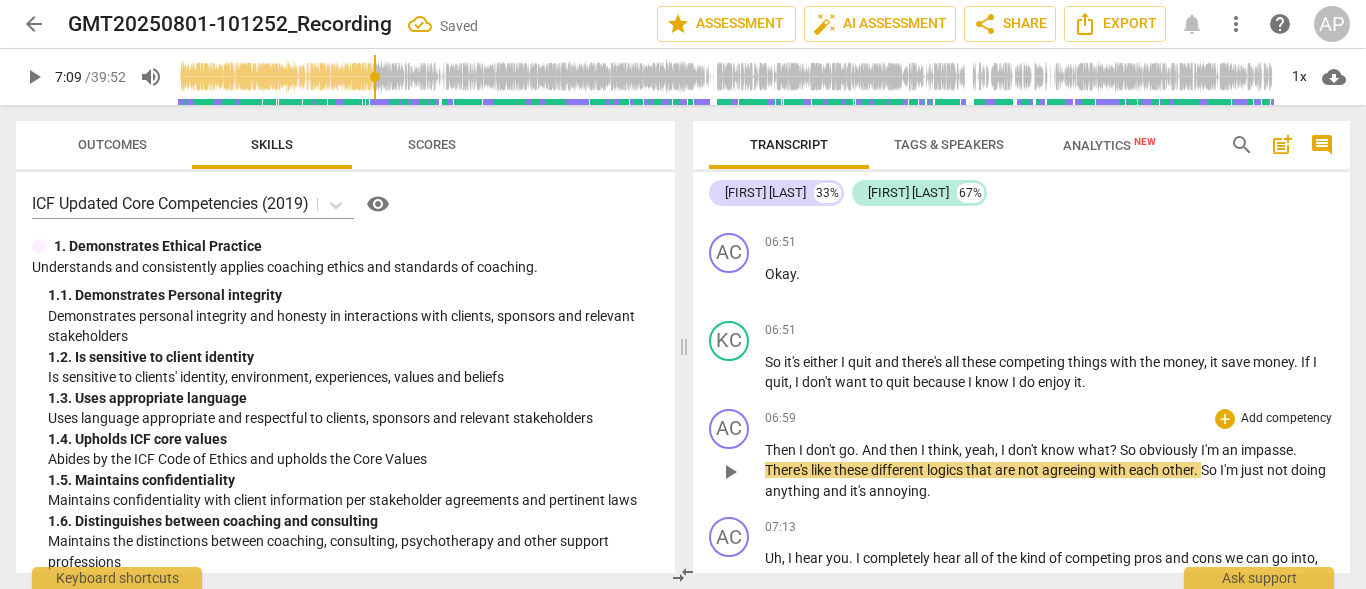 type on "430" 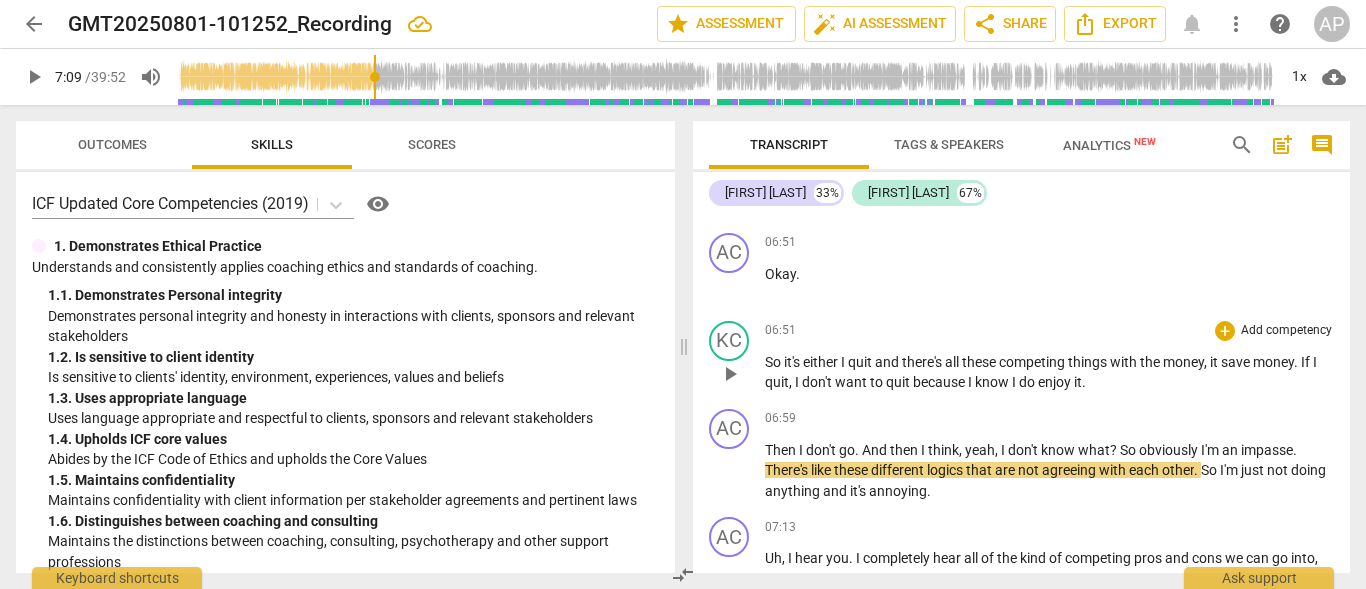 click on "So it's either I quit and there's all these competing things with the money, it save money. If I quit, I don't want to quit because I know I do enjoy it." at bounding box center (1049, 372) 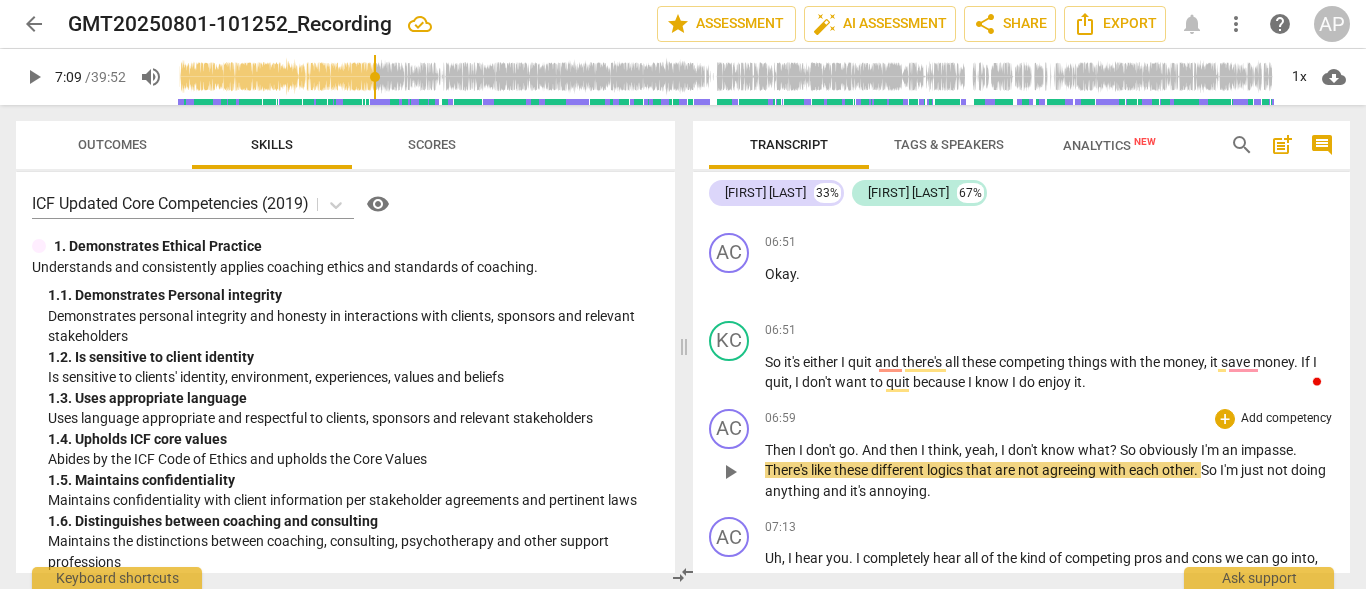 click on "Then" at bounding box center (782, 450) 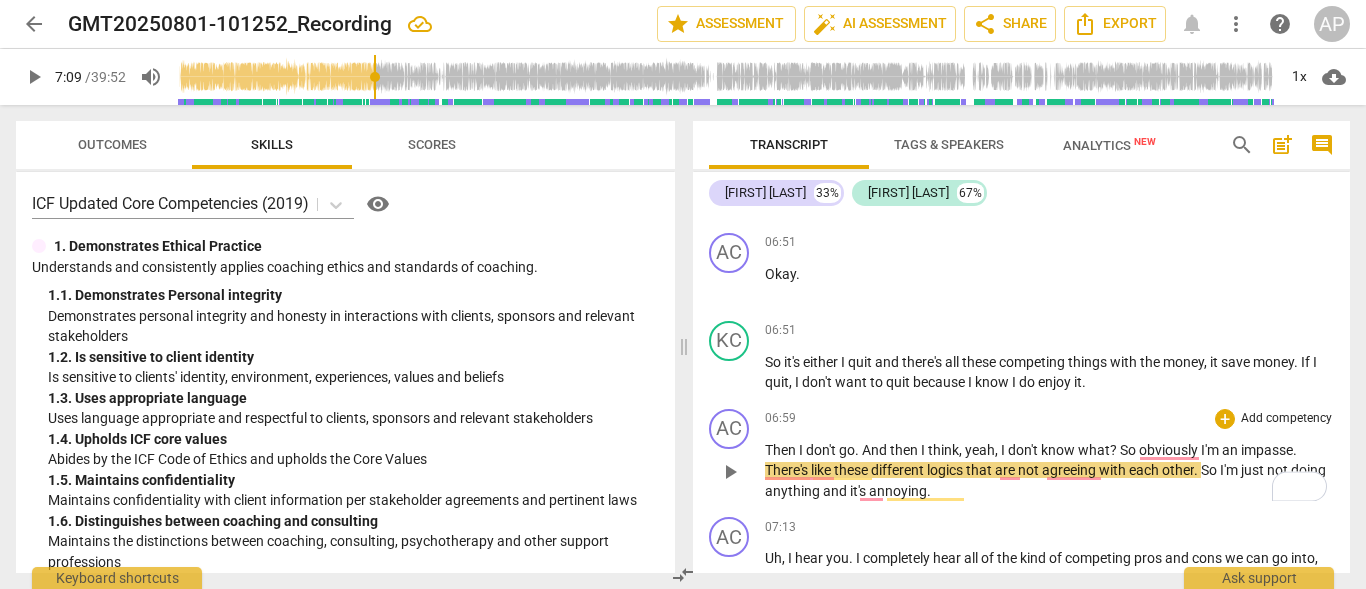 type 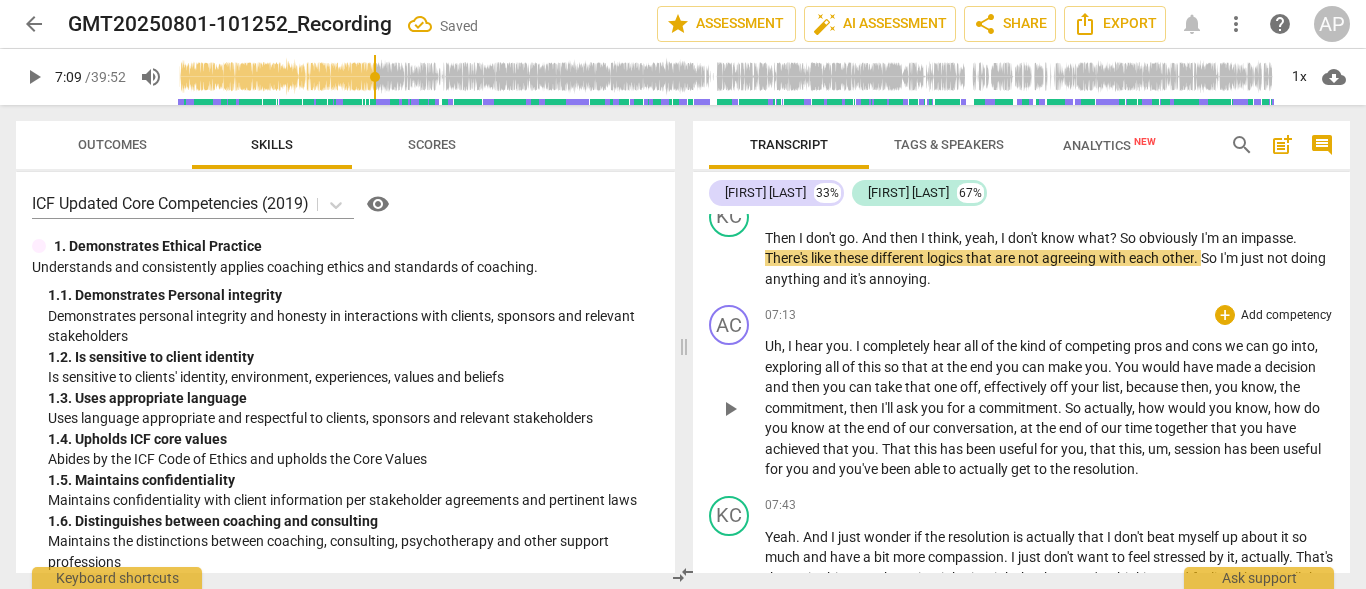 scroll, scrollTop: 4163, scrollLeft: 0, axis: vertical 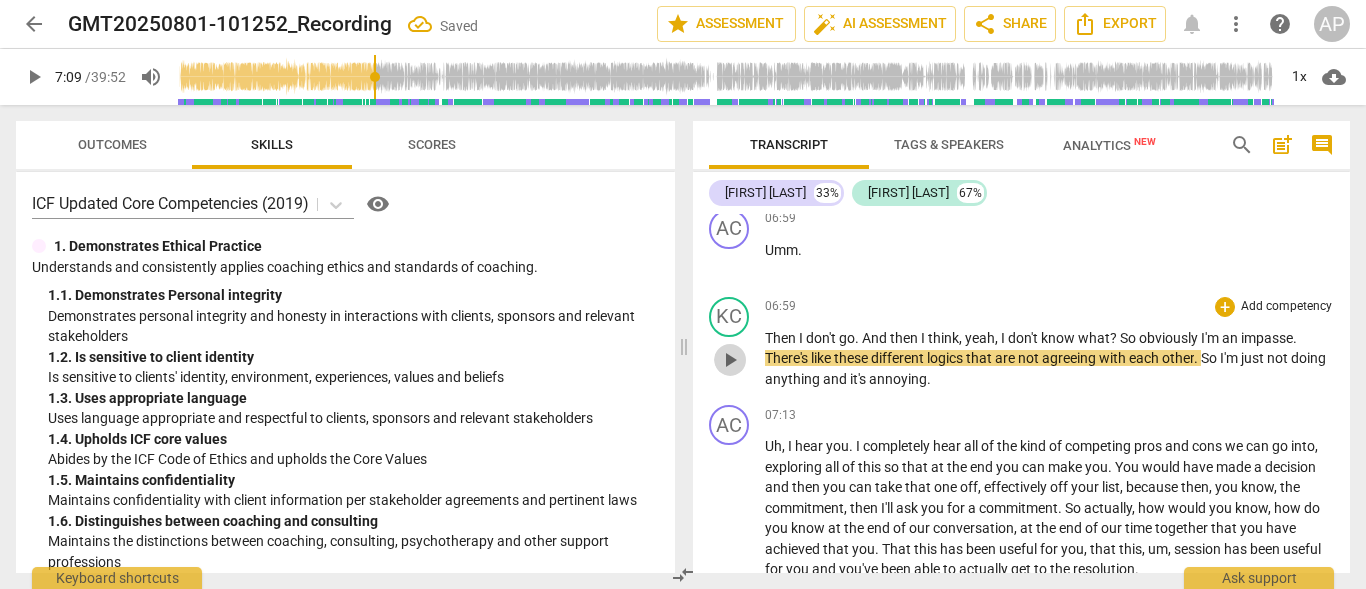 click on "play_arrow" at bounding box center (730, 360) 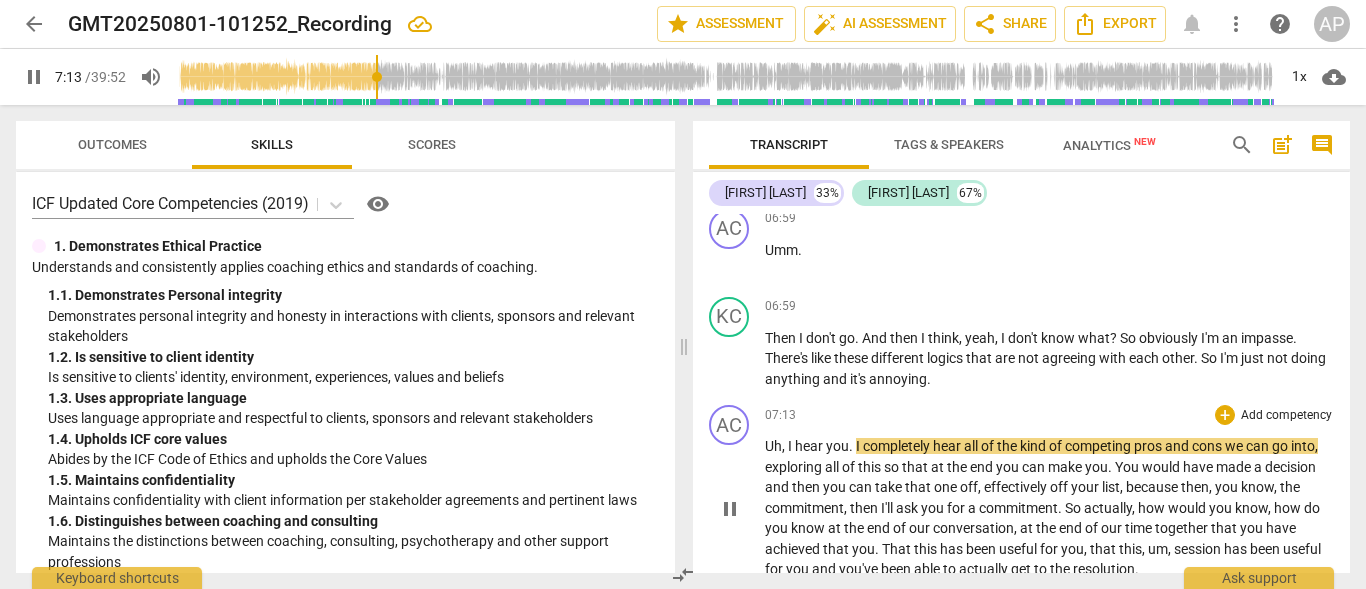 scroll, scrollTop: 4263, scrollLeft: 0, axis: vertical 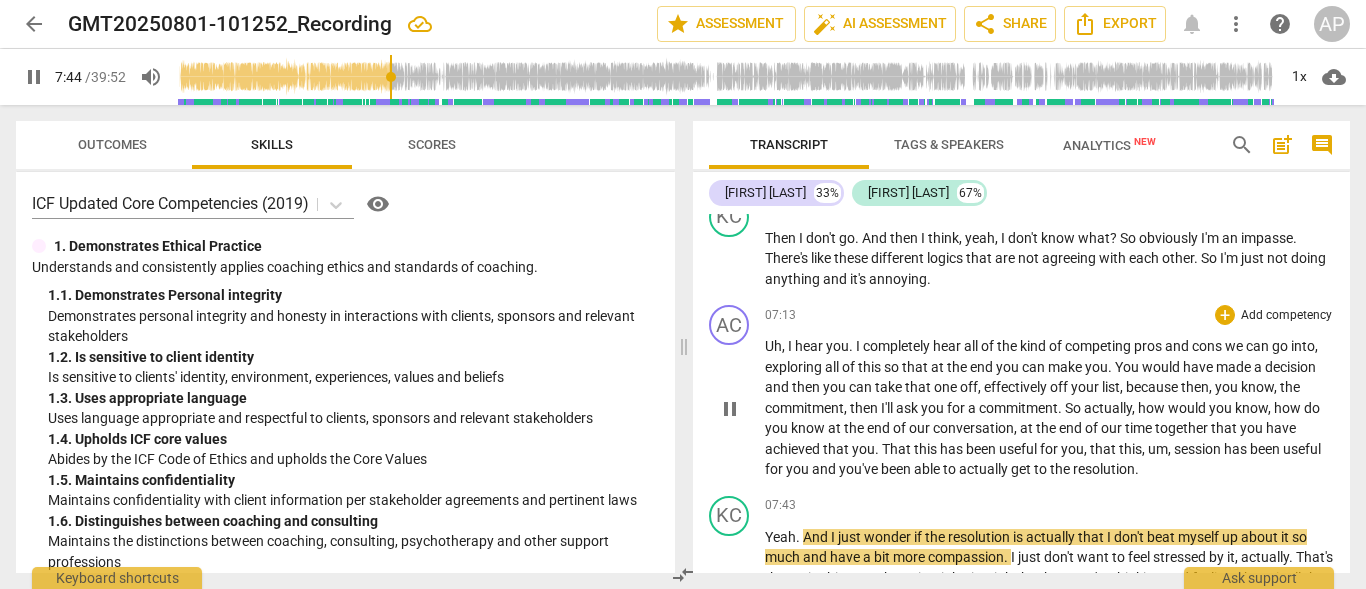 click on "Uh ,   I   hear   you .   I   completely   hear   all   of   the   kind   of   competing   pros   and   cons   we   can   go   into ,   exploring   all   of   this   so   that   at   the   end   you   can   make   you .   You   would   have   made   a   decision   and   then   you   can   take   that   one   off ,   effectively   off   your   list ,   because   then ,   you   know ,   the   commitment ,   then   I'll   ask   you   for   a   commitment .   So   actually ,   how   would   you   know ,   how   do   you   know   at   the   end   of   our   conversation ,   at   the   end   of   our   time   together   that   you   have   achieved   that   you .   That   this   has   been   useful   for   you ,   that   this ,   um ,   session   has   been   useful   for   you   and   you've   been   able   to   actually   get   to   the   resolution ." at bounding box center (1049, 408) 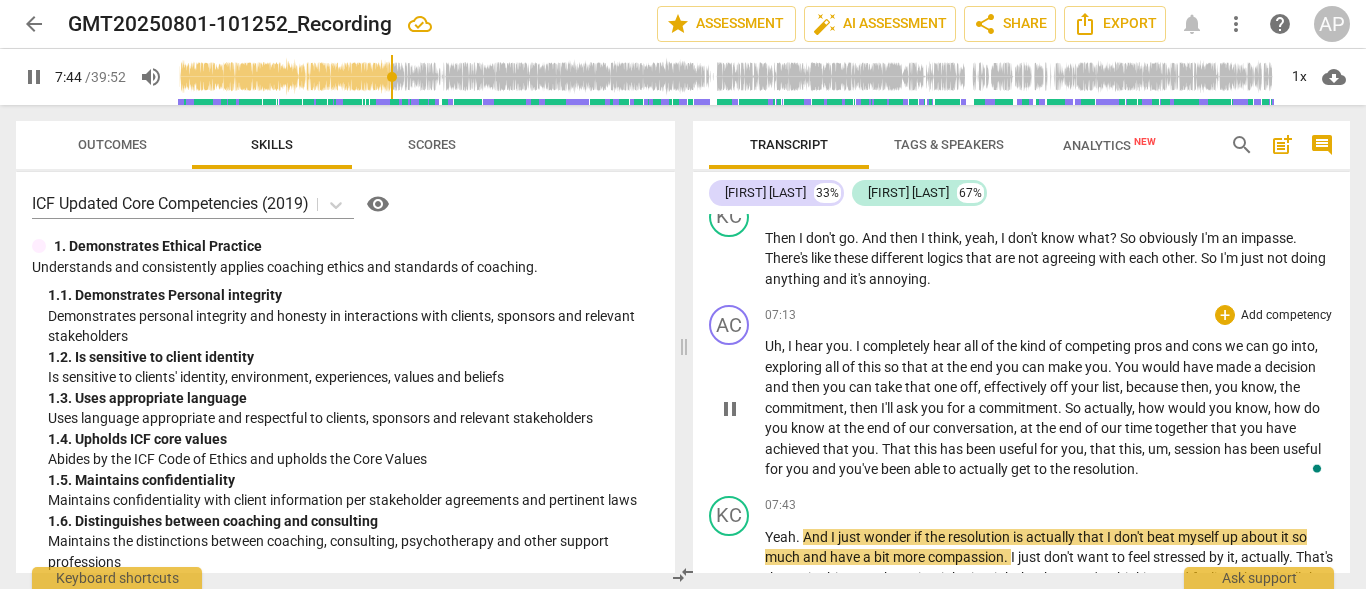 type on "465" 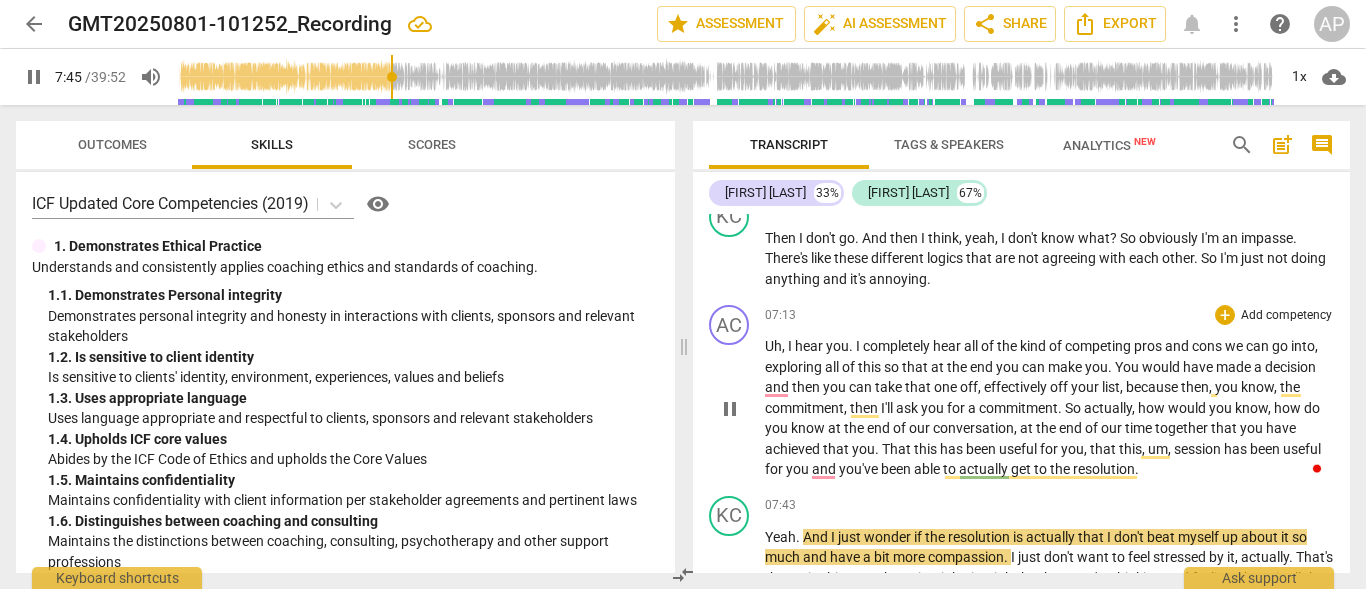 type 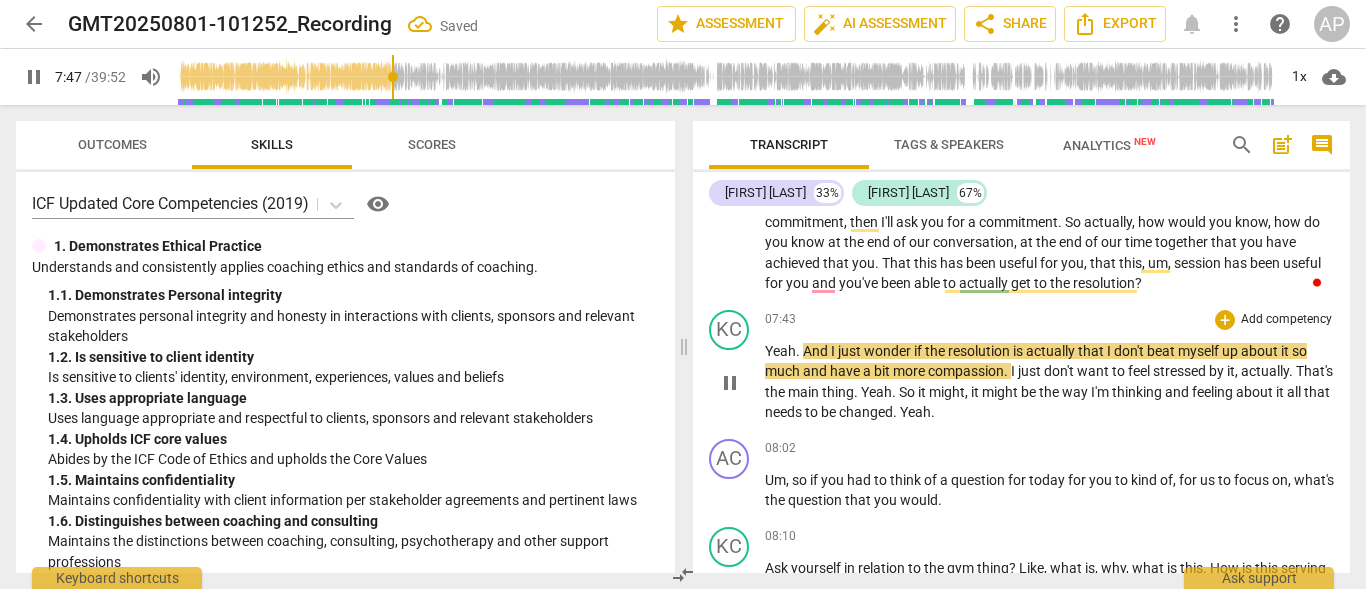 scroll, scrollTop: 4463, scrollLeft: 0, axis: vertical 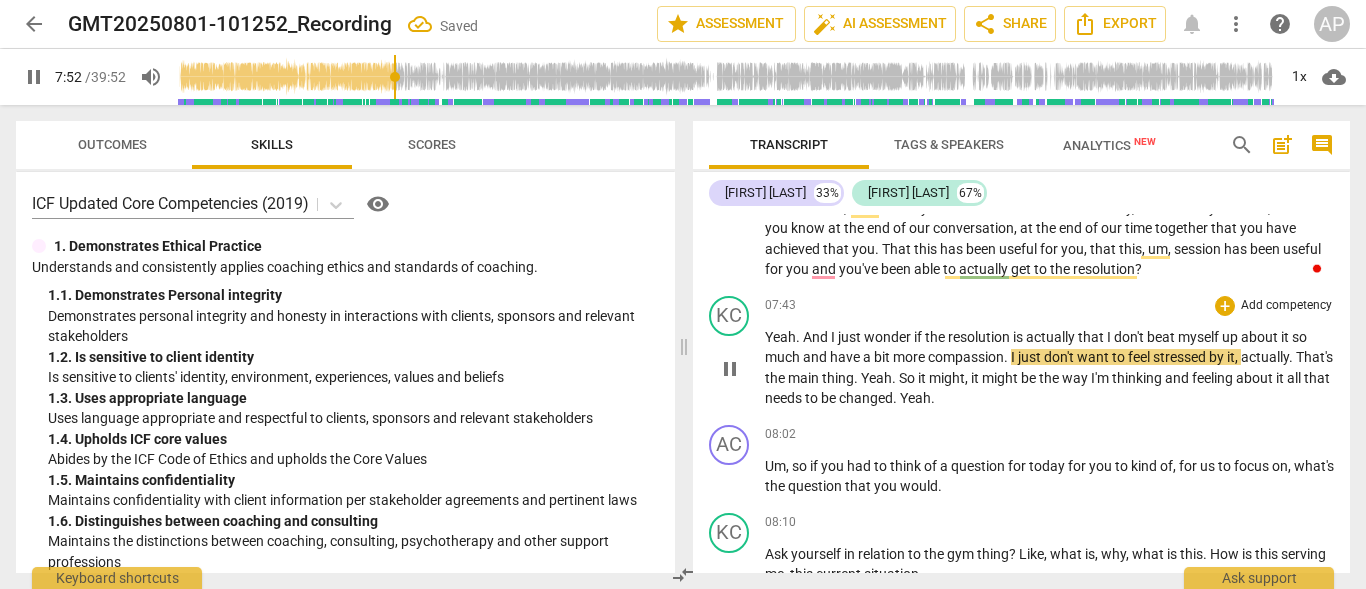 click on "myself" at bounding box center (1200, 337) 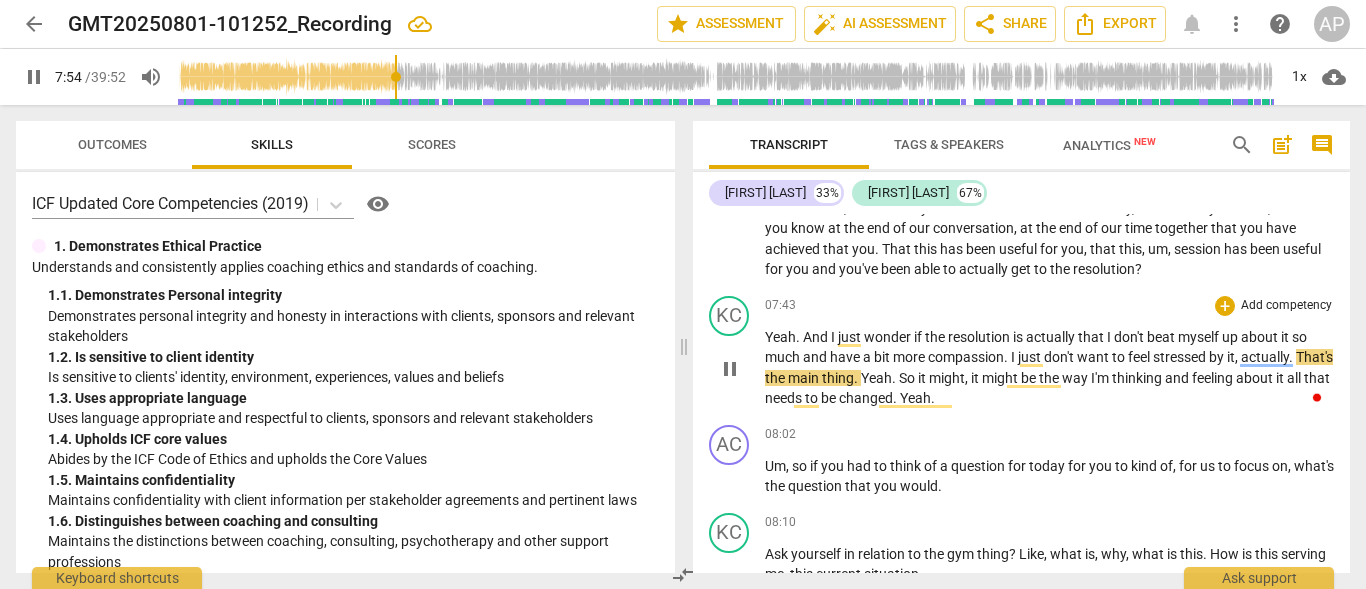 click on "much" at bounding box center (784, 357) 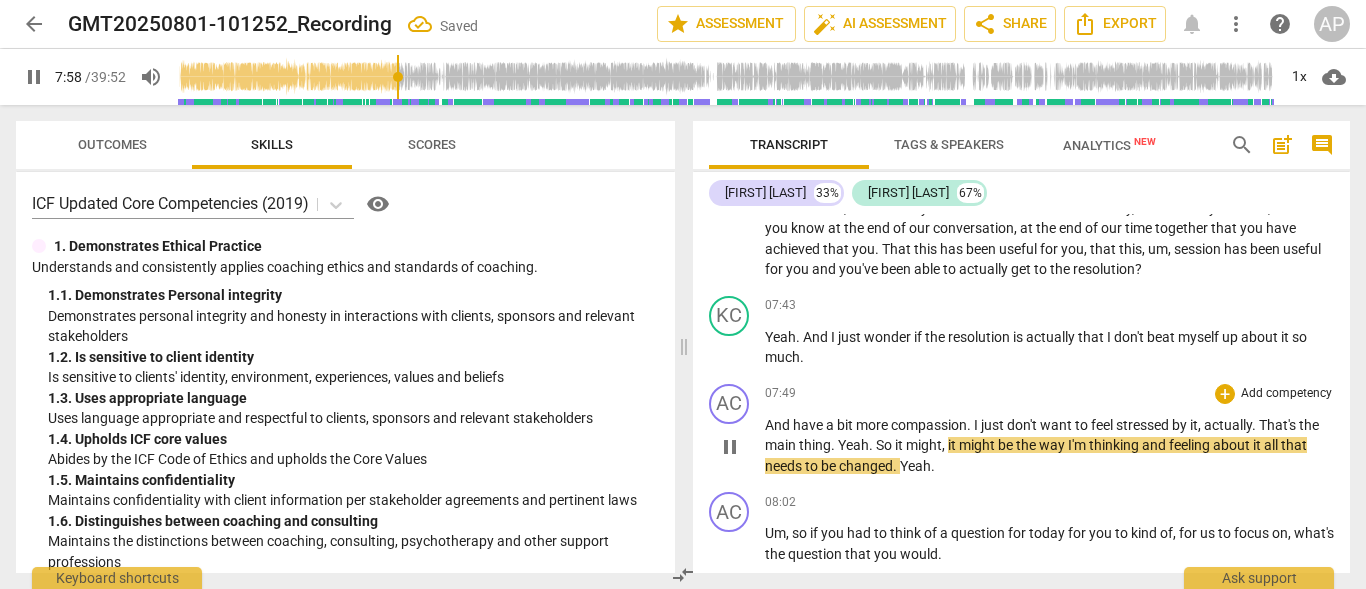 click on "pause" at bounding box center (730, 447) 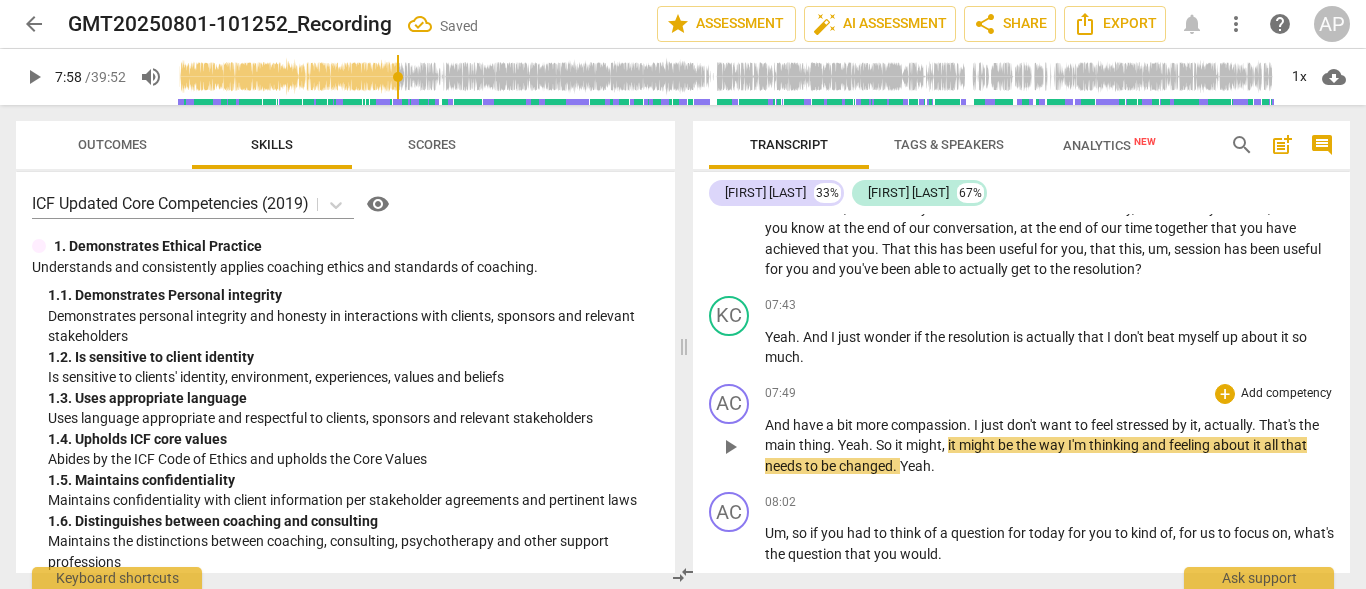 type on "479" 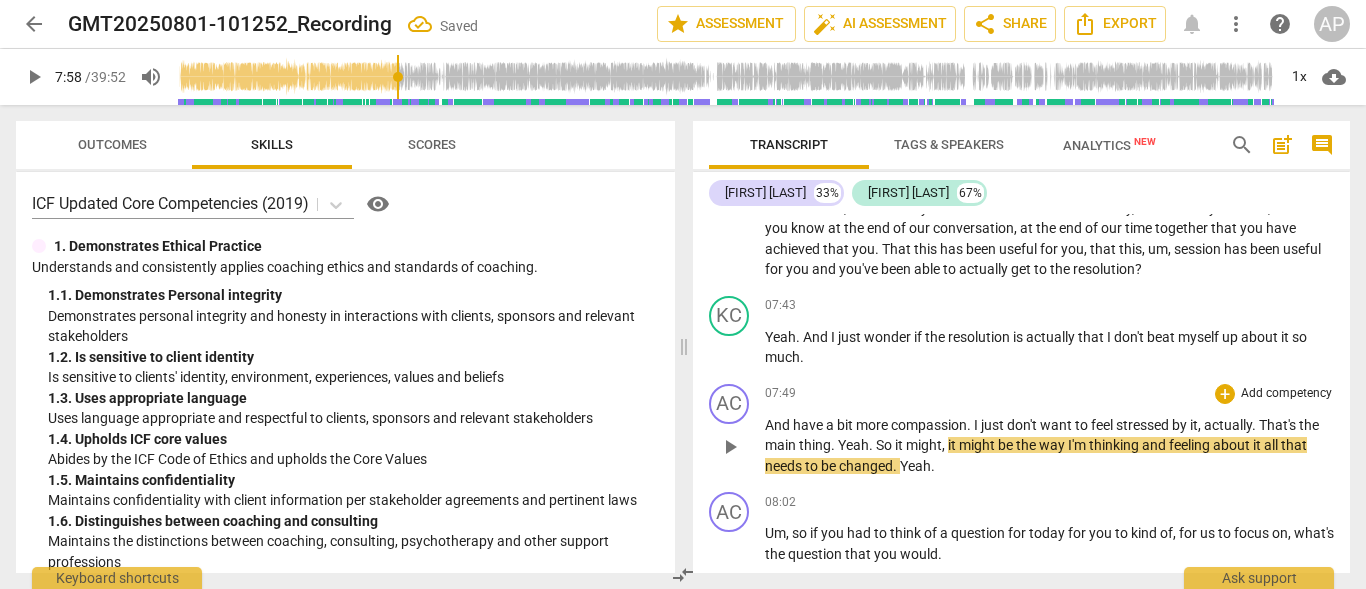 click on "And" at bounding box center [779, 425] 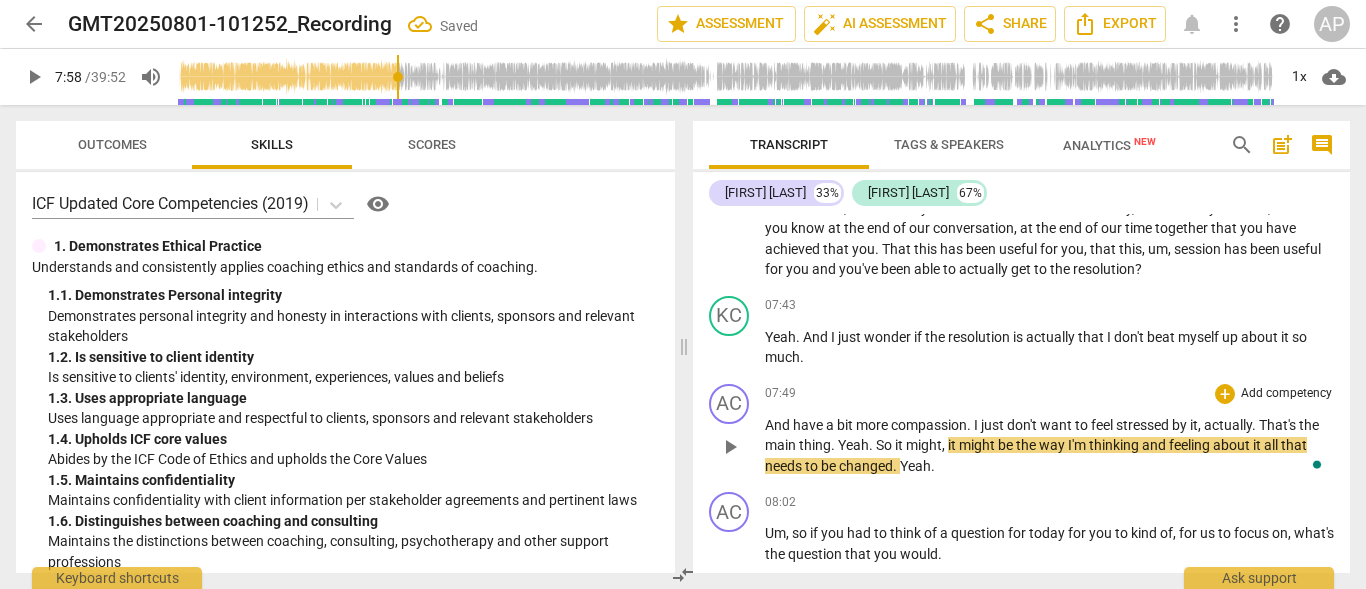 type 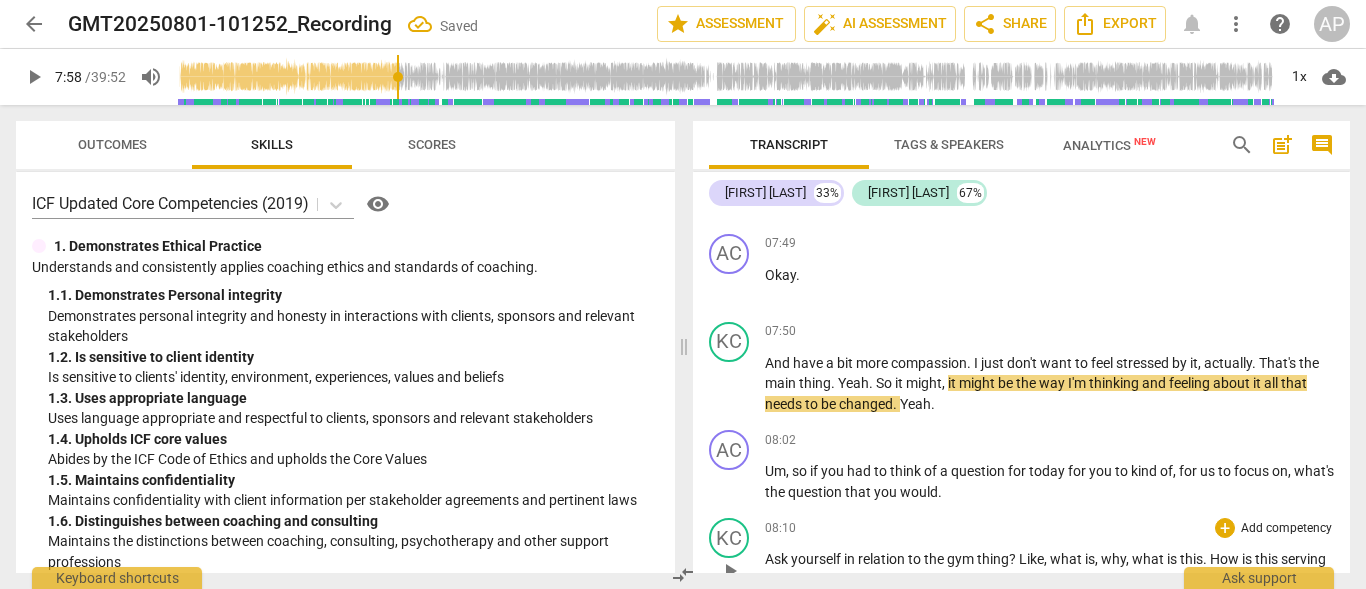scroll, scrollTop: 4663, scrollLeft: 0, axis: vertical 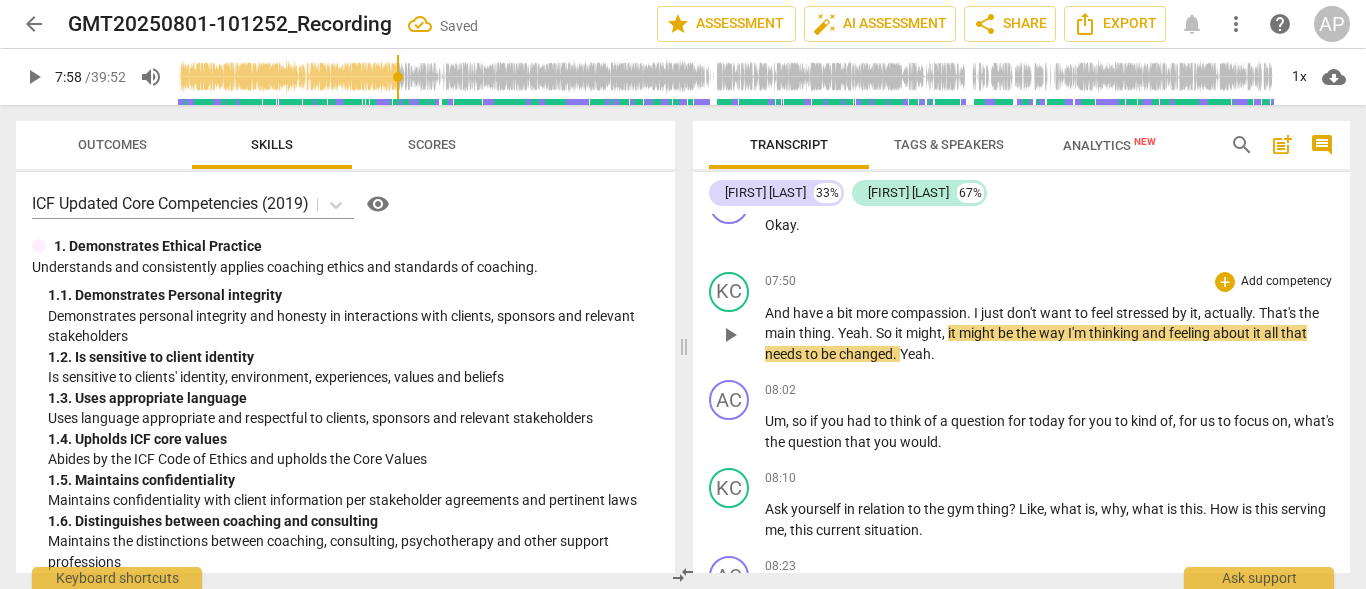 click on "have" at bounding box center [809, 313] 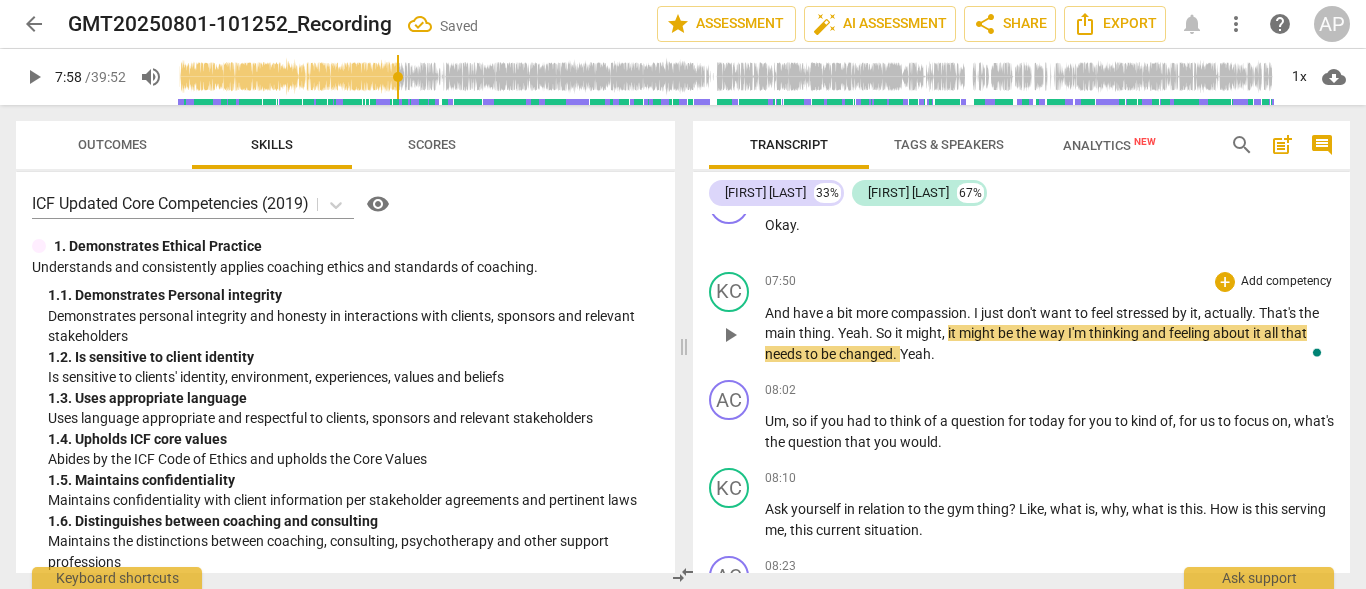 type 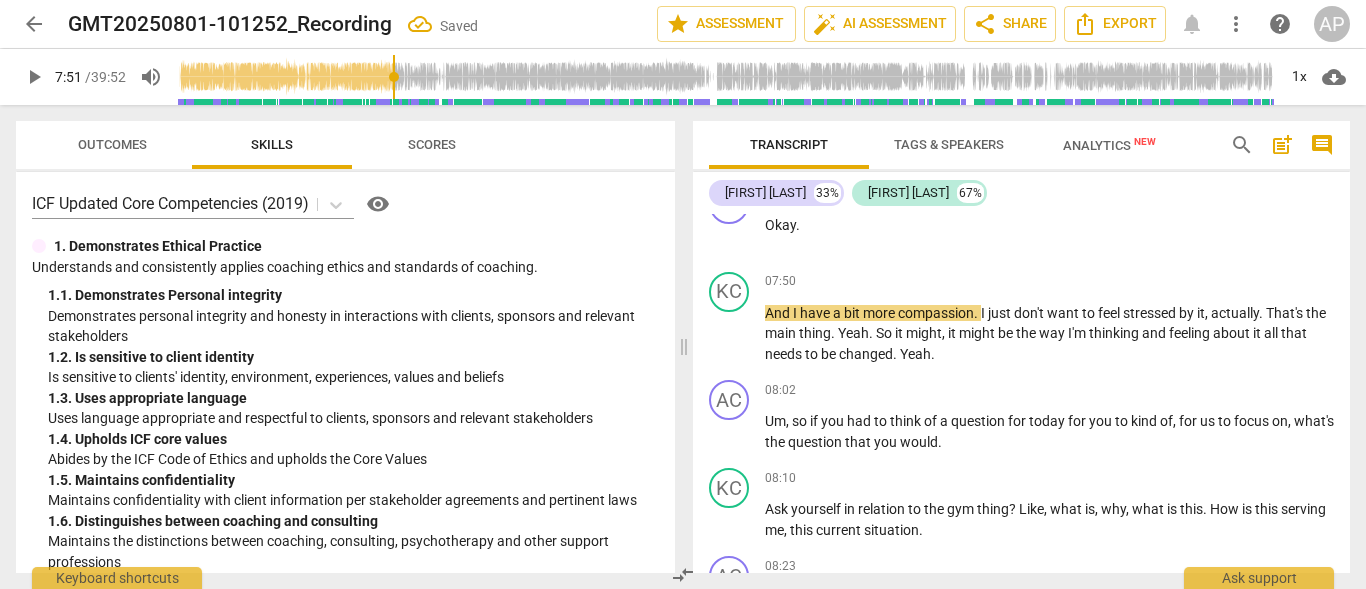 click at bounding box center (726, 77) 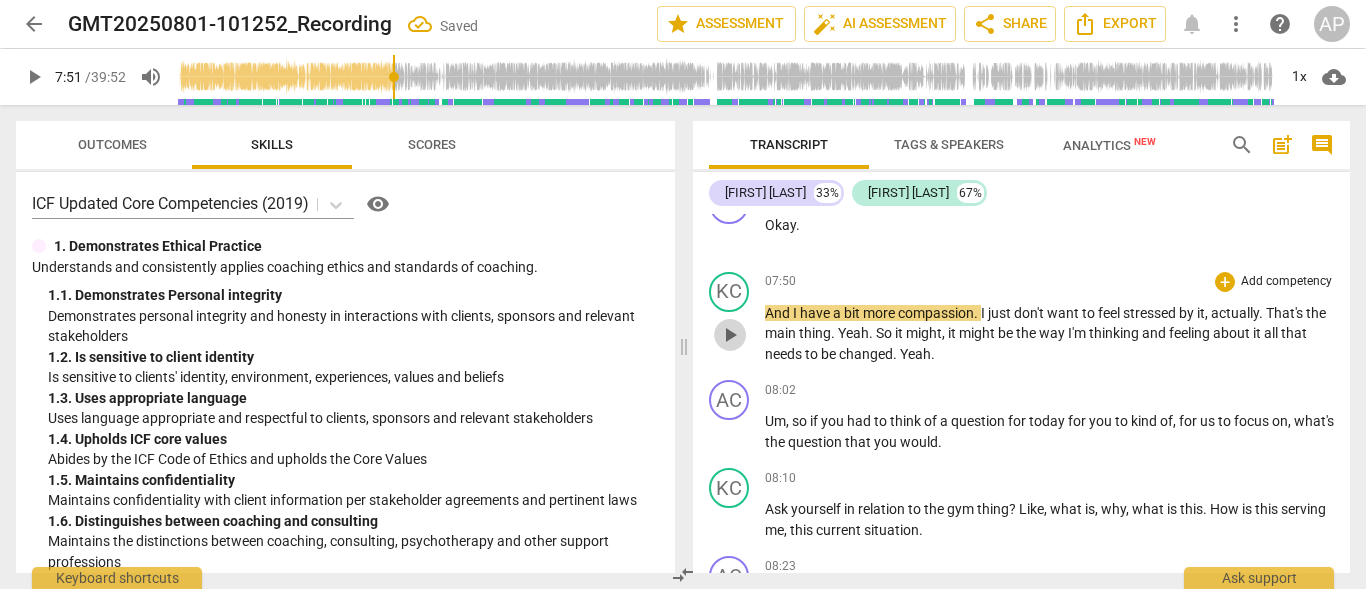 click on "play_arrow" at bounding box center [730, 335] 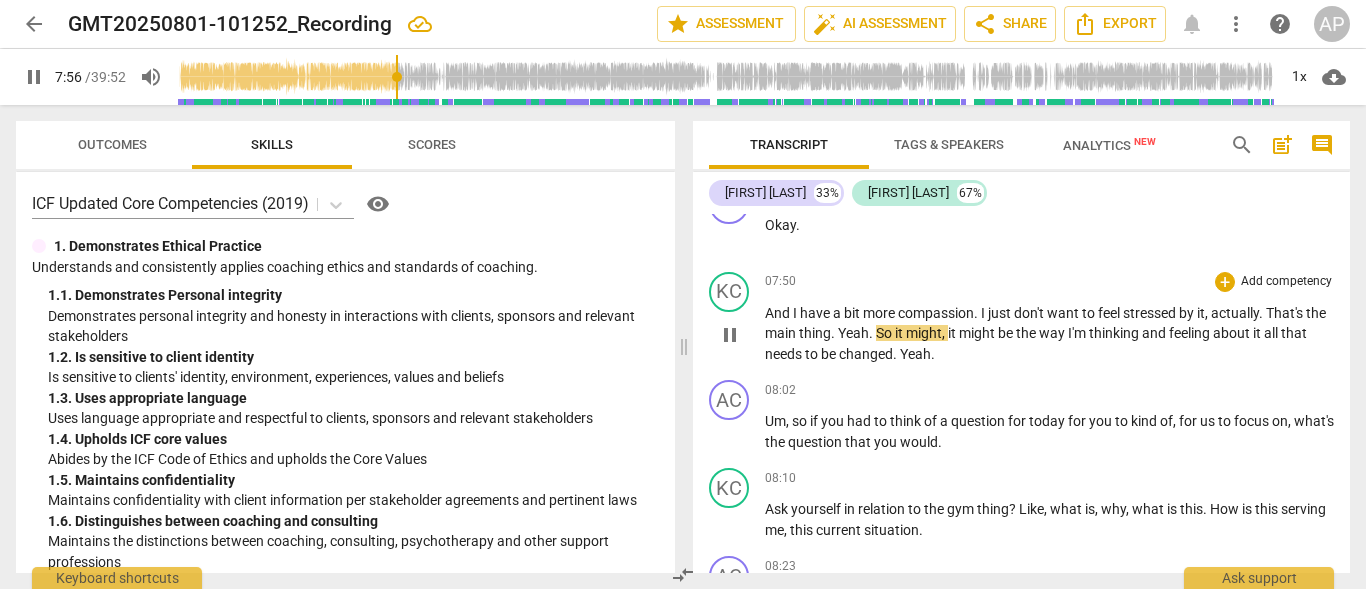 click on "Yeah" at bounding box center (853, 333) 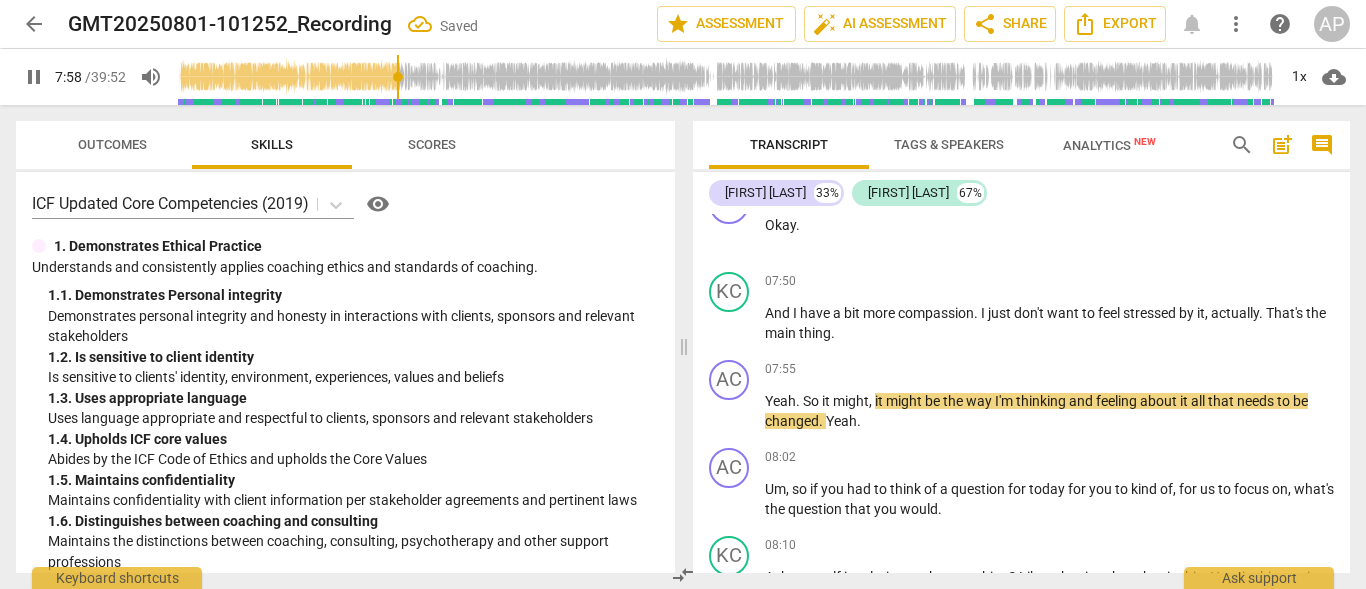 click on "So" at bounding box center (812, 401) 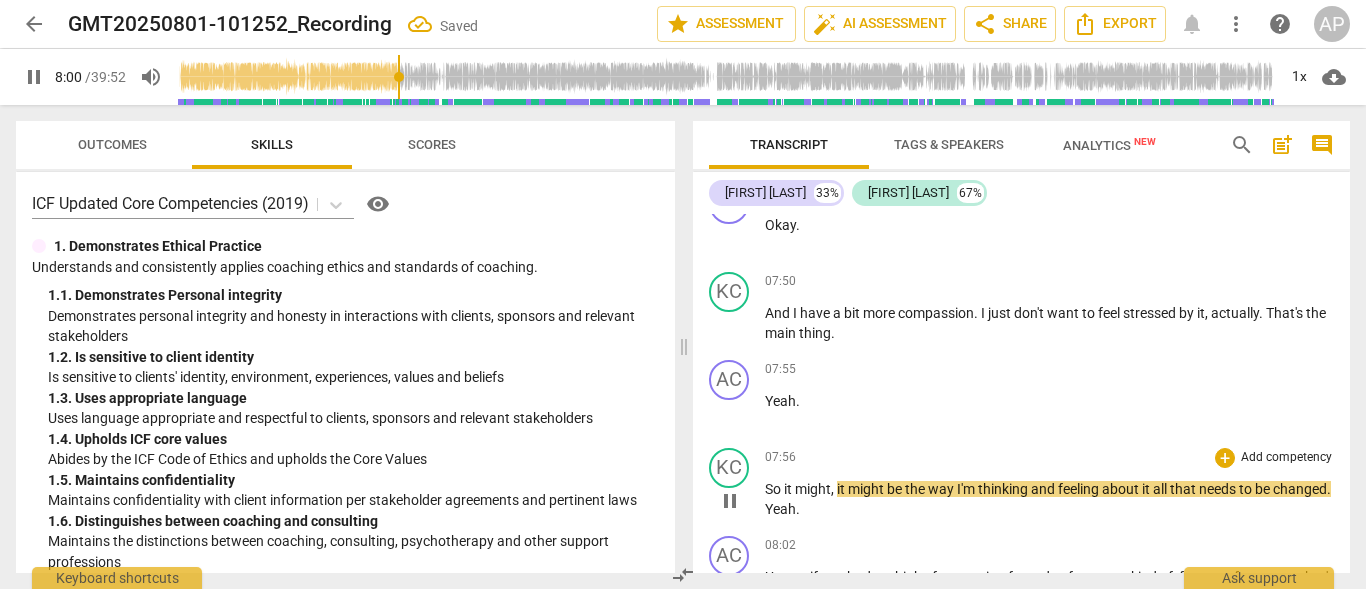 scroll, scrollTop: 4863, scrollLeft: 0, axis: vertical 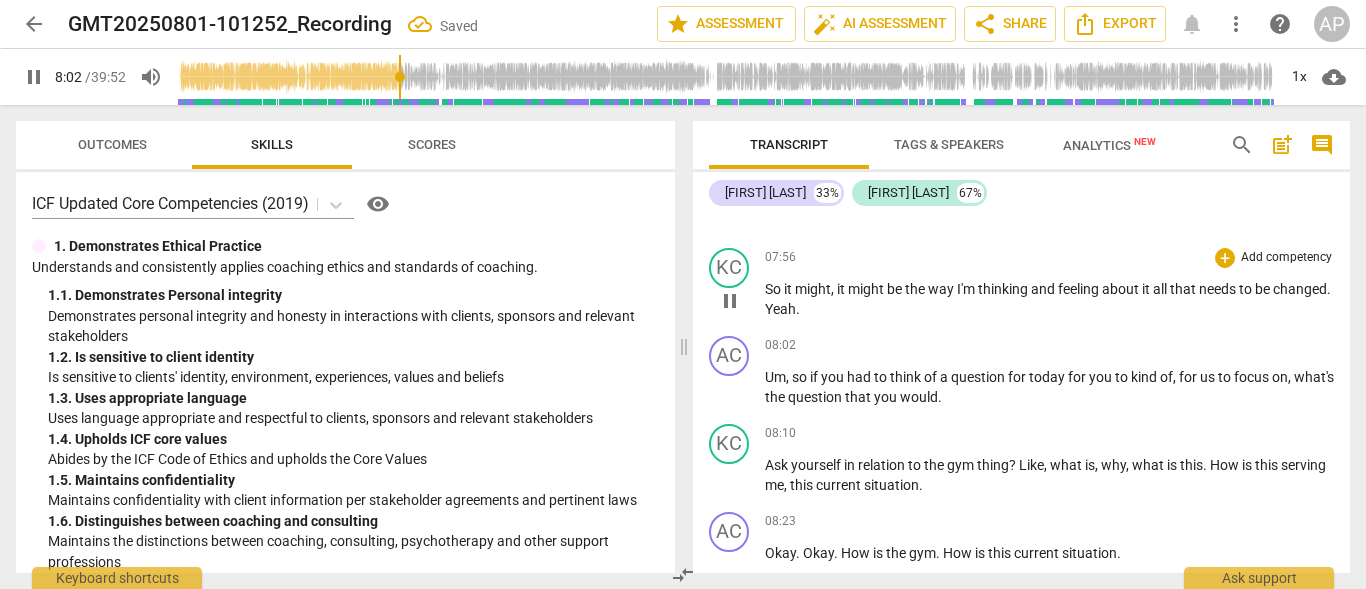 click on "So   it   might ,   it   might   be   the   way   I'm   thinking   and   feeling   about   it   all   that   needs   to   be   changed .   Yeah ." at bounding box center [1049, 299] 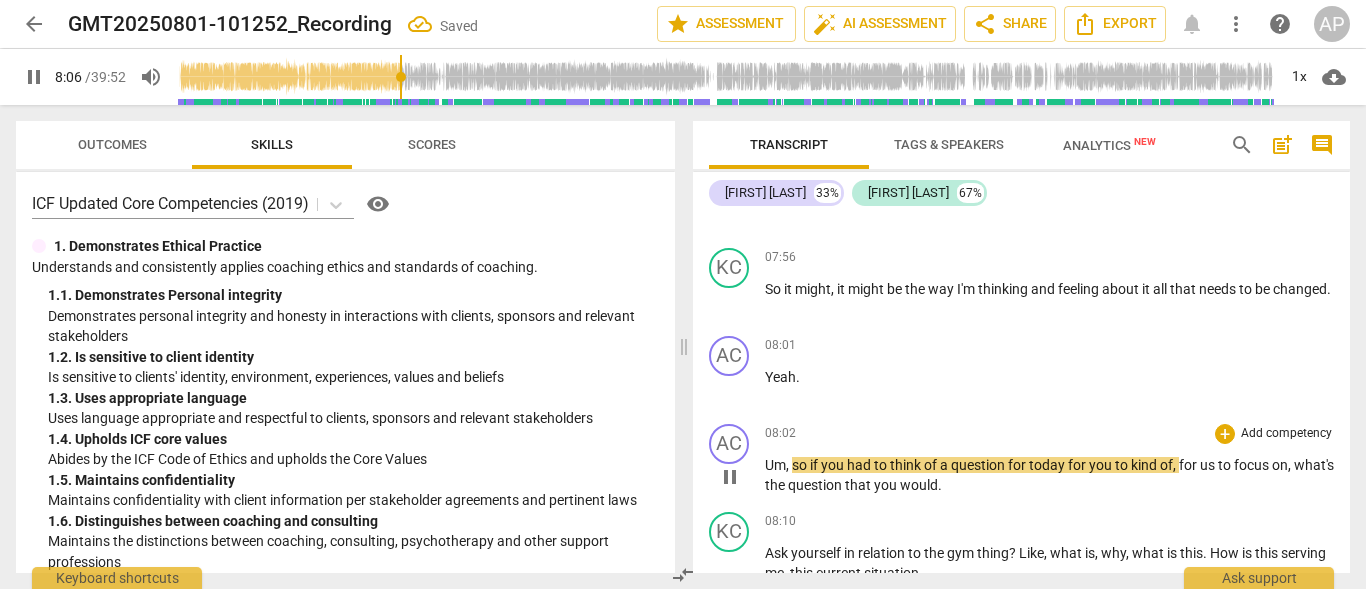 click on "Um" at bounding box center (775, 465) 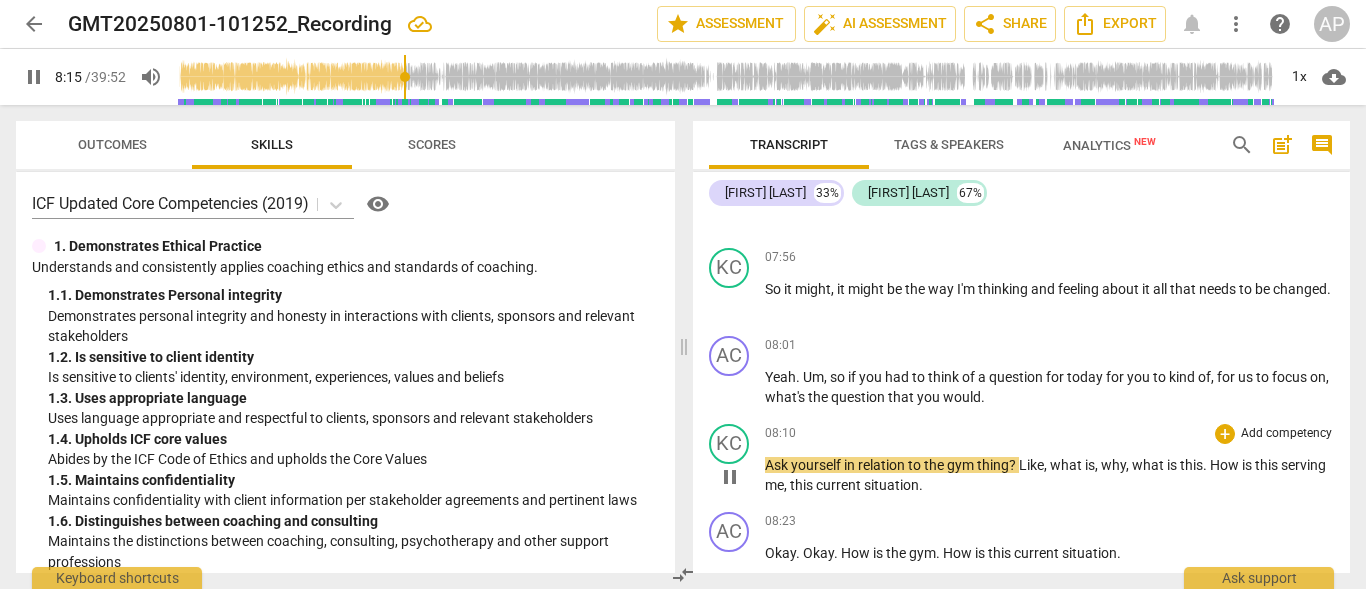 click on "yourself" at bounding box center (817, 465) 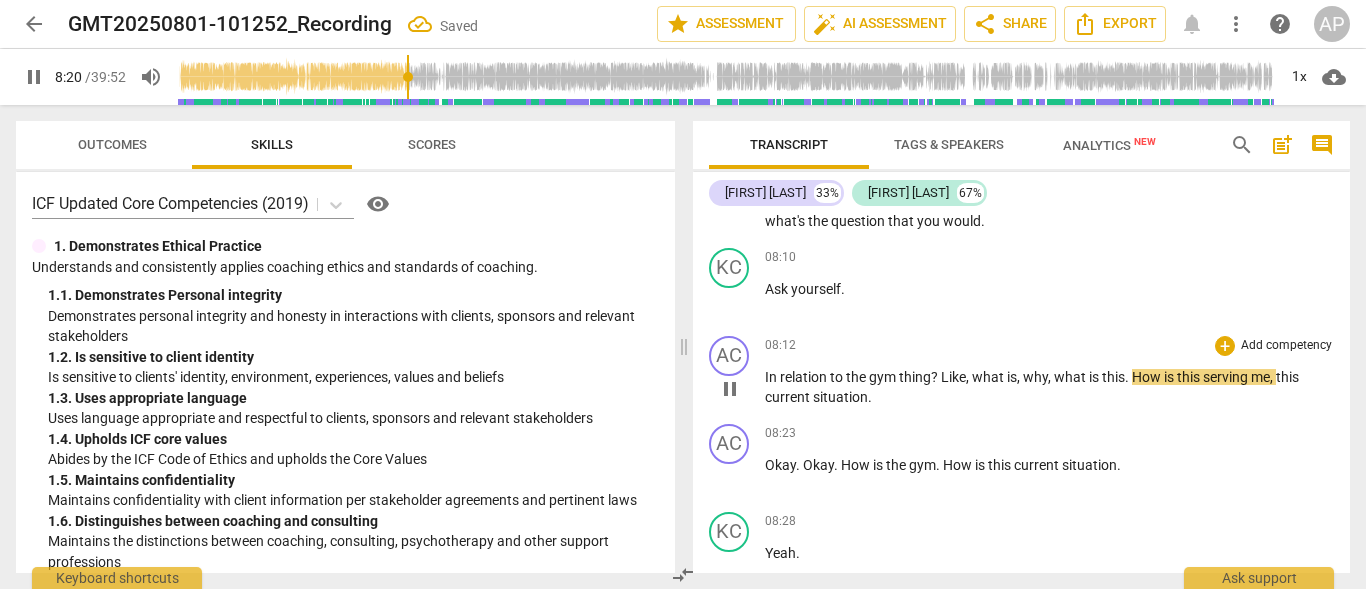 scroll, scrollTop: 5034, scrollLeft: 0, axis: vertical 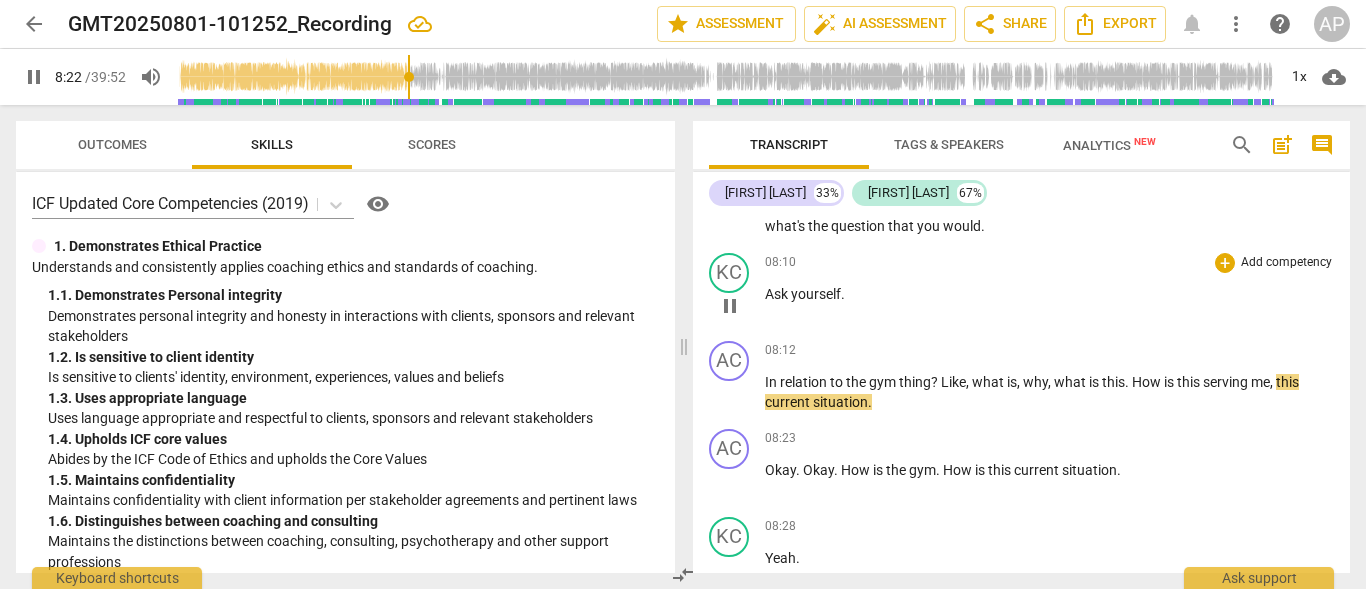 click on "Ask" at bounding box center [778, 294] 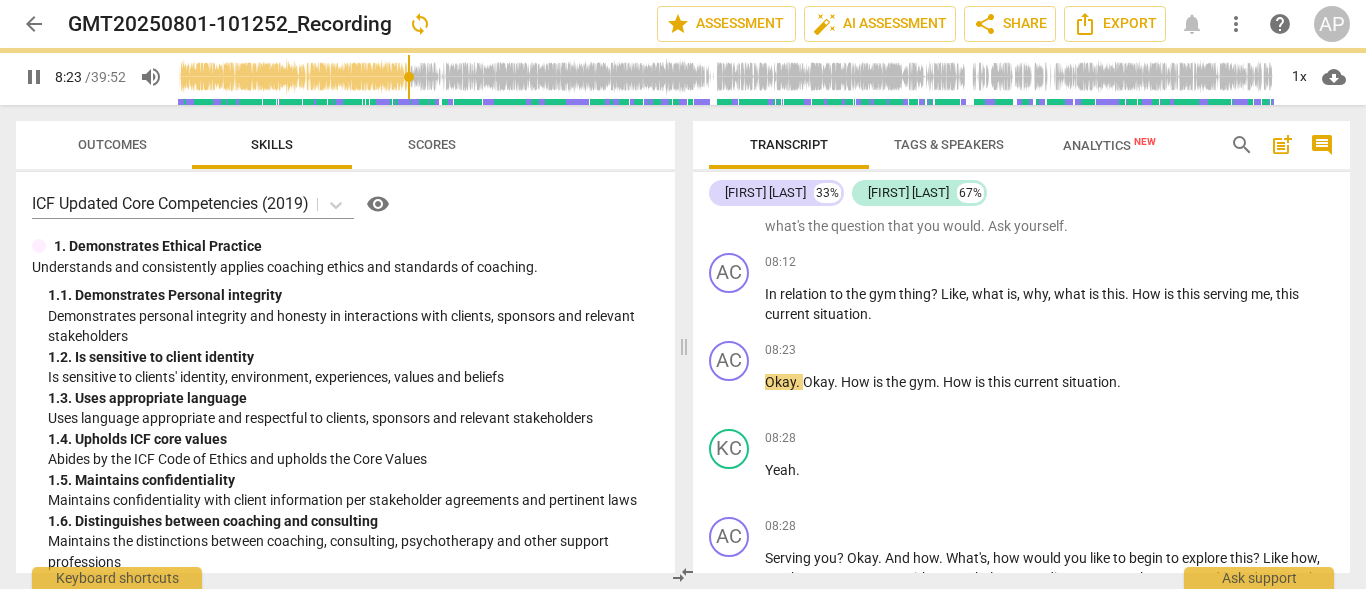 scroll, scrollTop: 4946, scrollLeft: 0, axis: vertical 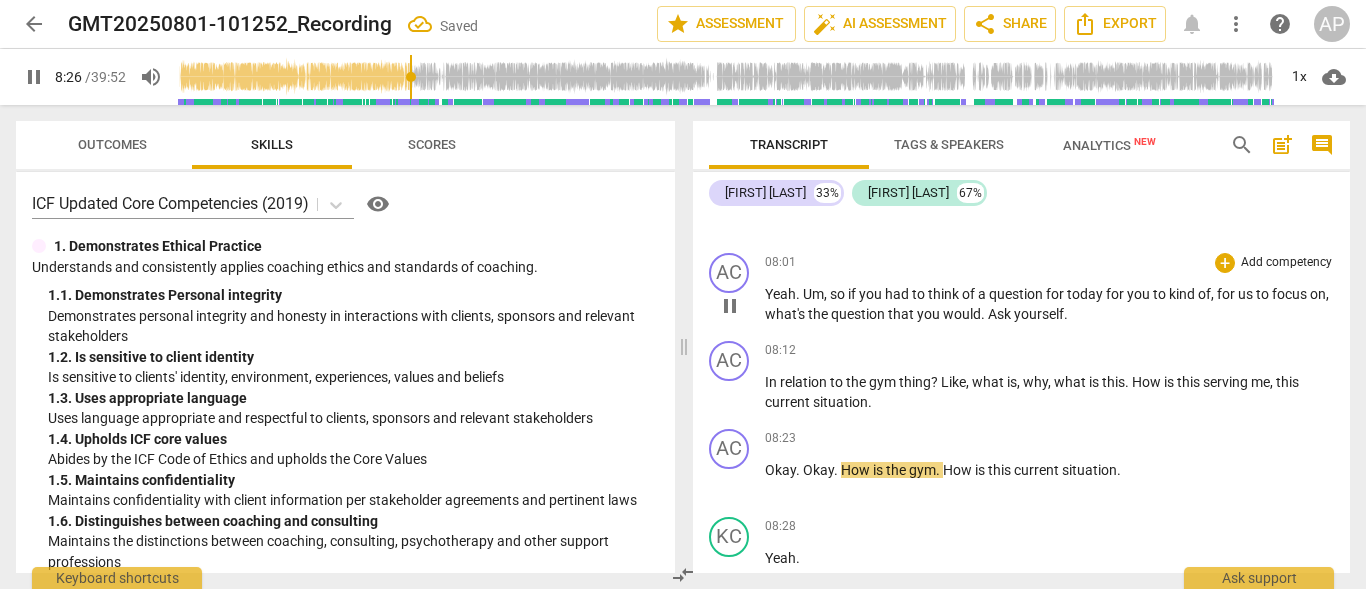 click on "Ask" at bounding box center [1001, 314] 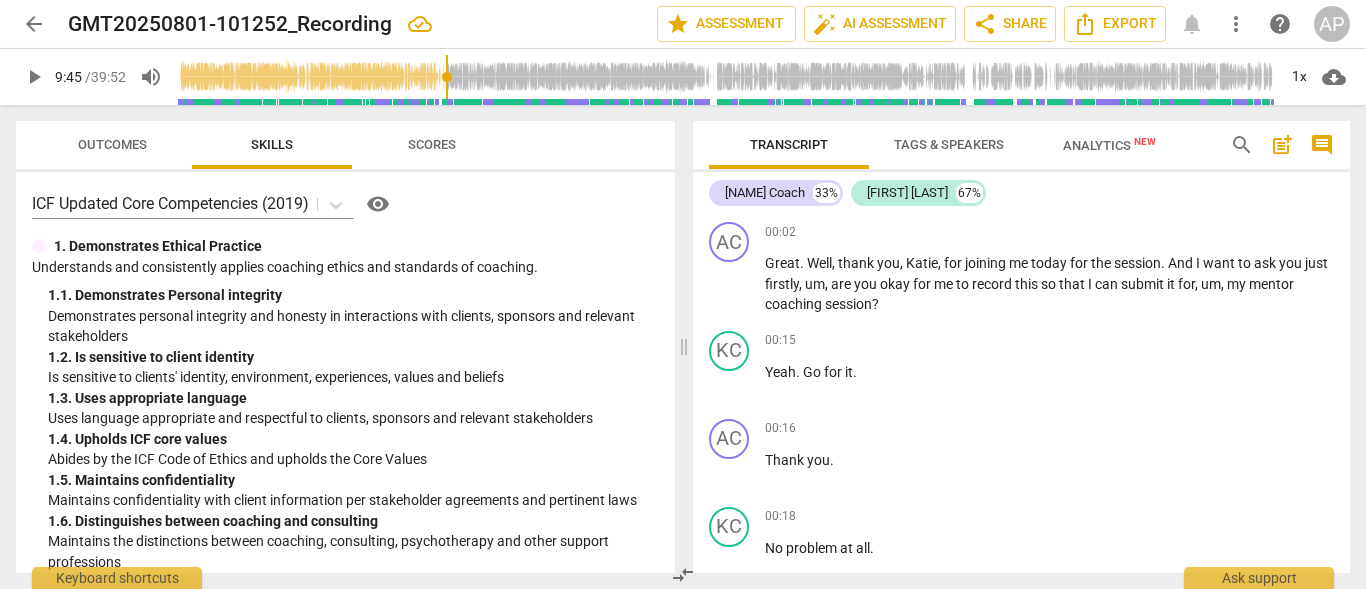scroll, scrollTop: 0, scrollLeft: 0, axis: both 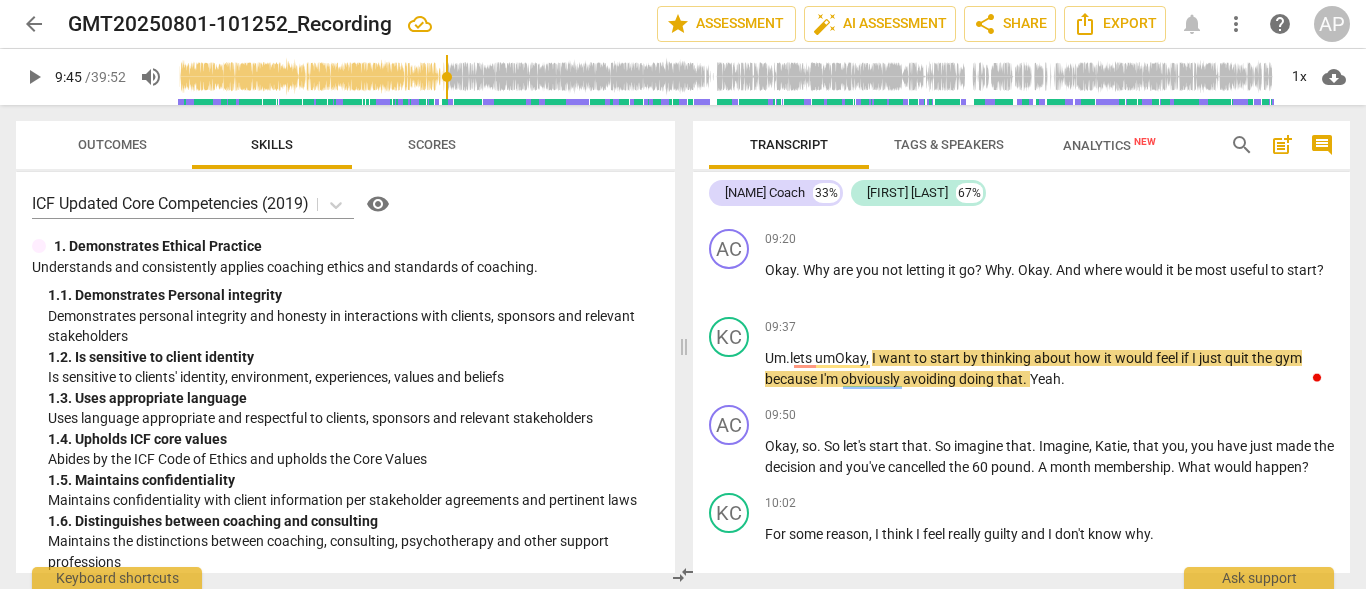type 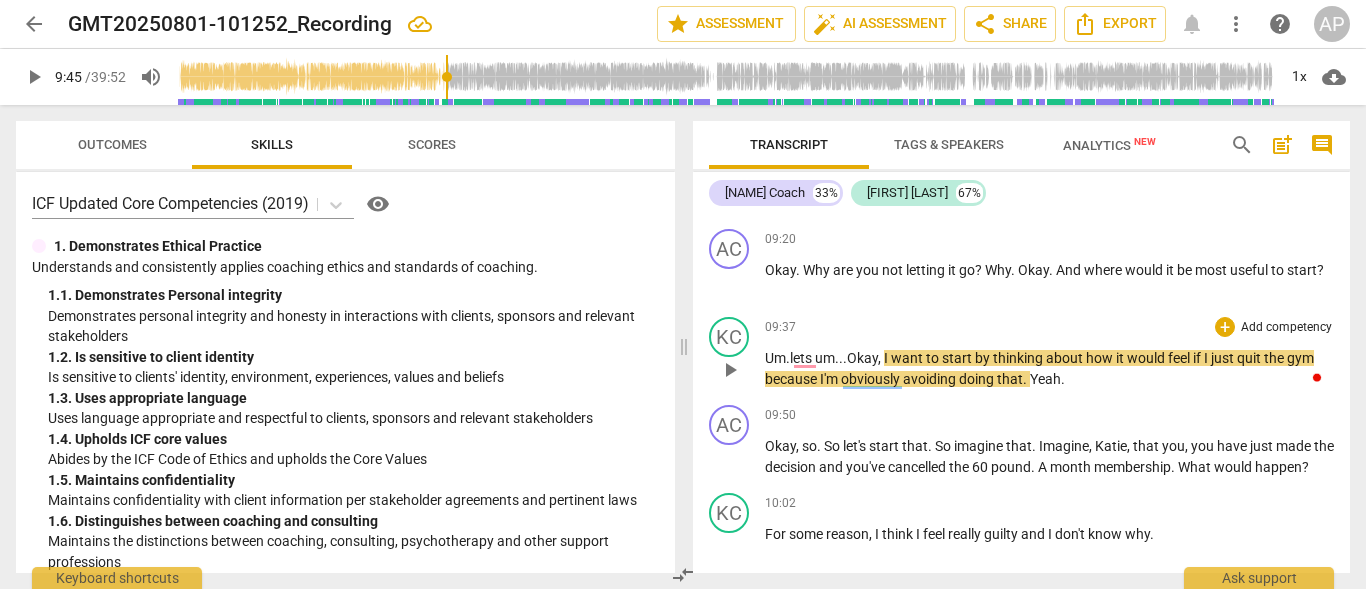 click on ".  lets um..." at bounding box center (816, 358) 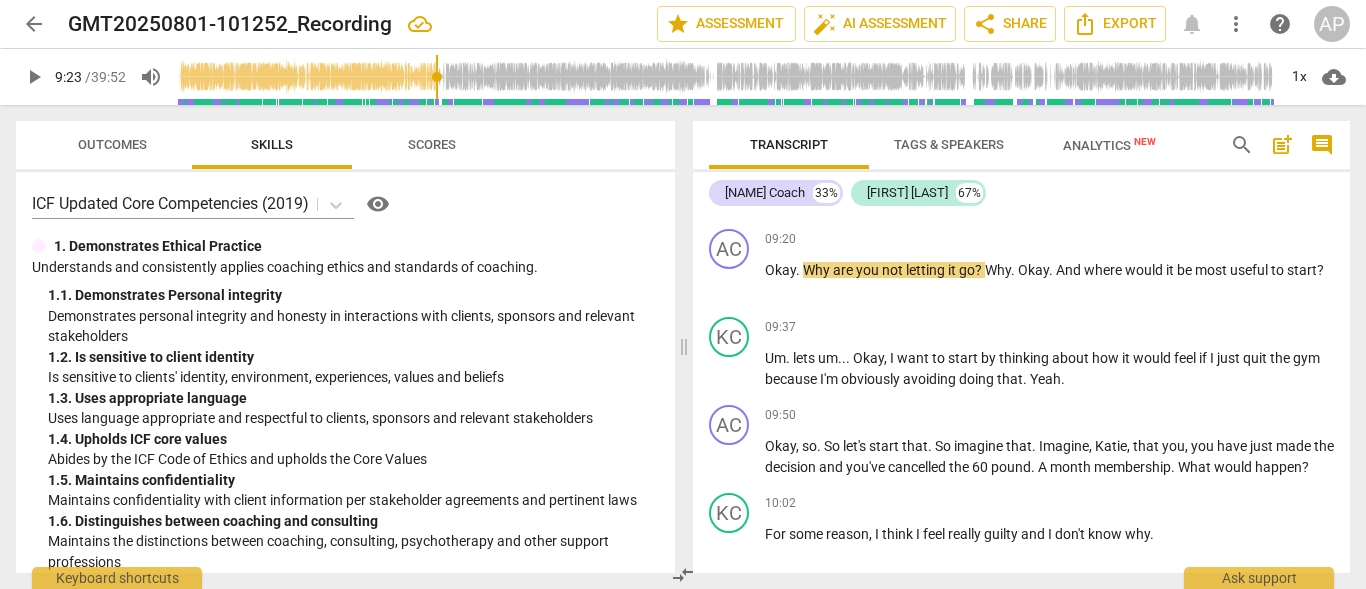 drag, startPoint x: 451, startPoint y: 71, endPoint x: 439, endPoint y: 70, distance: 12.0415945 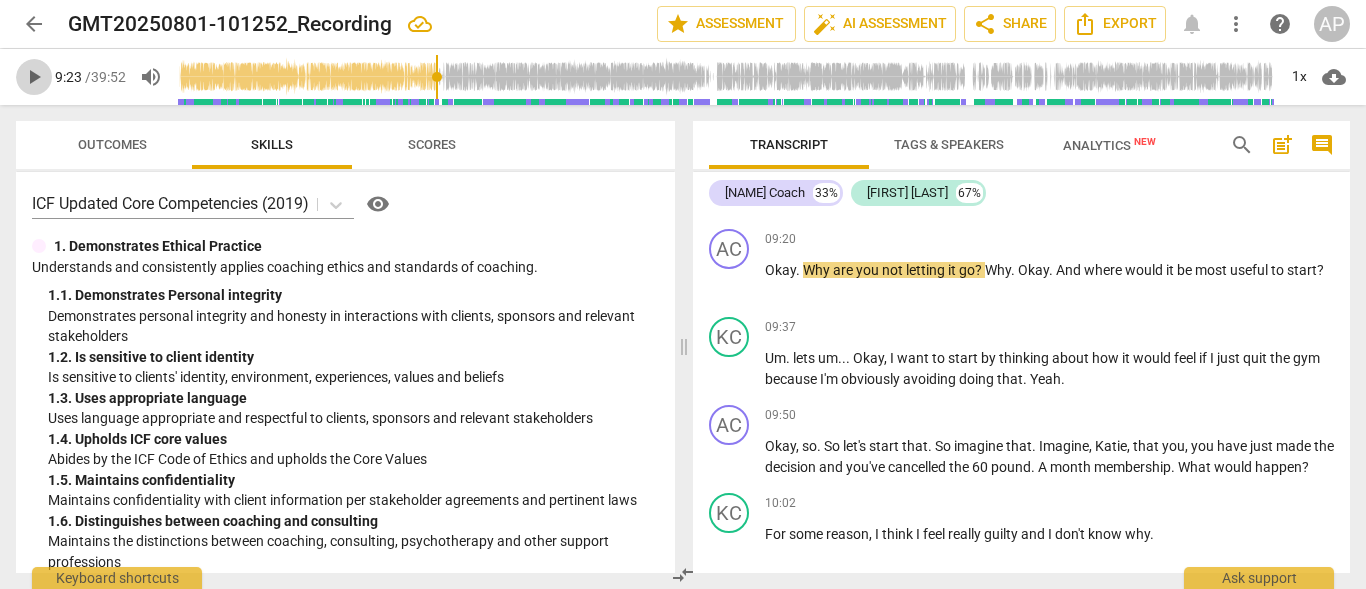 click on "play_arrow" at bounding box center (34, 77) 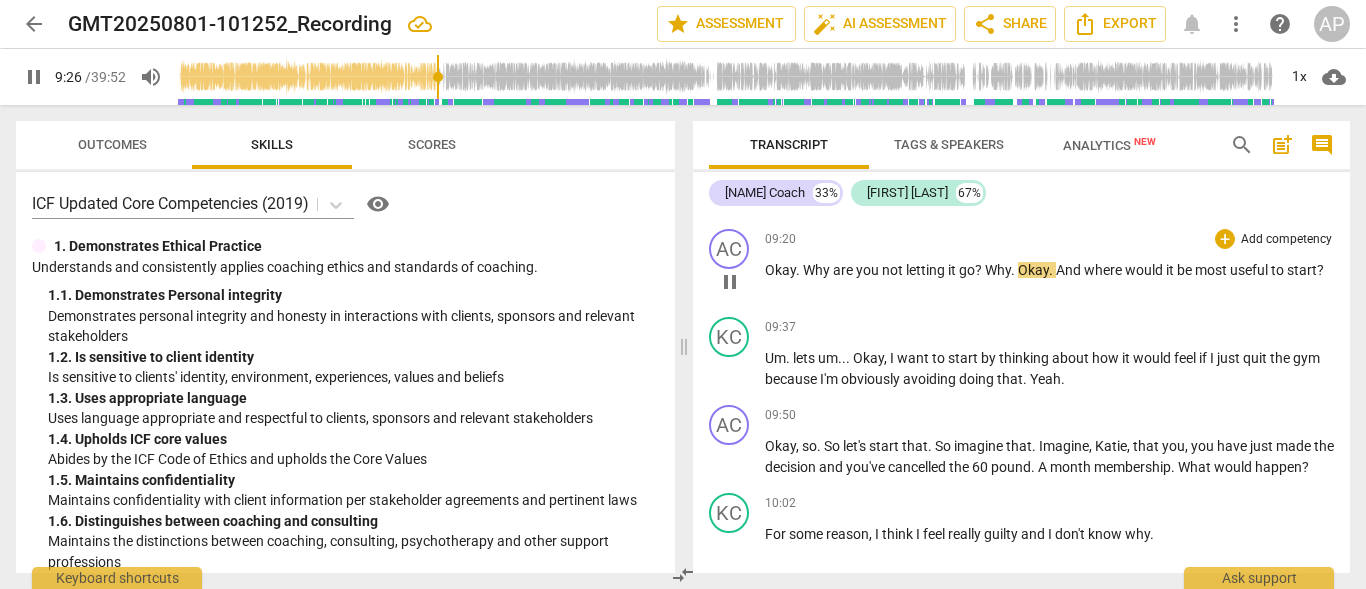 click on "." at bounding box center [1014, 270] 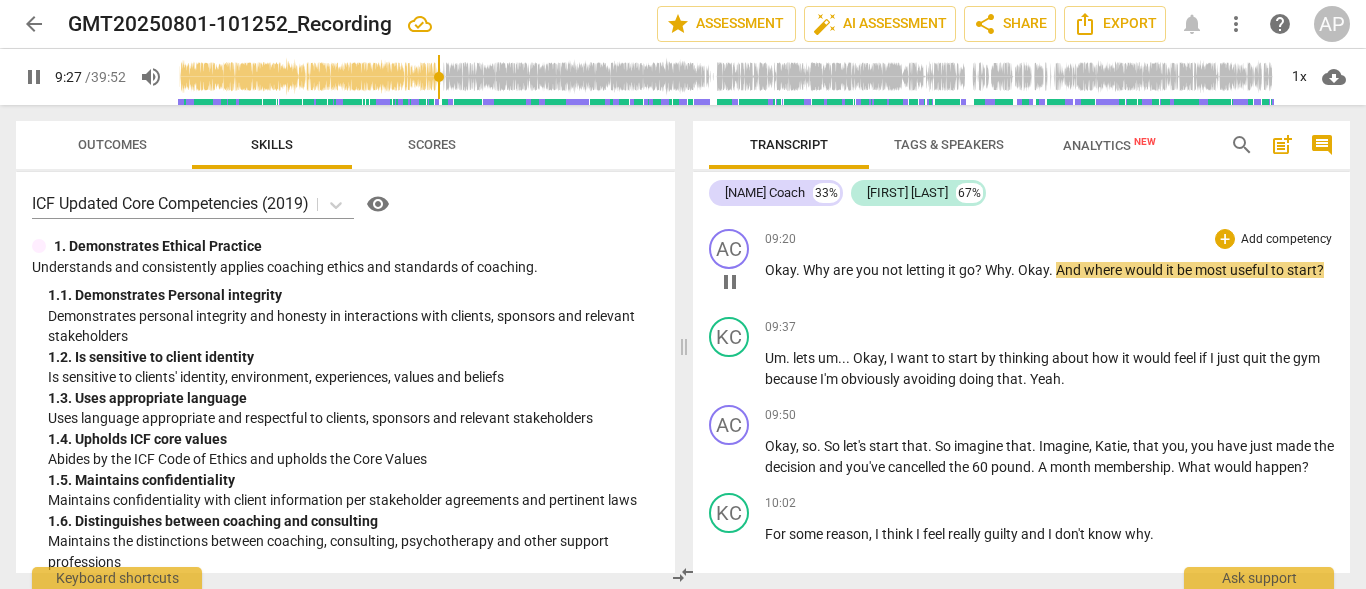 type on "568" 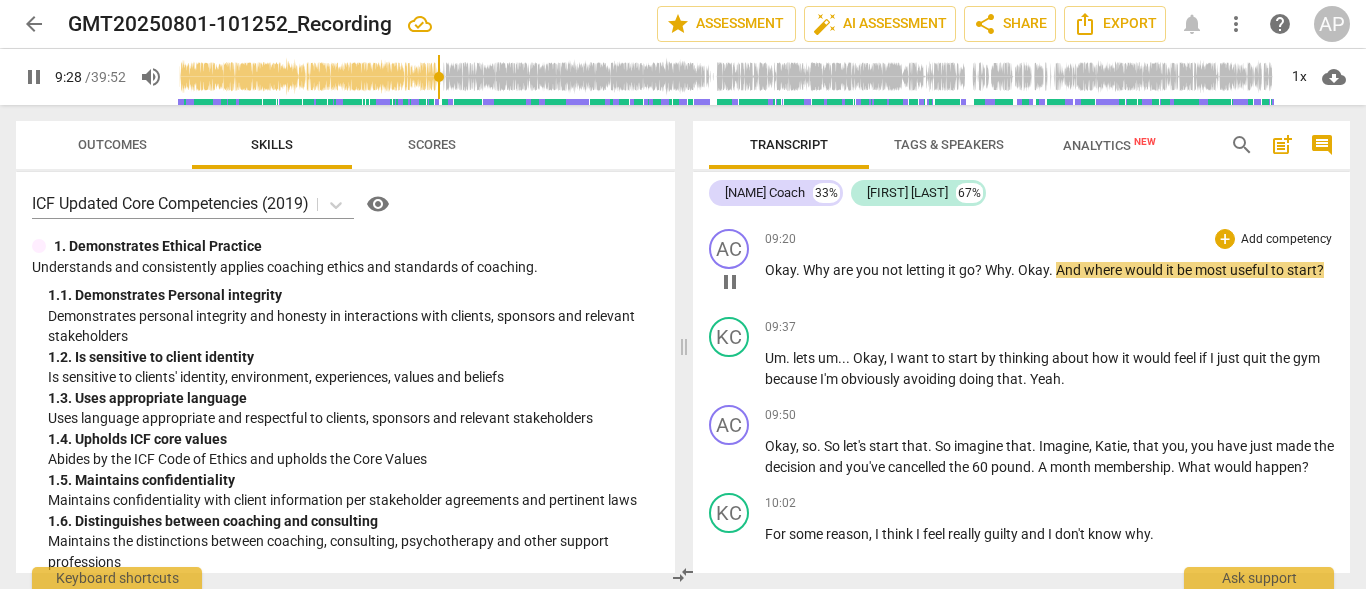 type 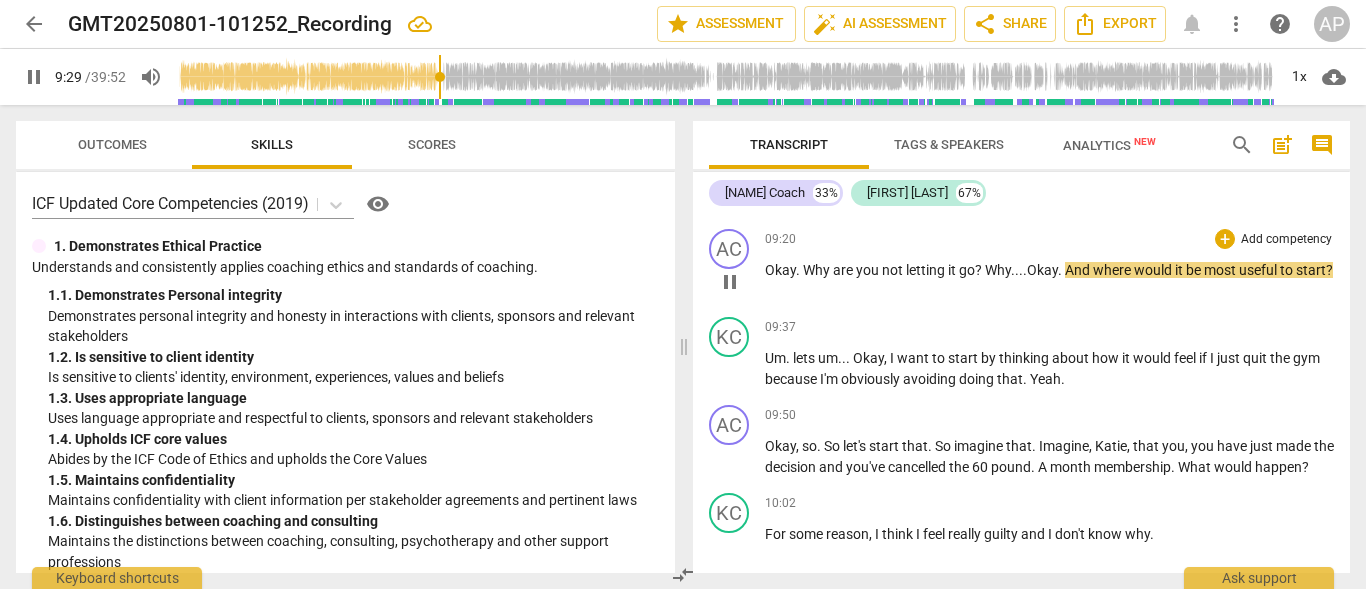 click on "Okay .   Why   are   you   not   letting   it   go ?   Why... .  Okay .   And   where   would   it   be   most   useful   to   start ?" at bounding box center (1049, 270) 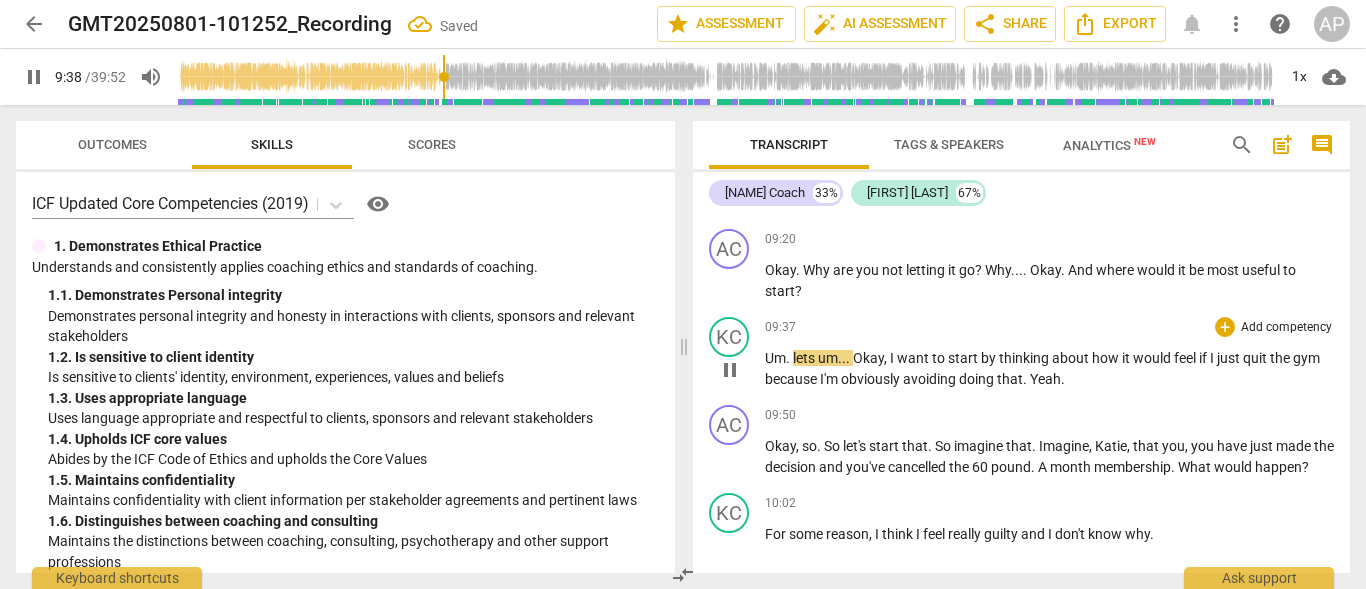 click on "lets" at bounding box center (805, 358) 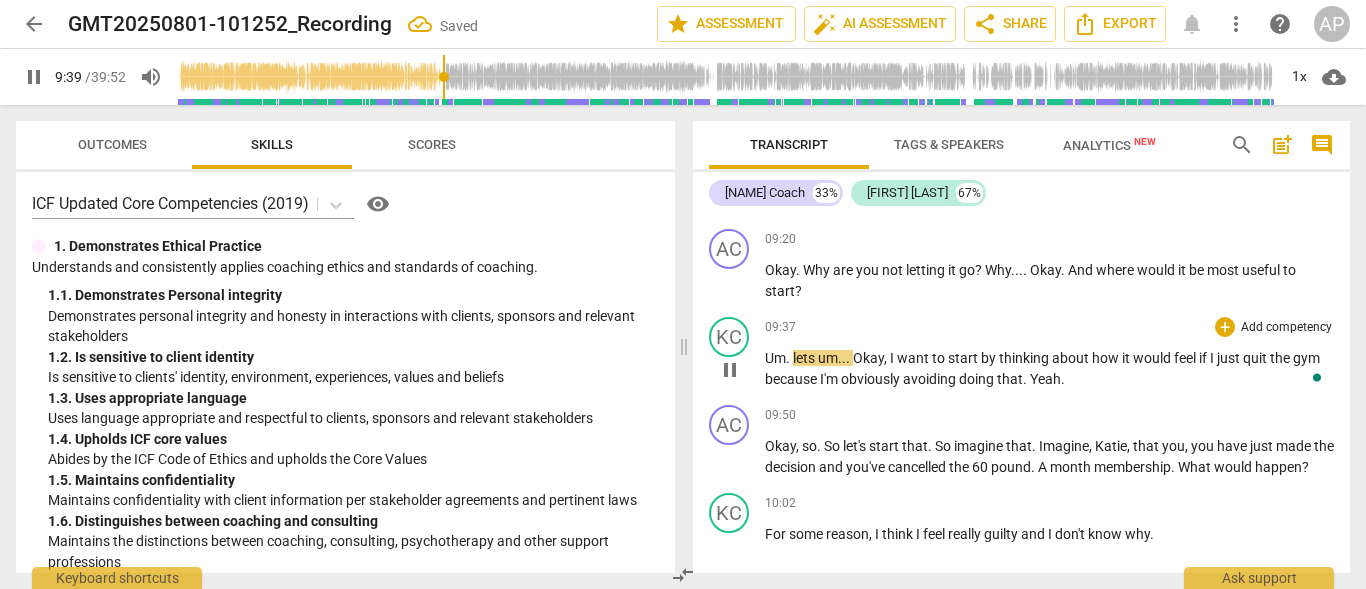 type on "580" 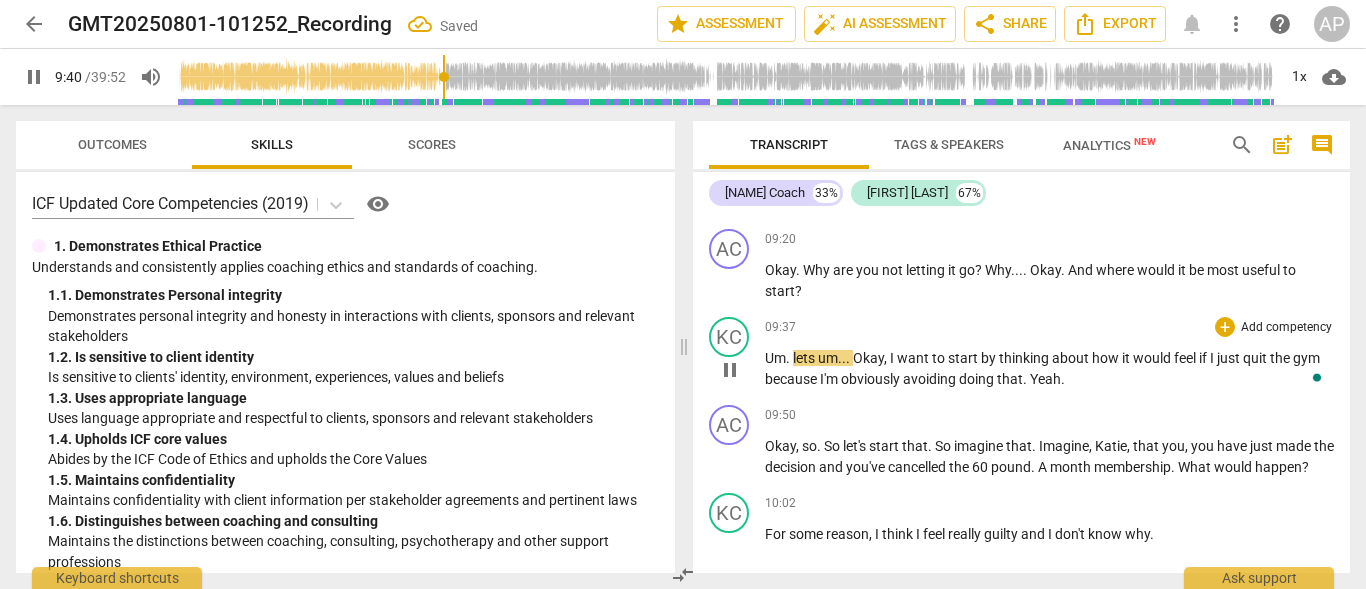 type 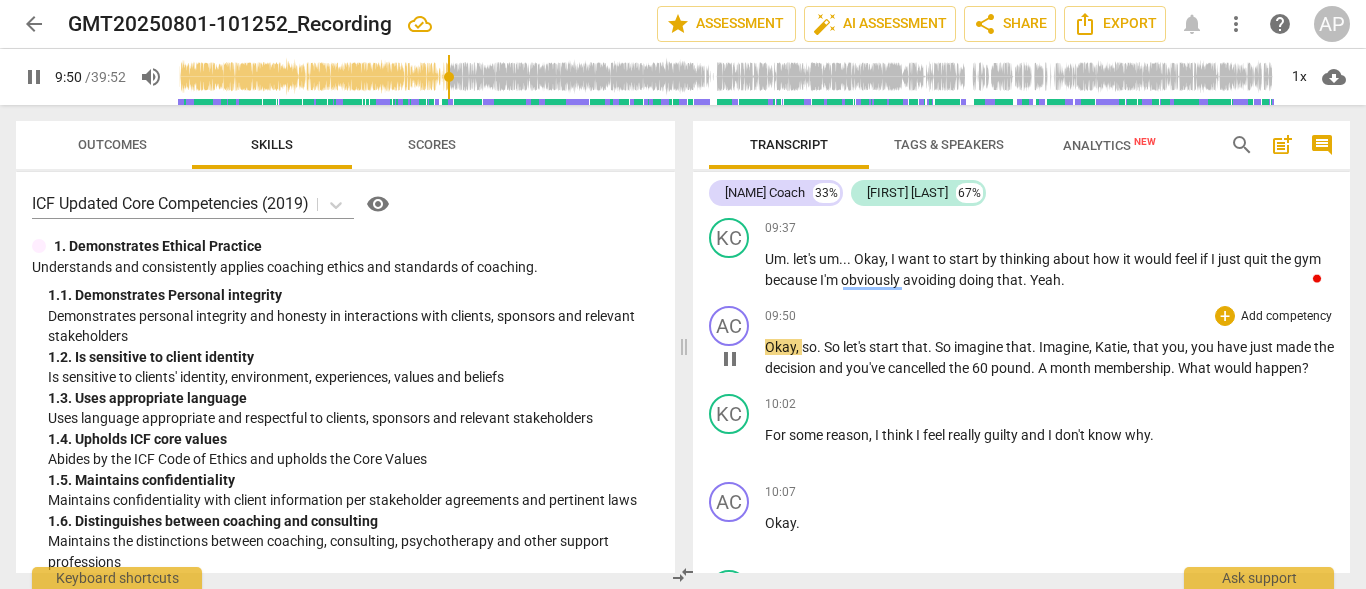 scroll, scrollTop: 6146, scrollLeft: 0, axis: vertical 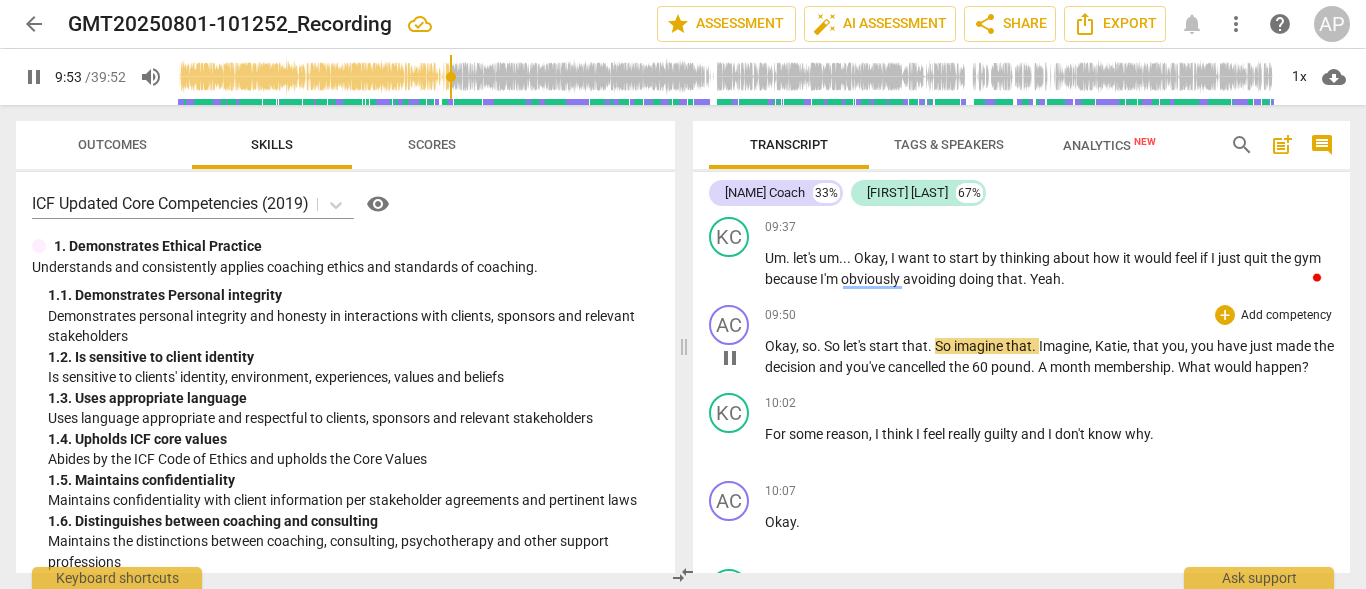 click on "that" at bounding box center [915, 346] 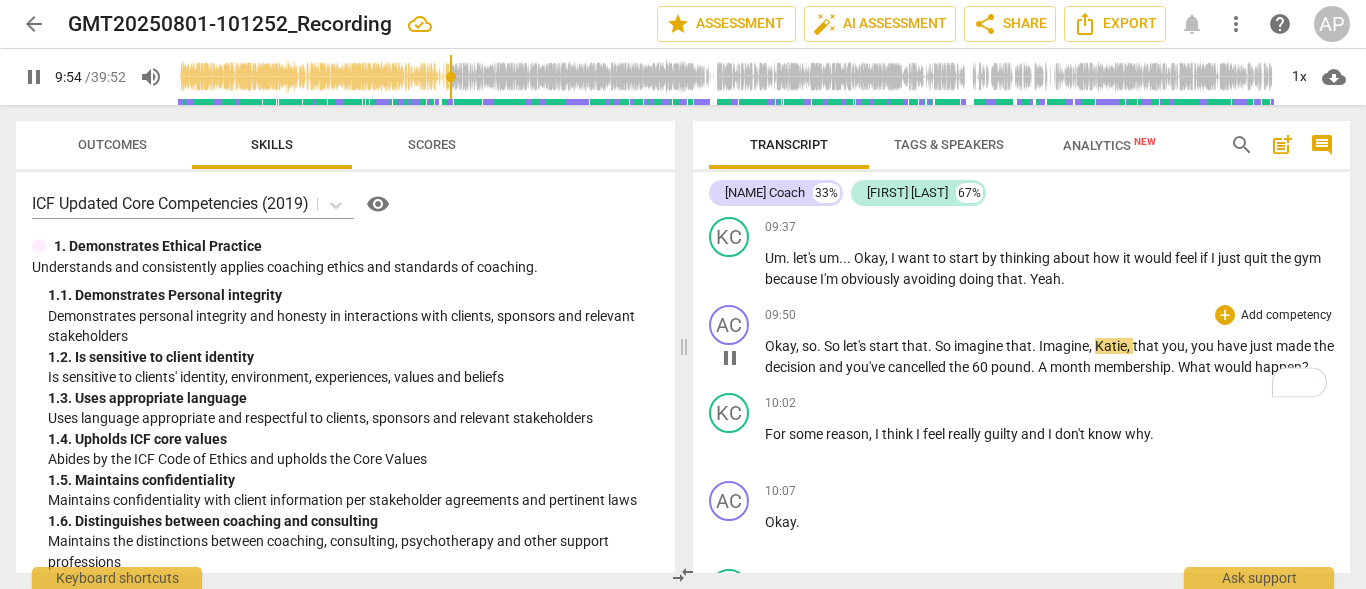 type on "595" 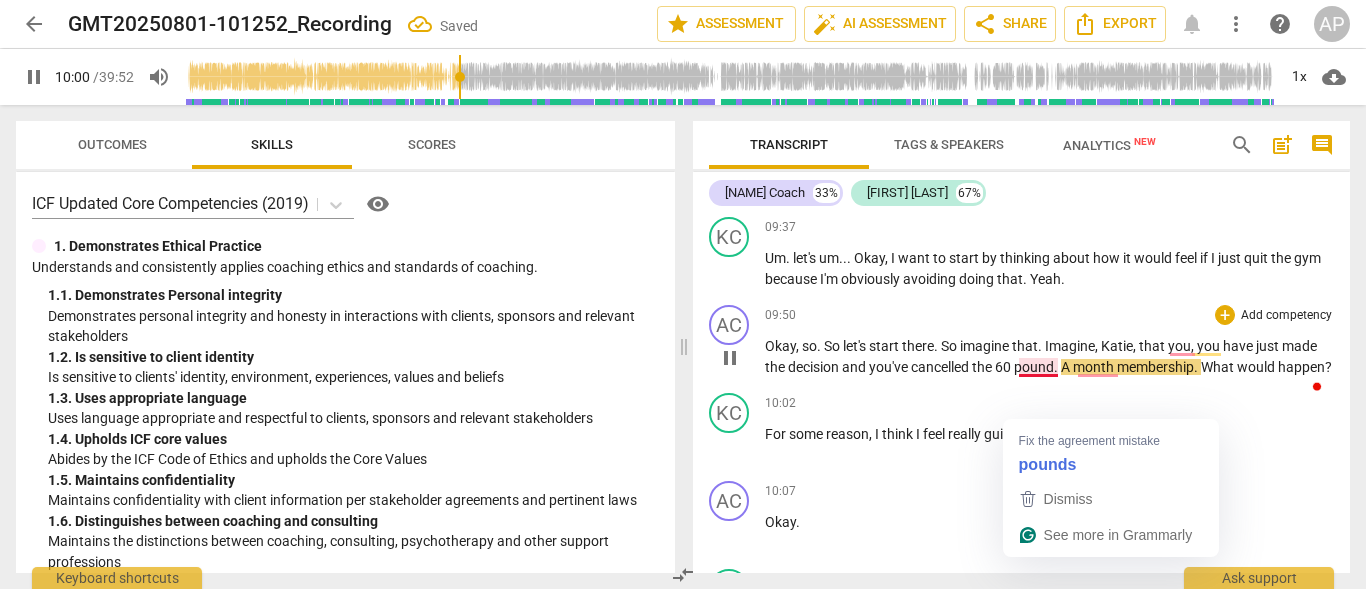 click on "A" at bounding box center (1067, 367) 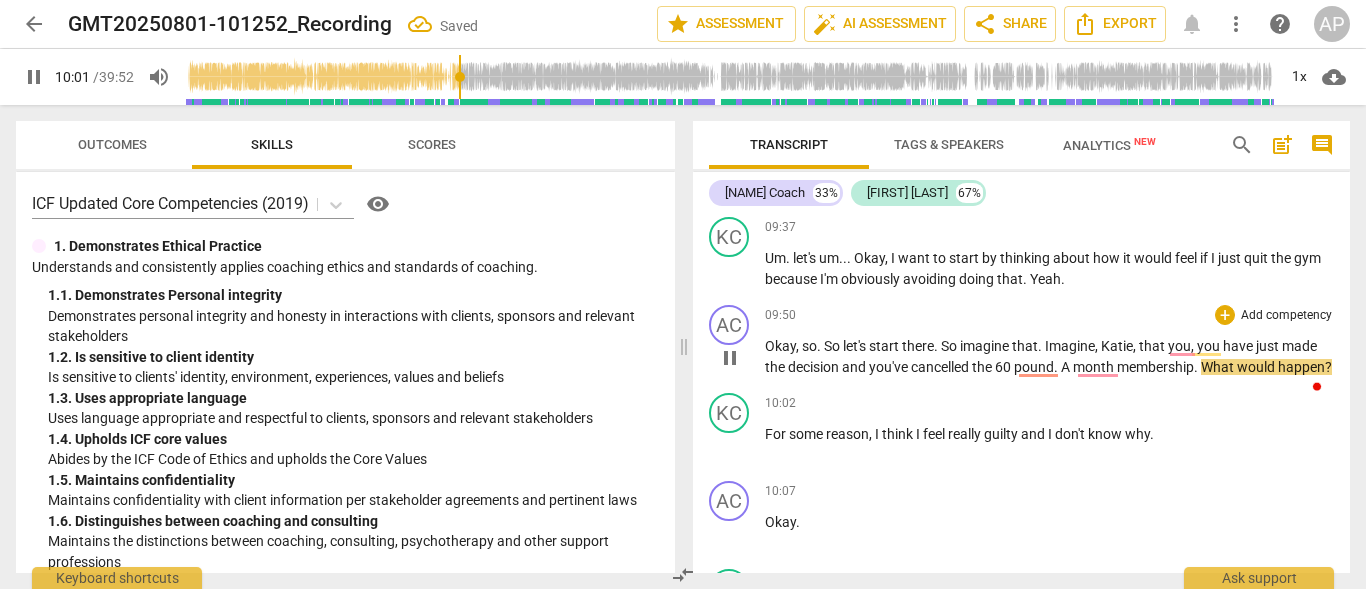click on "A" at bounding box center [1067, 367] 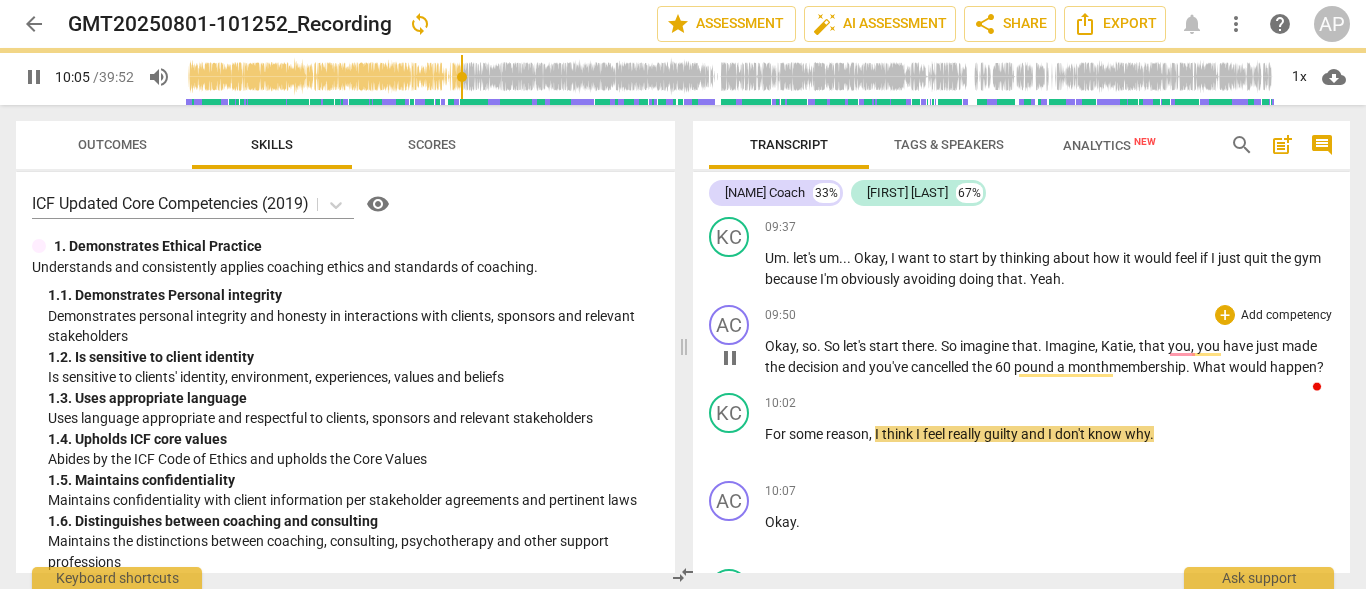 click on "the" at bounding box center (983, 367) 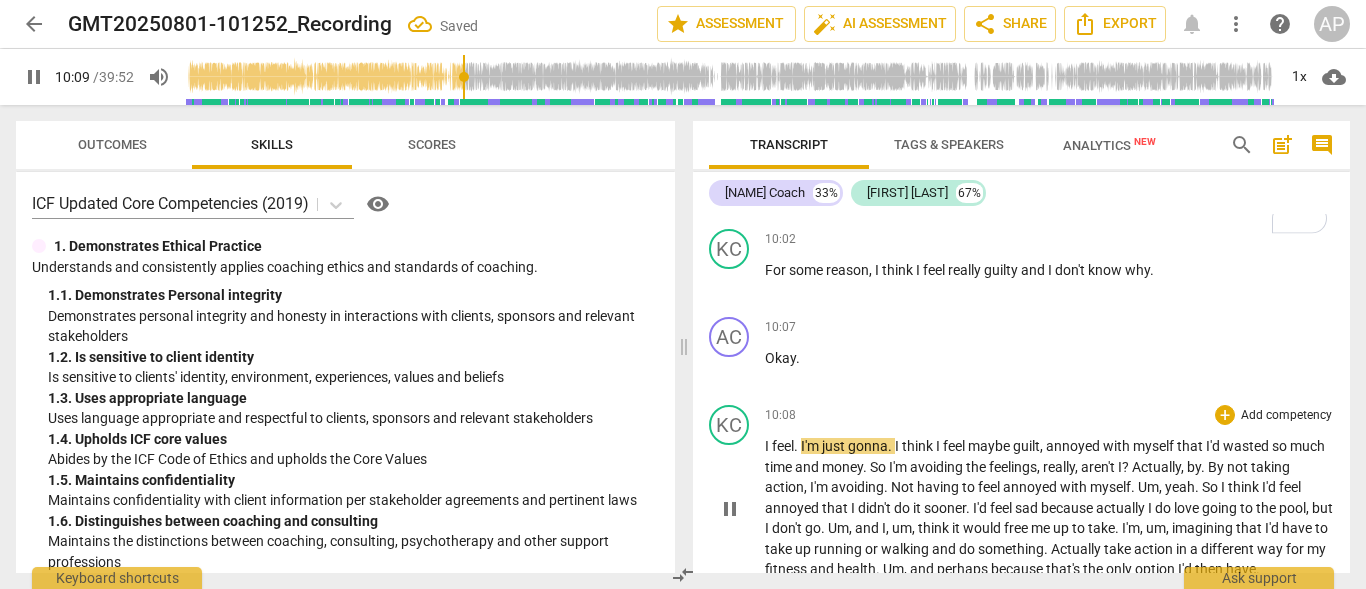 scroll, scrollTop: 6207, scrollLeft: 0, axis: vertical 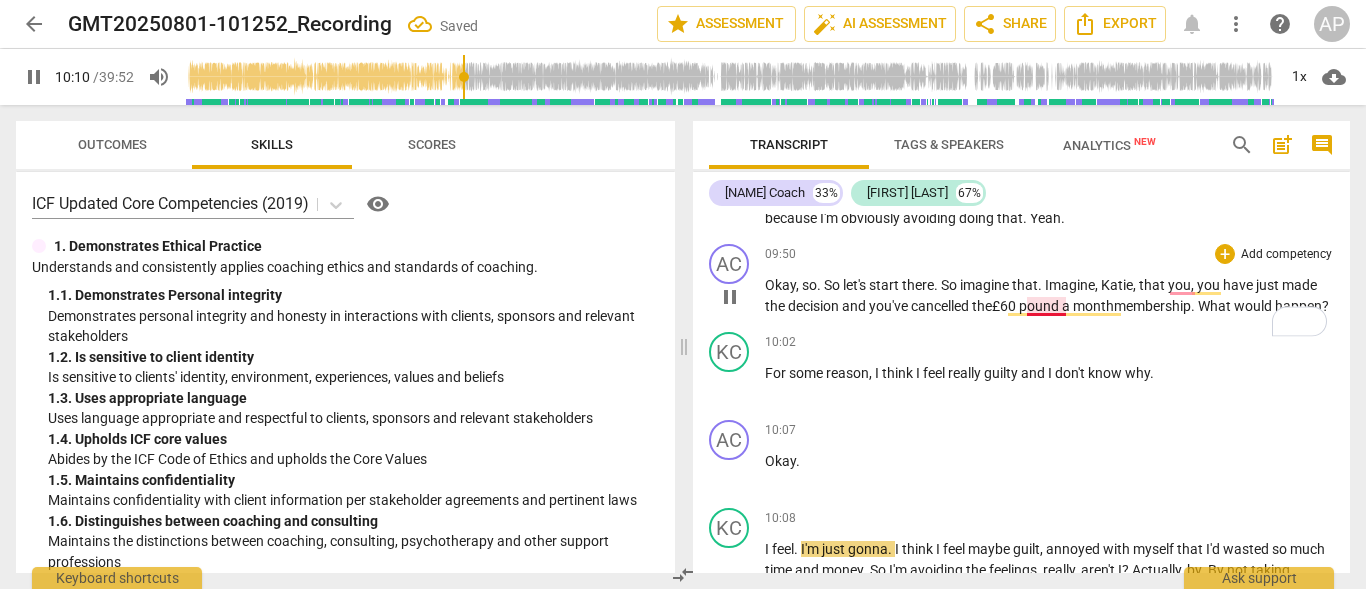 click on "pound a" at bounding box center [1044, 306] 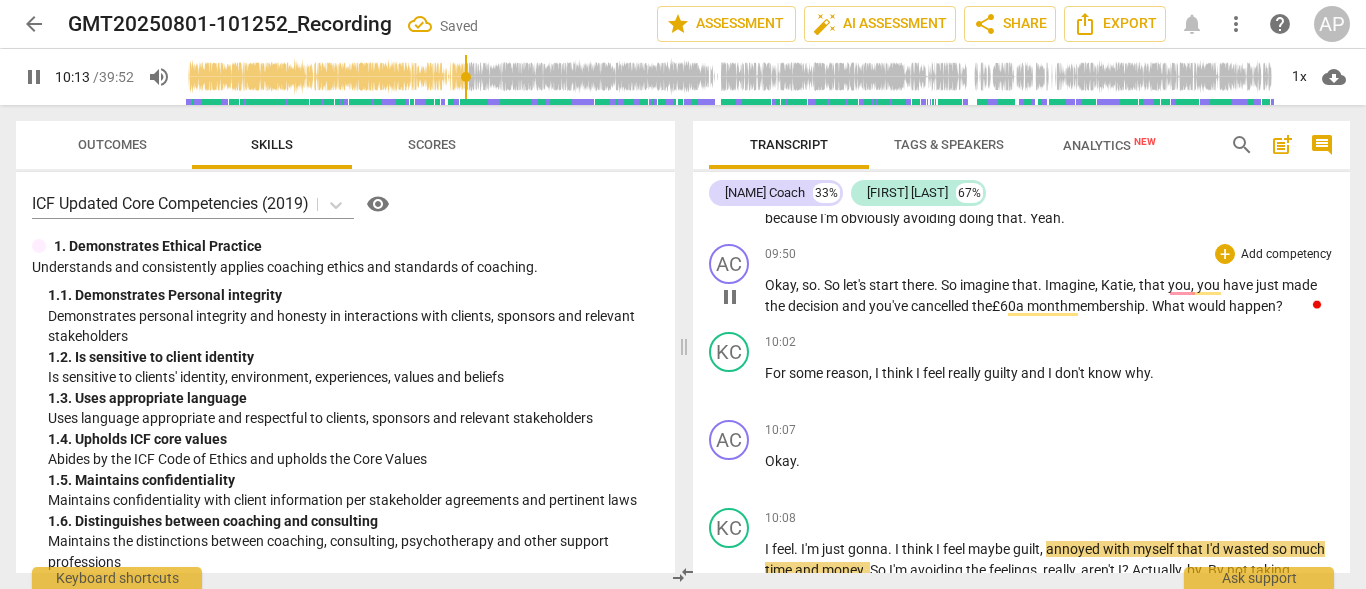 click on "would" at bounding box center [1208, 306] 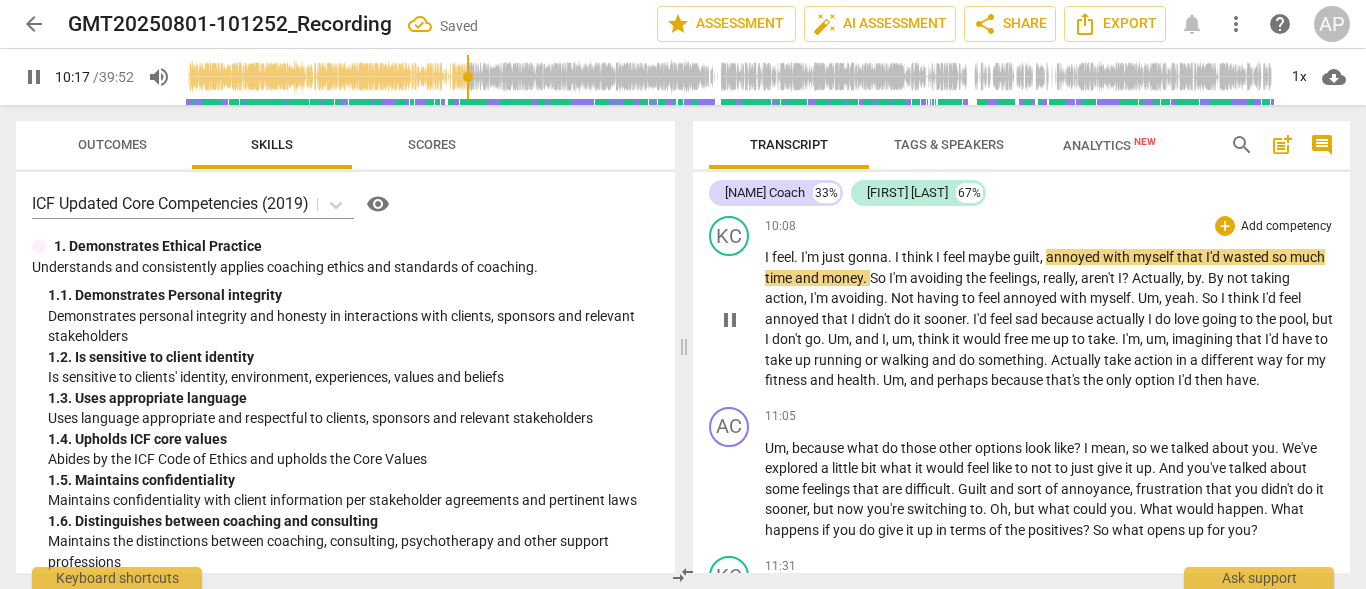 scroll, scrollTop: 6507, scrollLeft: 0, axis: vertical 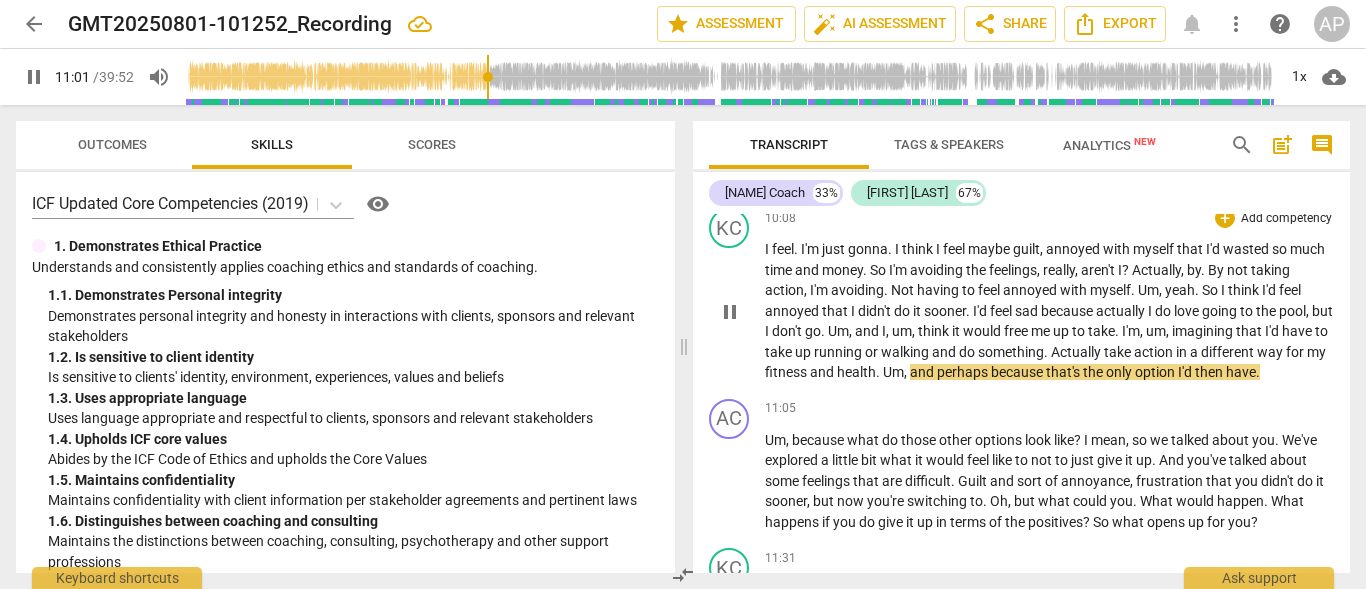 click on "Um" at bounding box center (893, 372) 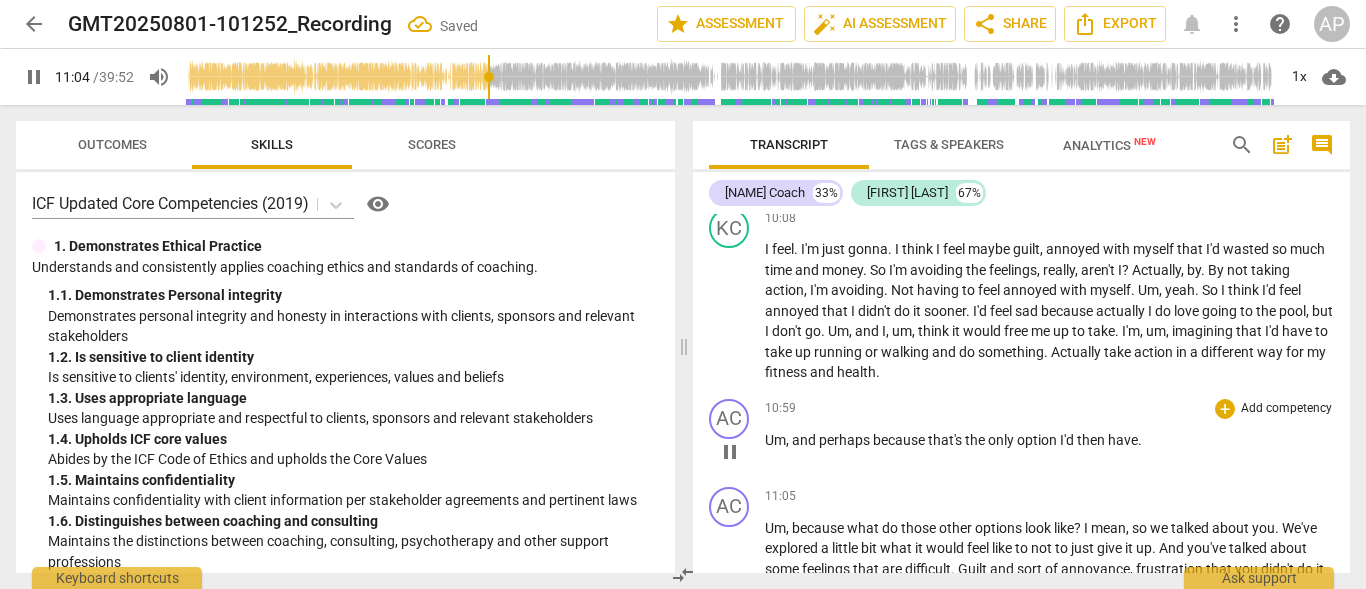 click on "and" at bounding box center (805, 440) 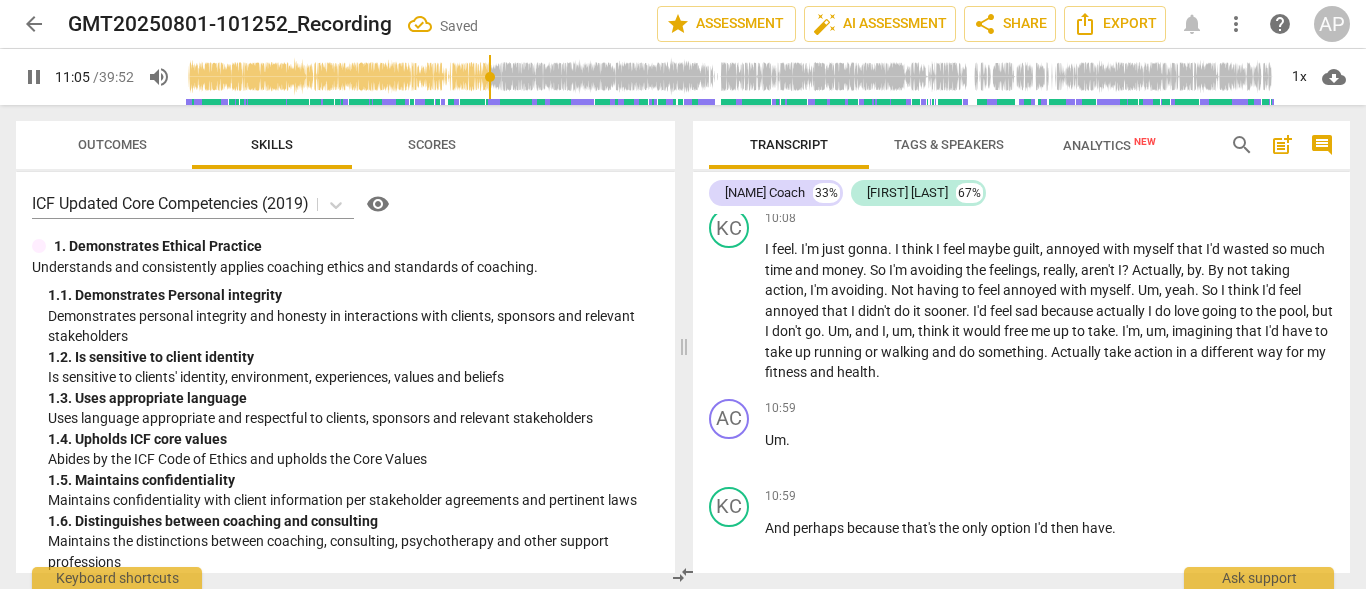 scroll, scrollTop: 6941, scrollLeft: 0, axis: vertical 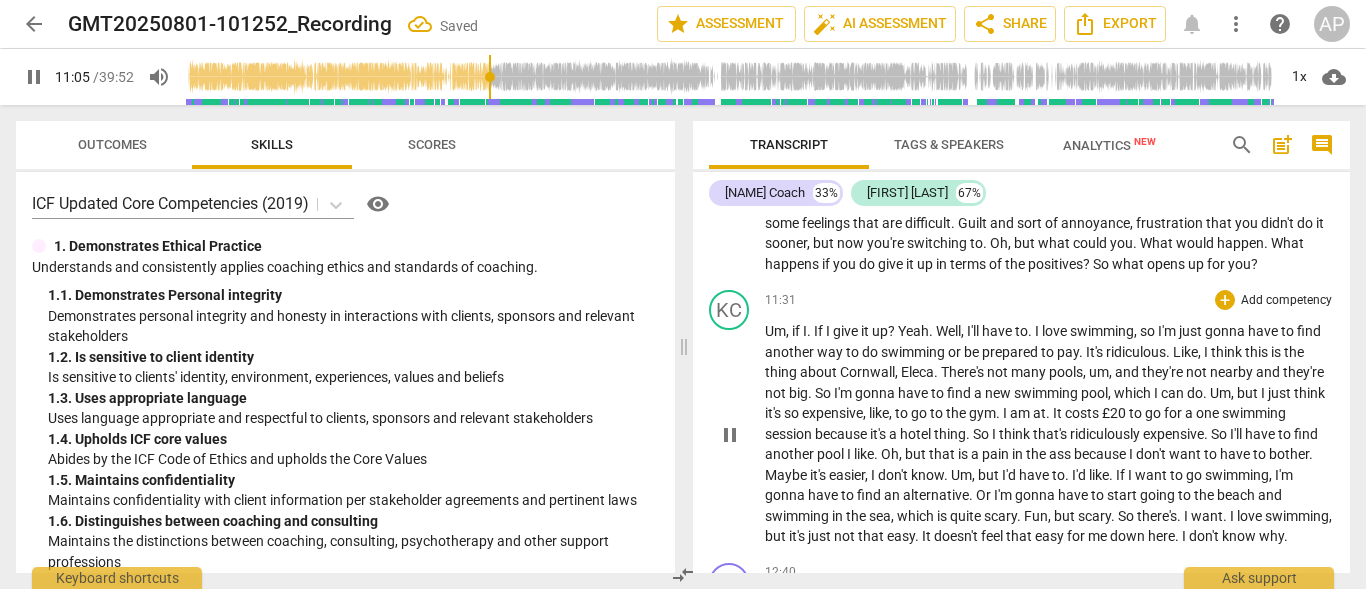 click on "swimming" at bounding box center [1254, 413] 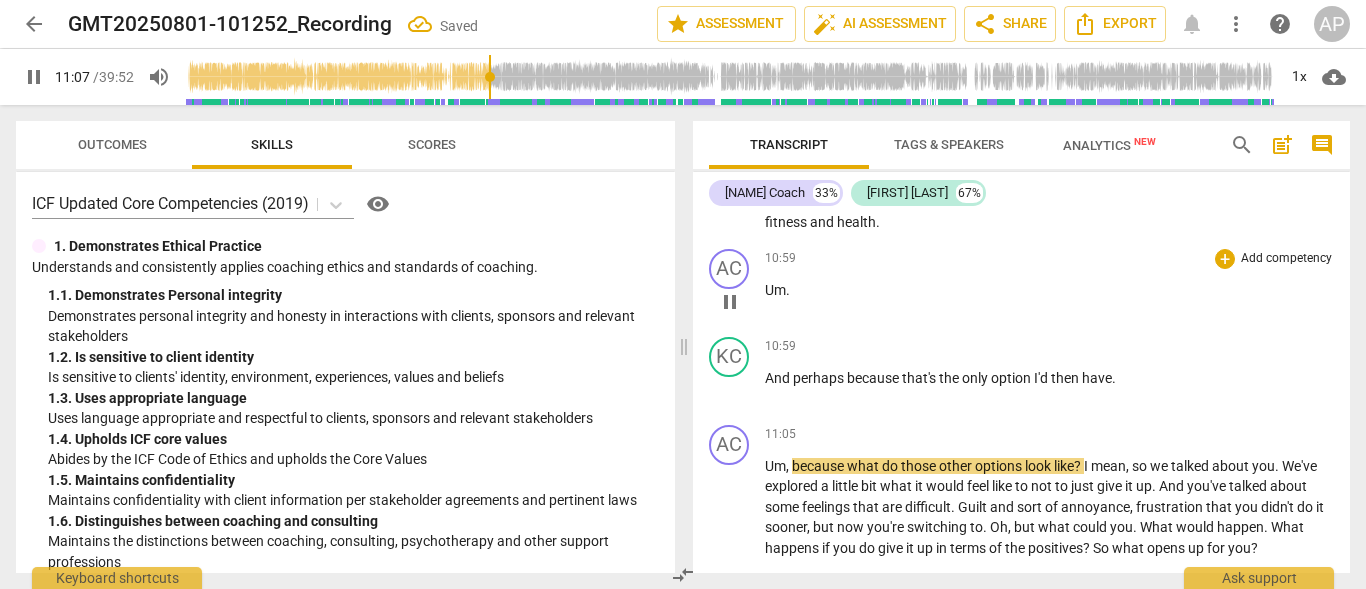 scroll, scrollTop: 6641, scrollLeft: 0, axis: vertical 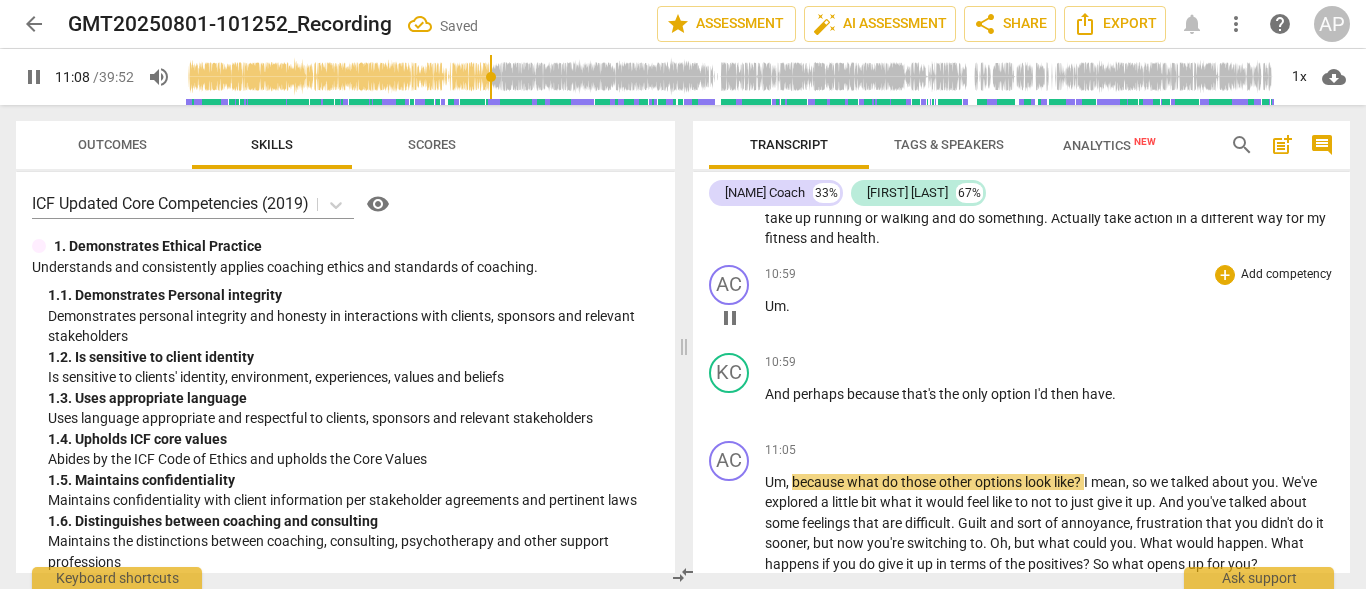 click on "Um ." at bounding box center (1049, 306) 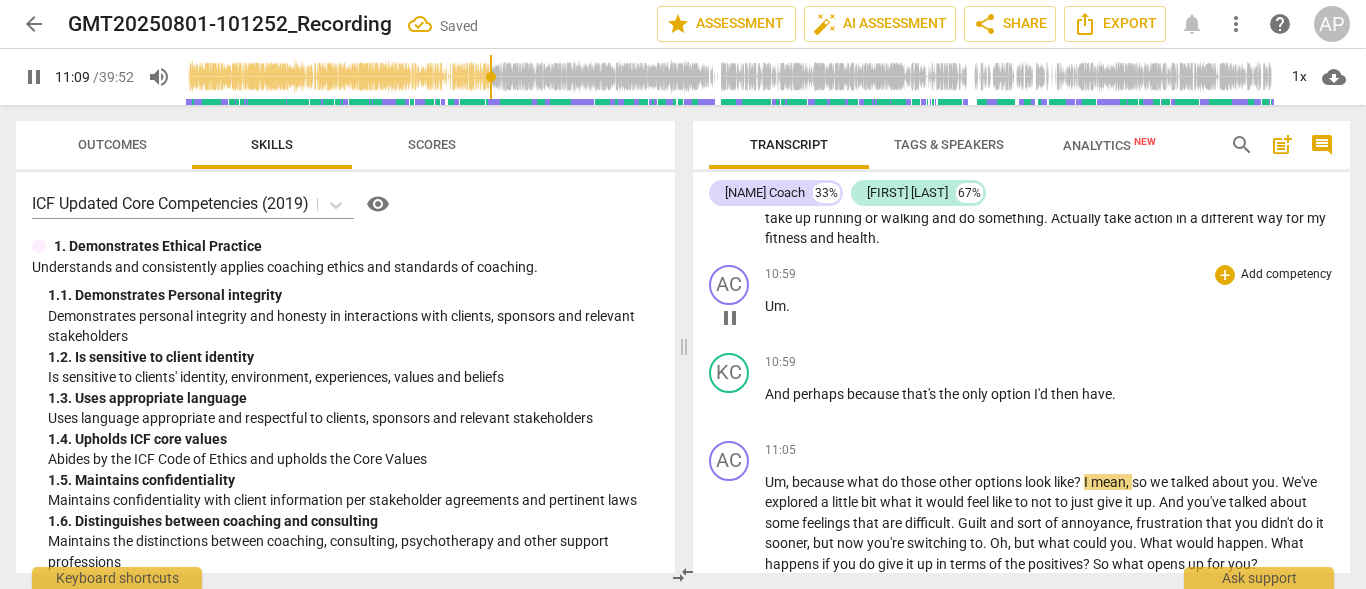 type on "670" 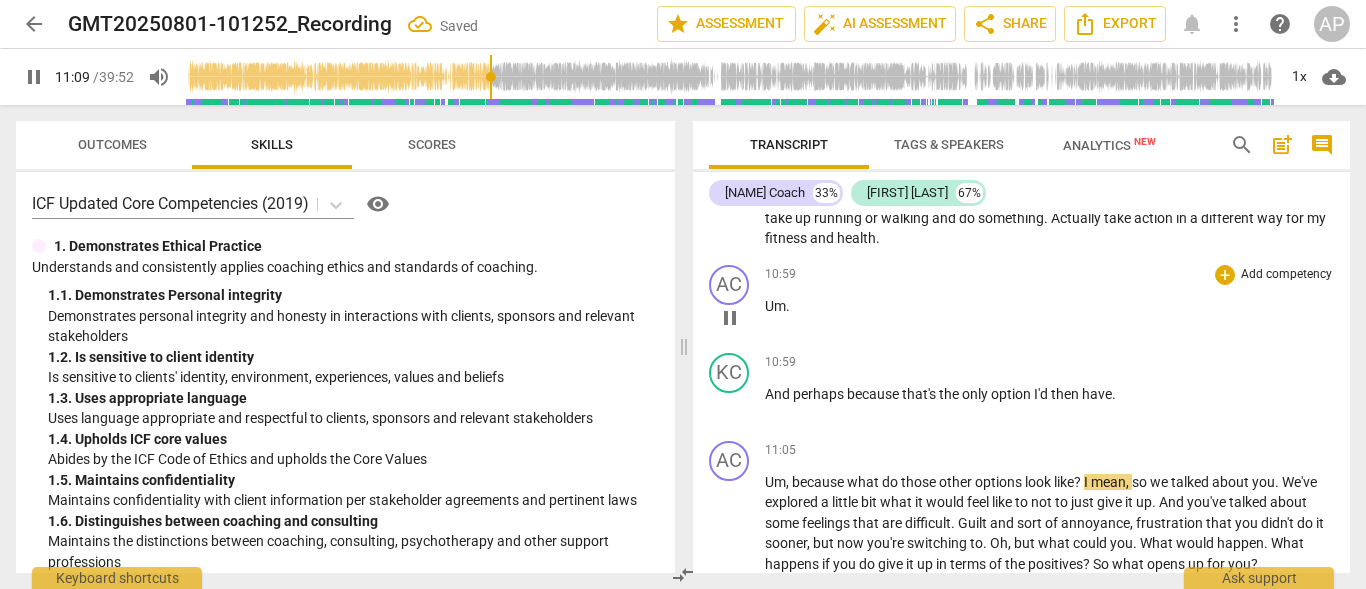 type 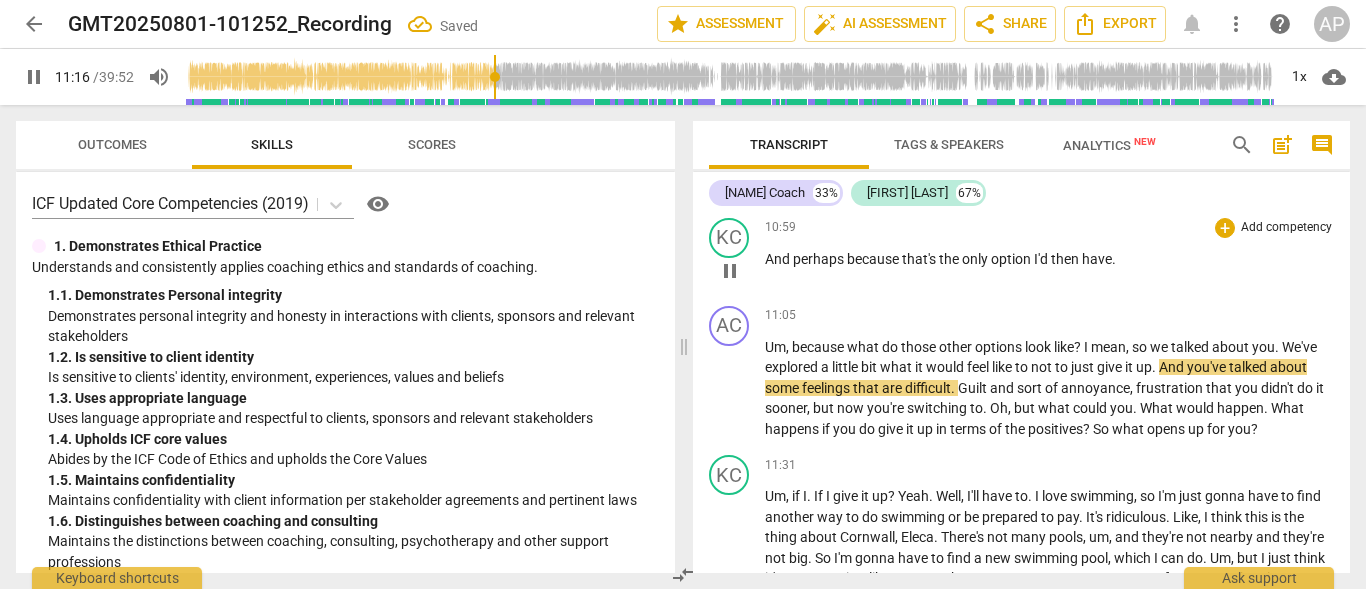 scroll, scrollTop: 6741, scrollLeft: 0, axis: vertical 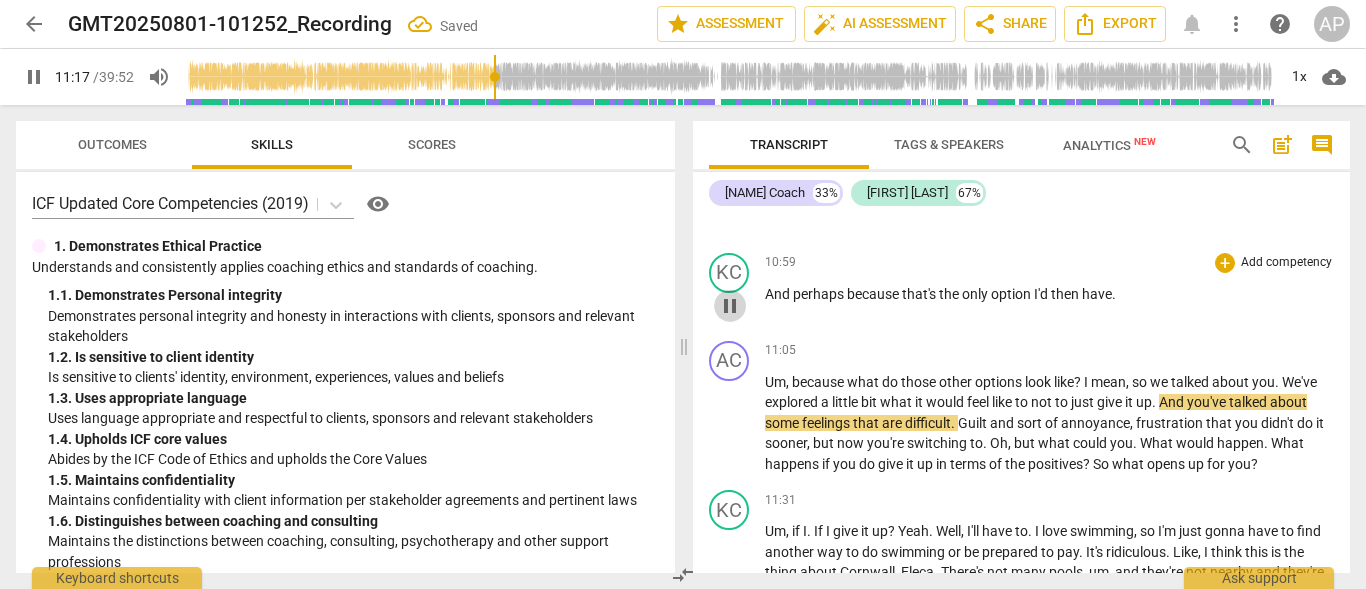 click on "pause" at bounding box center (730, 306) 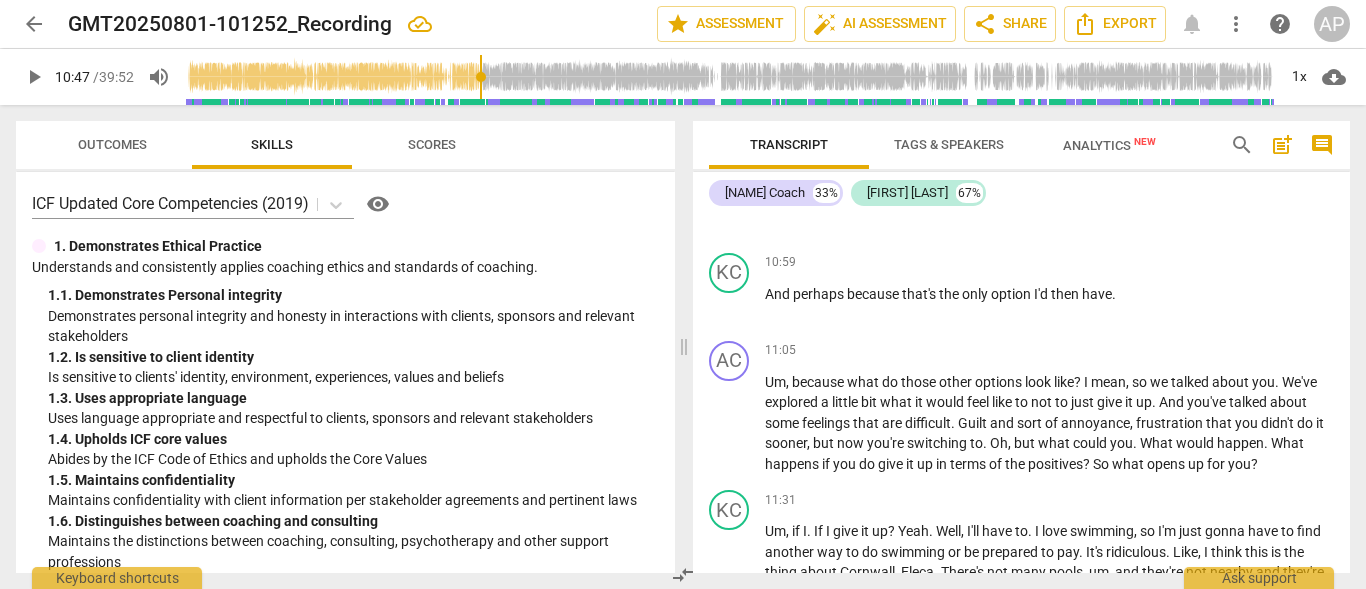 drag, startPoint x: 494, startPoint y: 71, endPoint x: 483, endPoint y: 70, distance: 11.045361 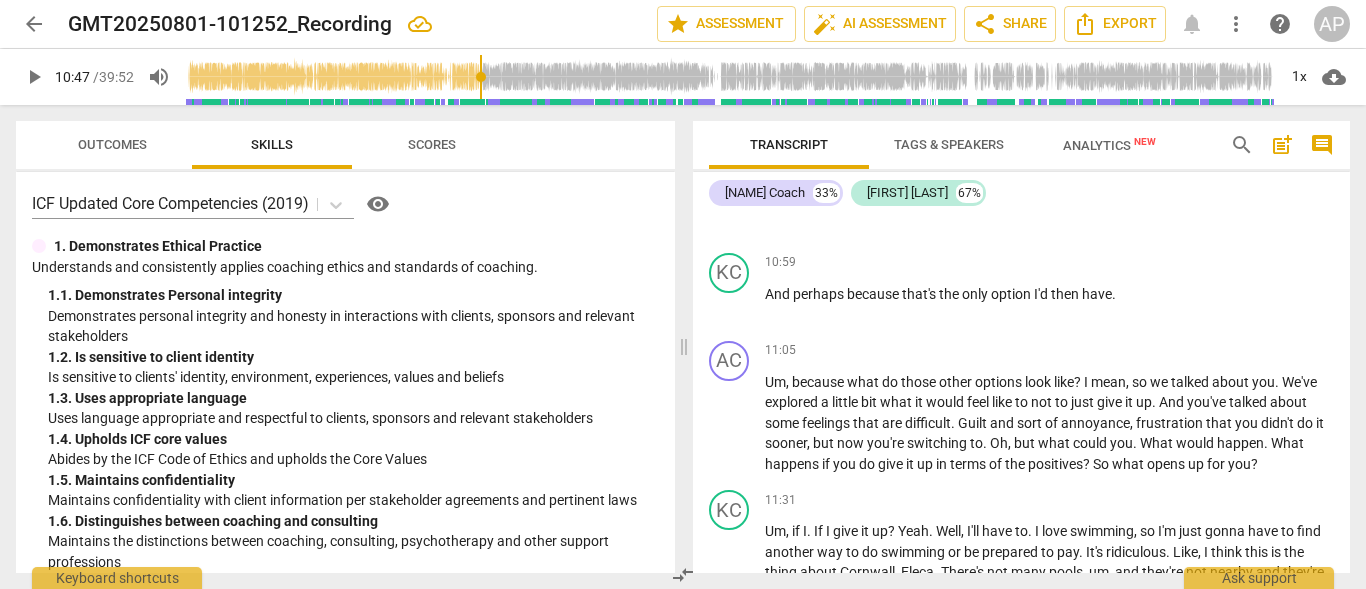 click at bounding box center (730, 77) 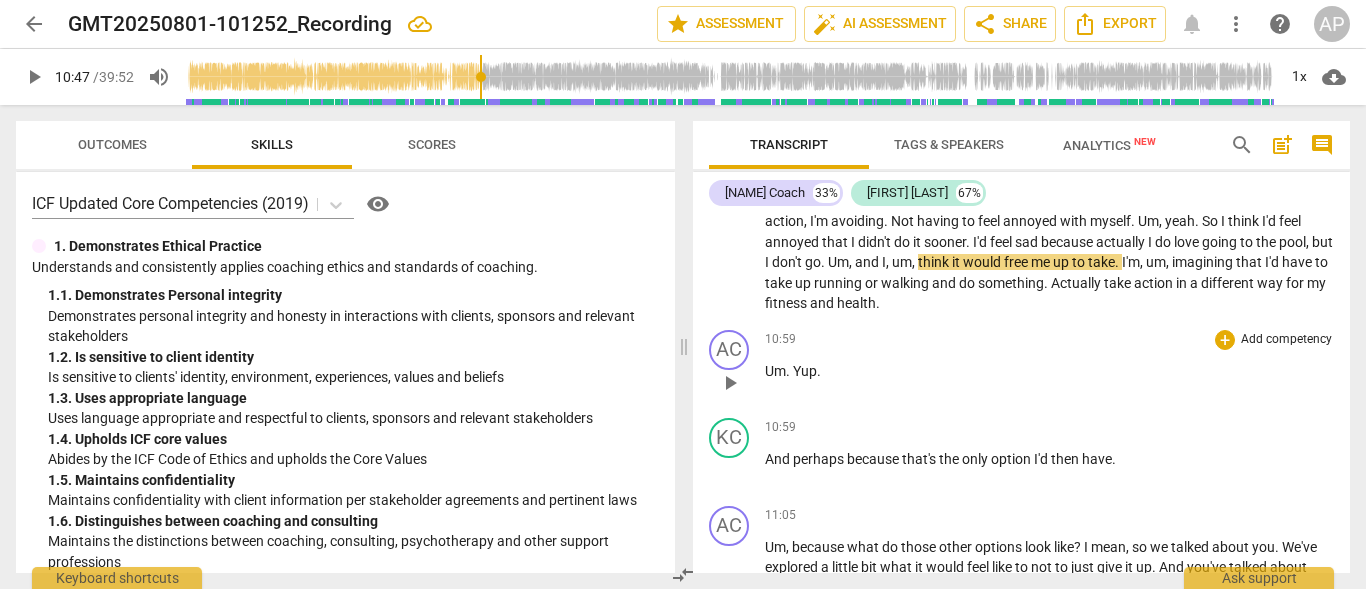 scroll, scrollTop: 6541, scrollLeft: 0, axis: vertical 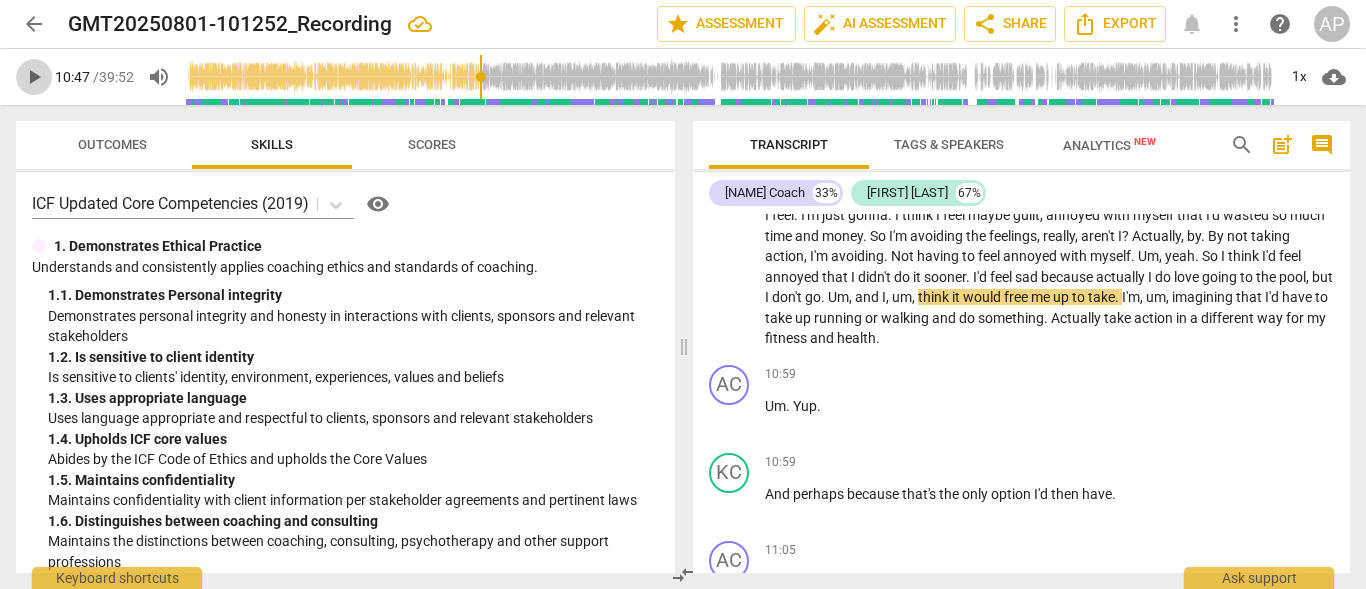 click on "play_arrow" at bounding box center (34, 77) 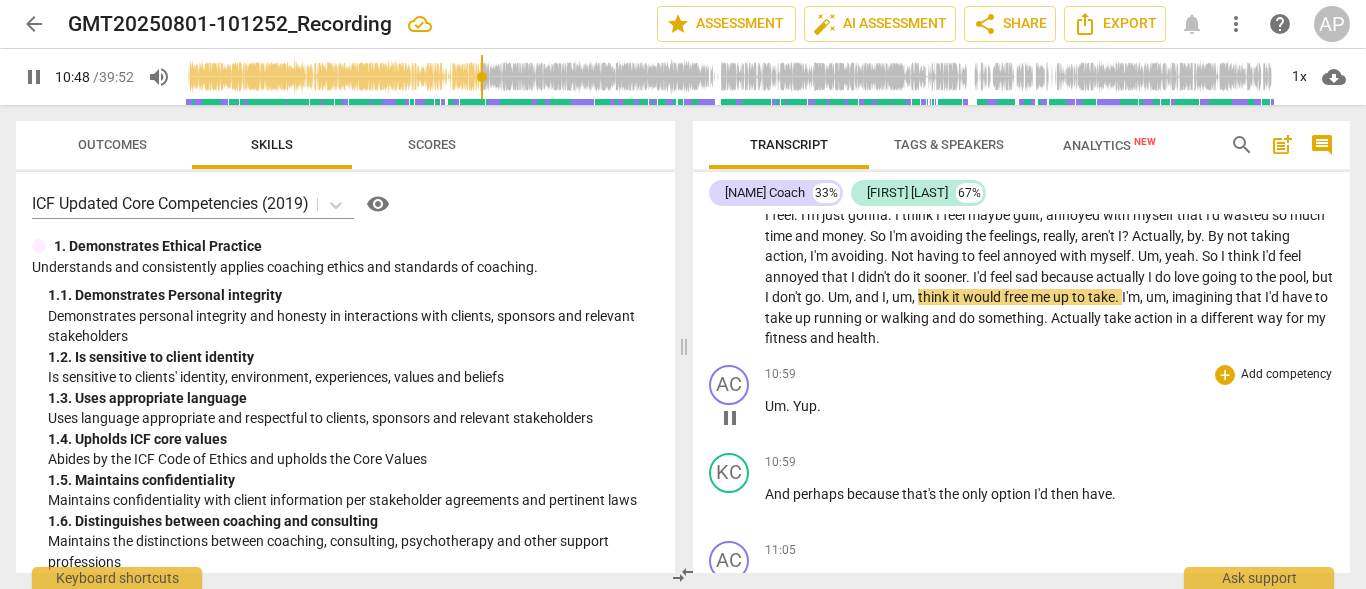 scroll, scrollTop: 6641, scrollLeft: 0, axis: vertical 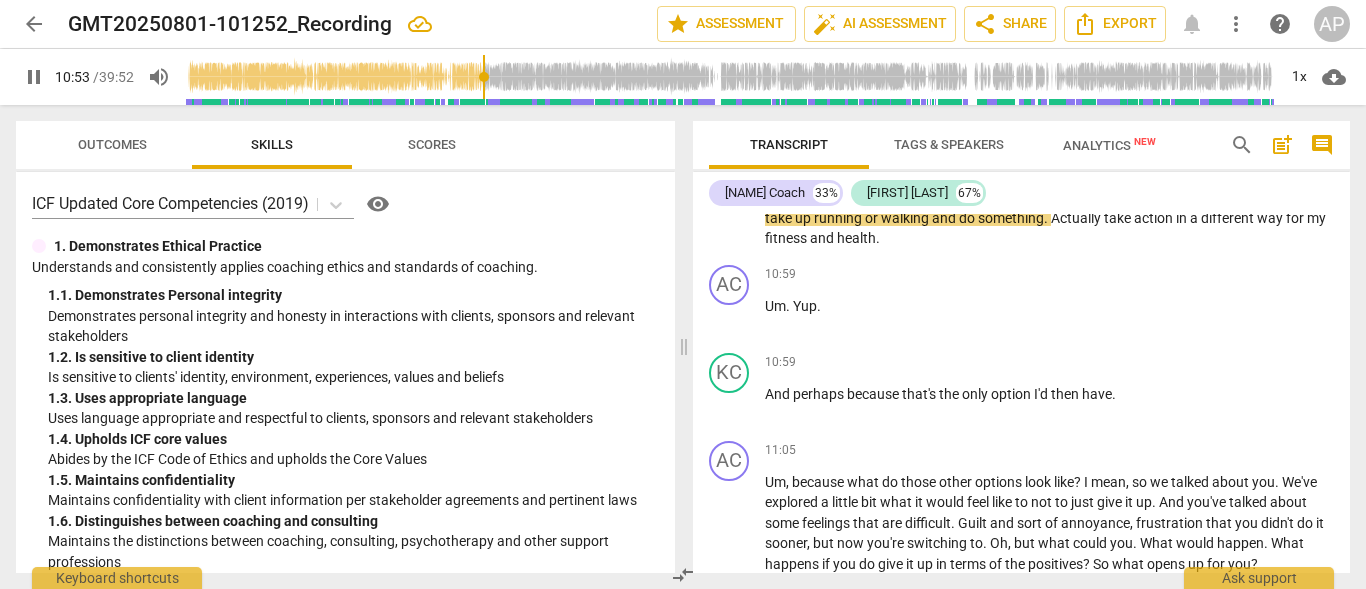 click on "," at bounding box center [1169, 197] 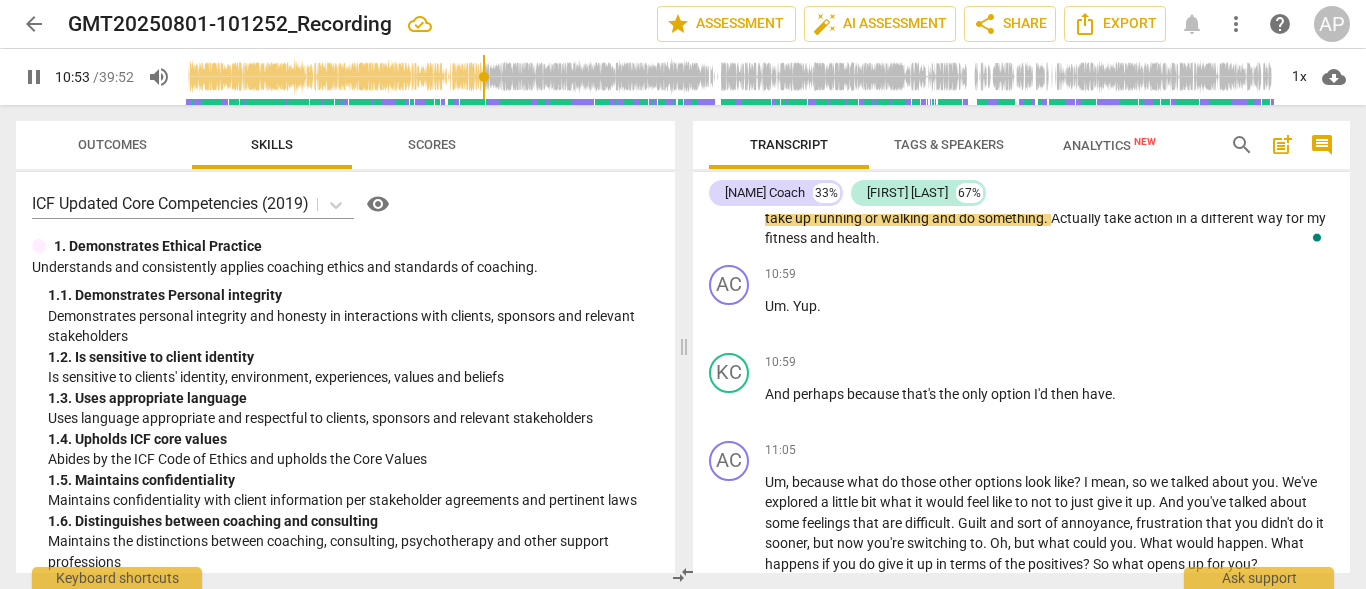 type on "654" 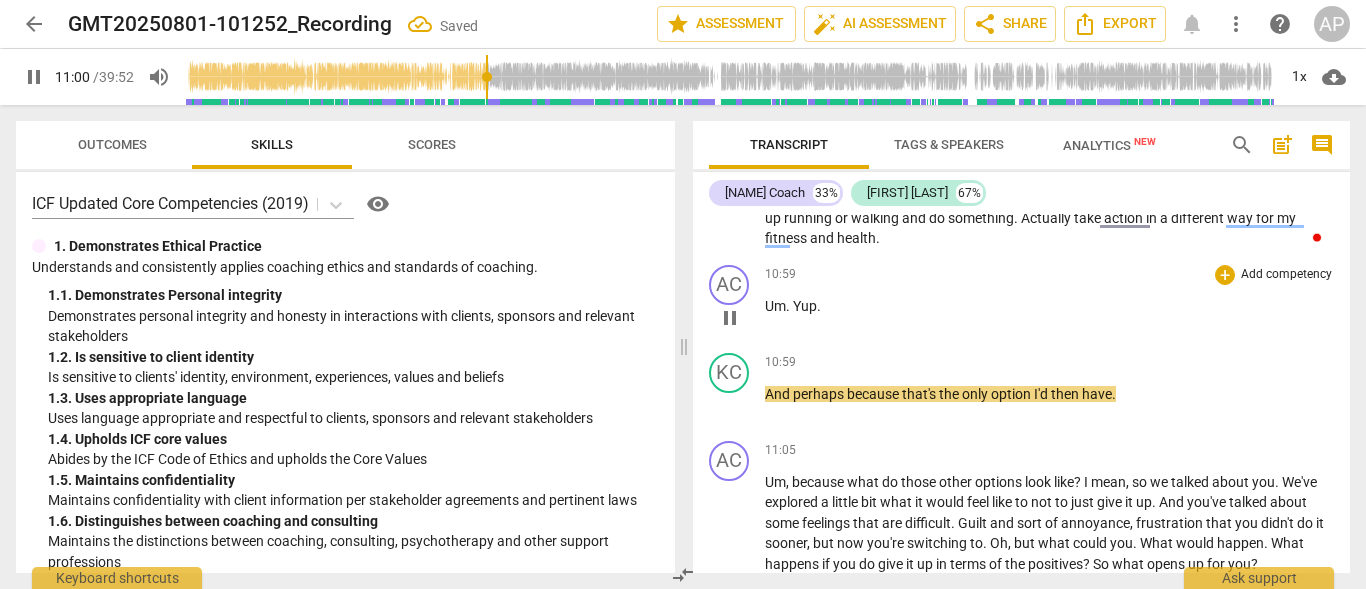 click on "Um .   Yup ." at bounding box center [1049, 306] 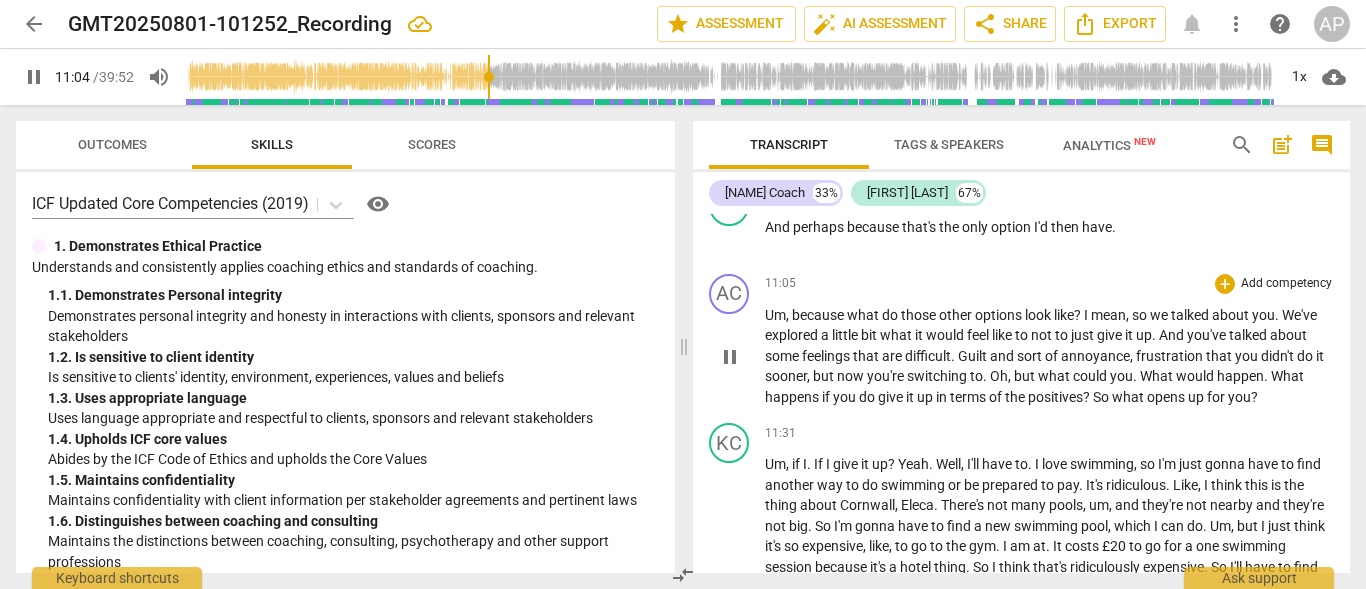 scroll, scrollTop: 6841, scrollLeft: 0, axis: vertical 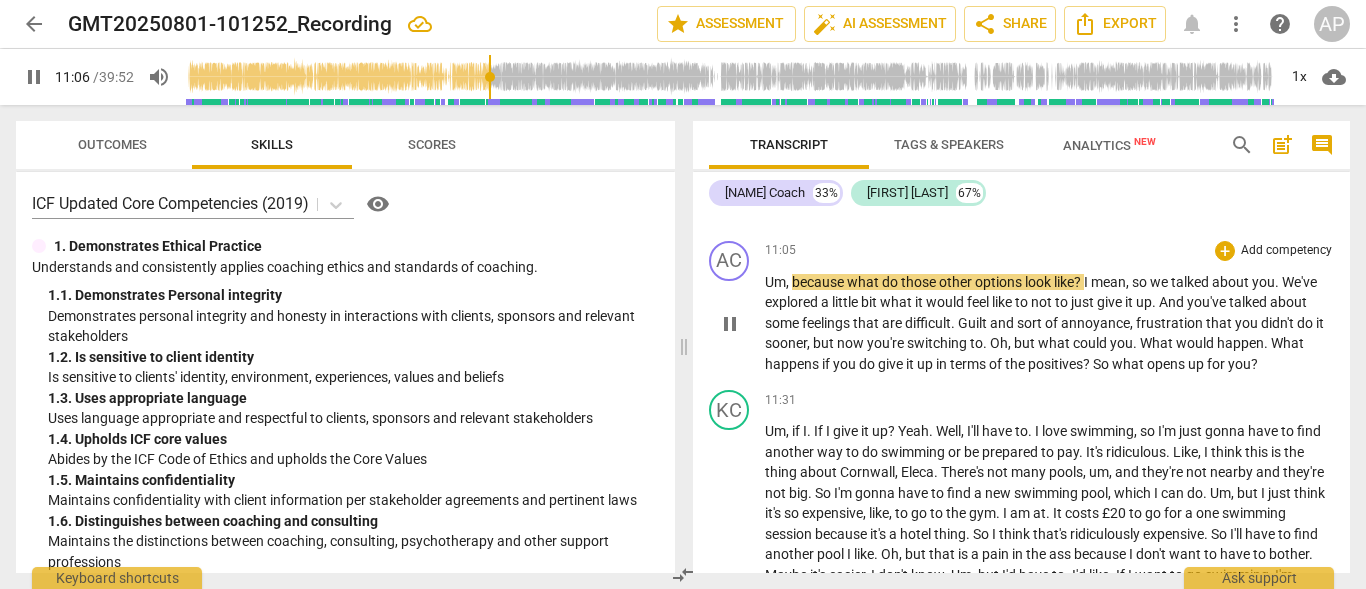 click on "," at bounding box center [789, 282] 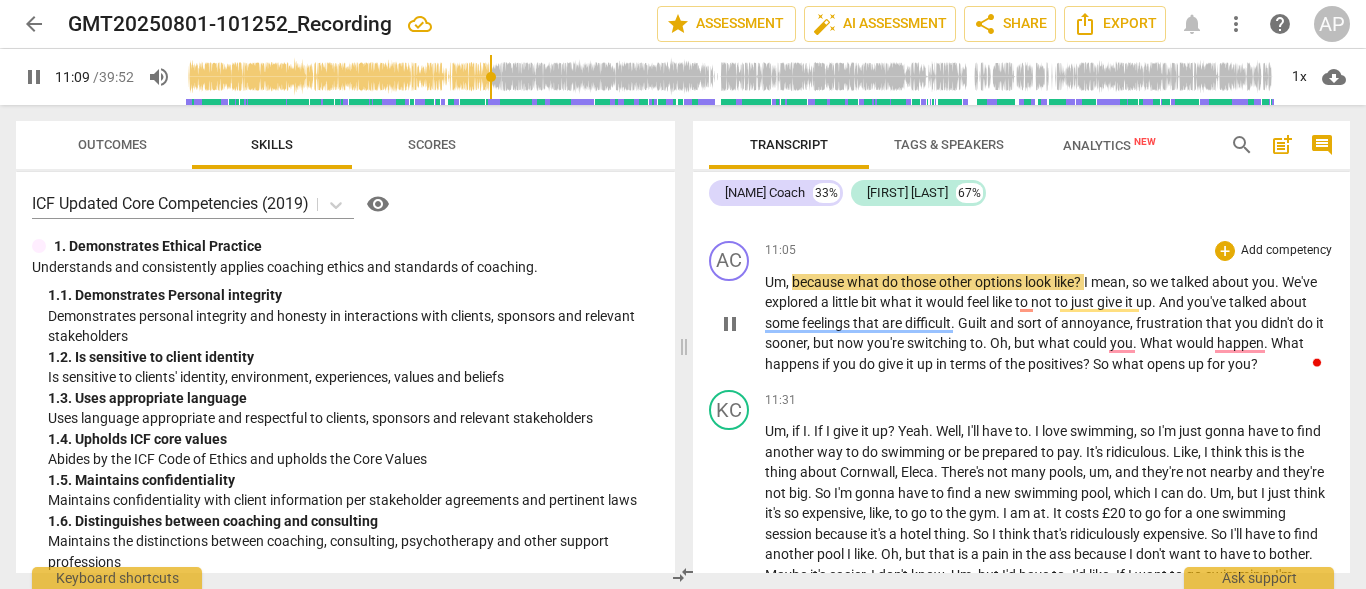 click on "what" at bounding box center (864, 282) 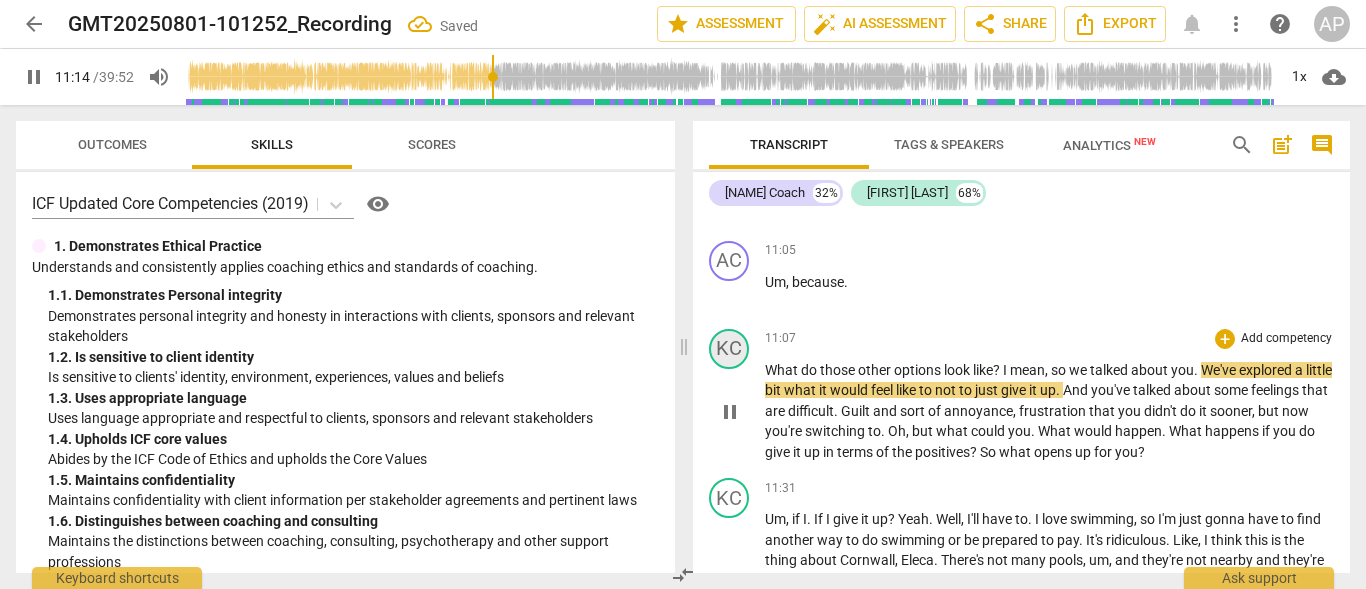 click on "KC" at bounding box center [729, 349] 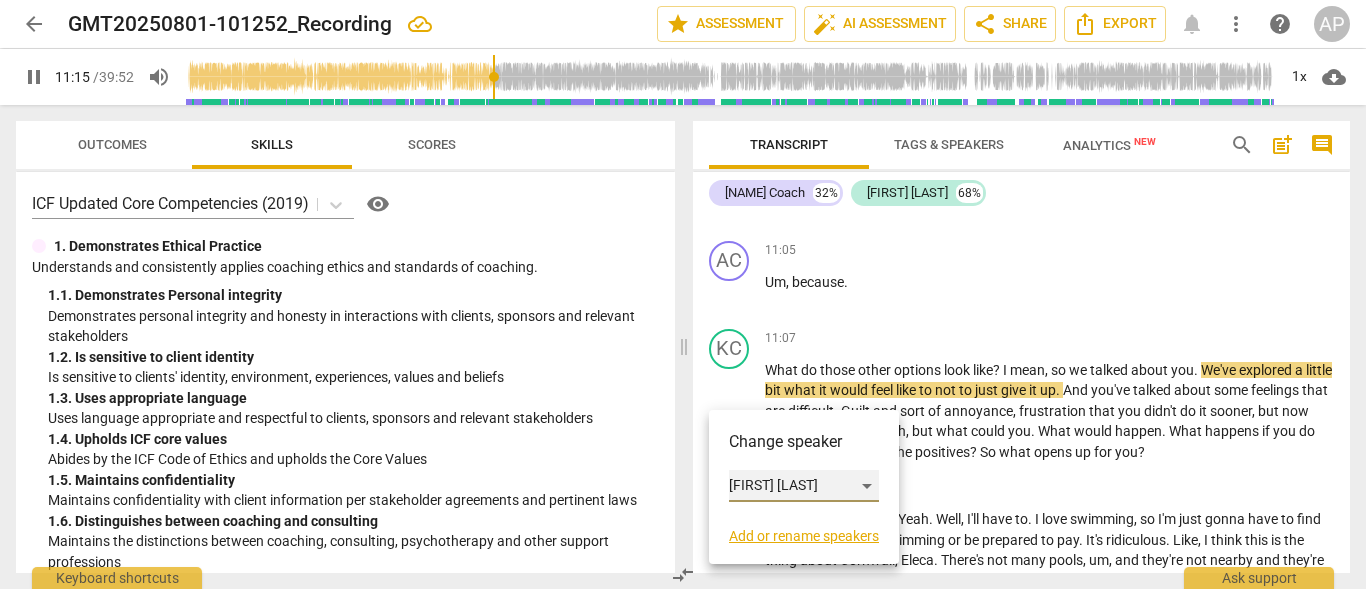 click on "[FIRST] [LAST]" at bounding box center [804, 486] 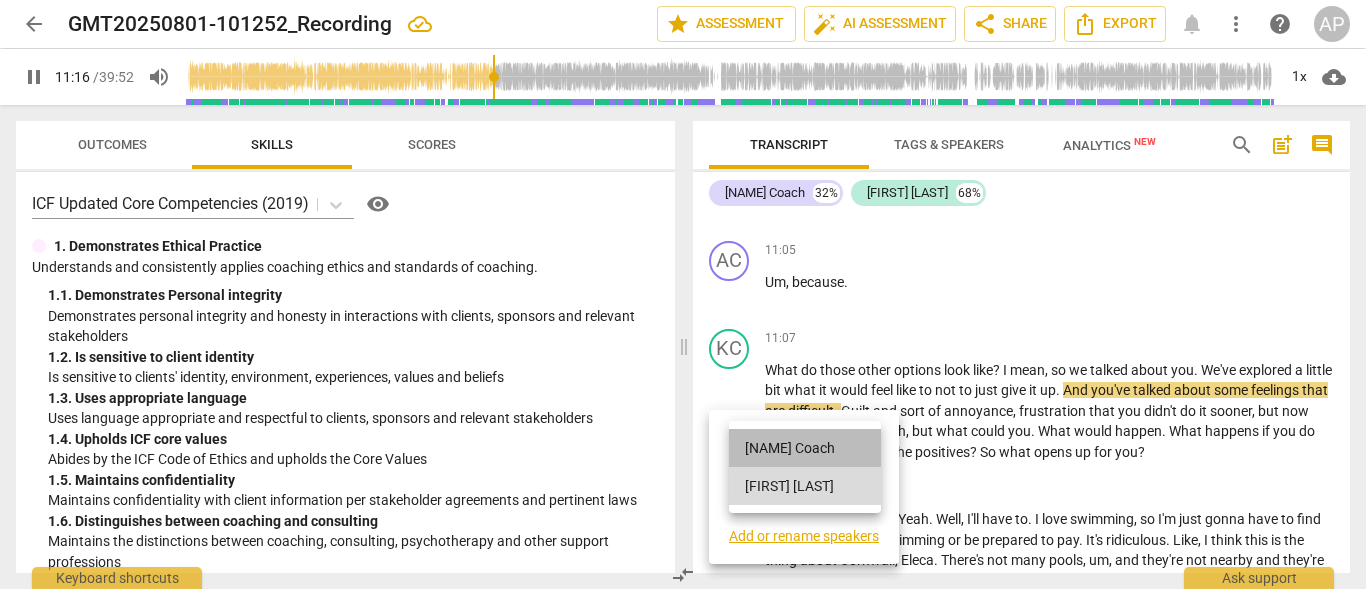 click on "[FIRST] [LAST]" at bounding box center [805, 448] 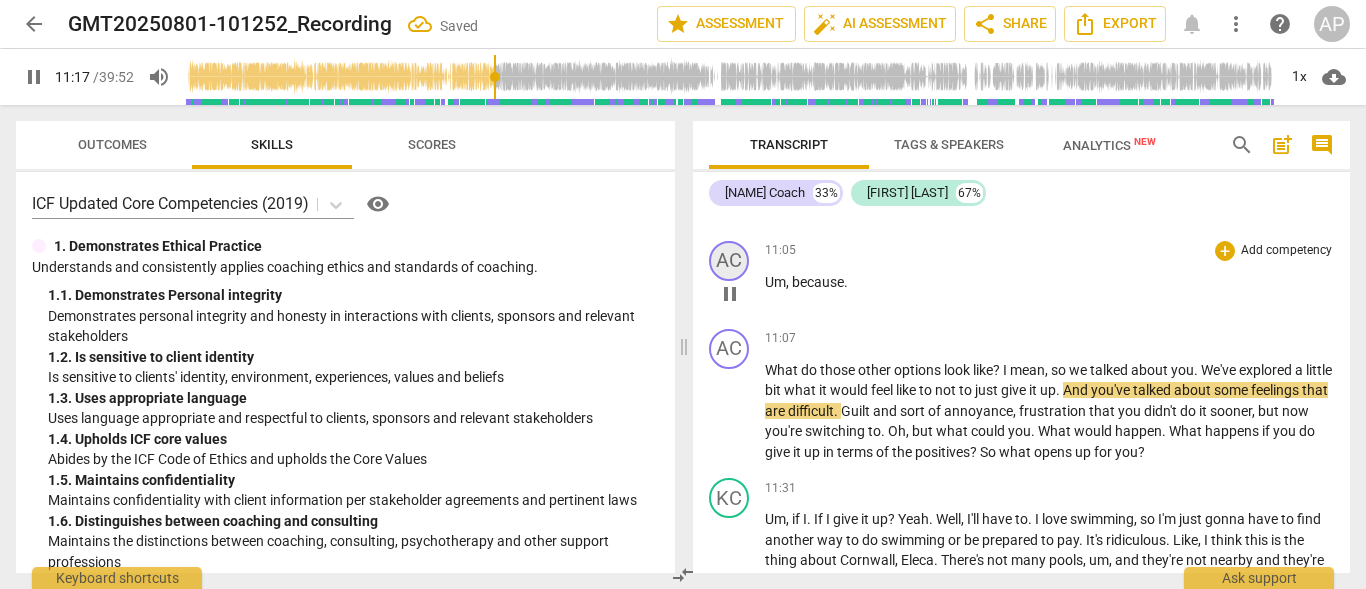 click on "AC" at bounding box center (729, 261) 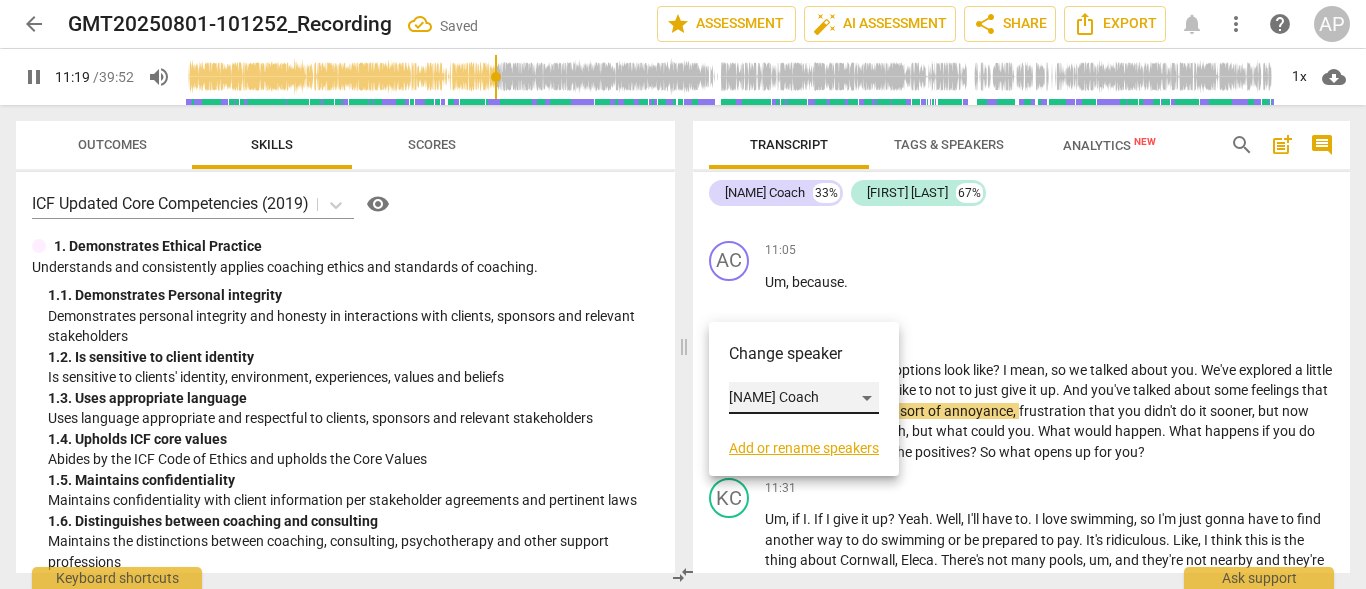 click on "[FIRST] [LAST]" at bounding box center [804, 398] 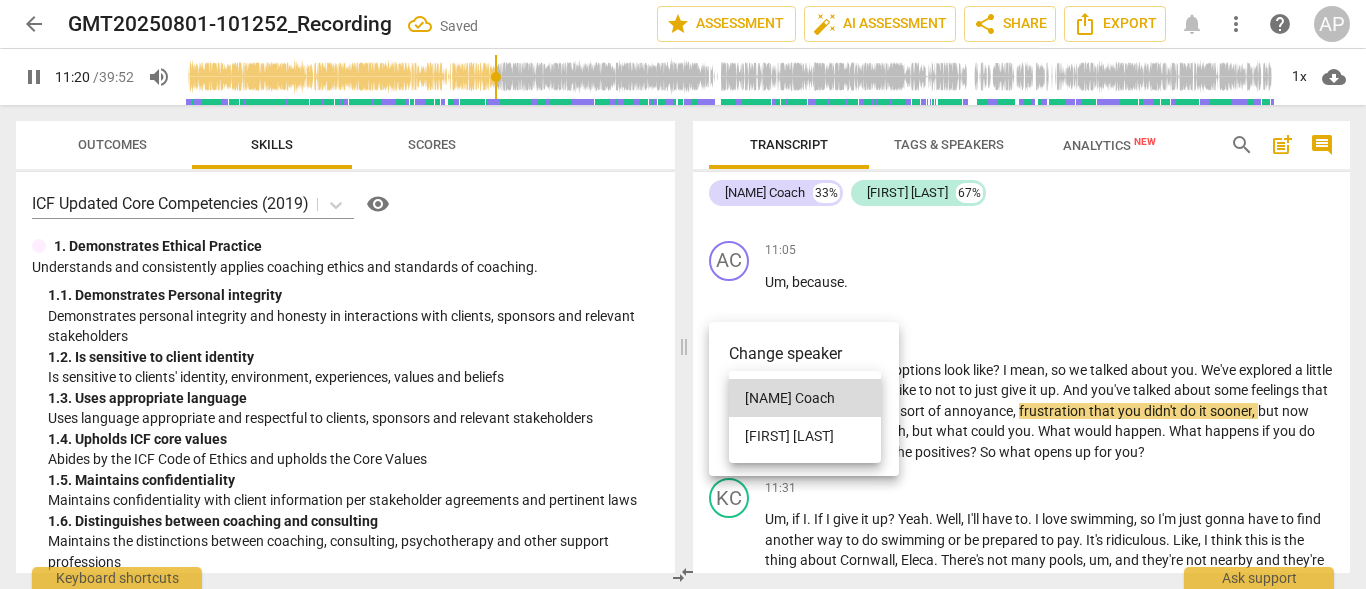 click on "[FIRST] [LAST]" at bounding box center [805, 436] 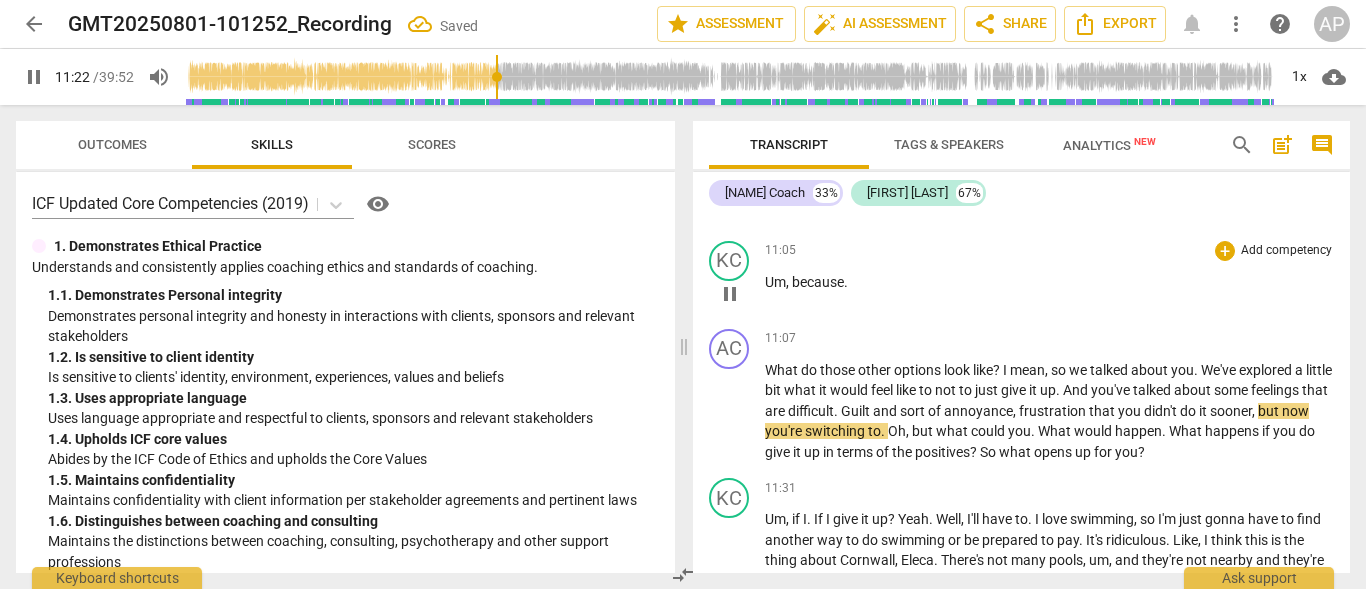 click on "Um" at bounding box center (775, 282) 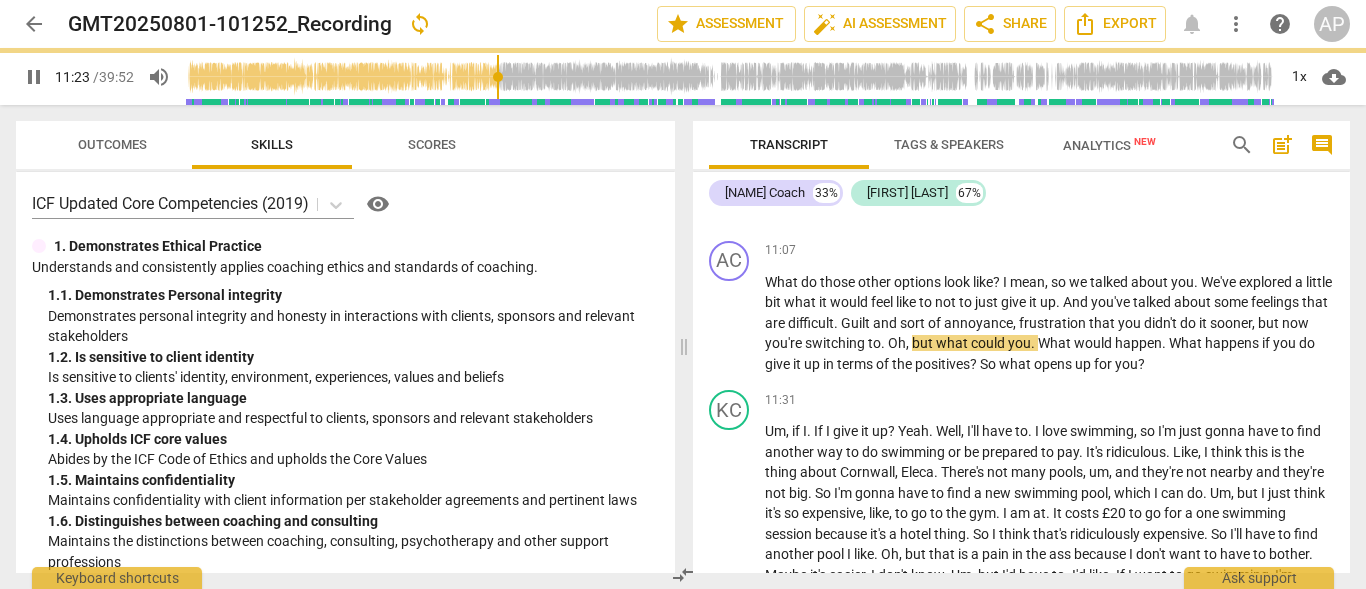scroll, scrollTop: 6753, scrollLeft: 0, axis: vertical 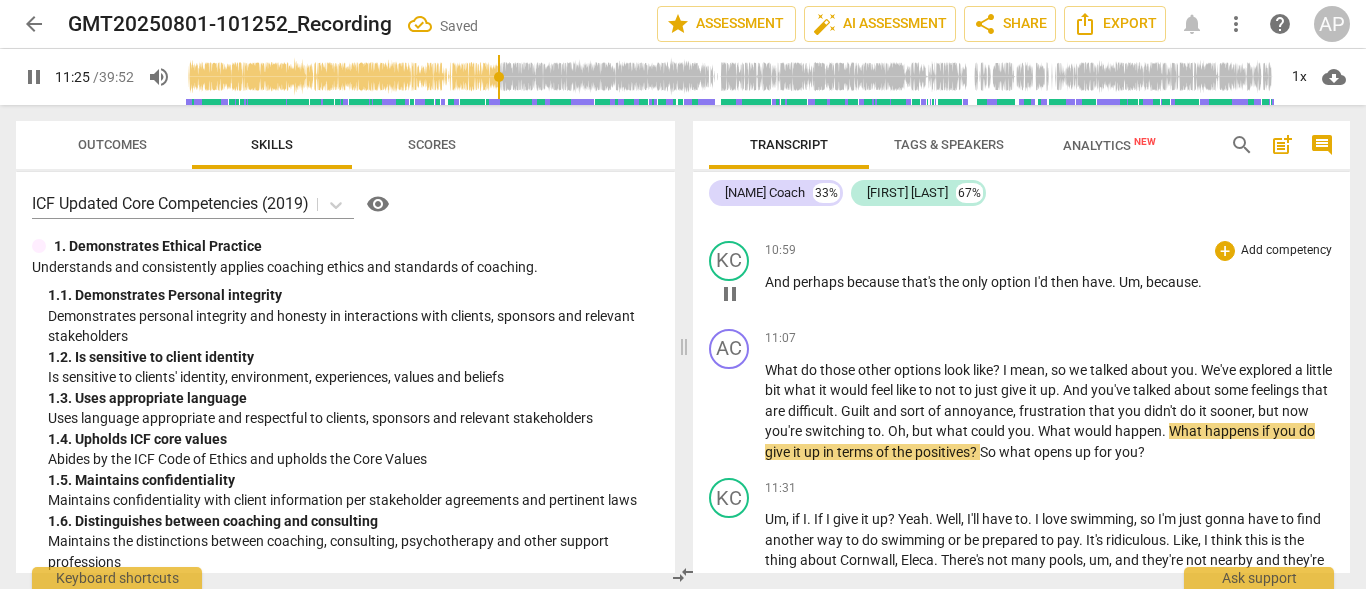 click on "And   perhaps   because   that's   the   only   option   I'd   then   have .   Um ,   because ." at bounding box center [1049, 282] 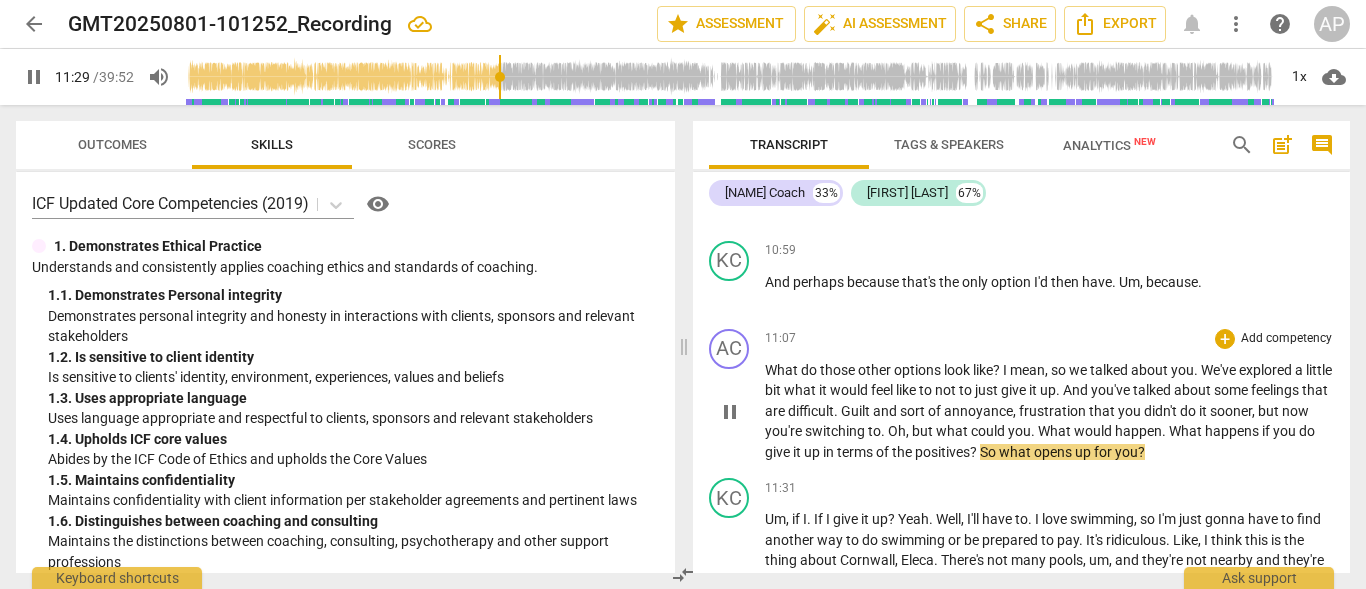 scroll, scrollTop: 6853, scrollLeft: 0, axis: vertical 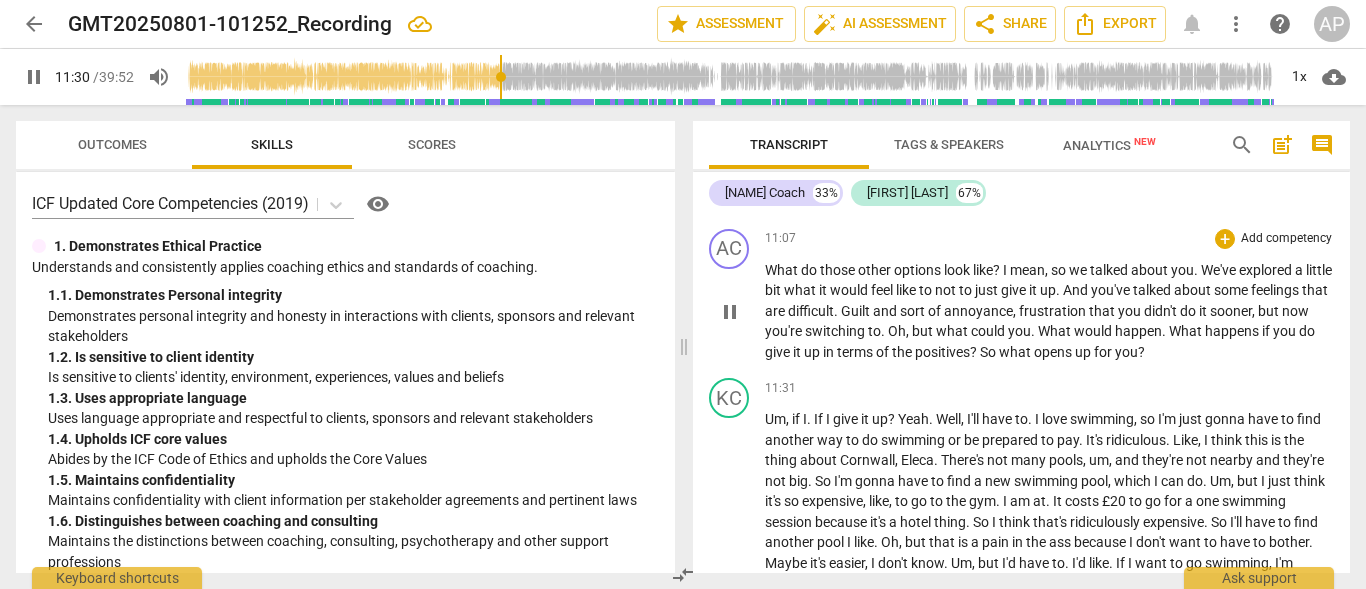 click on "So" at bounding box center [989, 352] 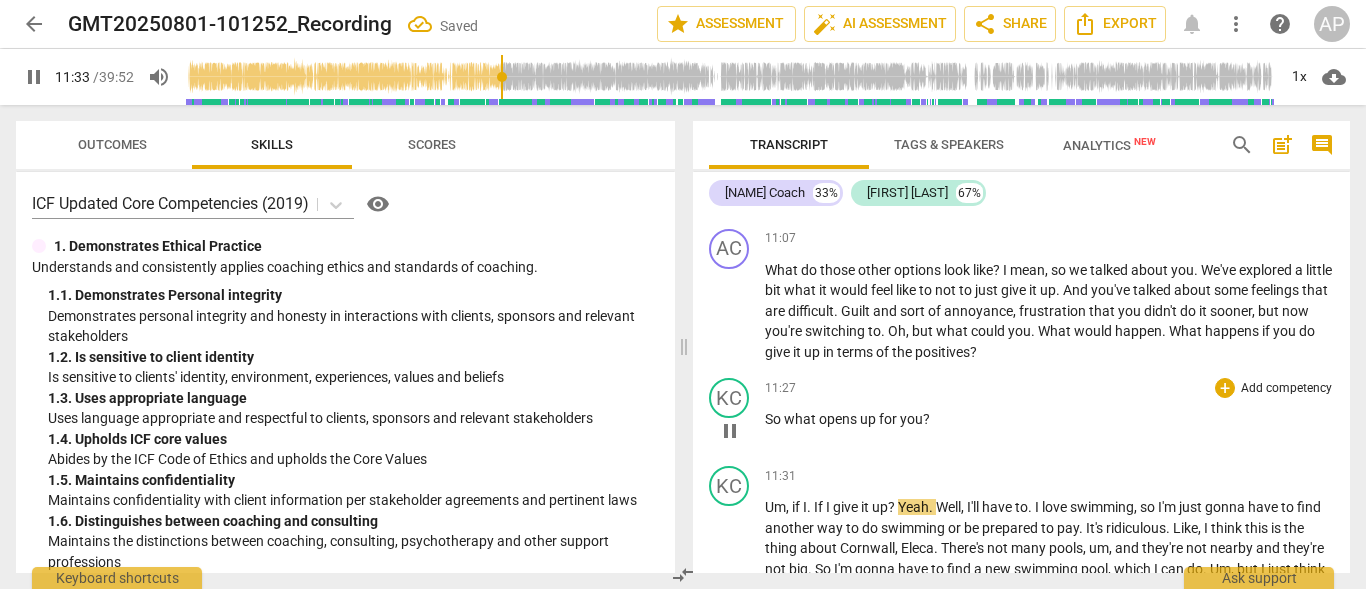click on "So" at bounding box center [774, 419] 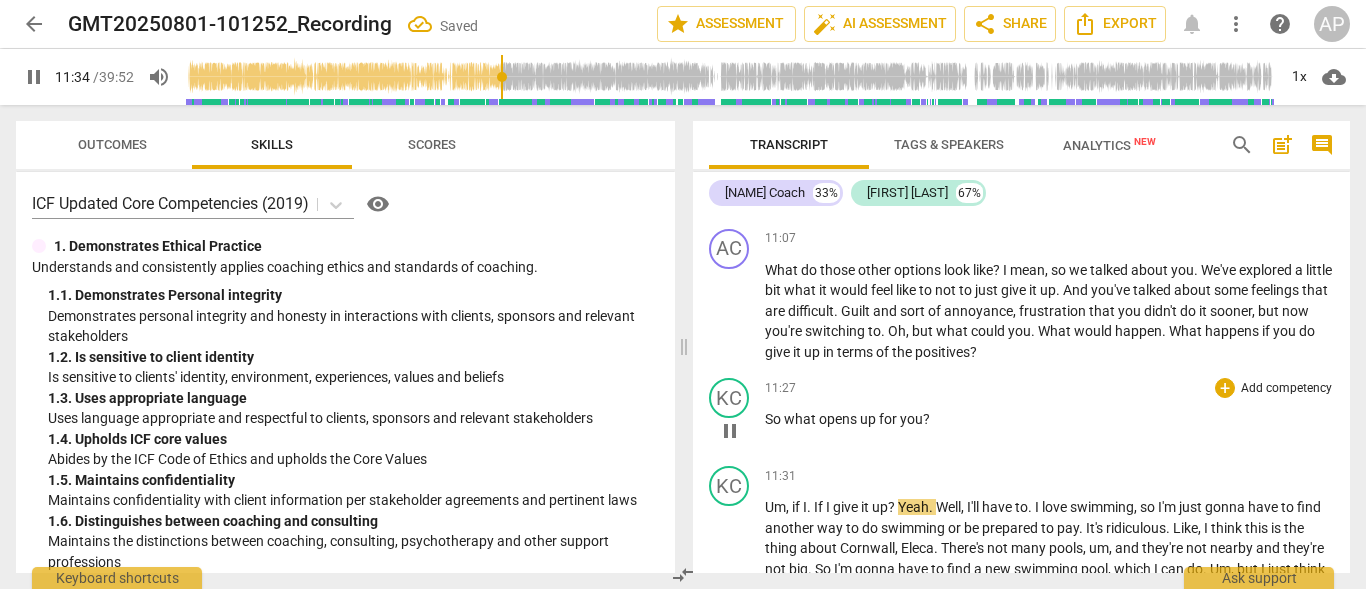 type on "694" 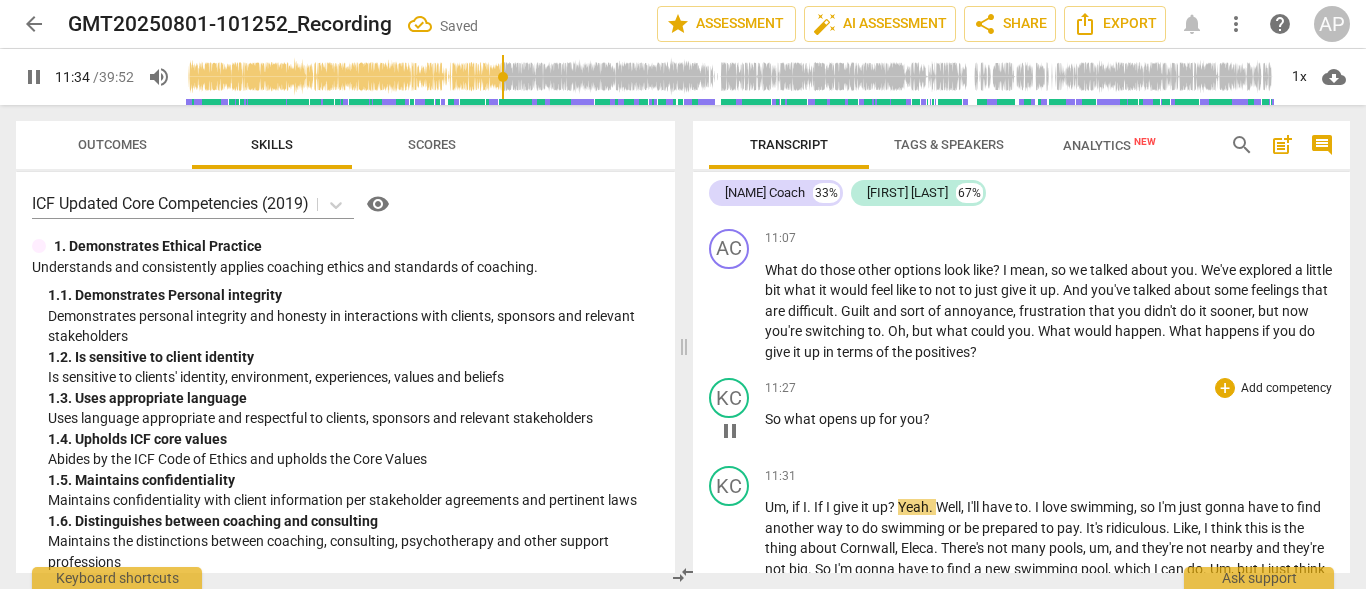 type 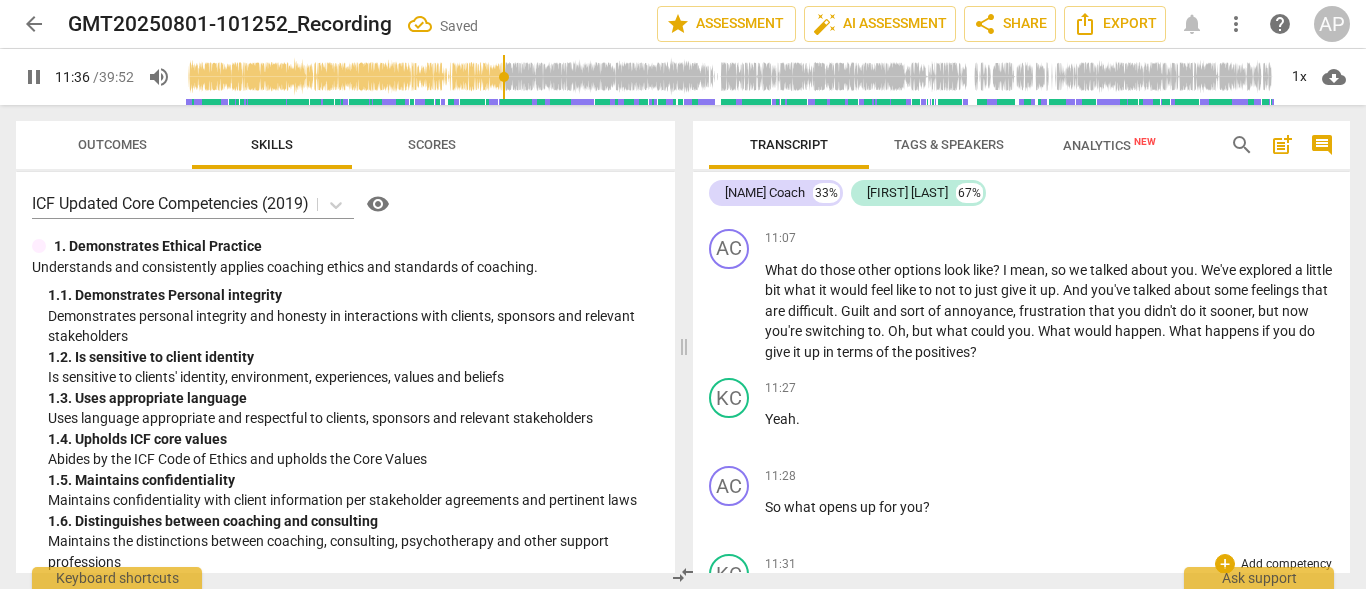 scroll, scrollTop: 7053, scrollLeft: 0, axis: vertical 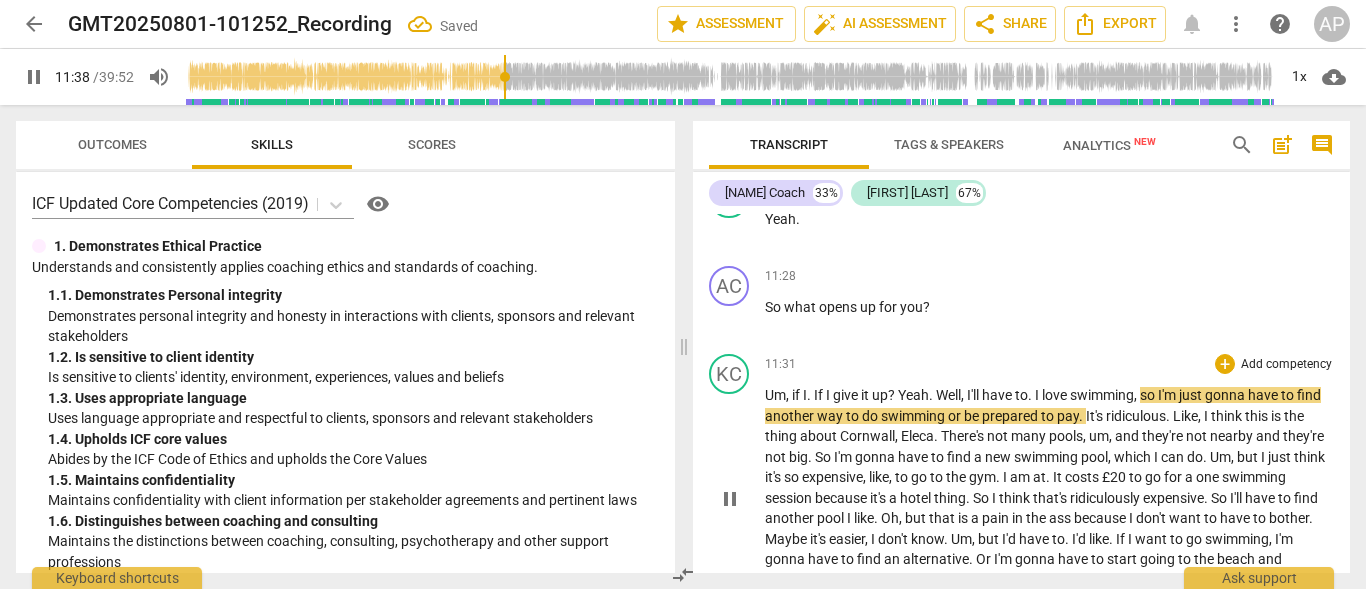 type on "699" 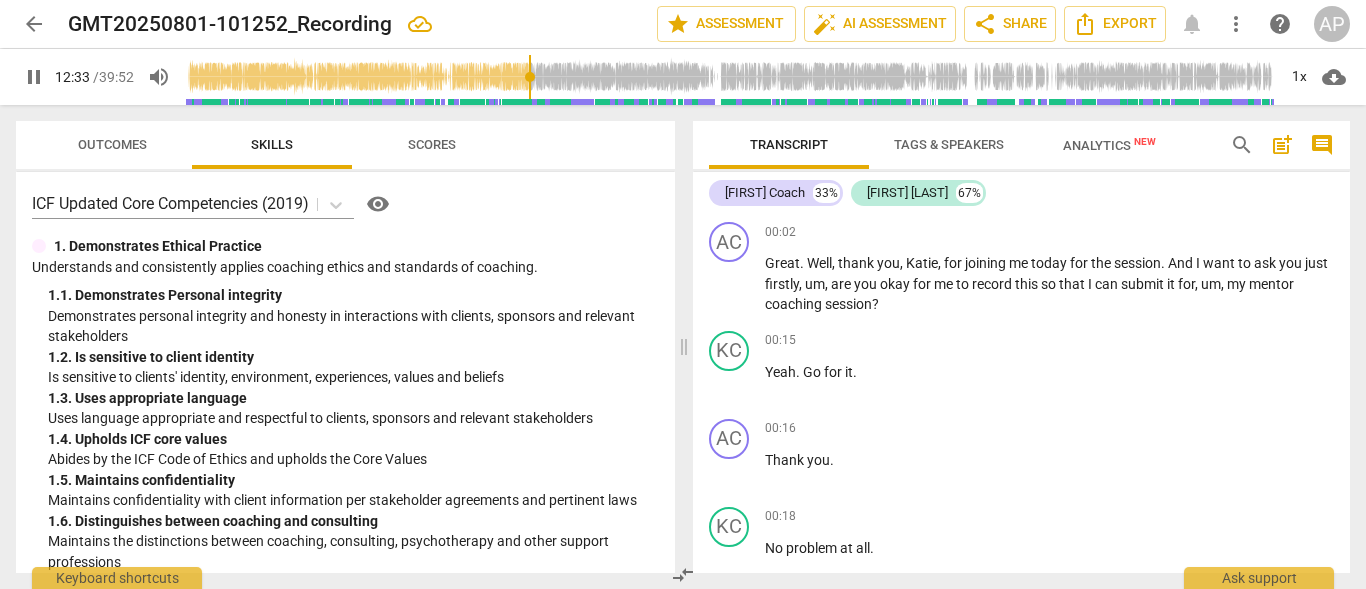 scroll, scrollTop: 0, scrollLeft: 0, axis: both 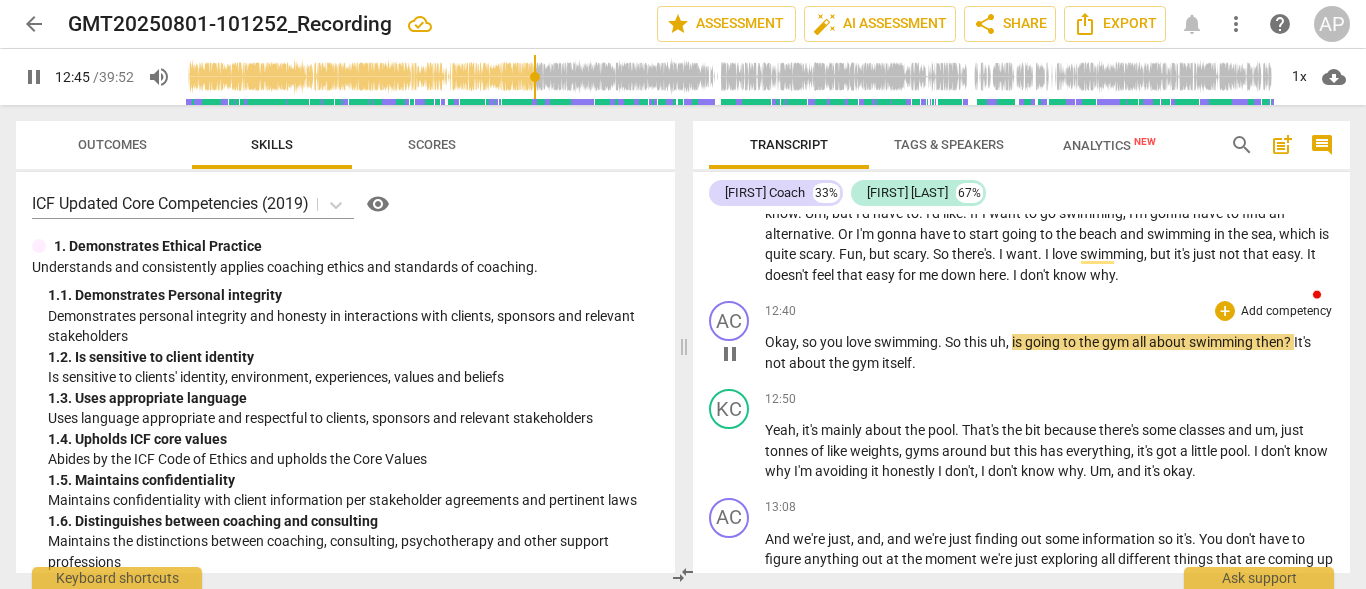 click on "So" at bounding box center (954, 342) 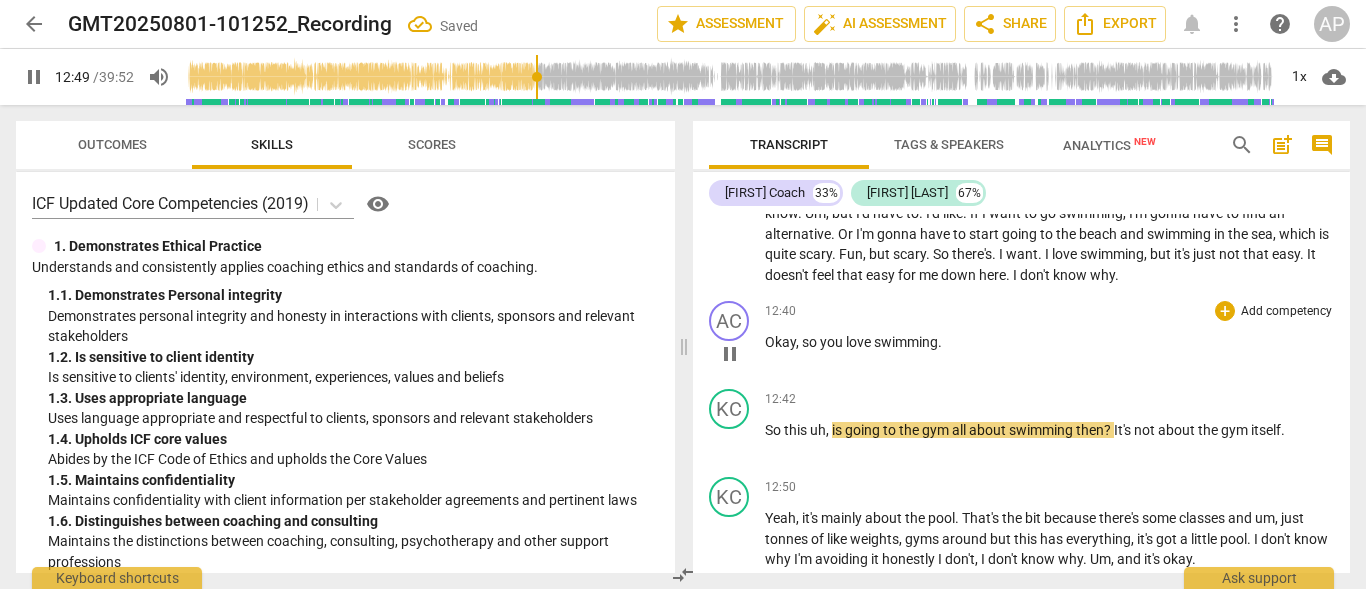 click on "Okay ,   so   you   love   swimming ." at bounding box center [1049, 342] 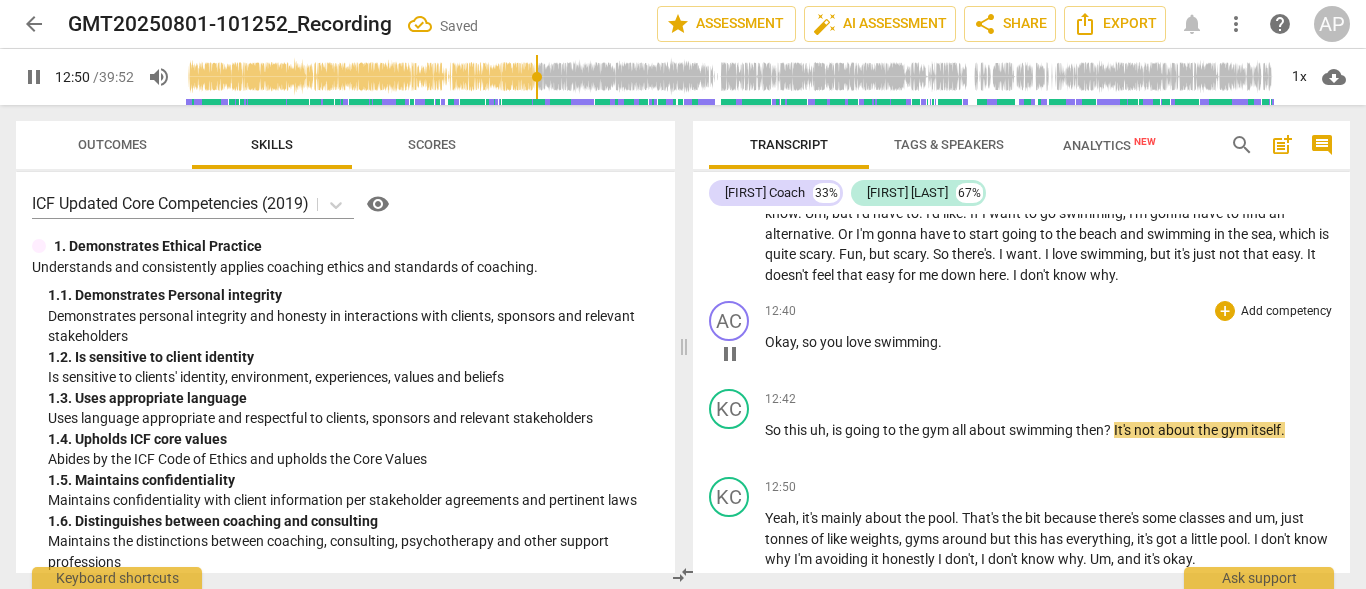 type on "771" 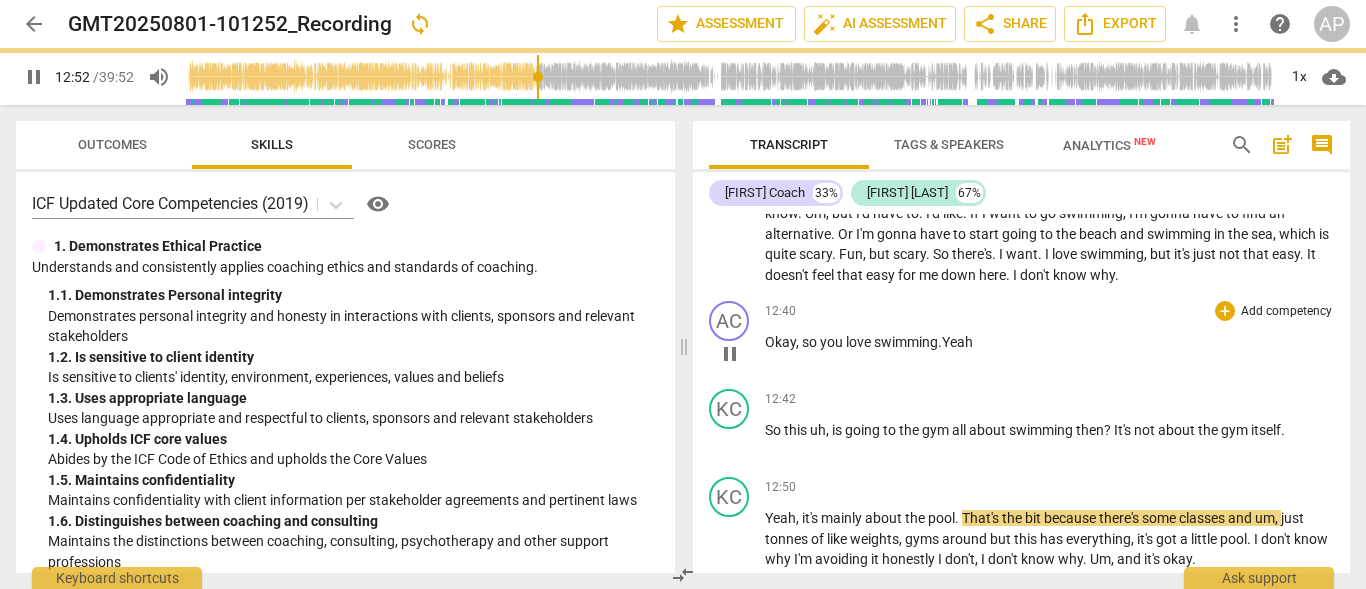 click on ".Yeah" at bounding box center (955, 342) 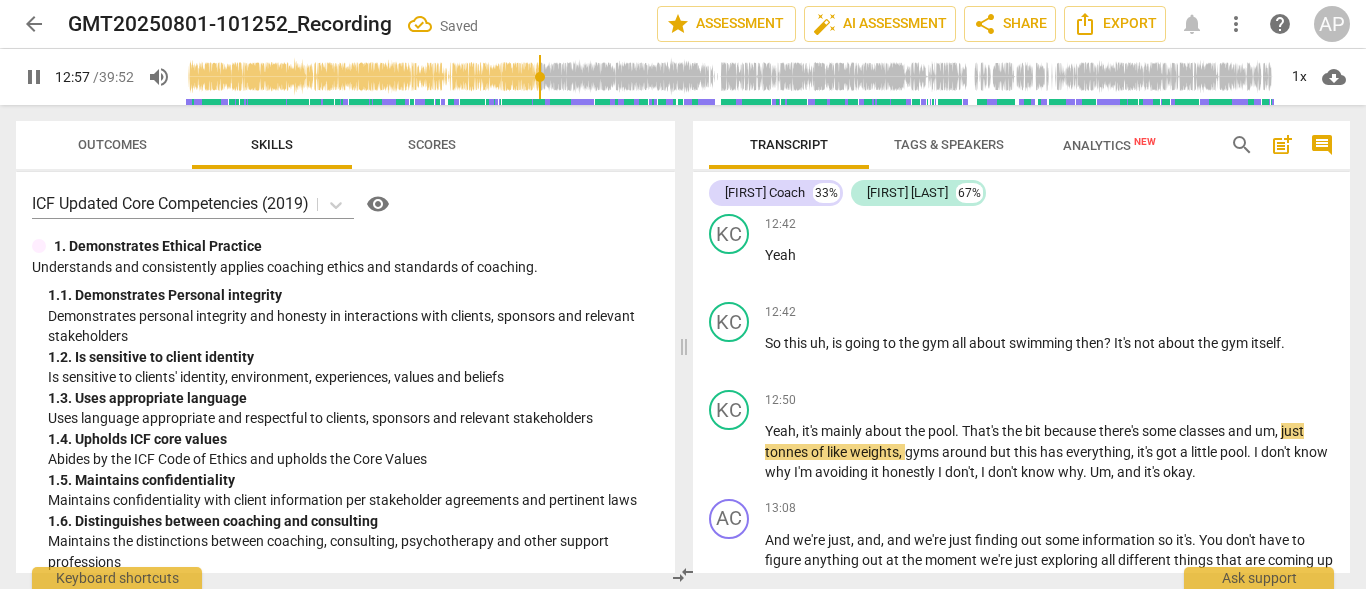 scroll, scrollTop: 7855, scrollLeft: 0, axis: vertical 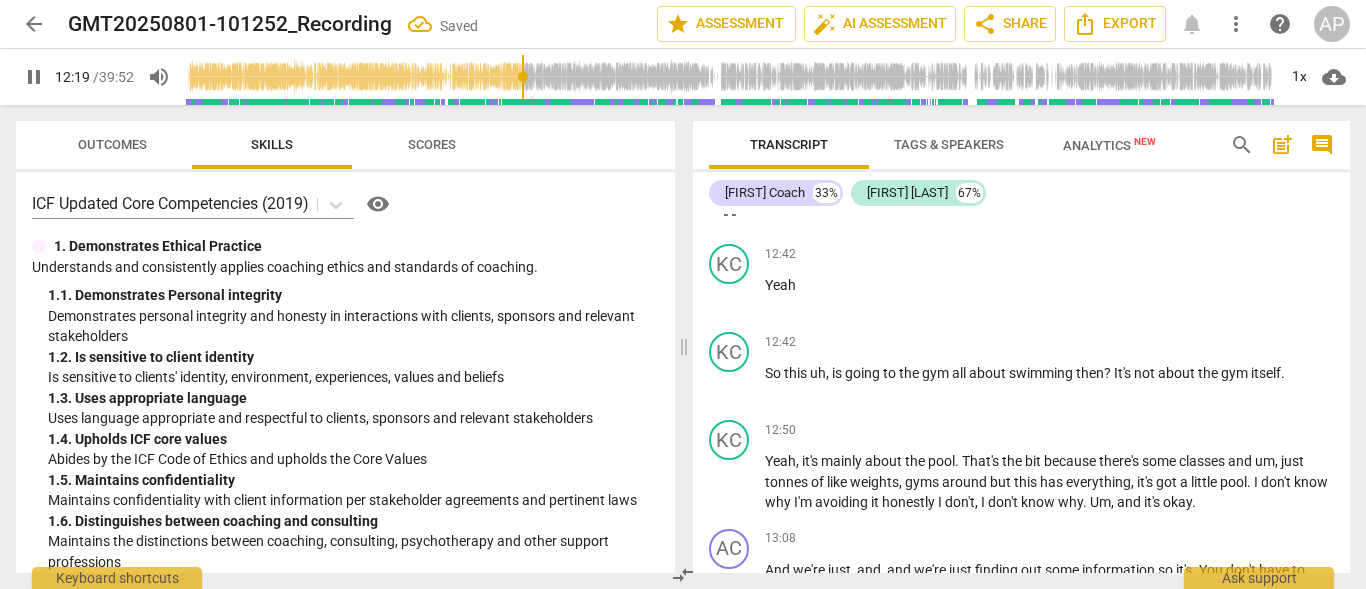 drag, startPoint x: 544, startPoint y: 79, endPoint x: 525, endPoint y: 75, distance: 19.416489 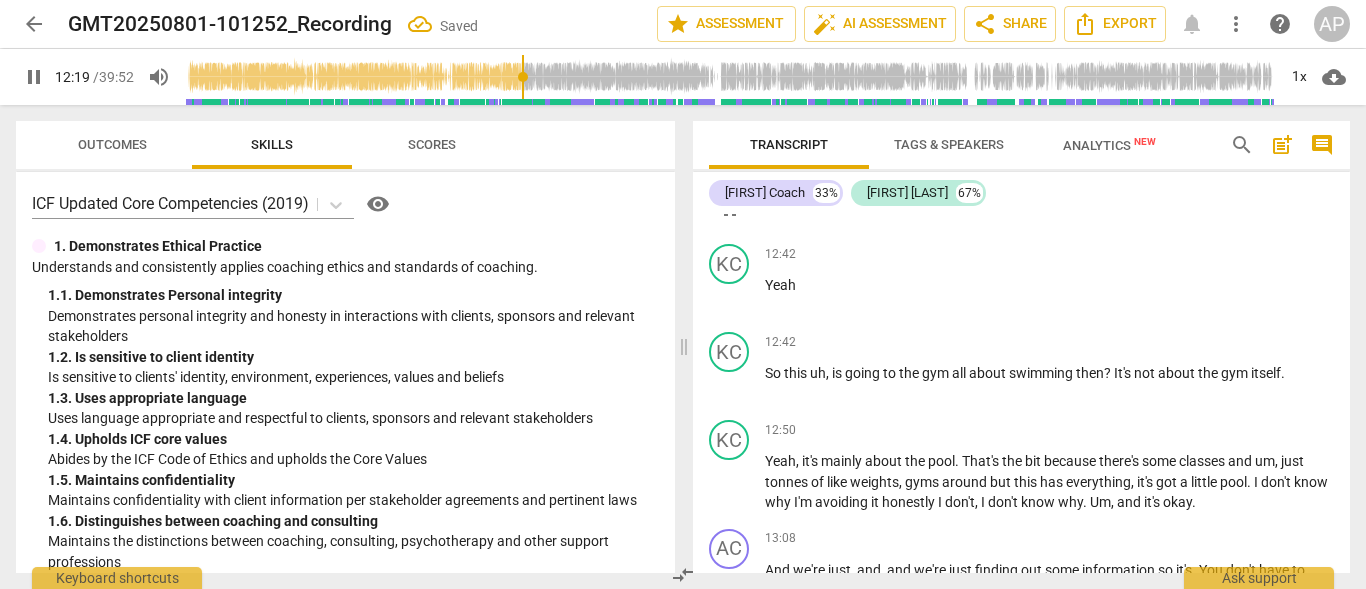 click at bounding box center [730, 77] 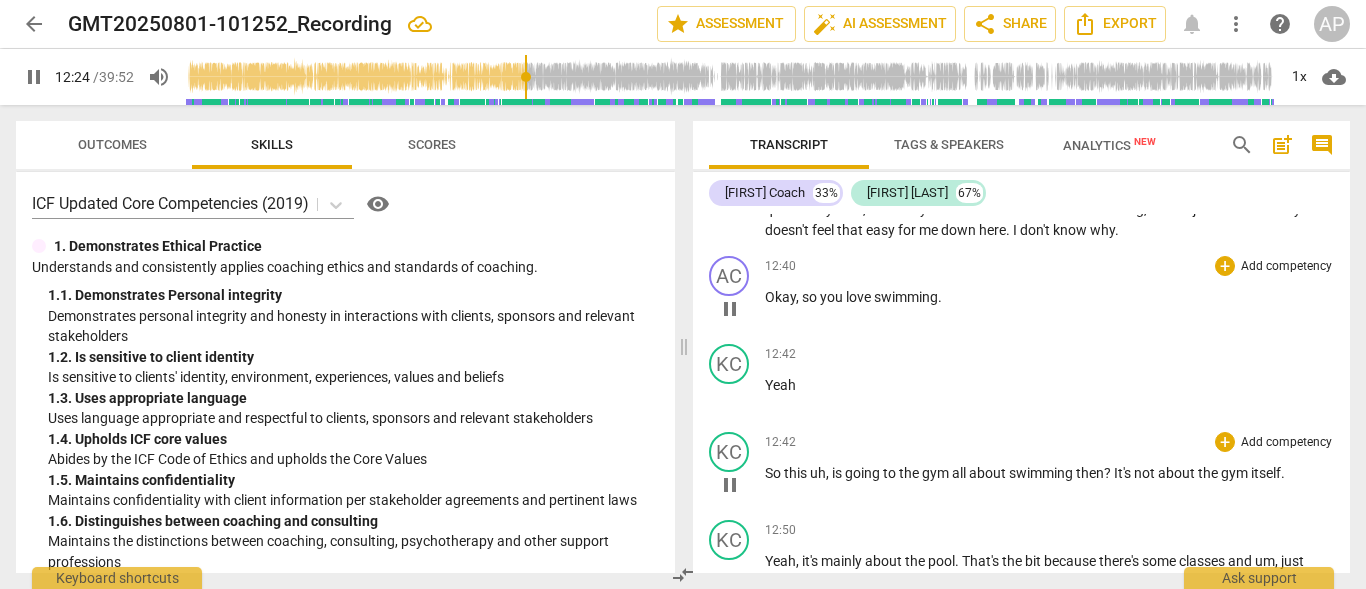 scroll, scrollTop: 7855, scrollLeft: 0, axis: vertical 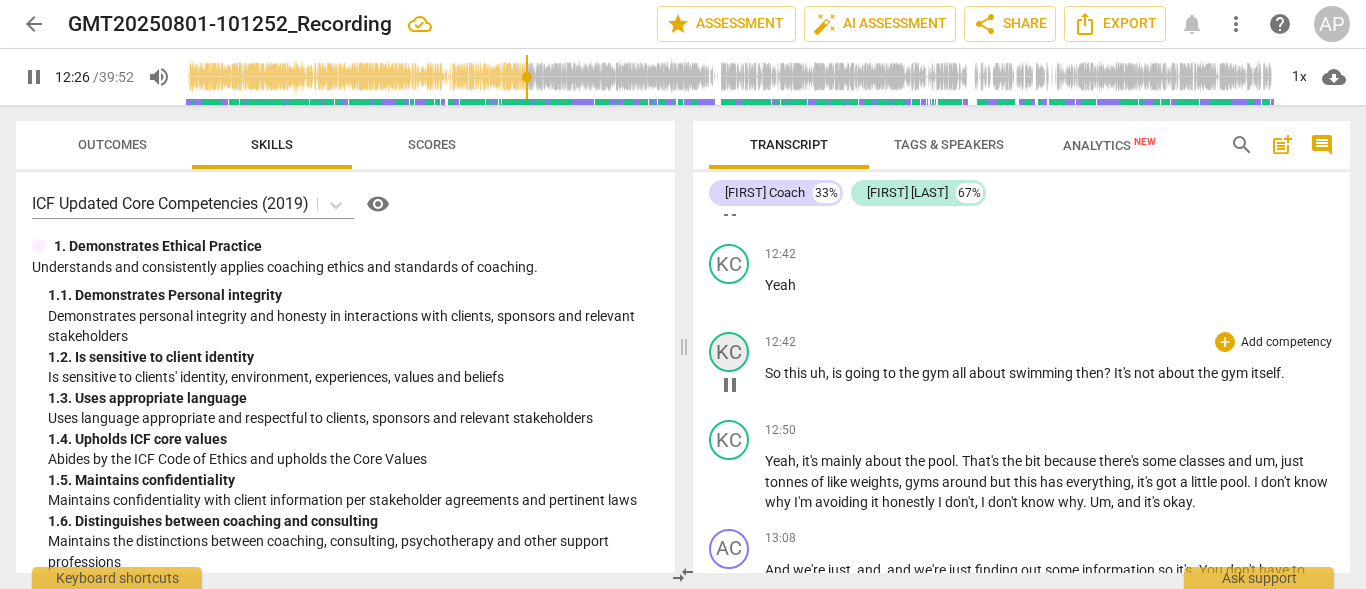 click on "KC" at bounding box center (729, 352) 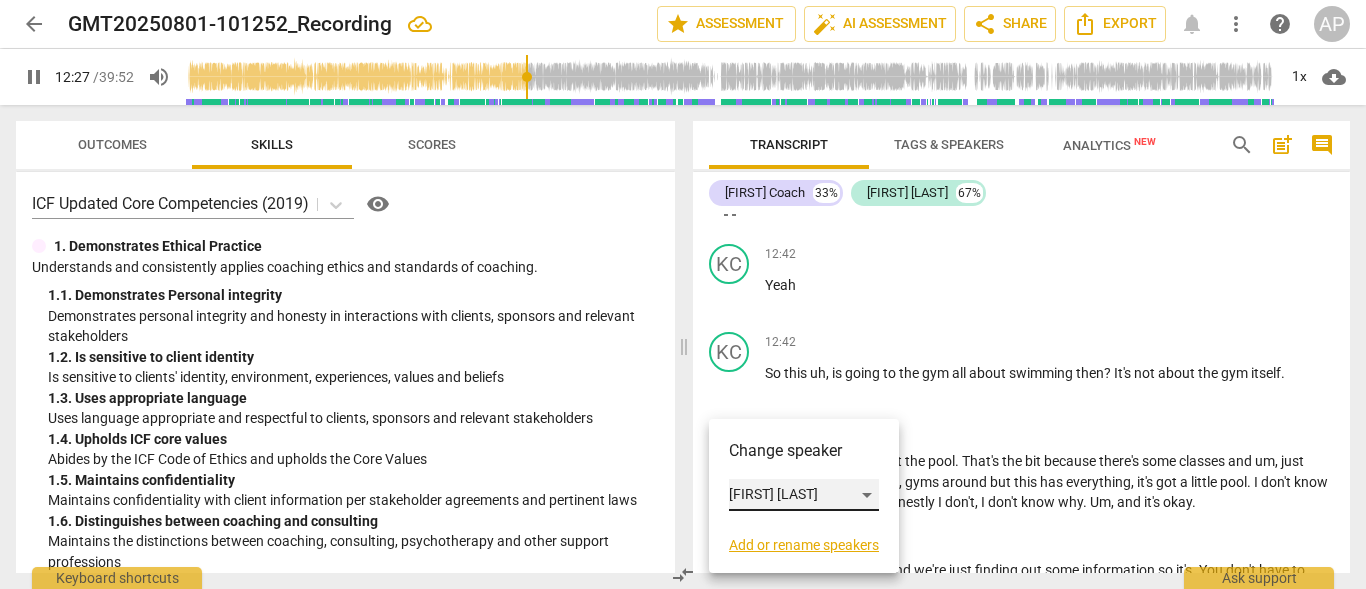 click on "[FIRST] [LAST]" at bounding box center [804, 495] 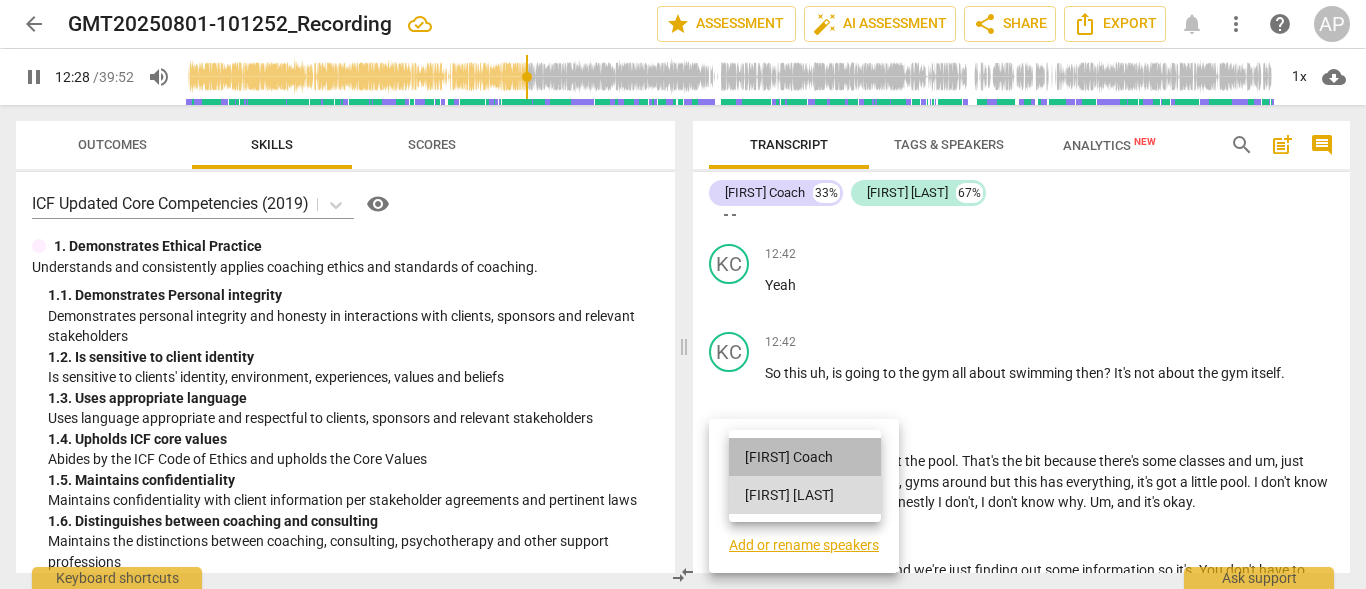 click on "[FIRST] Coach" at bounding box center (805, 457) 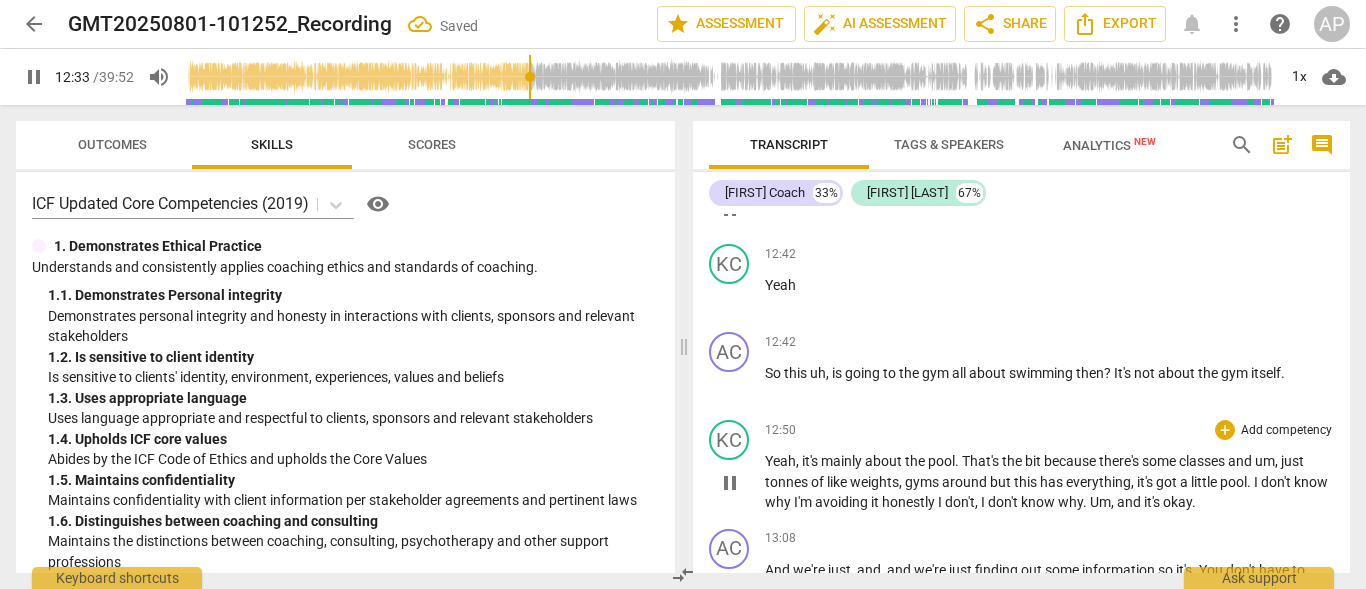 scroll, scrollTop: 7955, scrollLeft: 0, axis: vertical 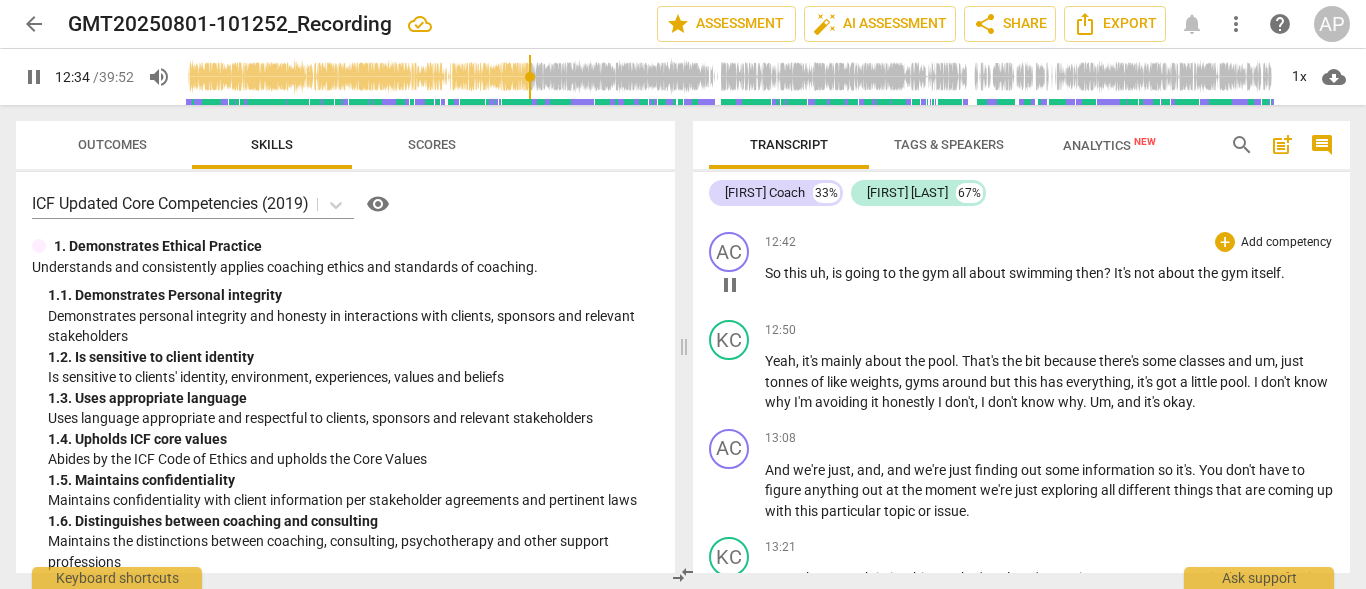 click on "." at bounding box center (1283, 273) 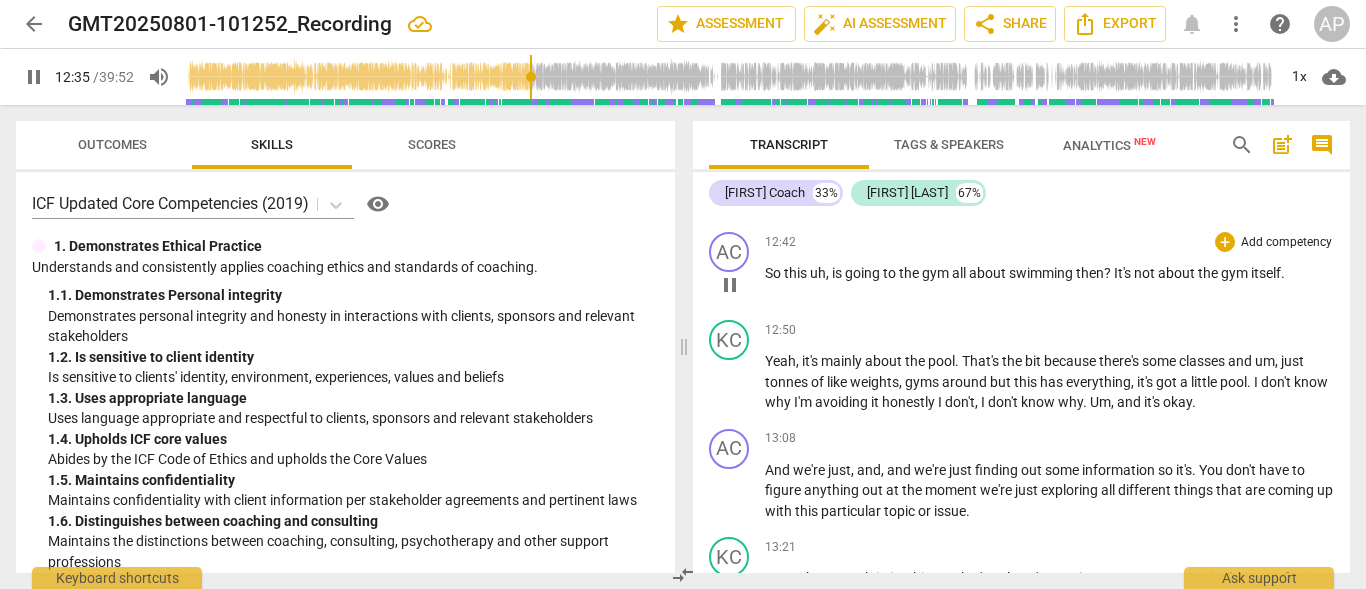 type on "756" 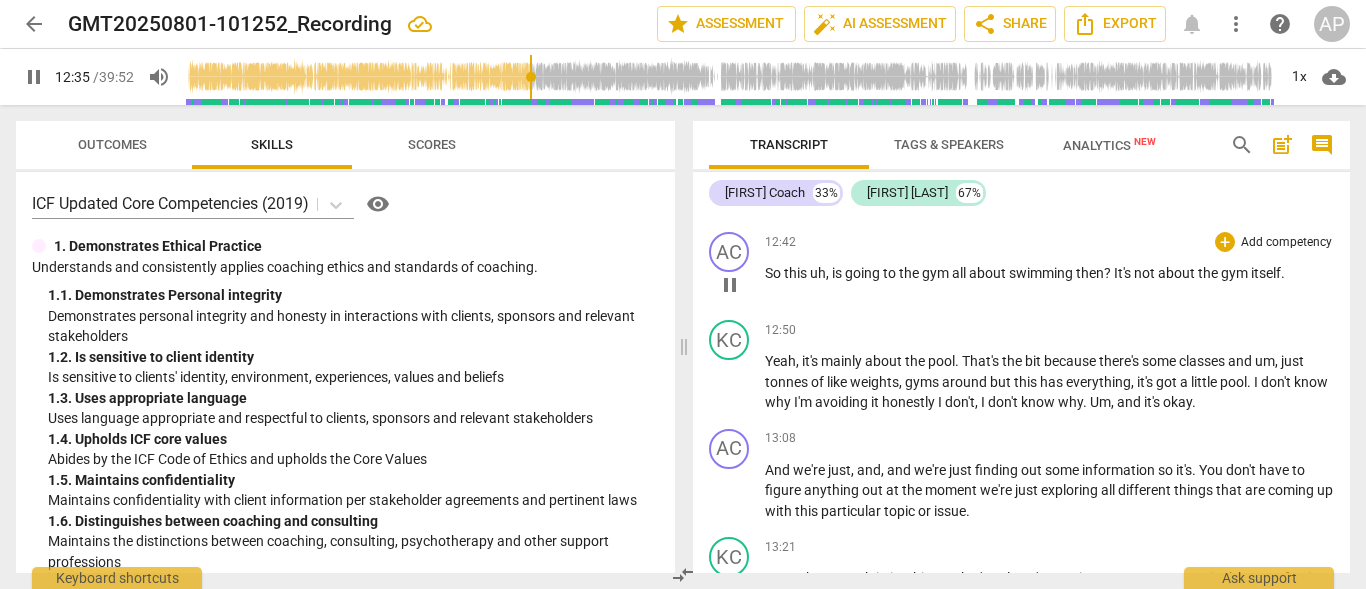type 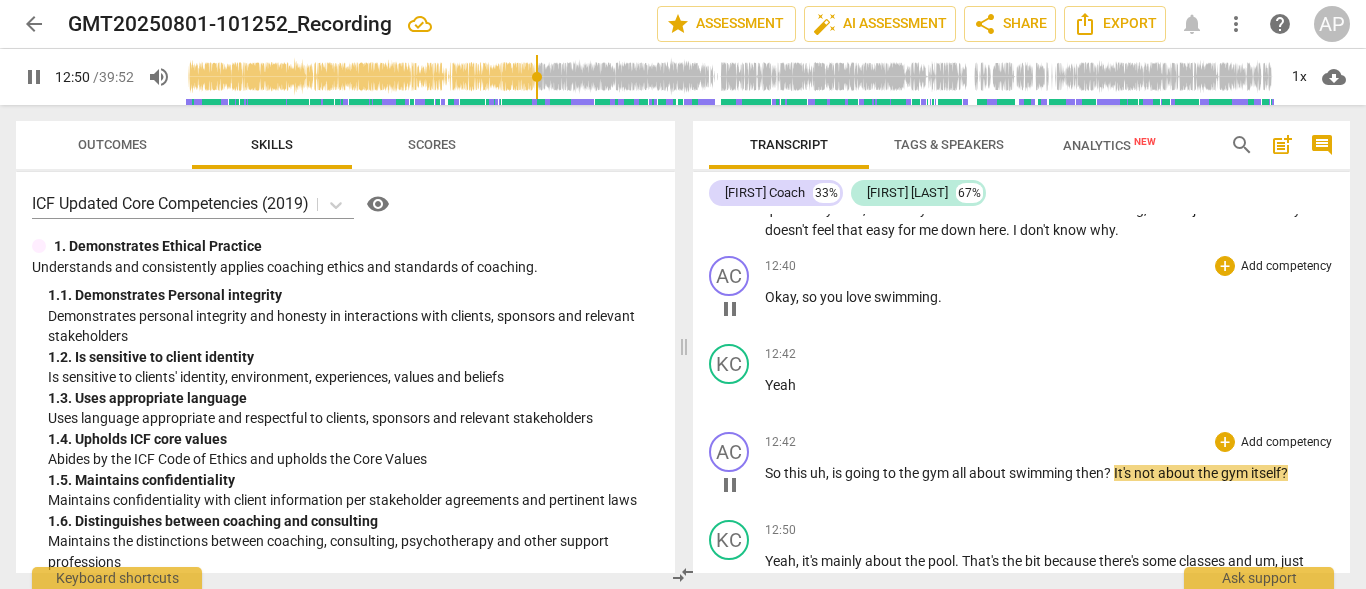 scroll, scrollTop: 7955, scrollLeft: 0, axis: vertical 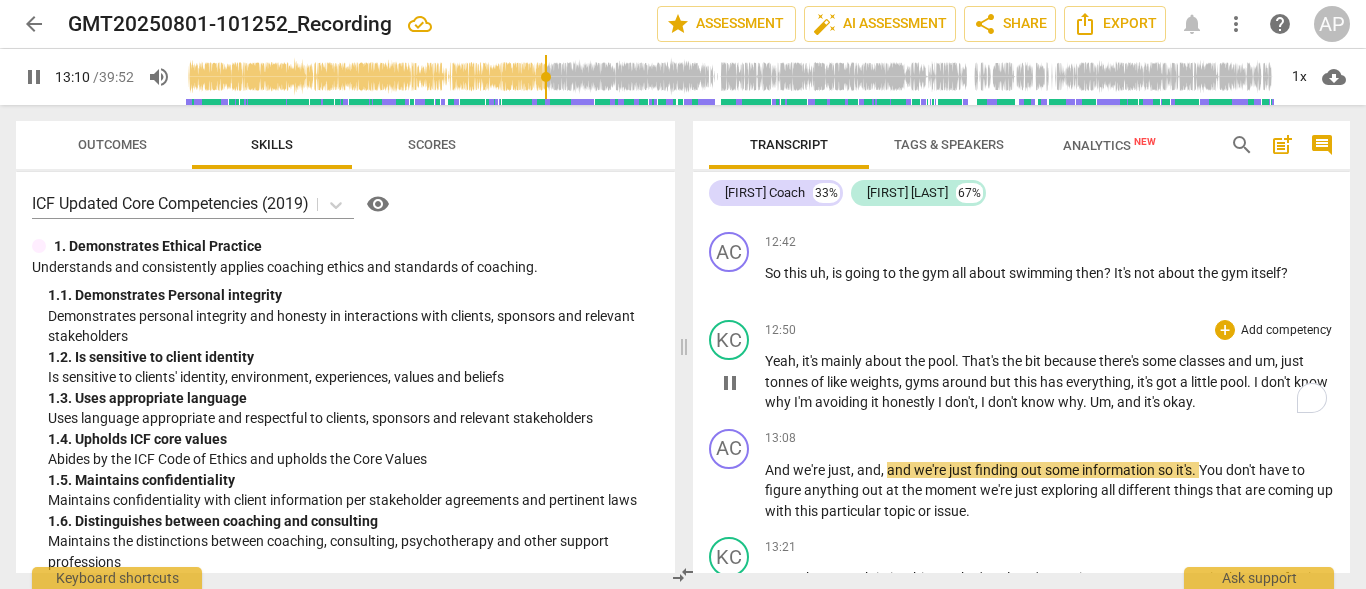 click on "and" at bounding box center [1130, 402] 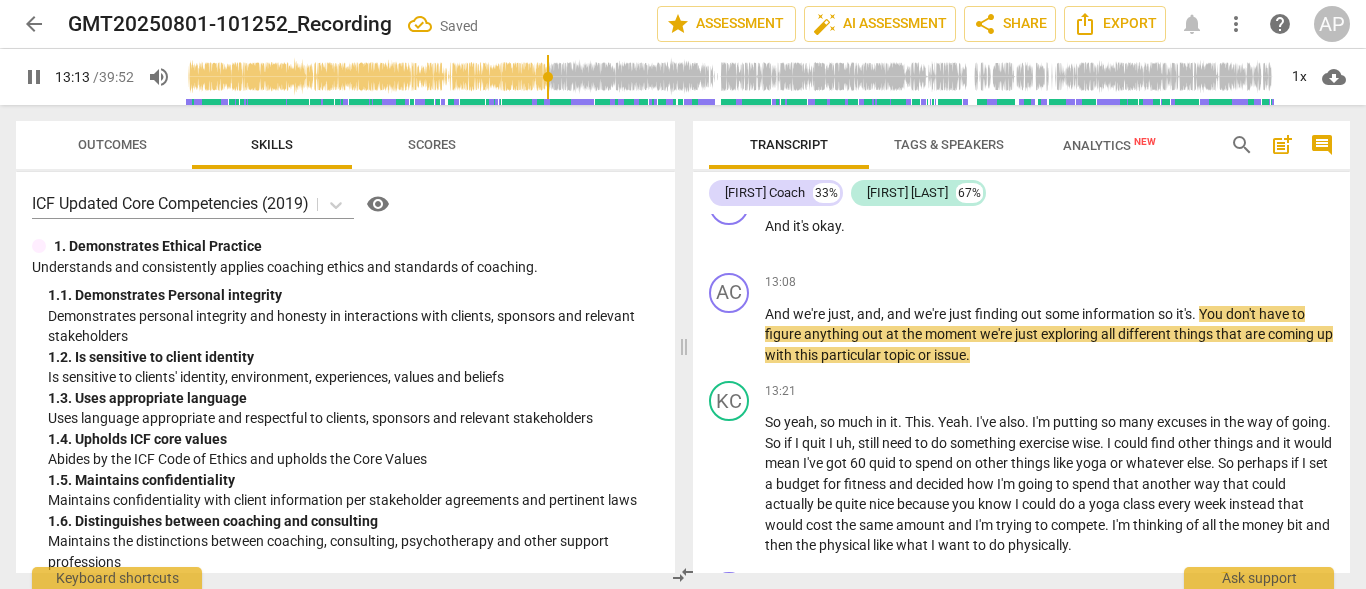scroll, scrollTop: 8151, scrollLeft: 0, axis: vertical 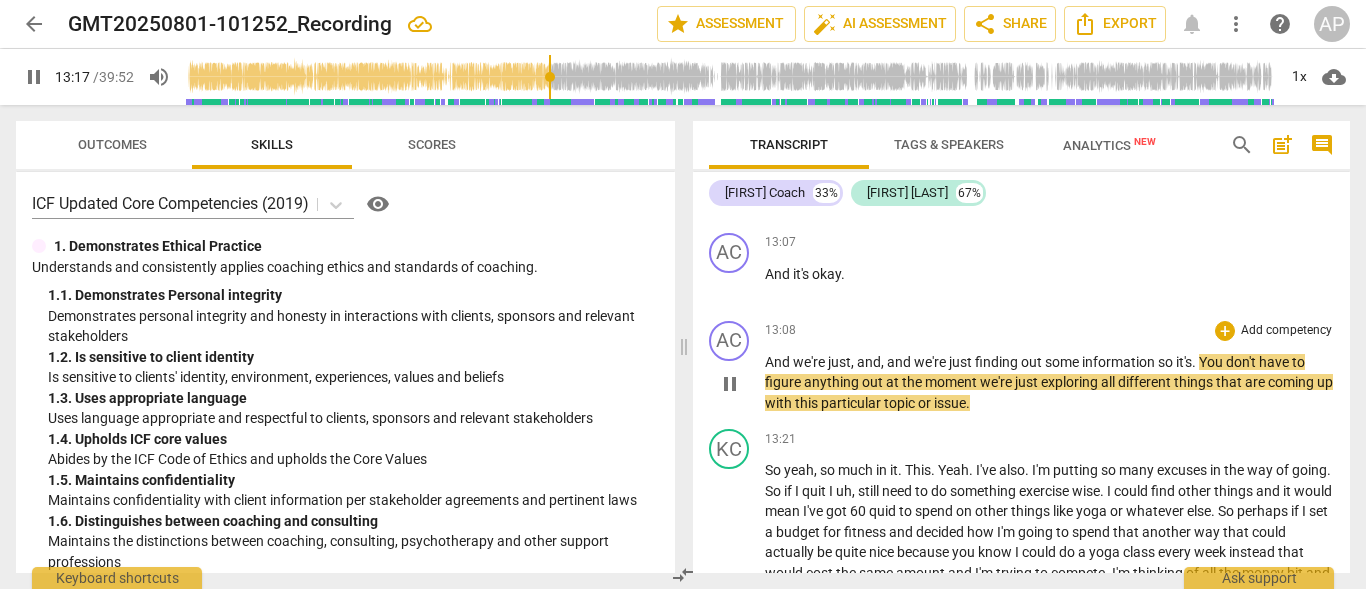 click on "AC play_arrow pause" at bounding box center [737, 367] 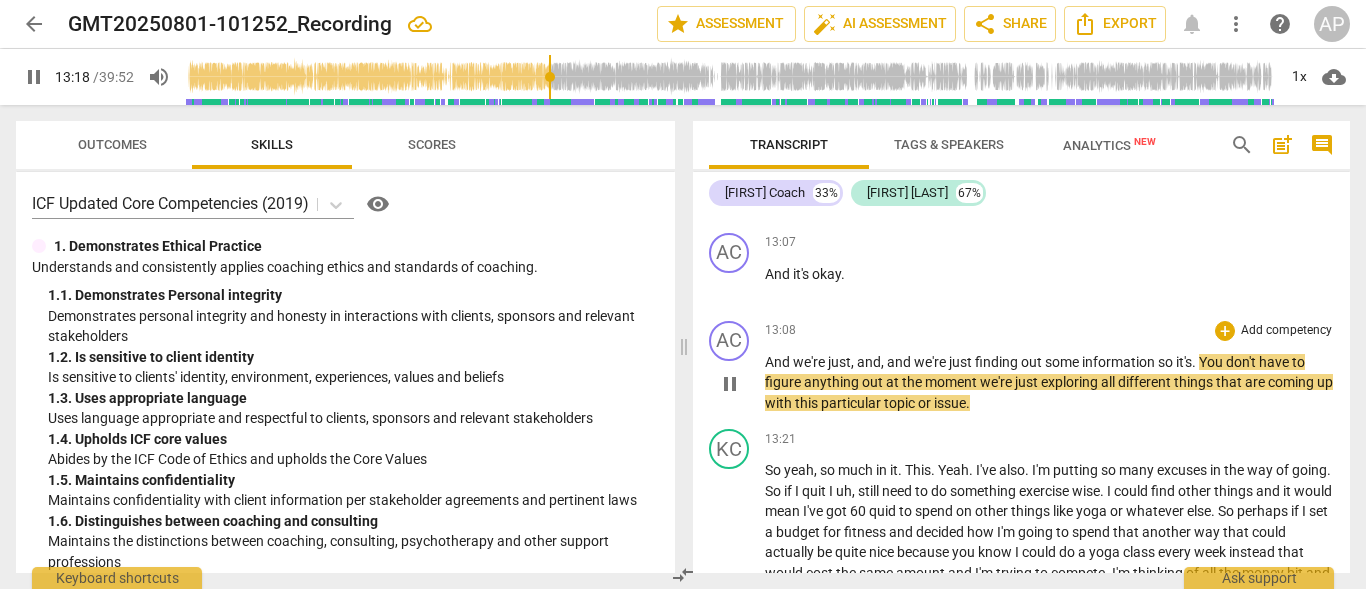 click on "And" at bounding box center [779, 362] 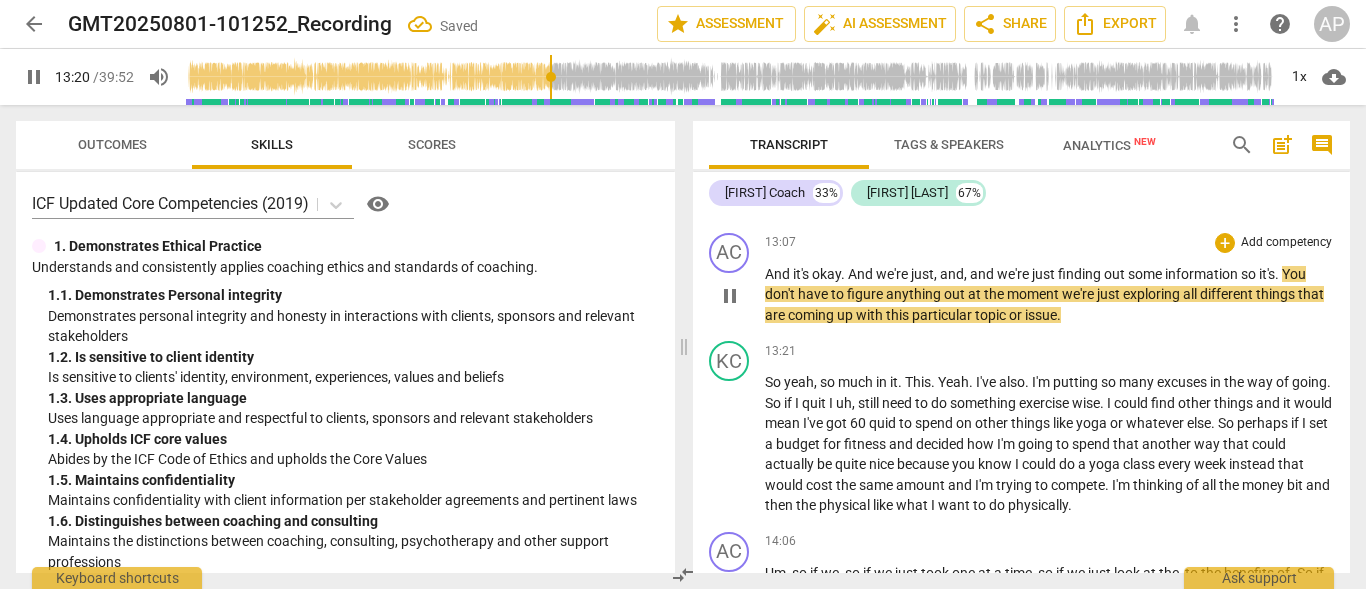 click on "And" at bounding box center (862, 274) 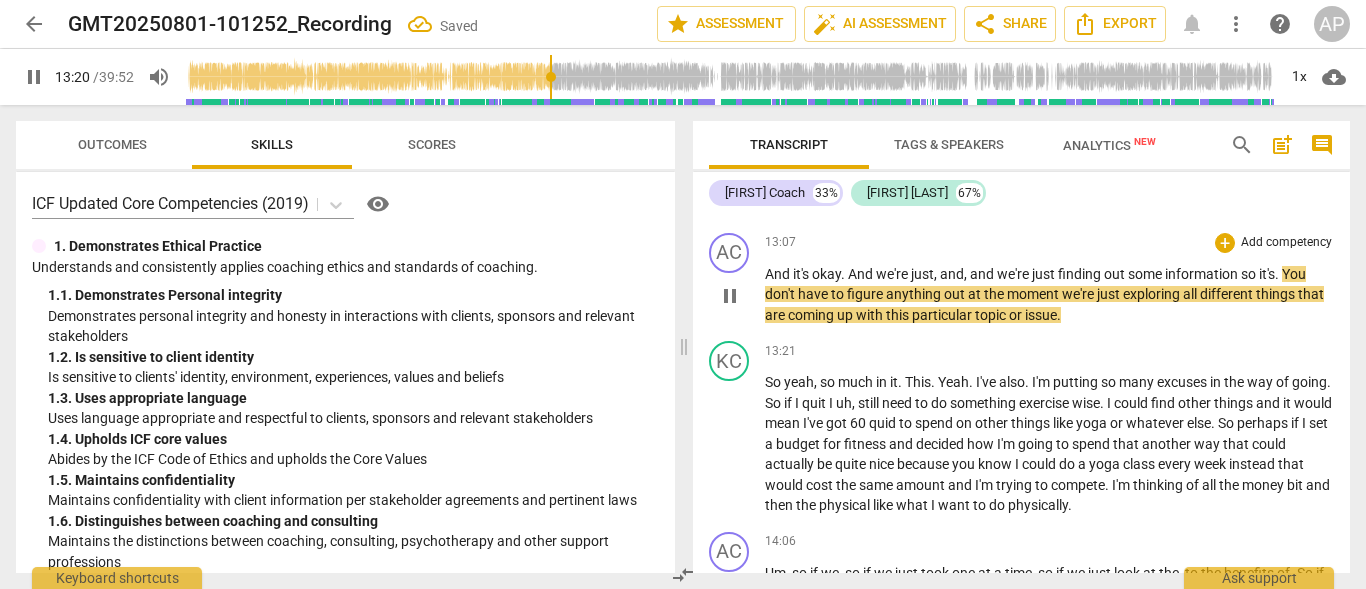 type on "801" 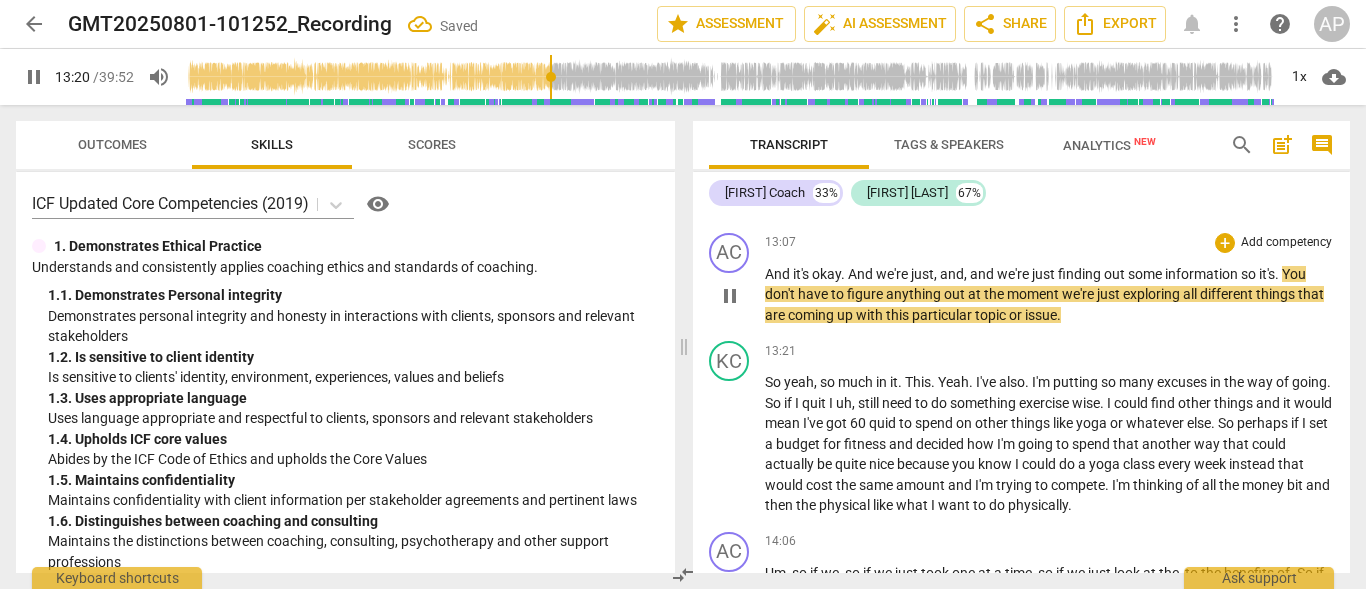 type 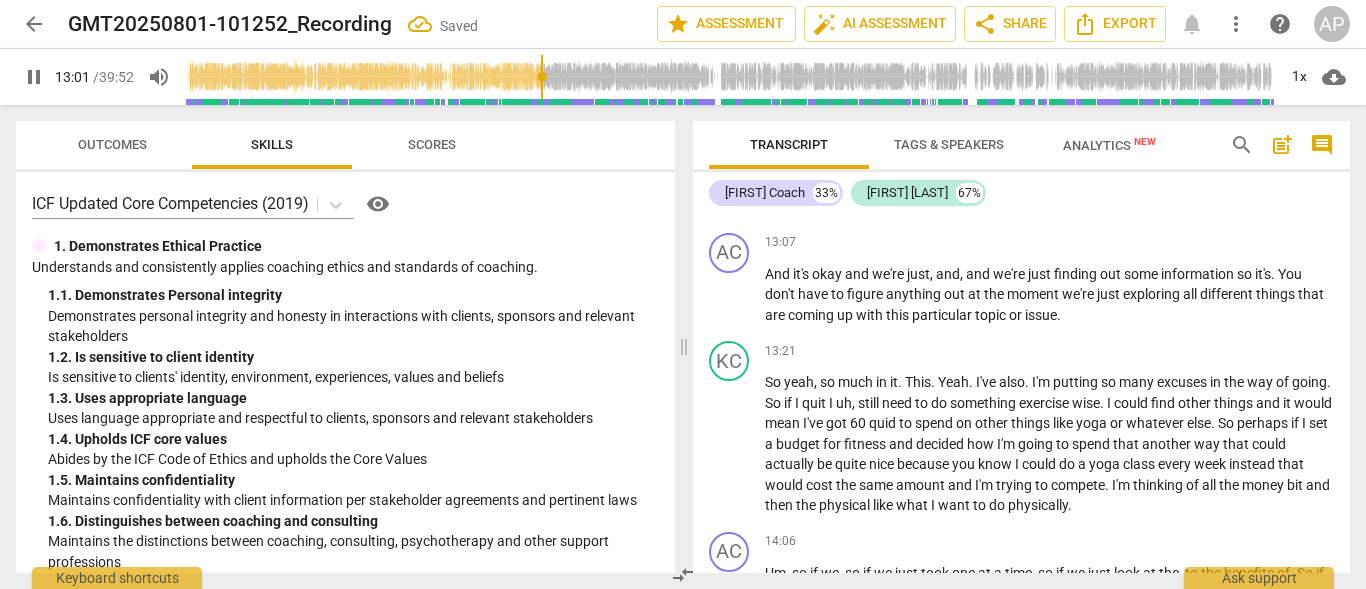 drag, startPoint x: 554, startPoint y: 72, endPoint x: 544, endPoint y: 71, distance: 10.049875 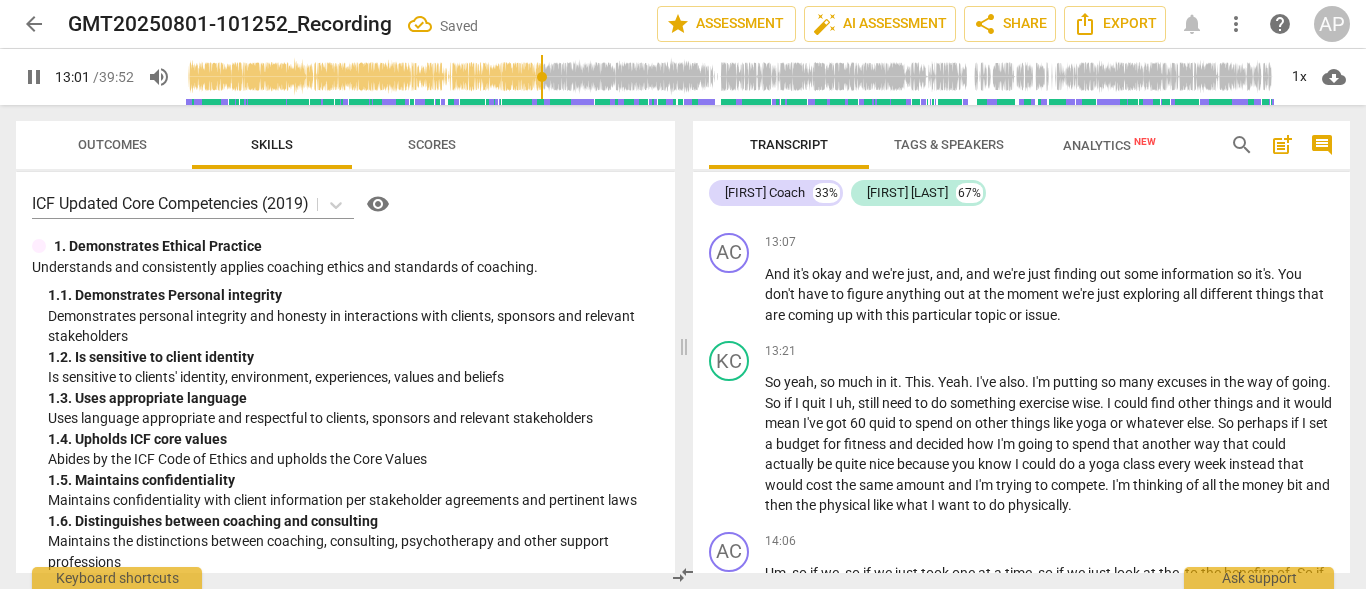 click at bounding box center [730, 77] 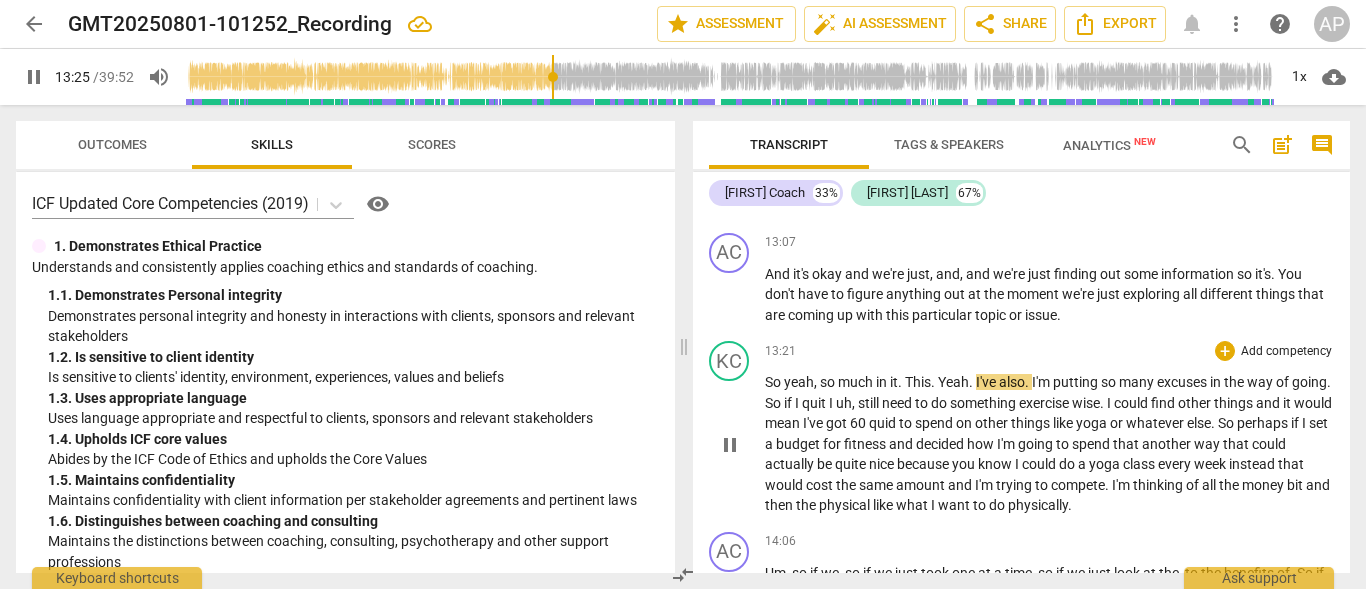 click on "yeah" at bounding box center (799, 382) 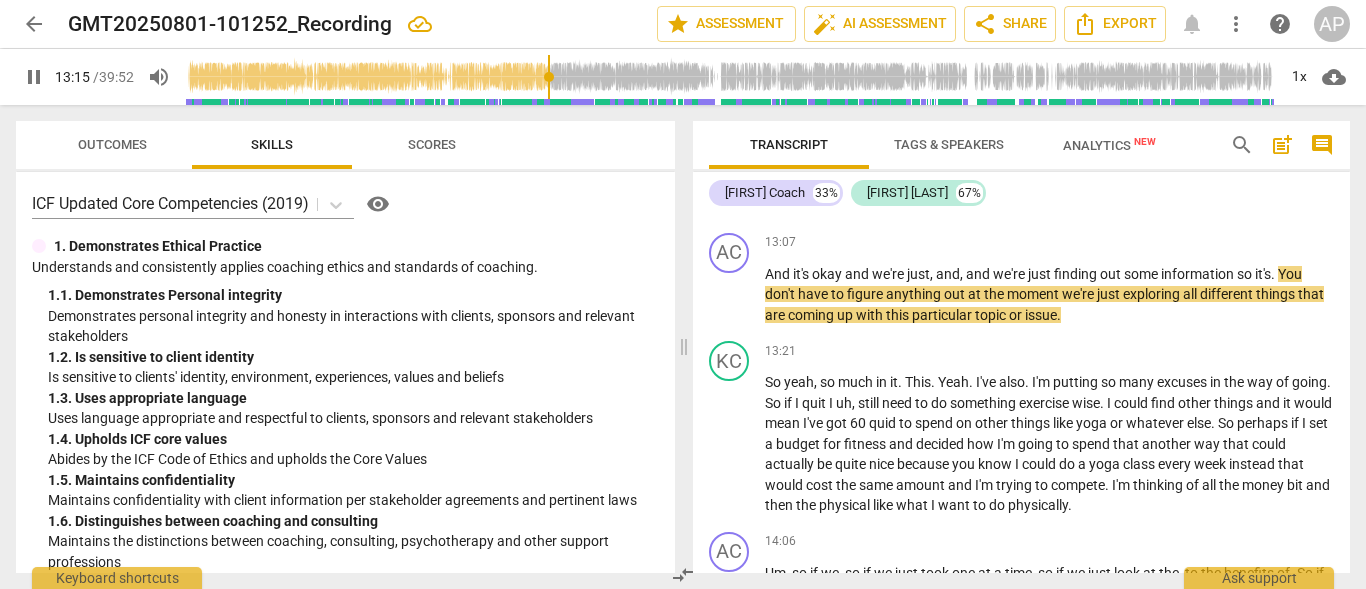 click at bounding box center [730, 77] 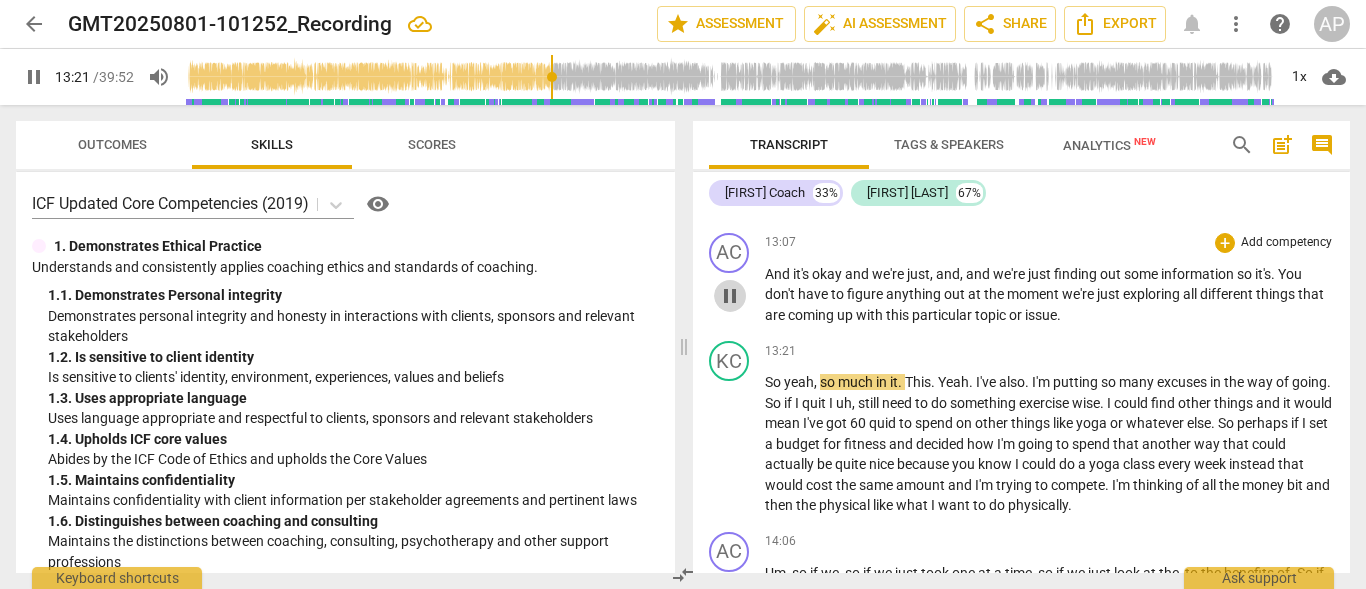 click on "pause" at bounding box center [730, 296] 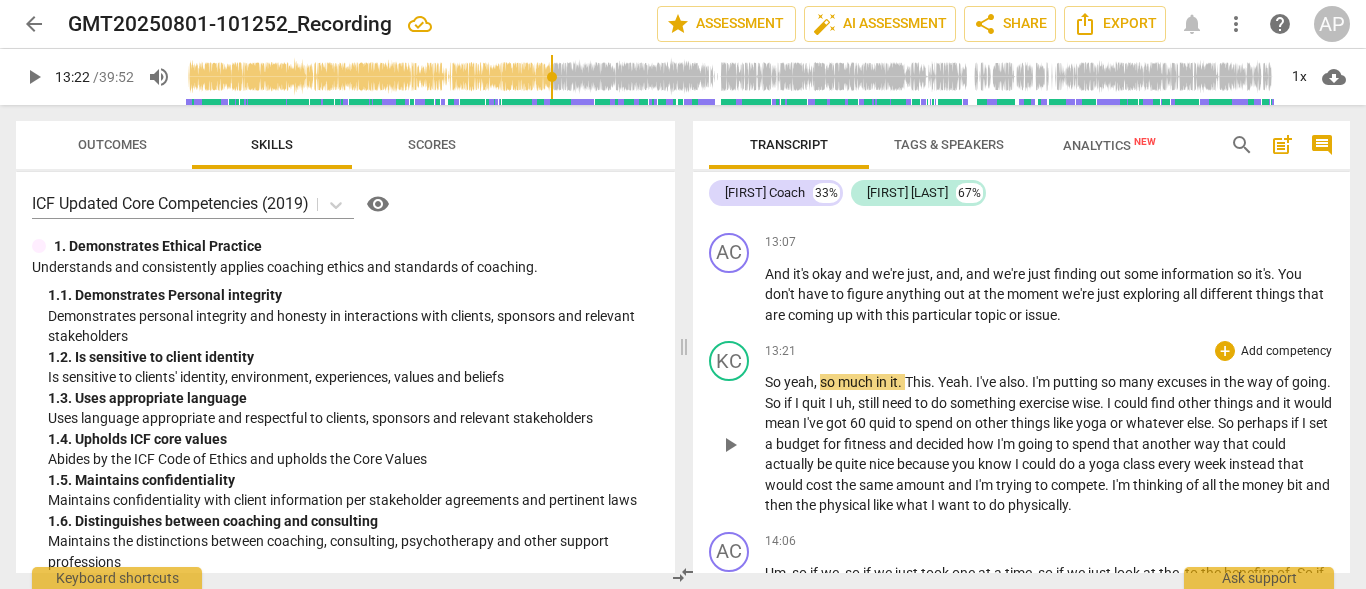 click on "So" at bounding box center (774, 382) 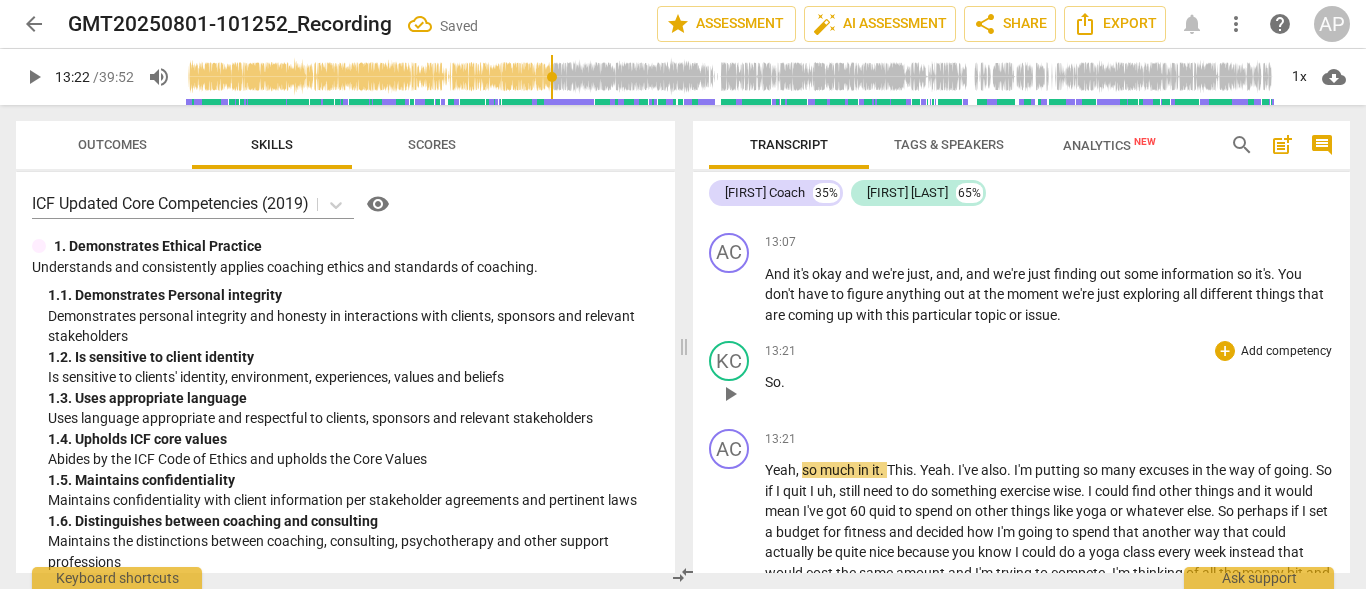 click on "So" at bounding box center (773, 382) 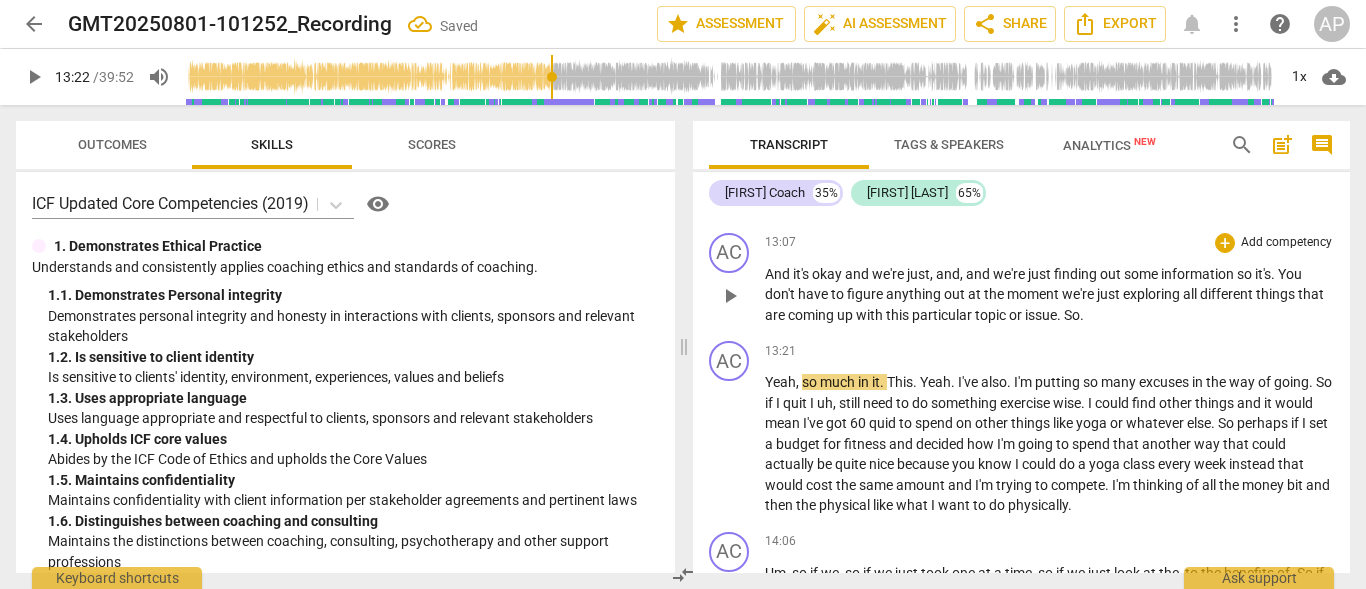 click on "And   it's   okay   and   we're   just ,   and ,   and   we're   just   finding   out   some   information   so   it's .   You   don't   have   to   figure   anything   out   at   the   moment   we're   just   exploring   all   different   things   that   are   coming   up   with   this   particular   topic   or   issue .   So ." at bounding box center (1049, 295) 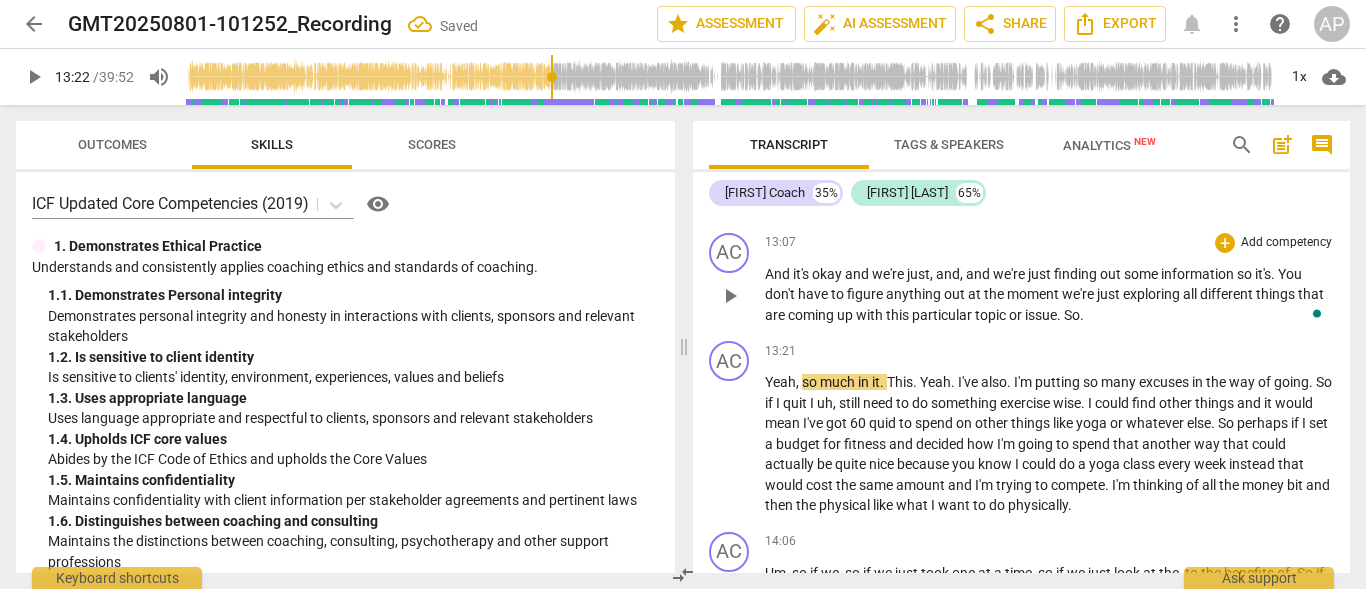 type 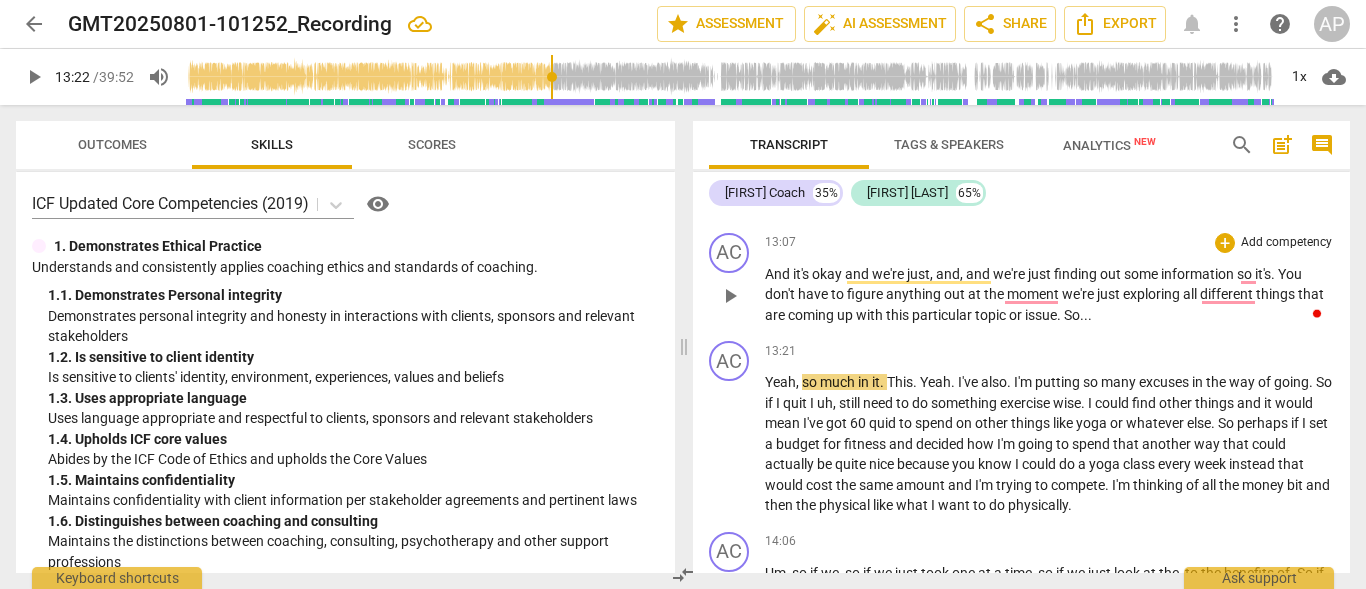 click on "moment" at bounding box center (1034, 294) 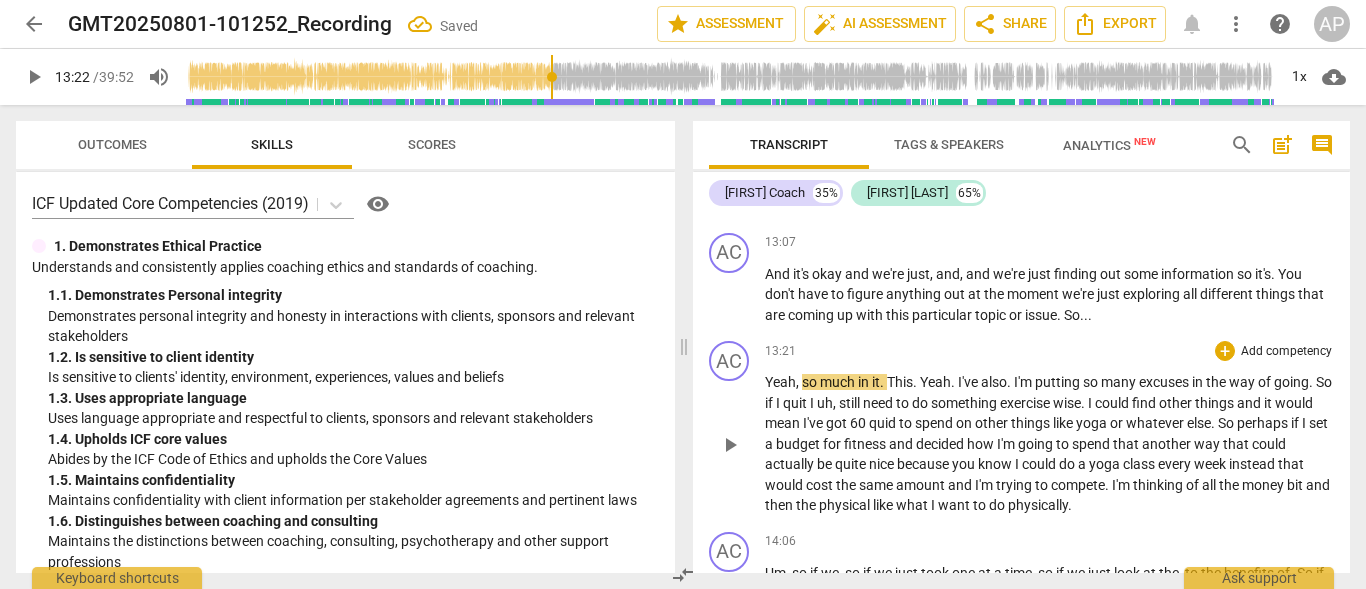 click on "play_arrow" at bounding box center [730, 445] 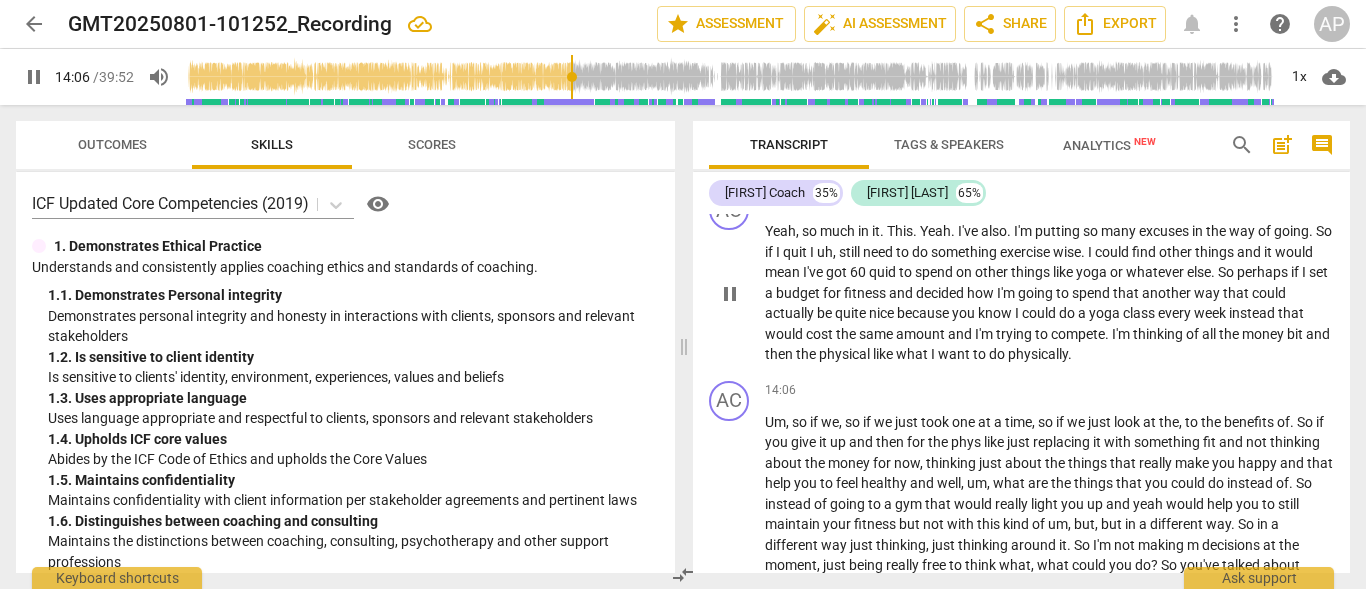 scroll, scrollTop: 8351, scrollLeft: 0, axis: vertical 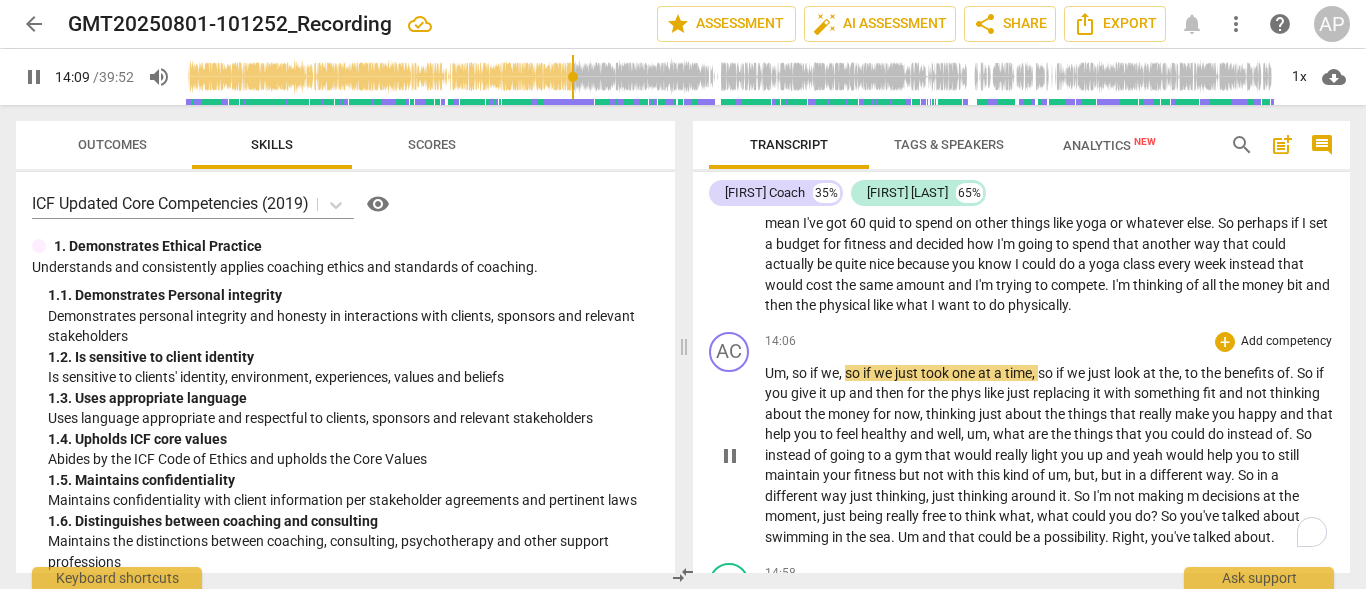 click on "," at bounding box center [789, 373] 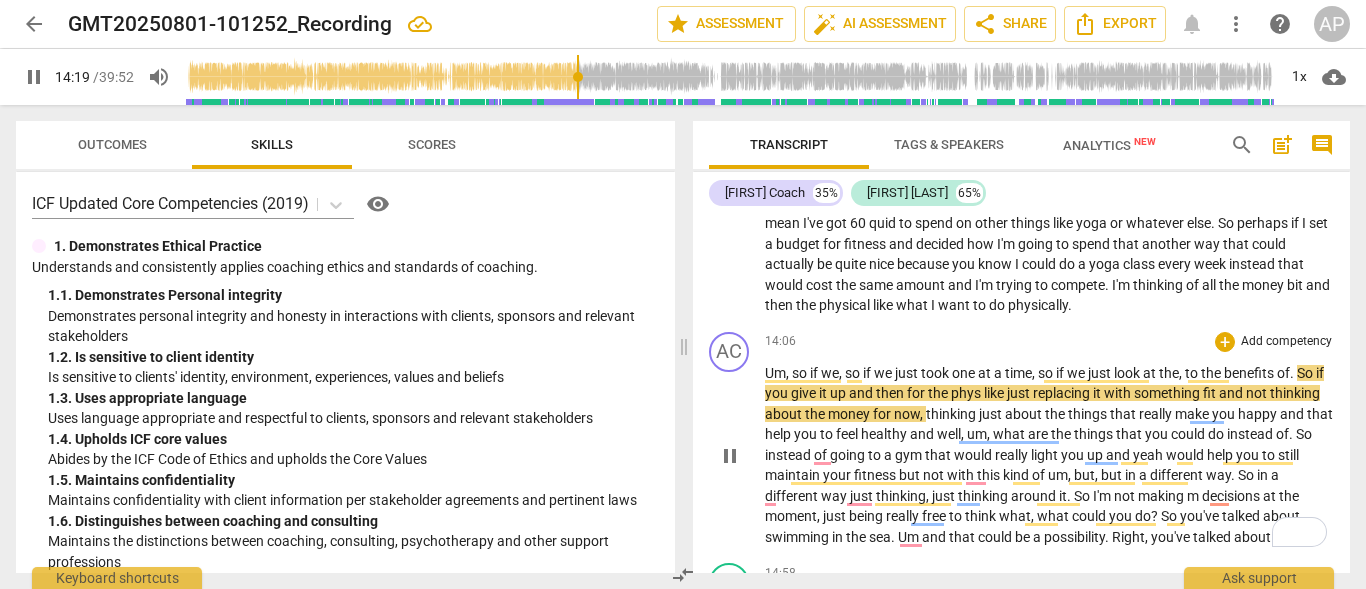 click on "phys" at bounding box center (967, 393) 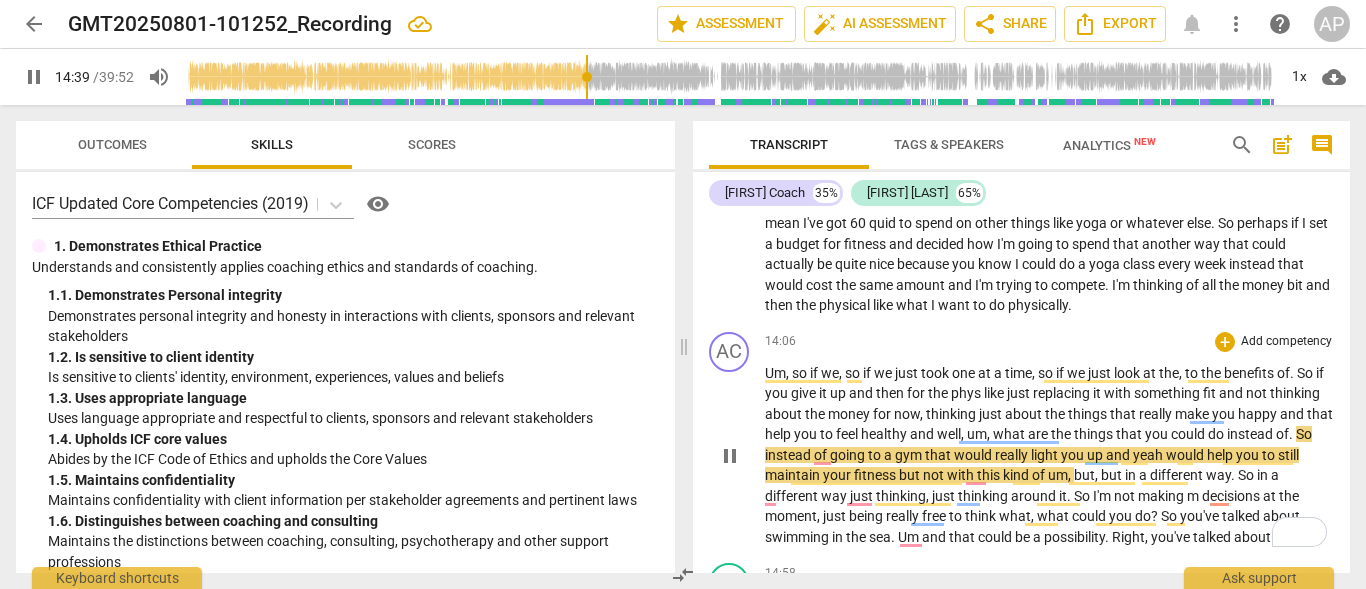 click on "and" at bounding box center [1119, 455] 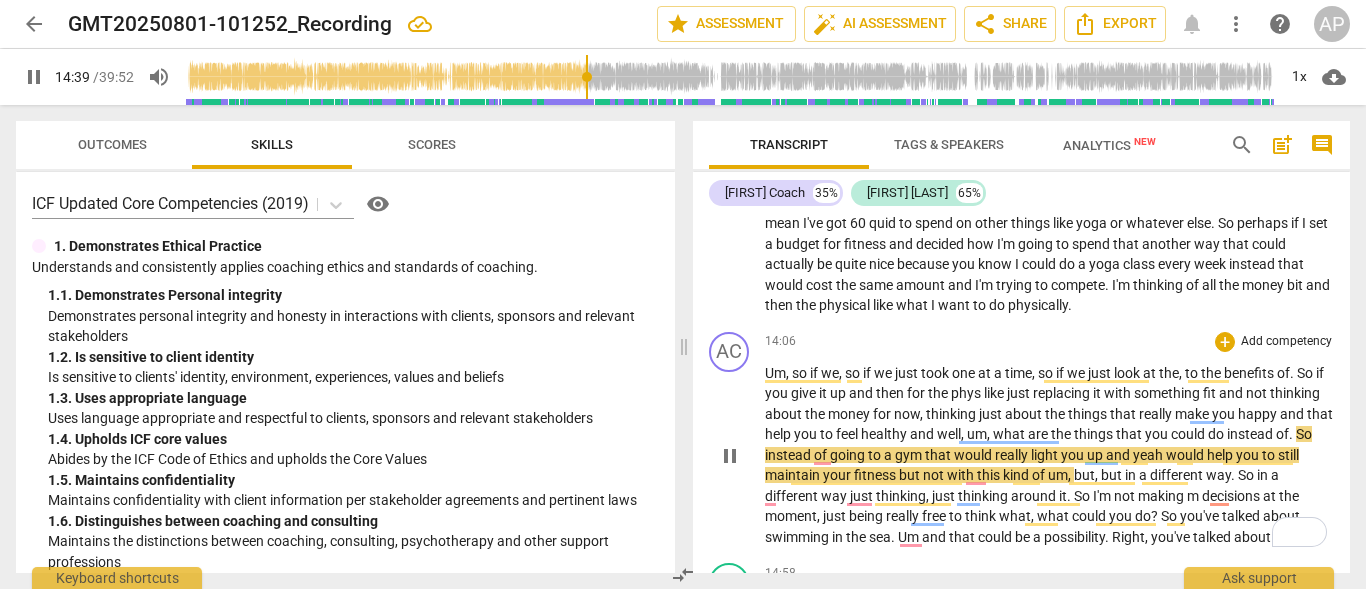 click on "and" at bounding box center [1119, 455] 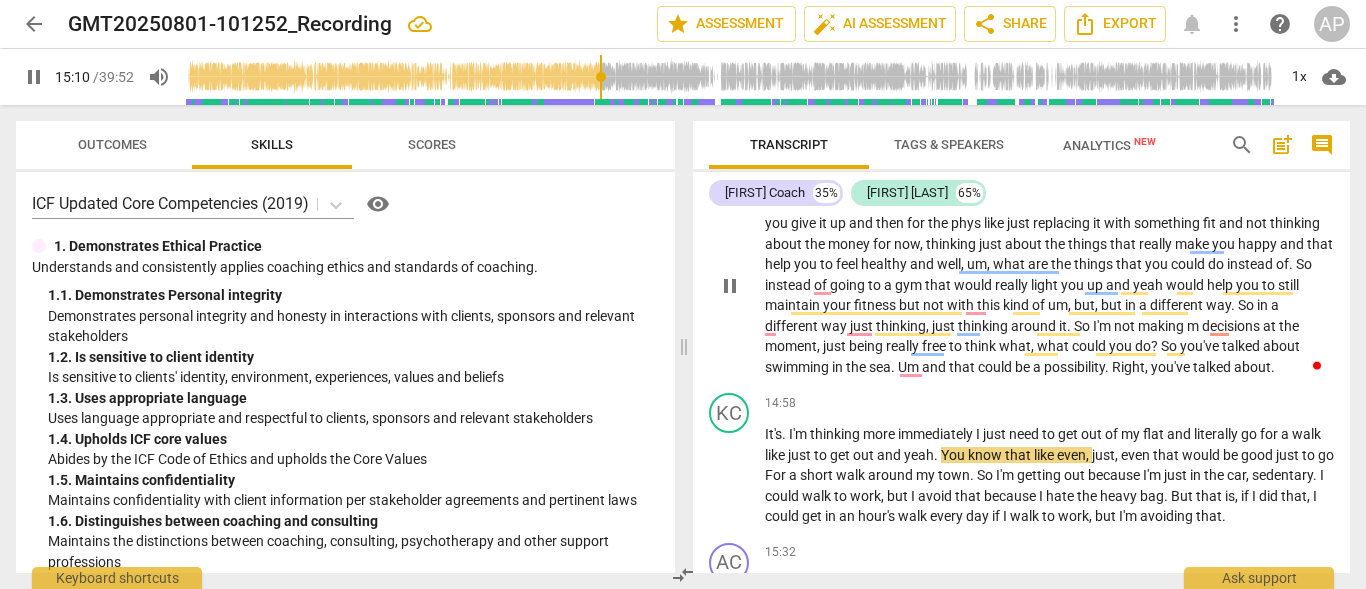 scroll, scrollTop: 8451, scrollLeft: 0, axis: vertical 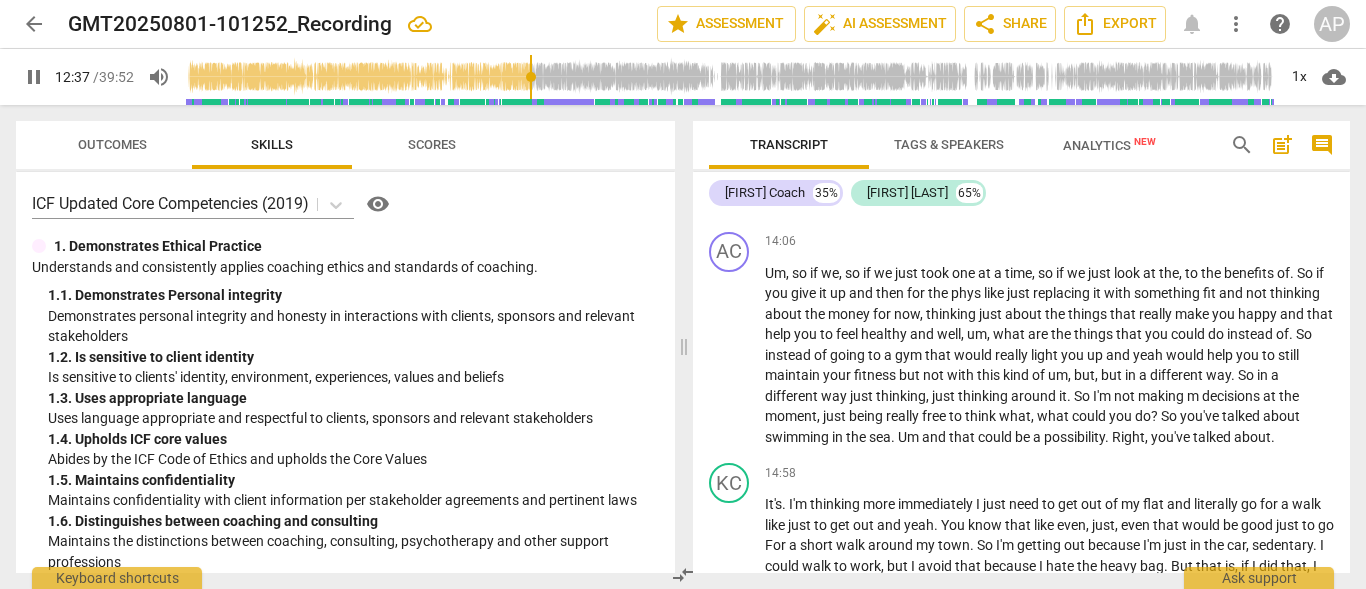 drag, startPoint x: 608, startPoint y: 78, endPoint x: 533, endPoint y: 77, distance: 75.00667 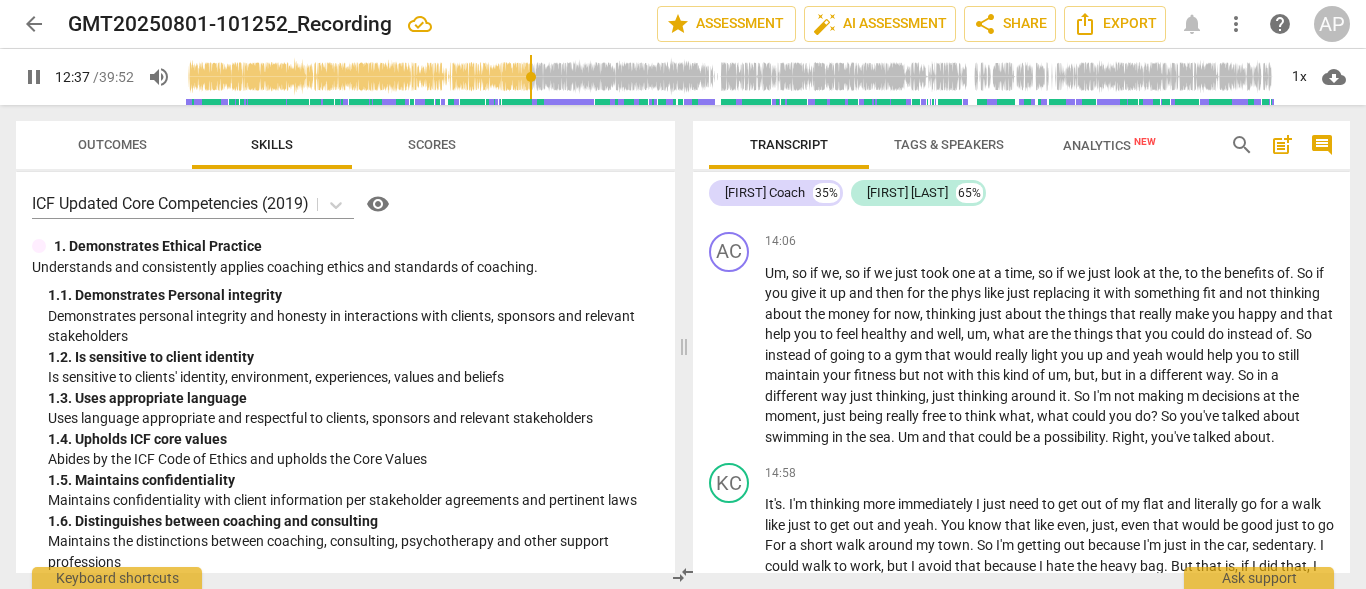 click at bounding box center [730, 77] 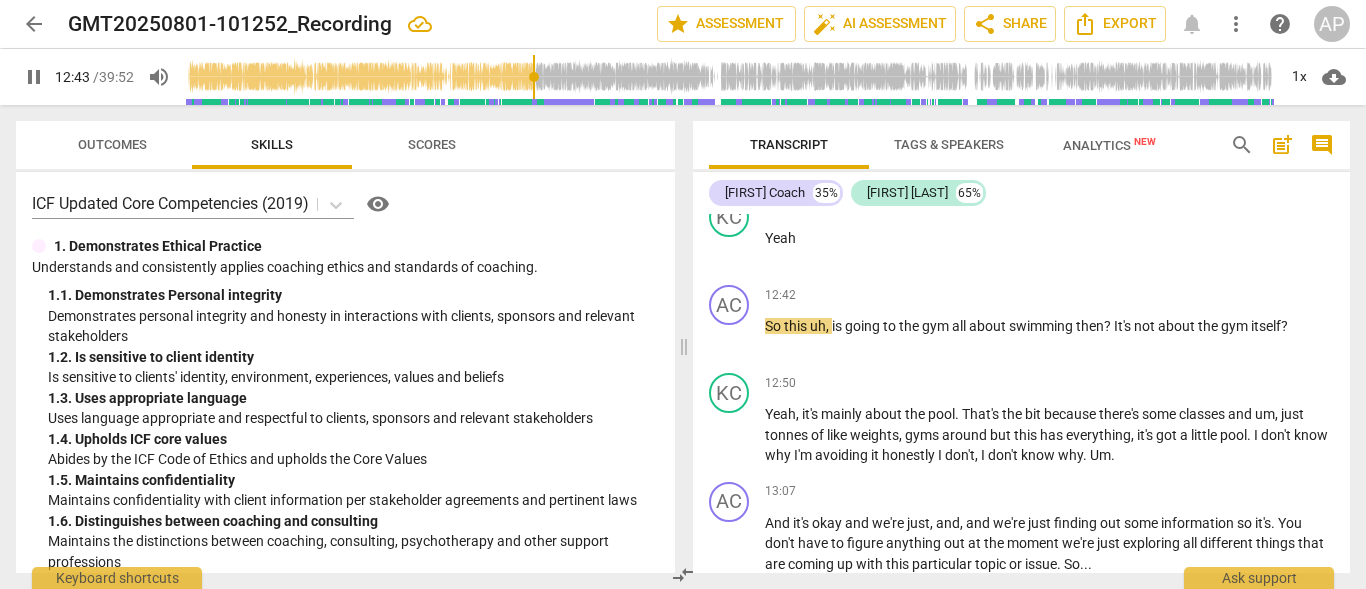 scroll, scrollTop: 7951, scrollLeft: 0, axis: vertical 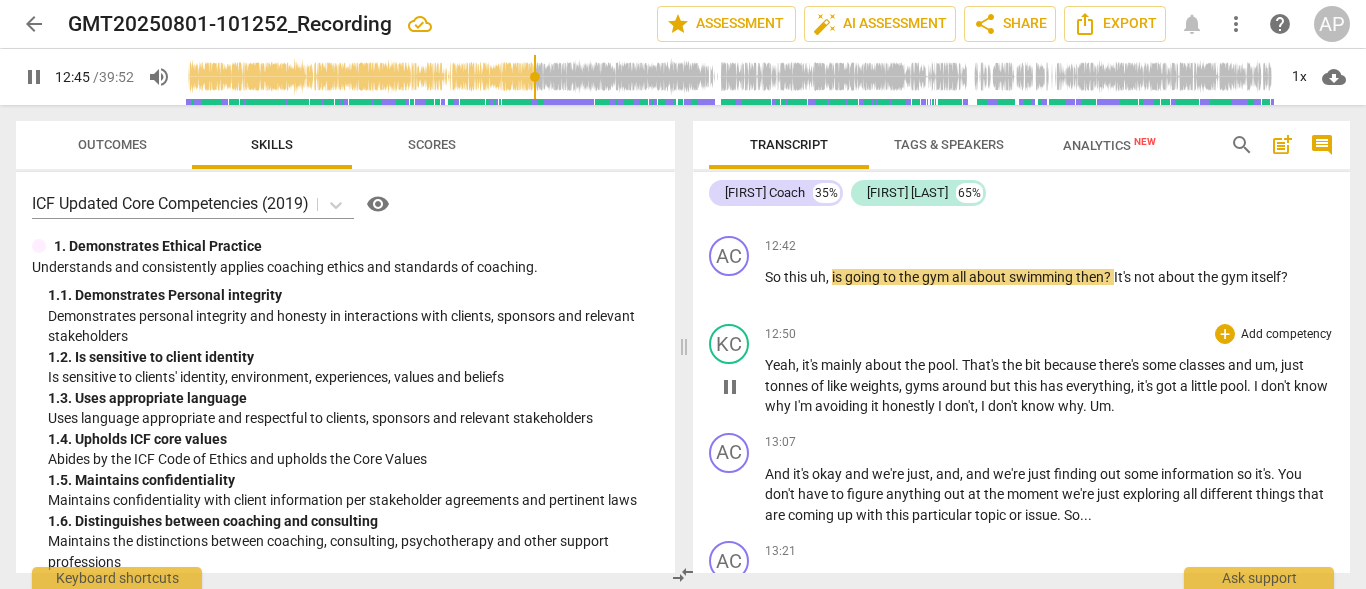 type on "765" 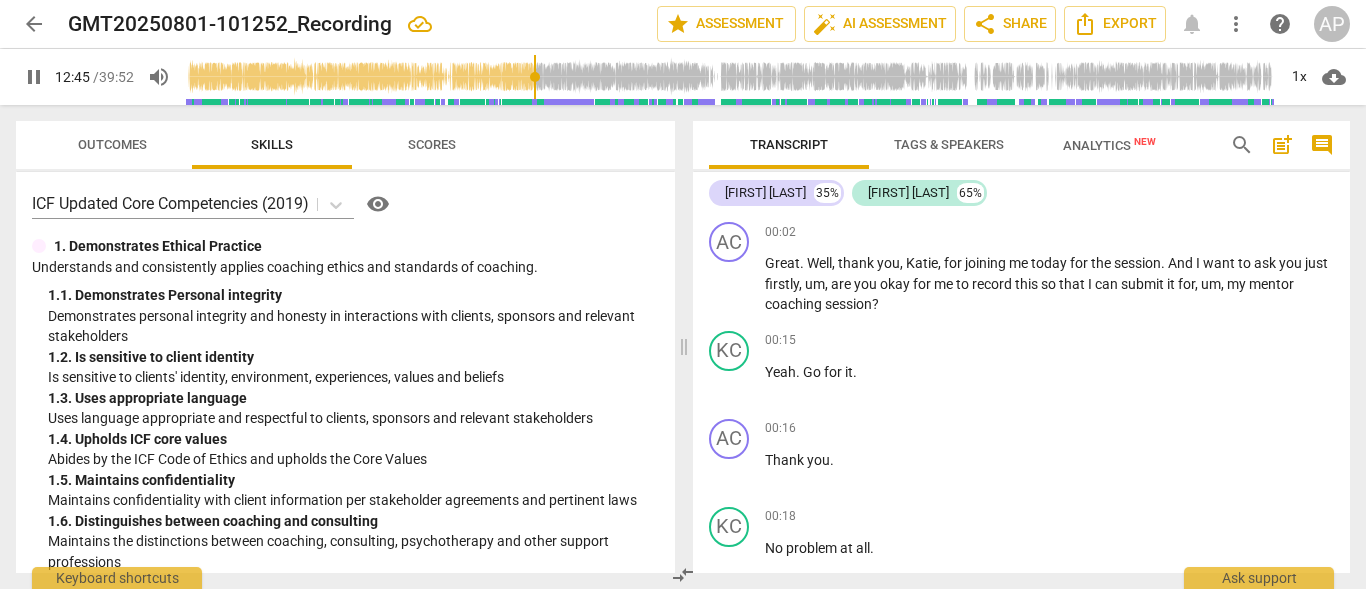 scroll, scrollTop: 0, scrollLeft: 0, axis: both 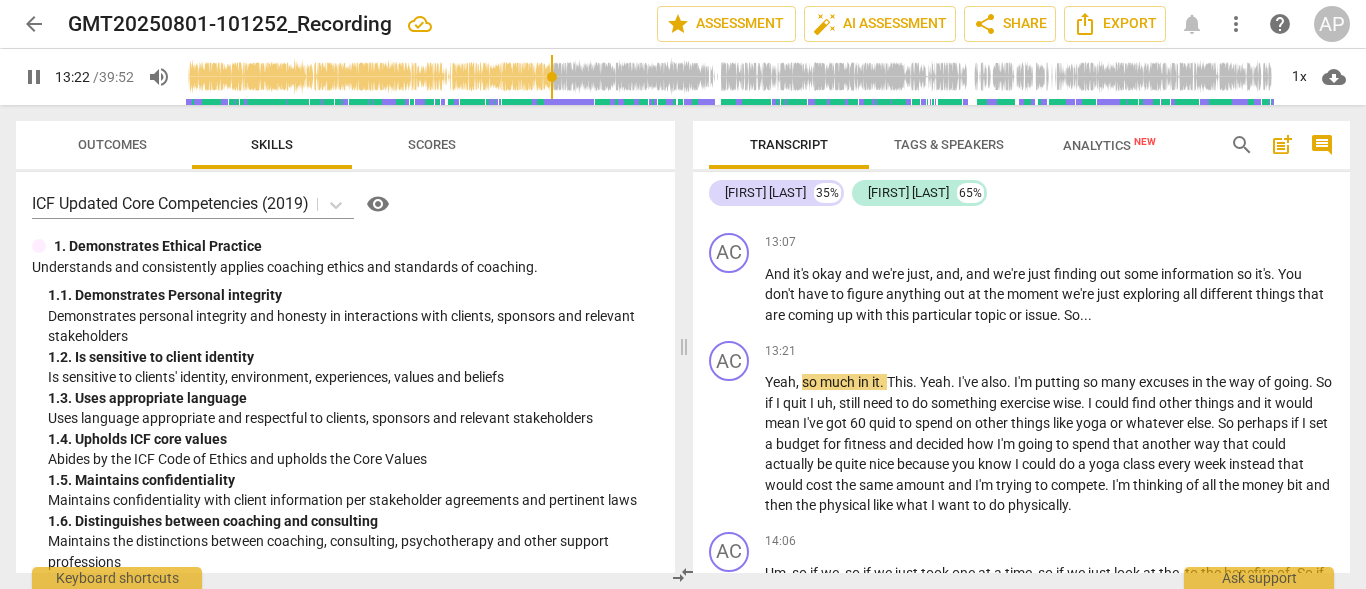 click at bounding box center [730, 77] 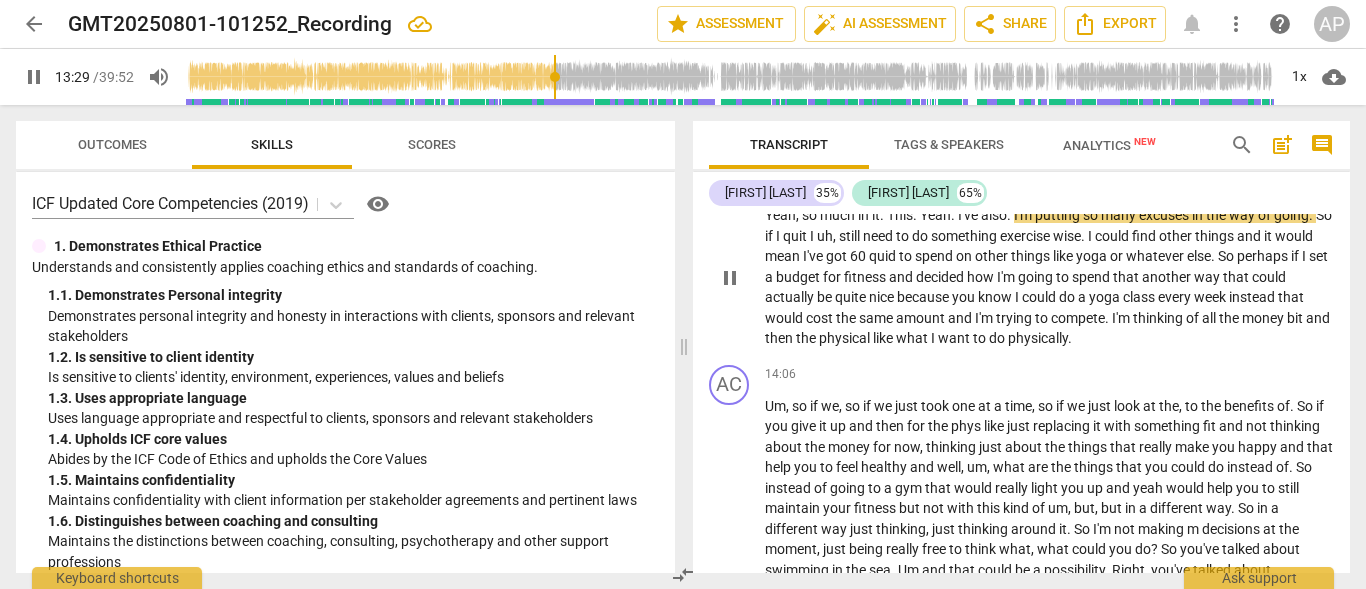 scroll, scrollTop: 8351, scrollLeft: 0, axis: vertical 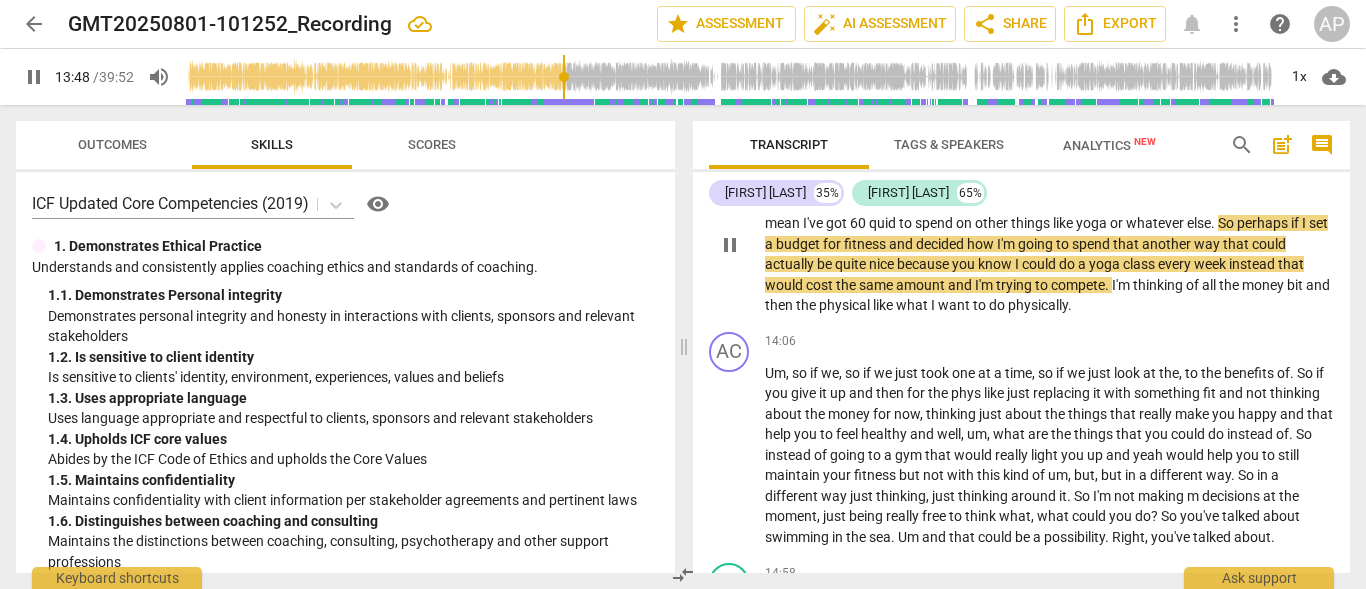 click on "fitness" at bounding box center (866, 244) 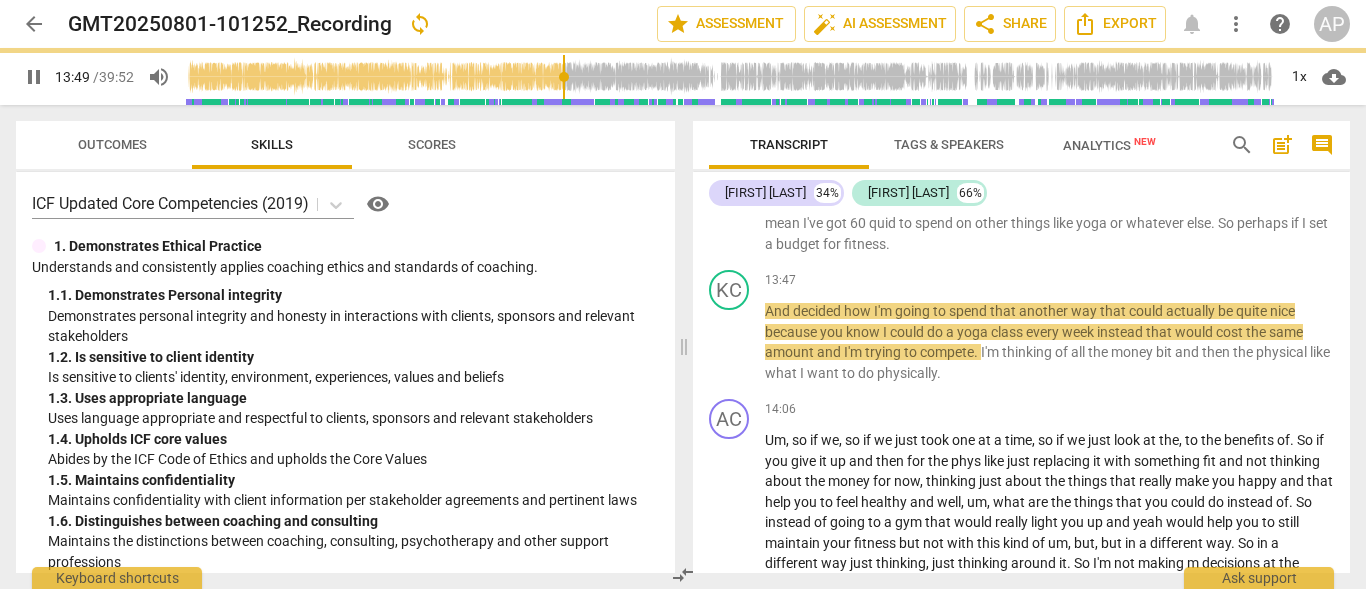 scroll, scrollTop: 8419, scrollLeft: 0, axis: vertical 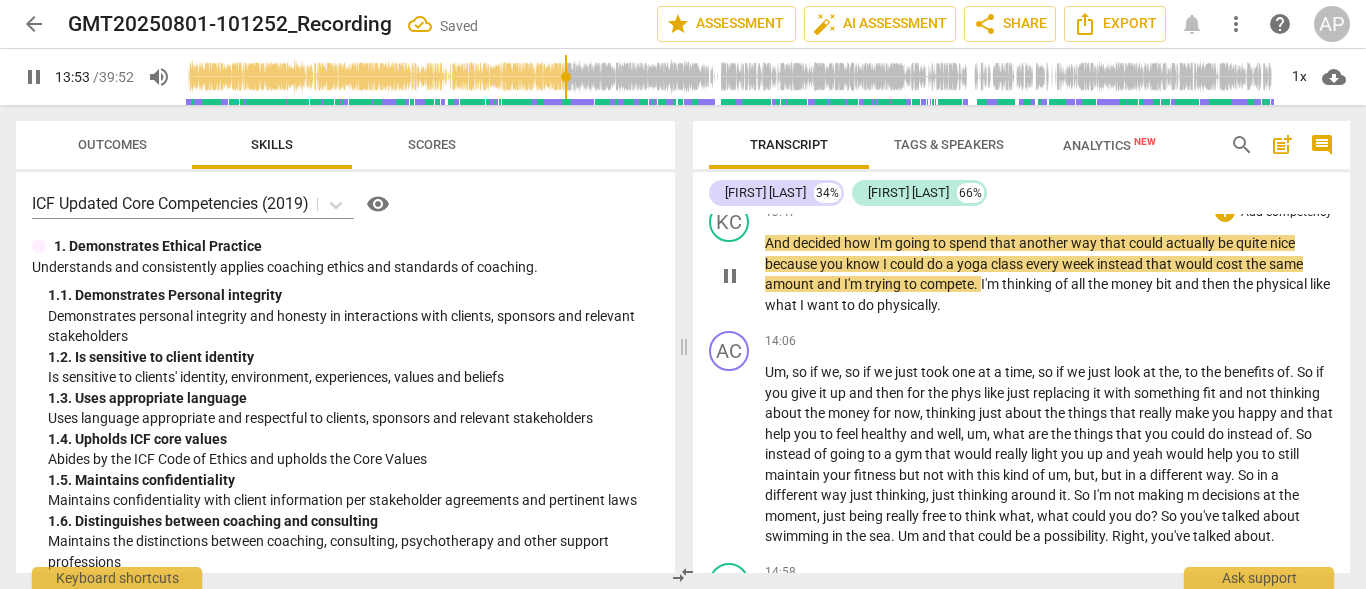 click on "thinking" at bounding box center (1028, 284) 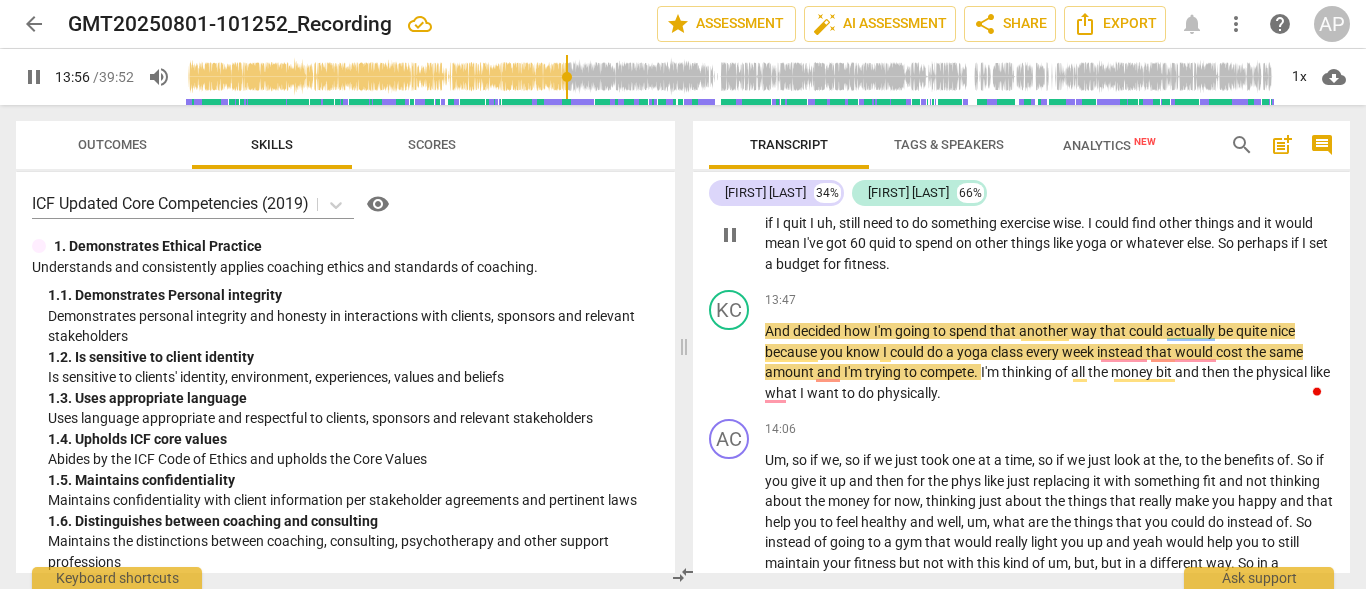 scroll, scrollTop: 8319, scrollLeft: 0, axis: vertical 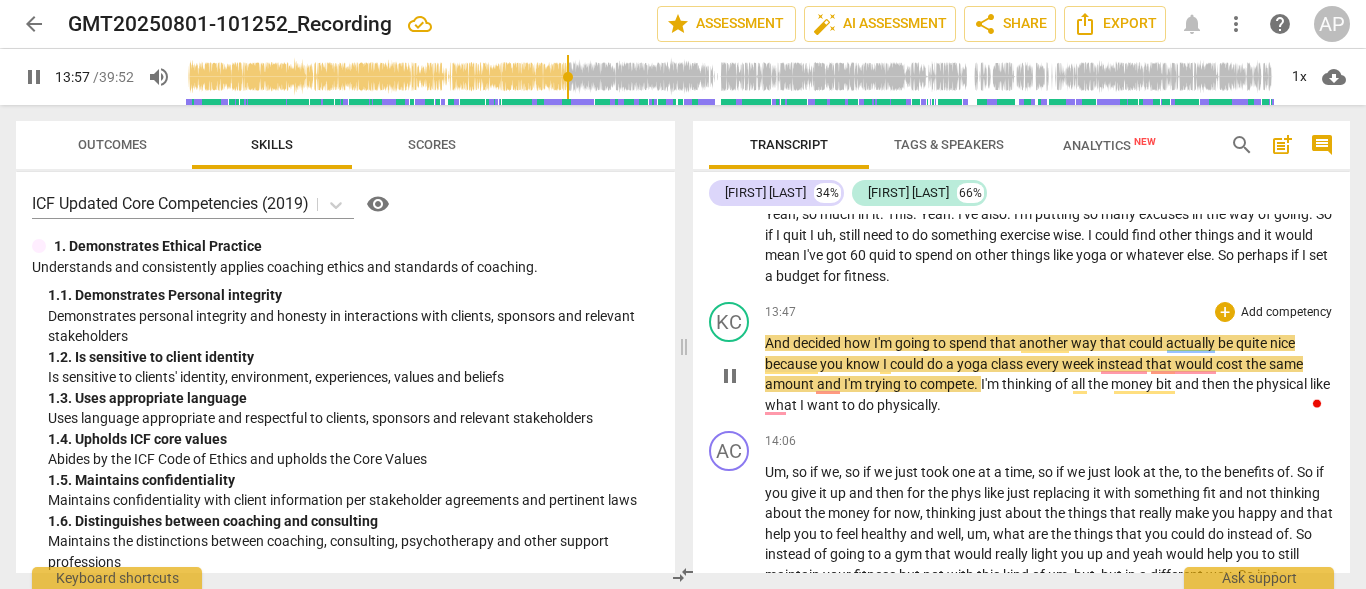 click on "And" at bounding box center [779, 343] 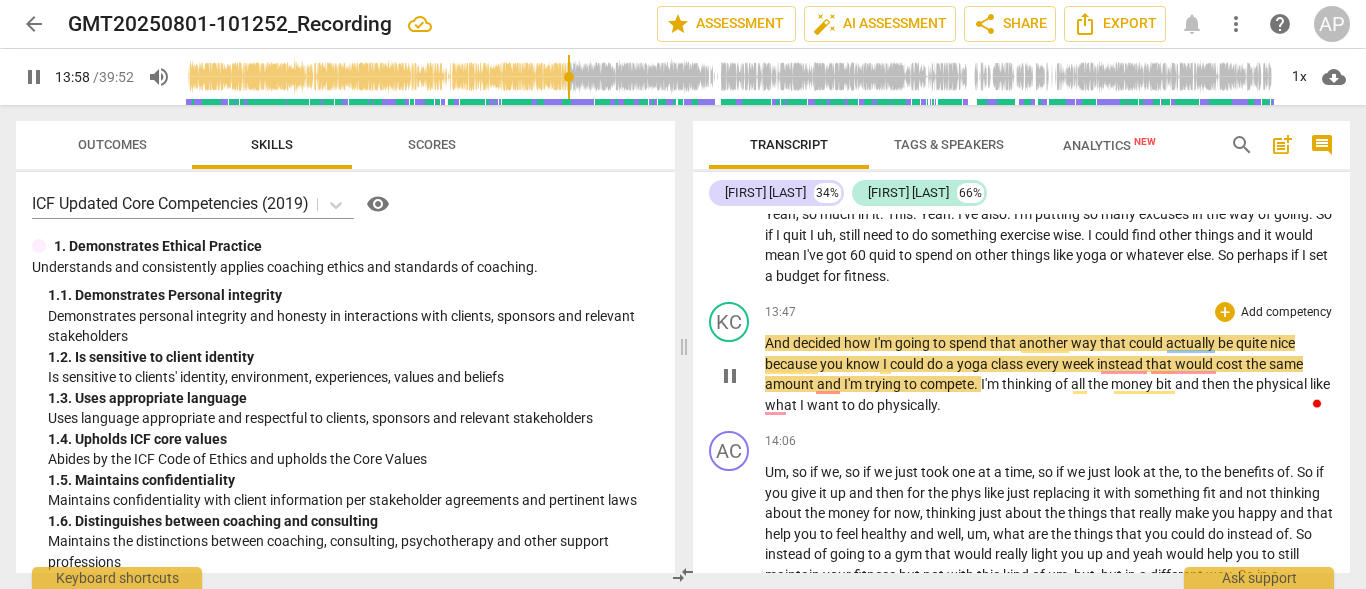 type on "839" 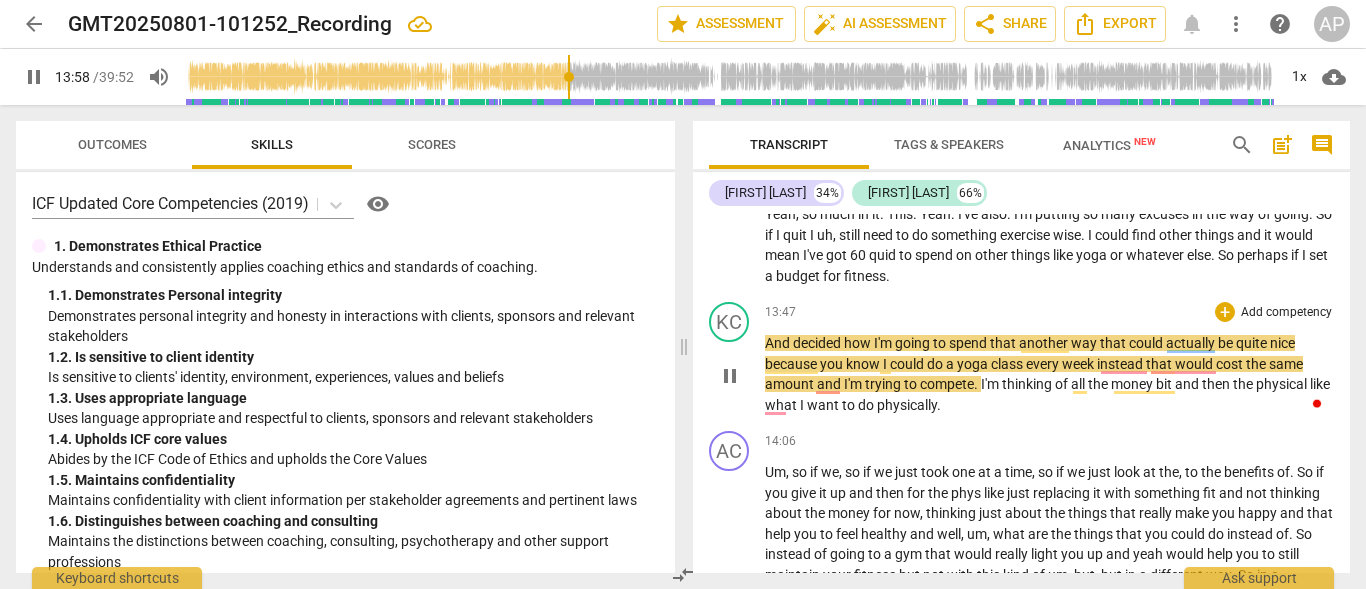 type 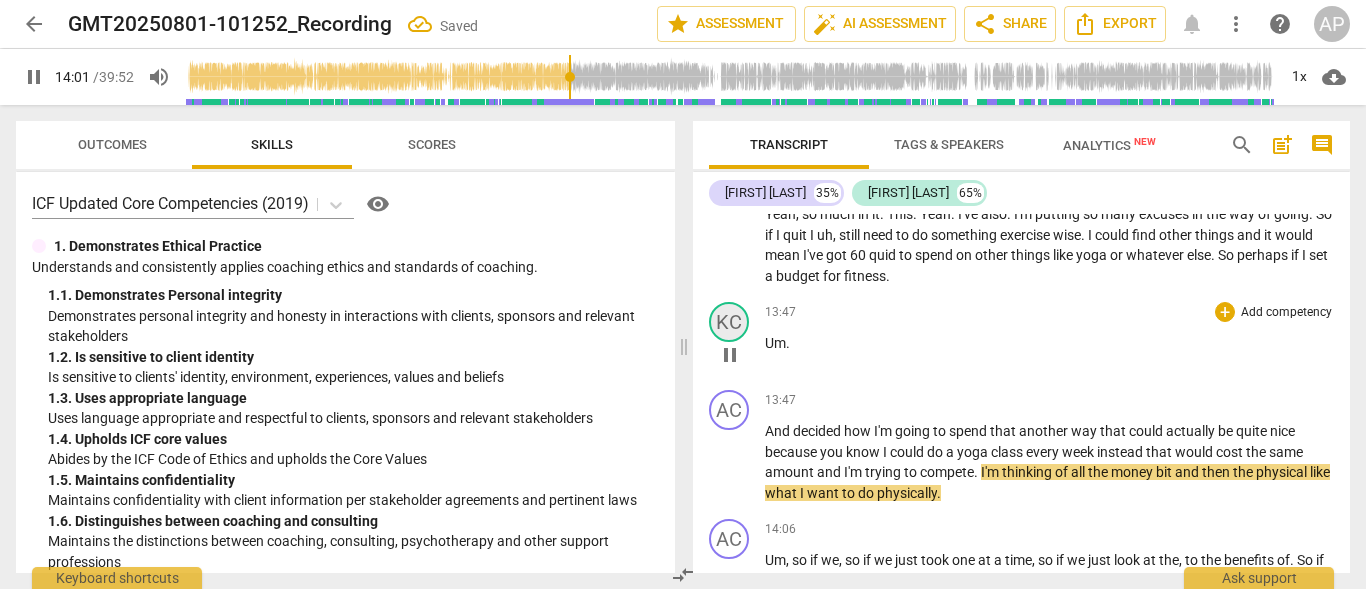 click on "KC" at bounding box center [729, 322] 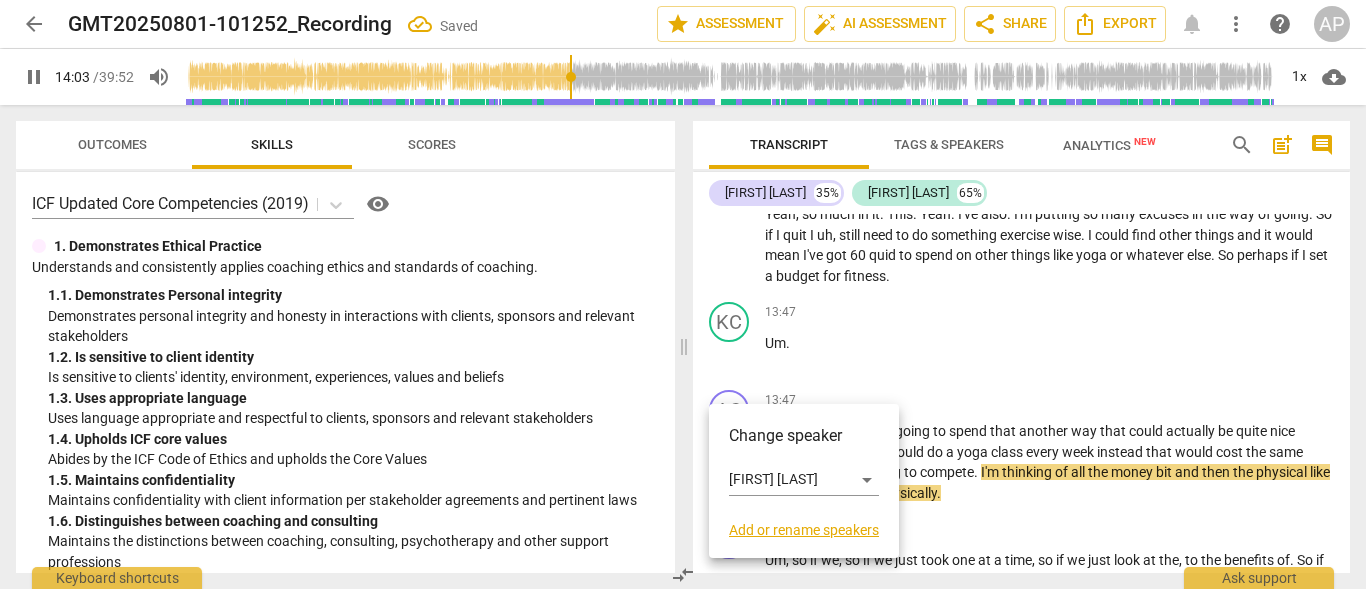 click at bounding box center [683, 294] 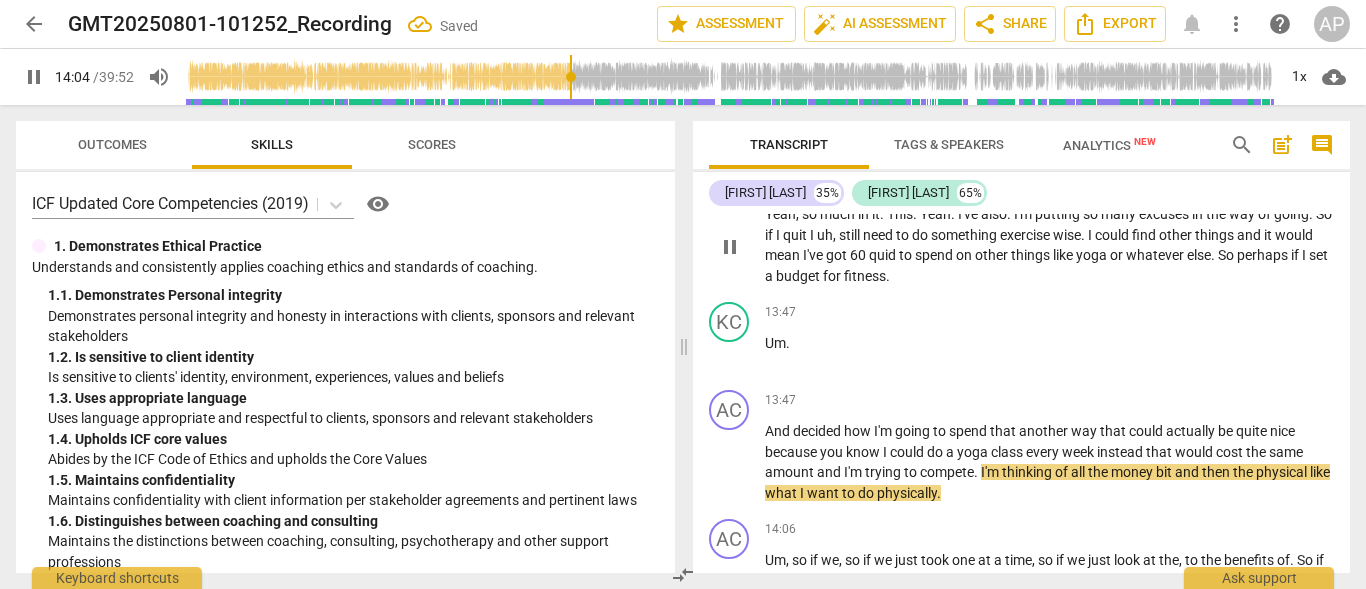 click on "AC" at bounding box center [729, 193] 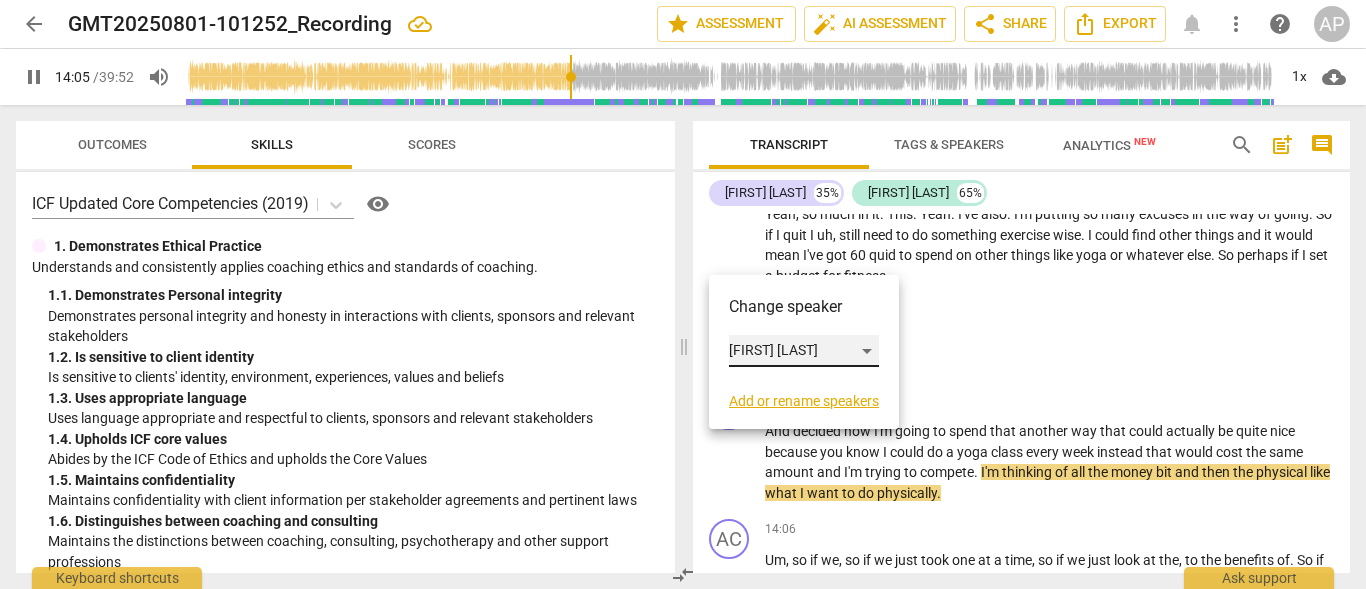 click on "[FIRST] Coach" at bounding box center (804, 351) 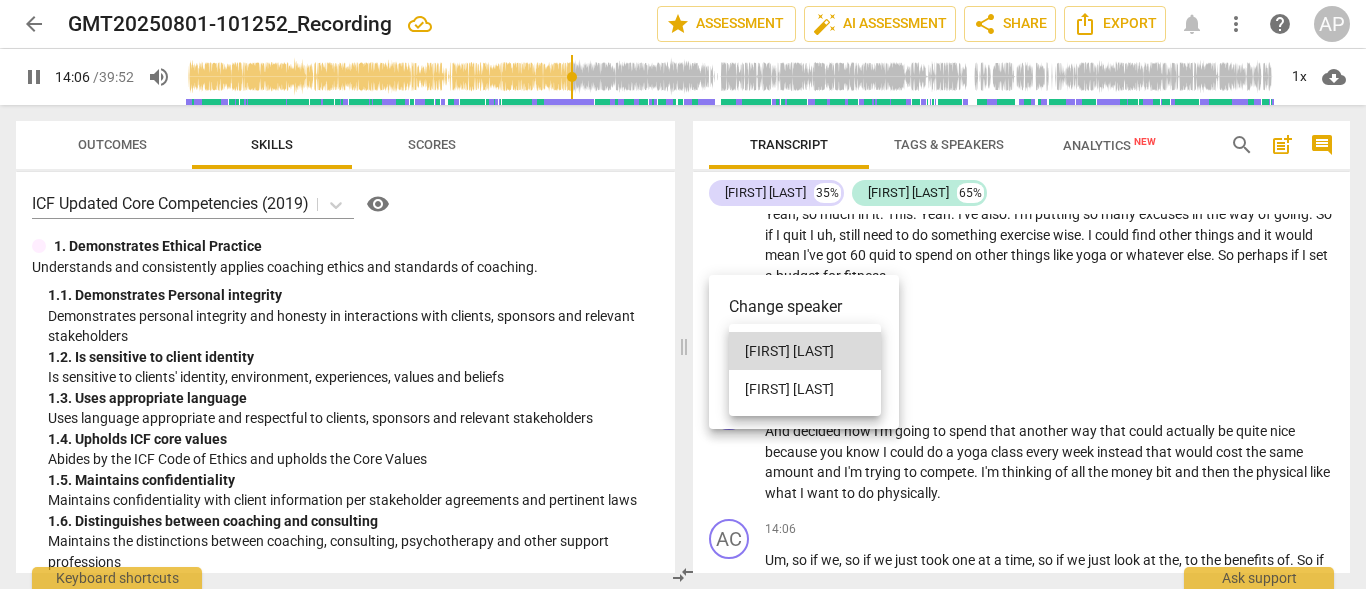 click on "[FIRST] [LAST]" at bounding box center (805, 389) 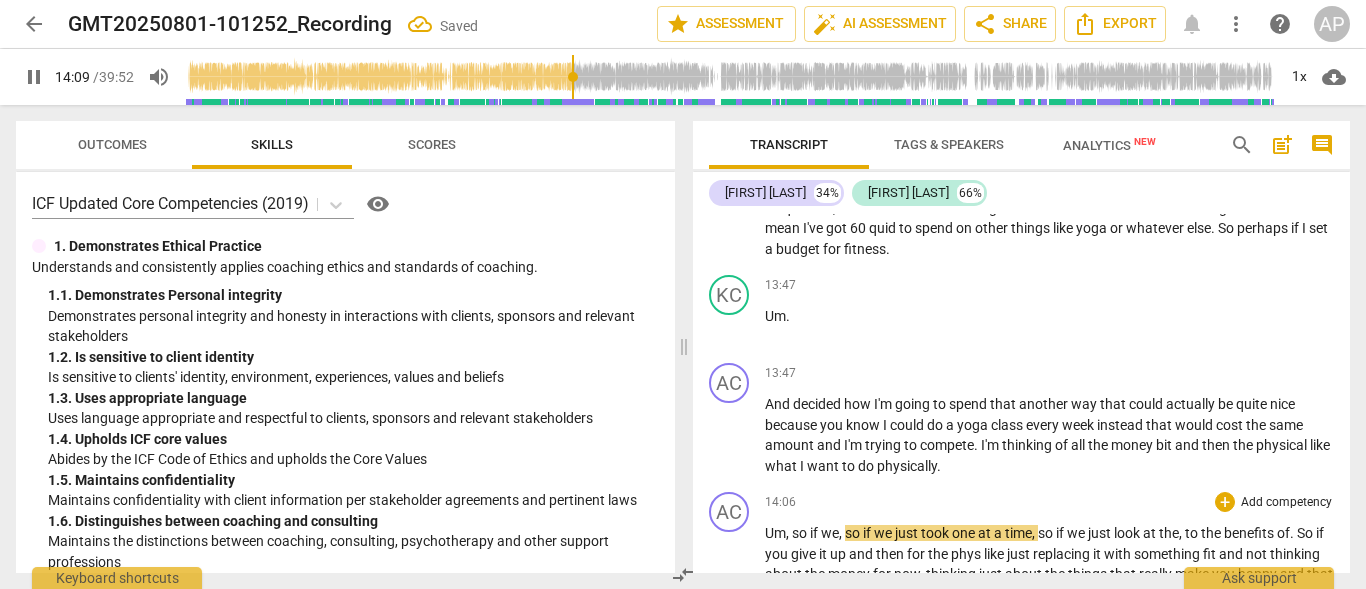 scroll, scrollTop: 8318, scrollLeft: 0, axis: vertical 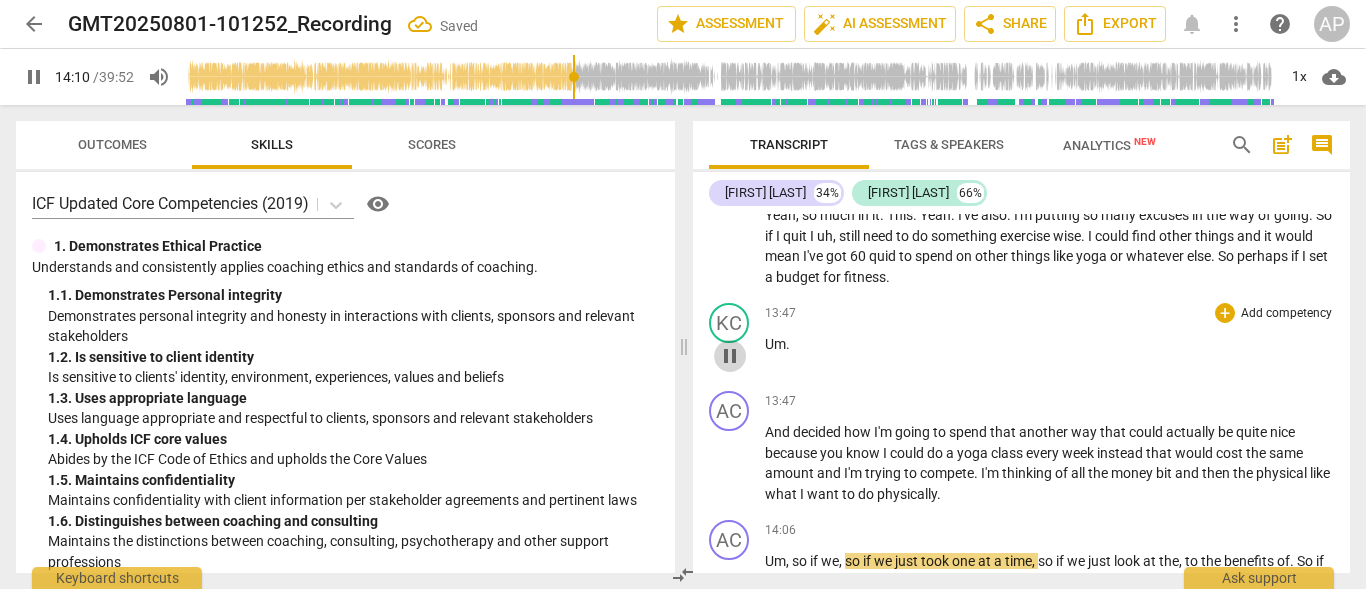 click on "pause" at bounding box center (730, 356) 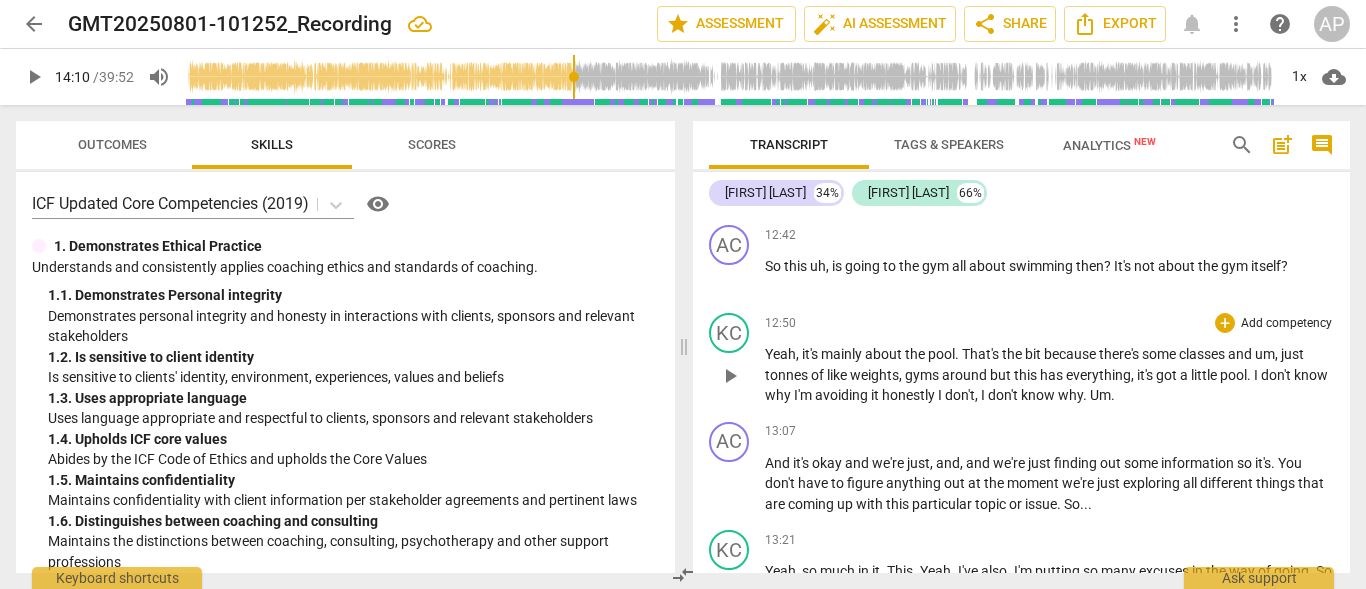scroll, scrollTop: 7918, scrollLeft: 0, axis: vertical 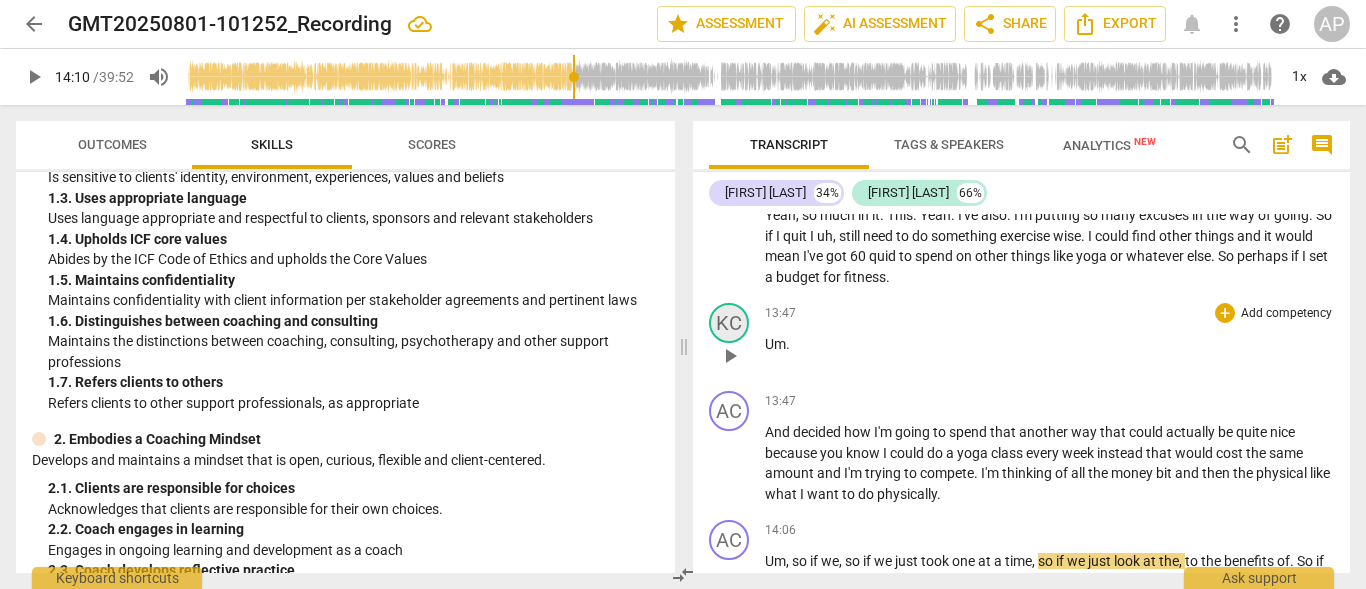 click on "KC" at bounding box center (729, 323) 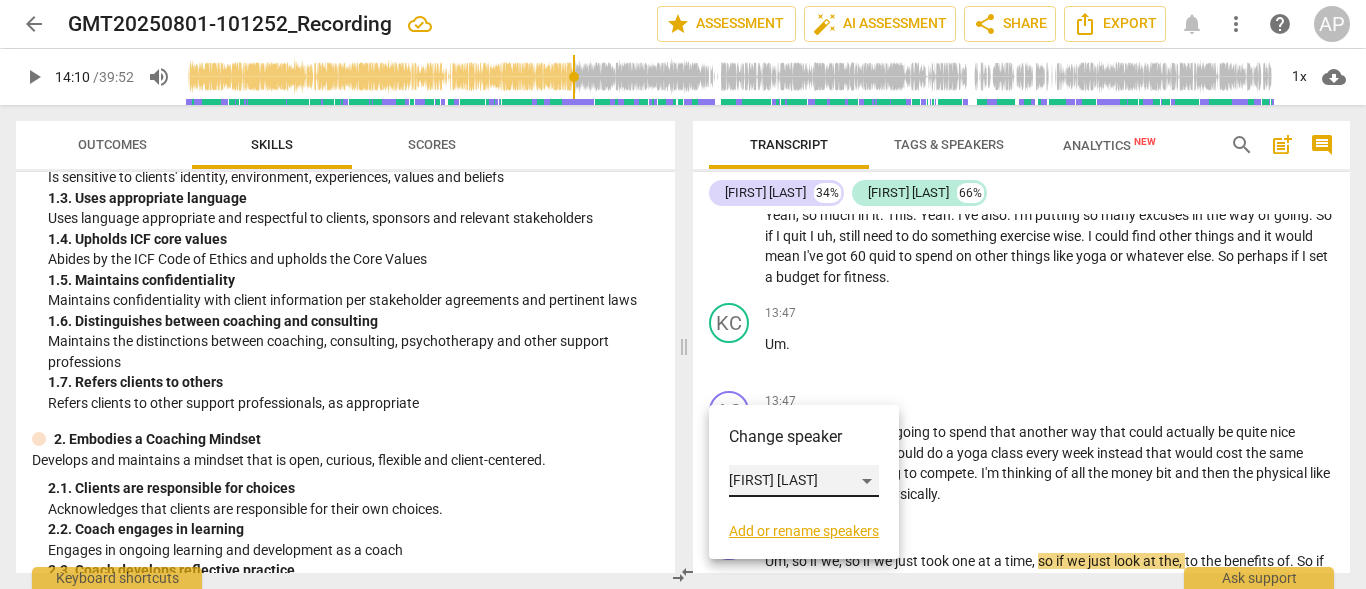 click on "[FIRST] [LAST]" at bounding box center (804, 481) 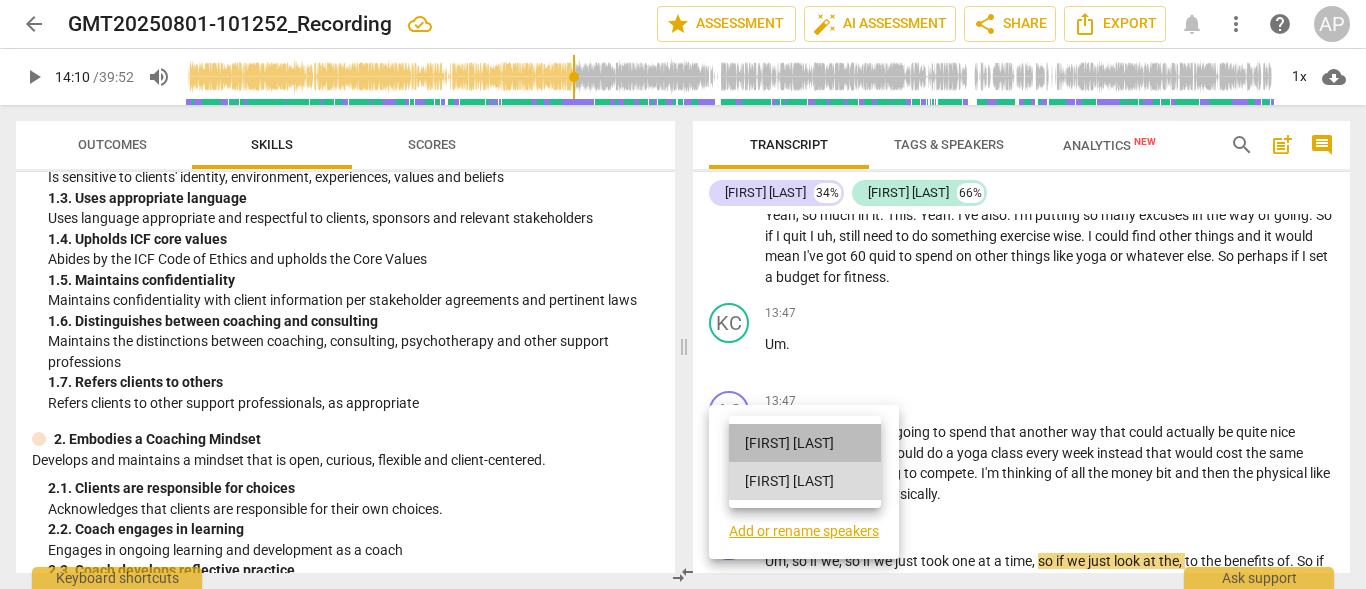 click on "[FIRST] Coach" at bounding box center (805, 443) 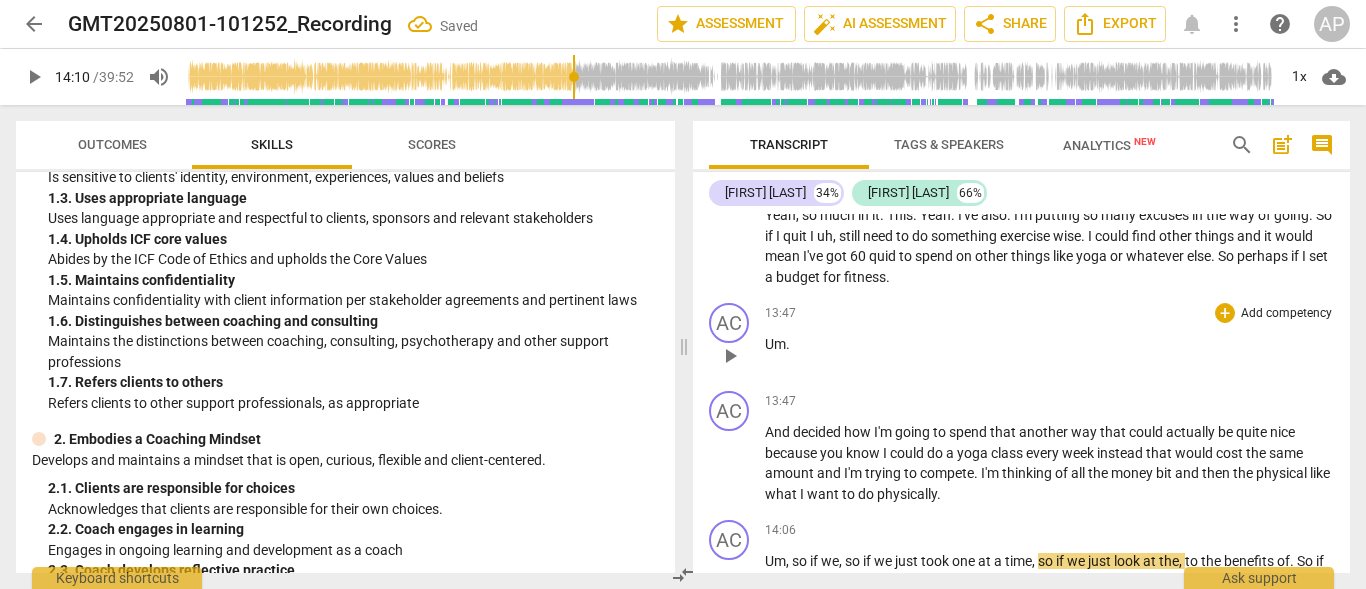 scroll, scrollTop: 8418, scrollLeft: 0, axis: vertical 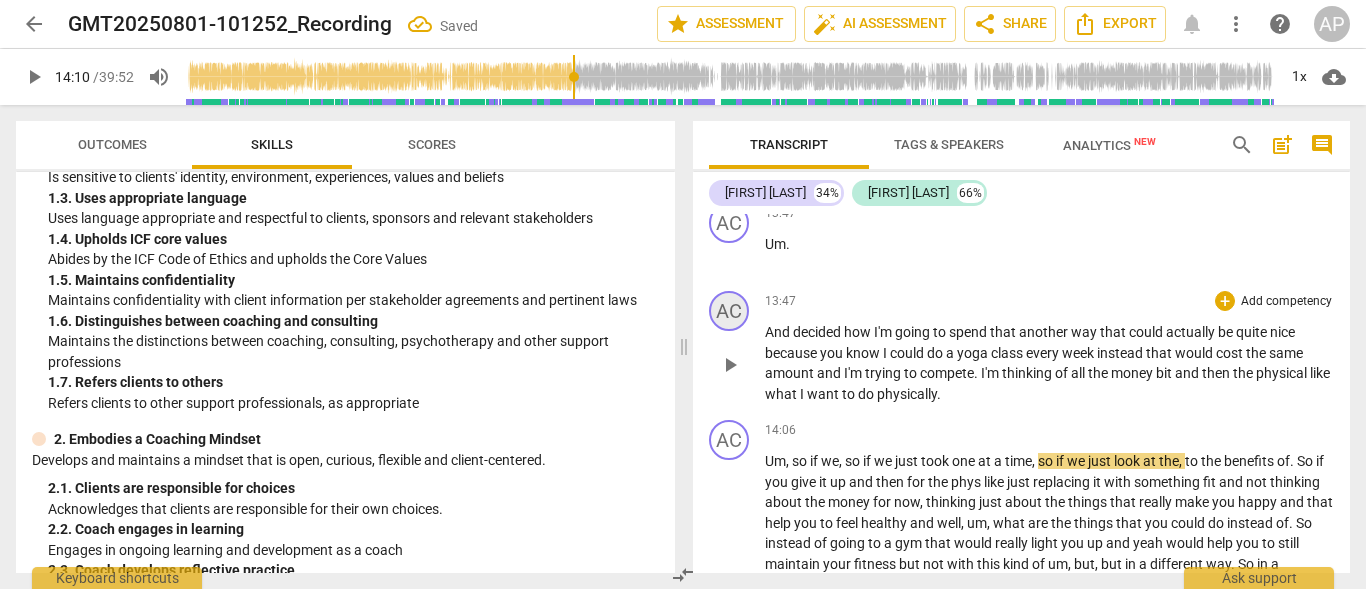click on "AC" at bounding box center (729, 311) 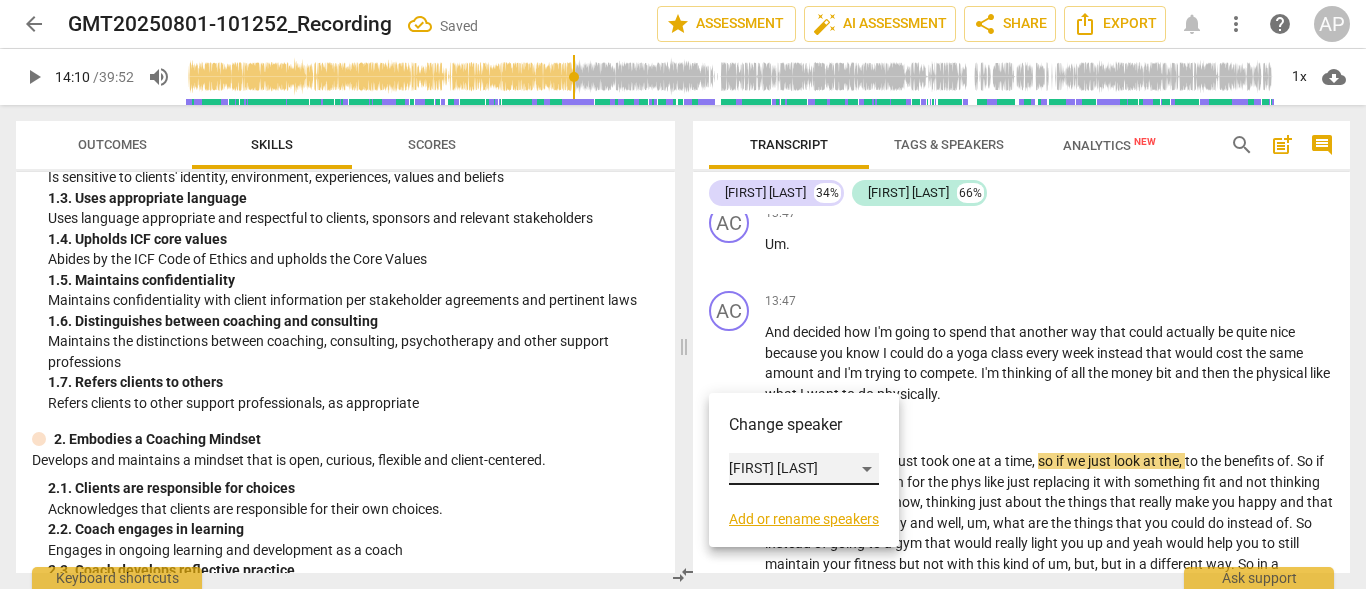 click on "[FIRST] Coach" at bounding box center [804, 469] 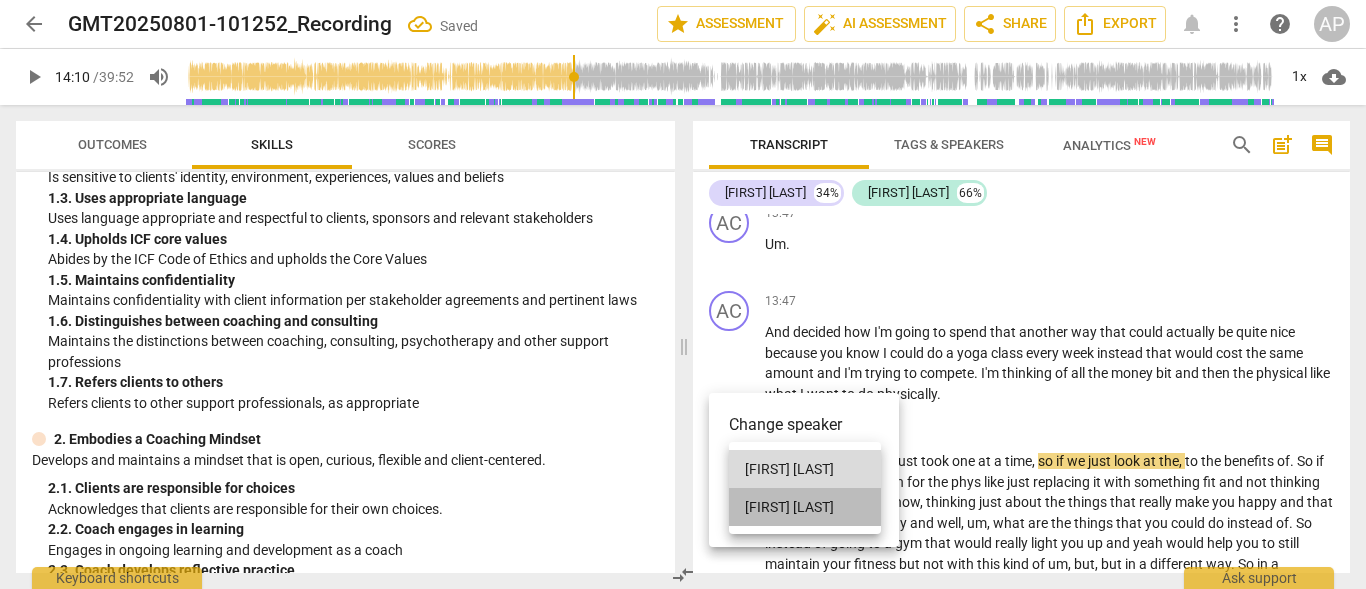 click on "[FIRST] [LAST]" at bounding box center [805, 507] 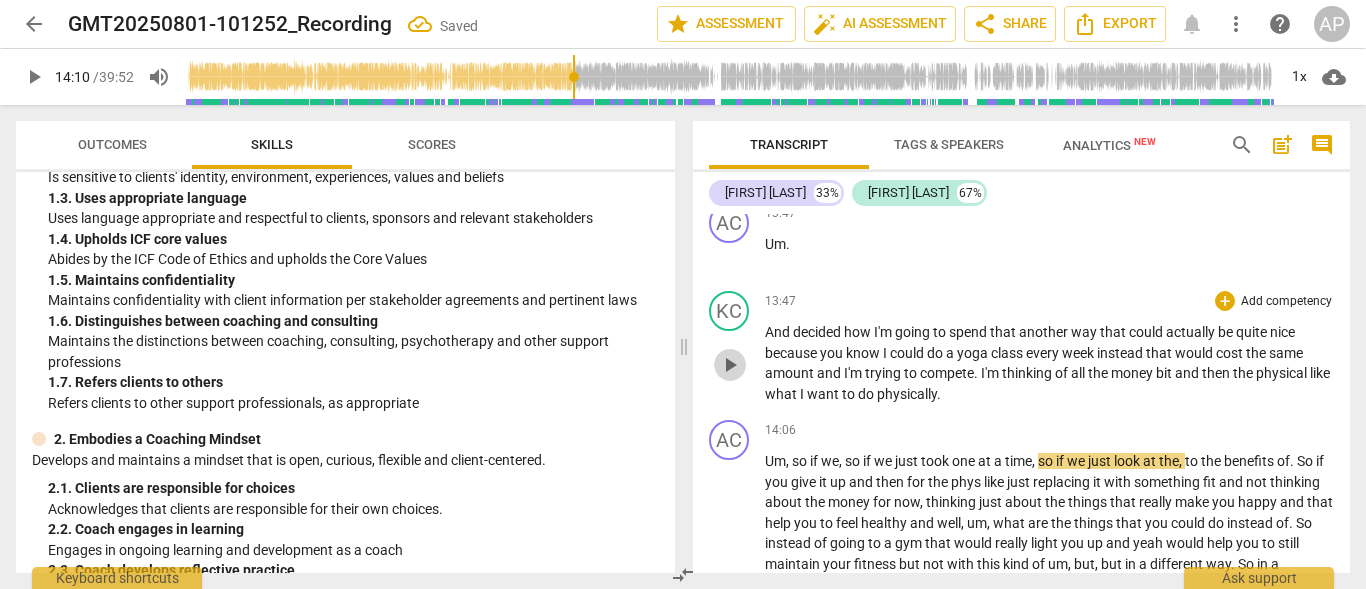 click on "play_arrow" at bounding box center [730, 365] 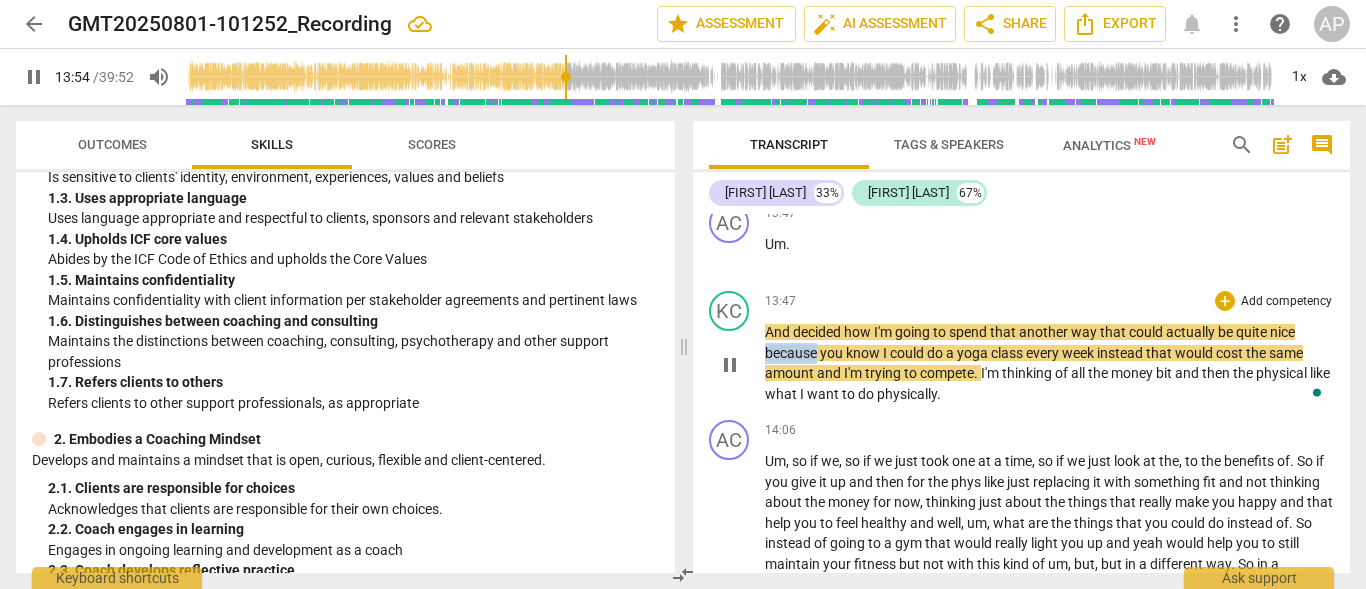 drag, startPoint x: 816, startPoint y: 413, endPoint x: 752, endPoint y: 413, distance: 64 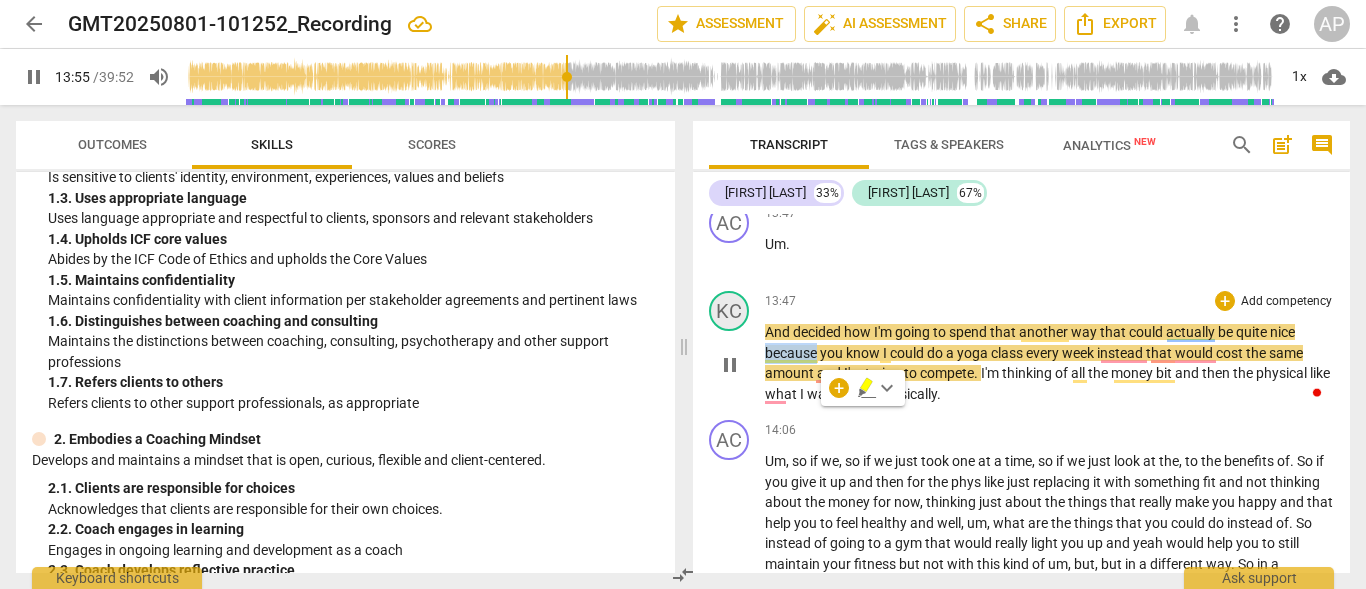 type on "835" 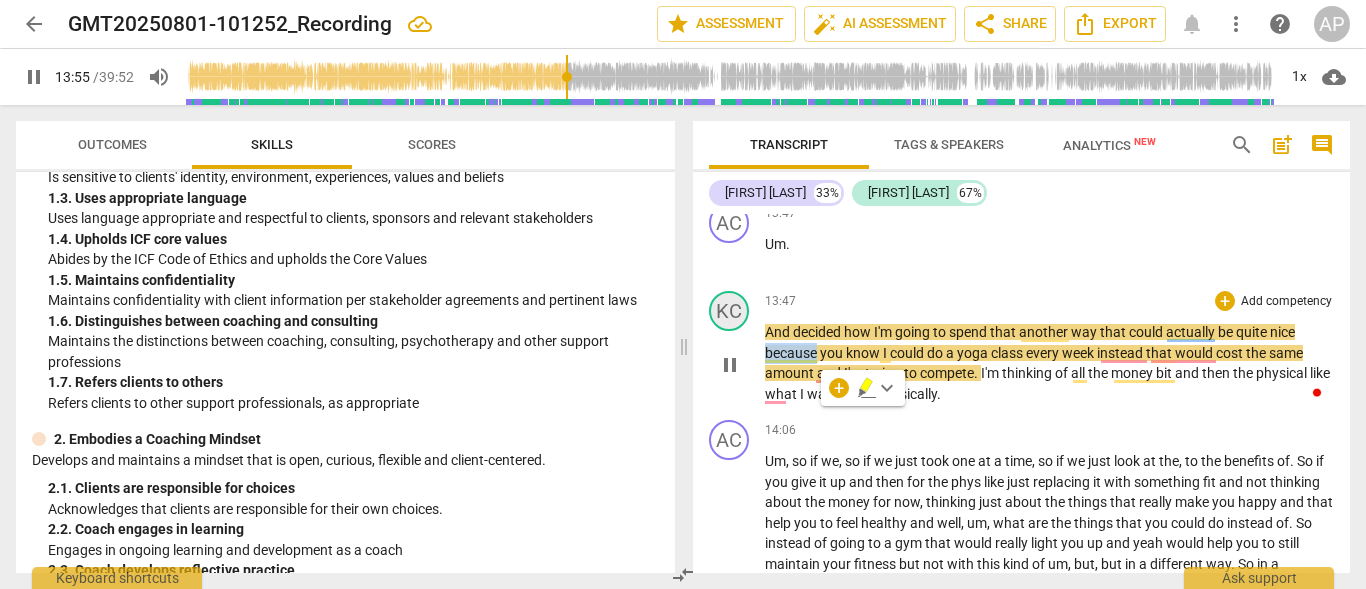 type 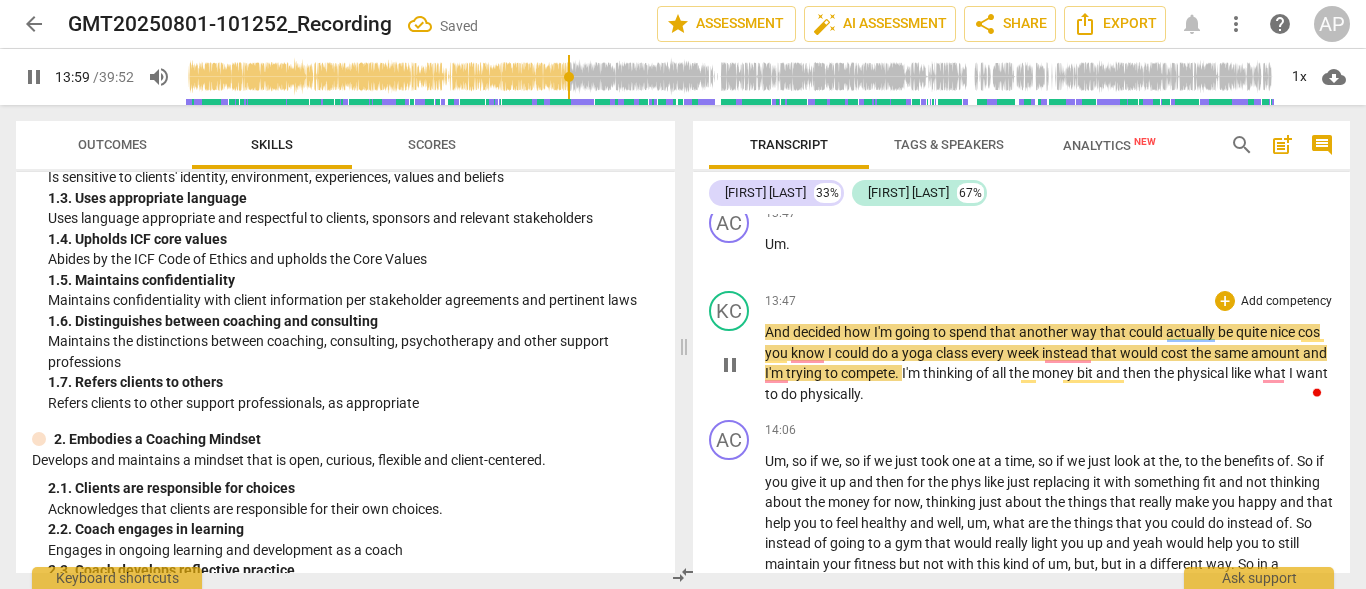 click on "way" at bounding box center [1085, 332] 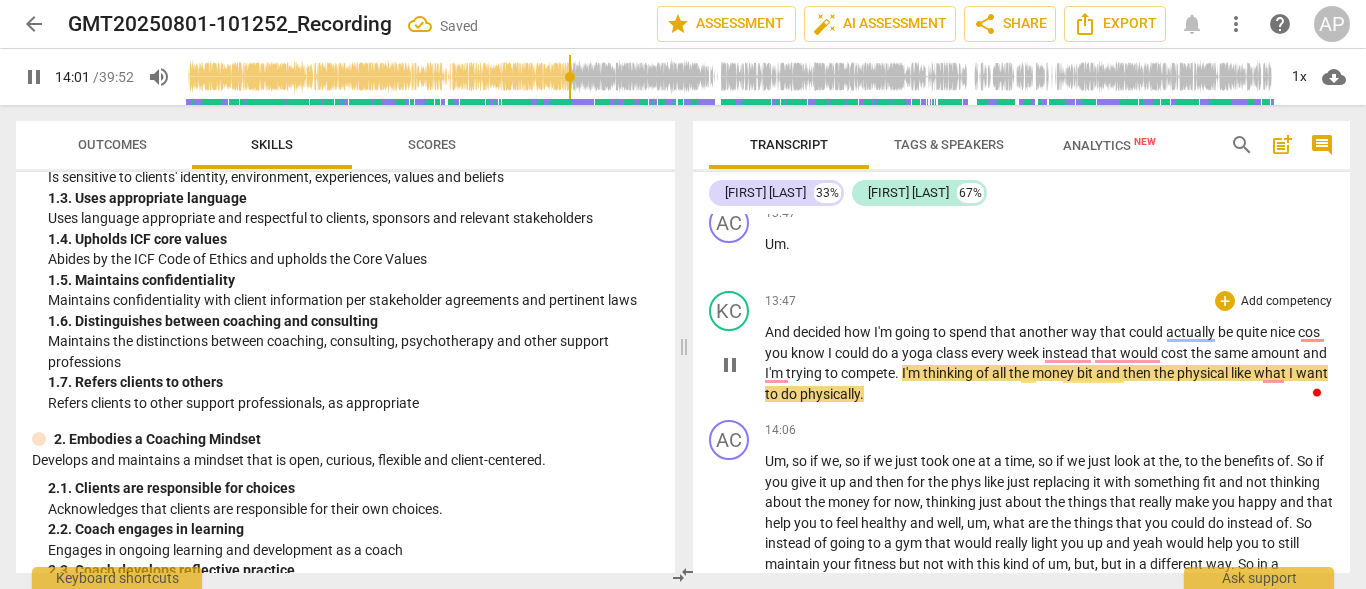 click on "spend" at bounding box center (969, 332) 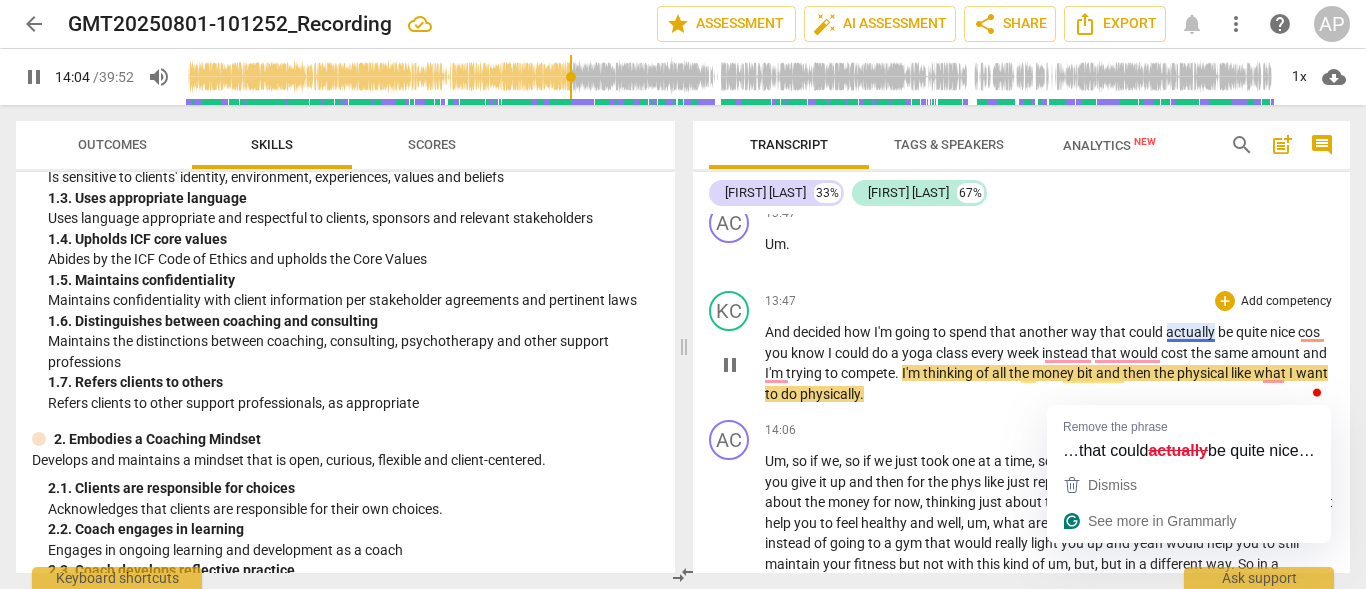 click on "that" at bounding box center (1114, 332) 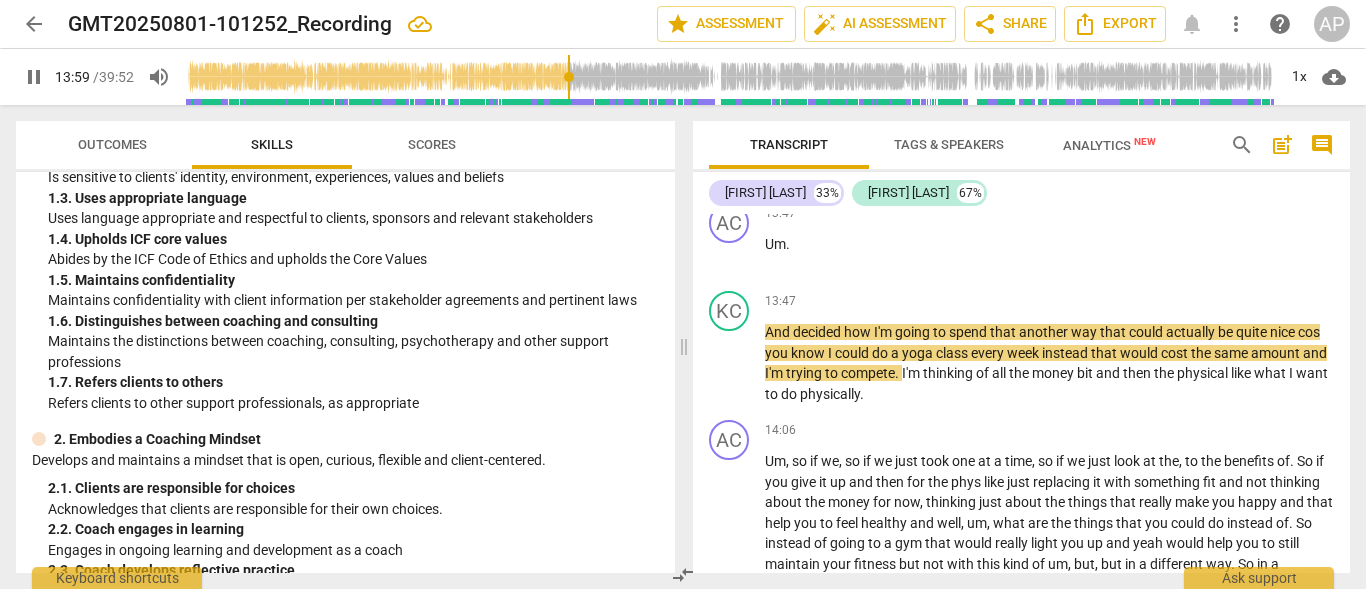 click at bounding box center [730, 77] 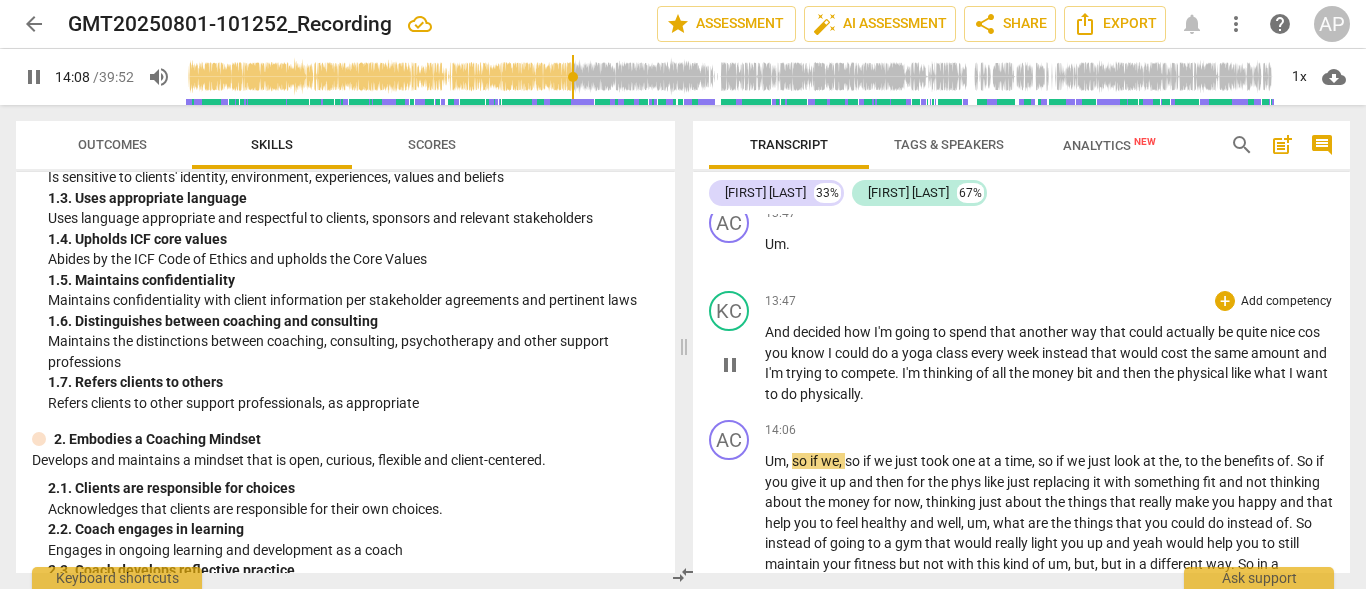 click on "And   decided   how   I'm   going   to   spend   that   another   way   that   could   actually   be   quite   nice   cos   you   know   I   could   do   a   yoga   class   every   week   instead   that   would   cost   the   same   amount   and   I'm   trying   to   compete .   I'm   thinking   of   all   the   money   bit   and   then   the   physical   like   what   I   want   to   do   physically ." at bounding box center [1049, 363] 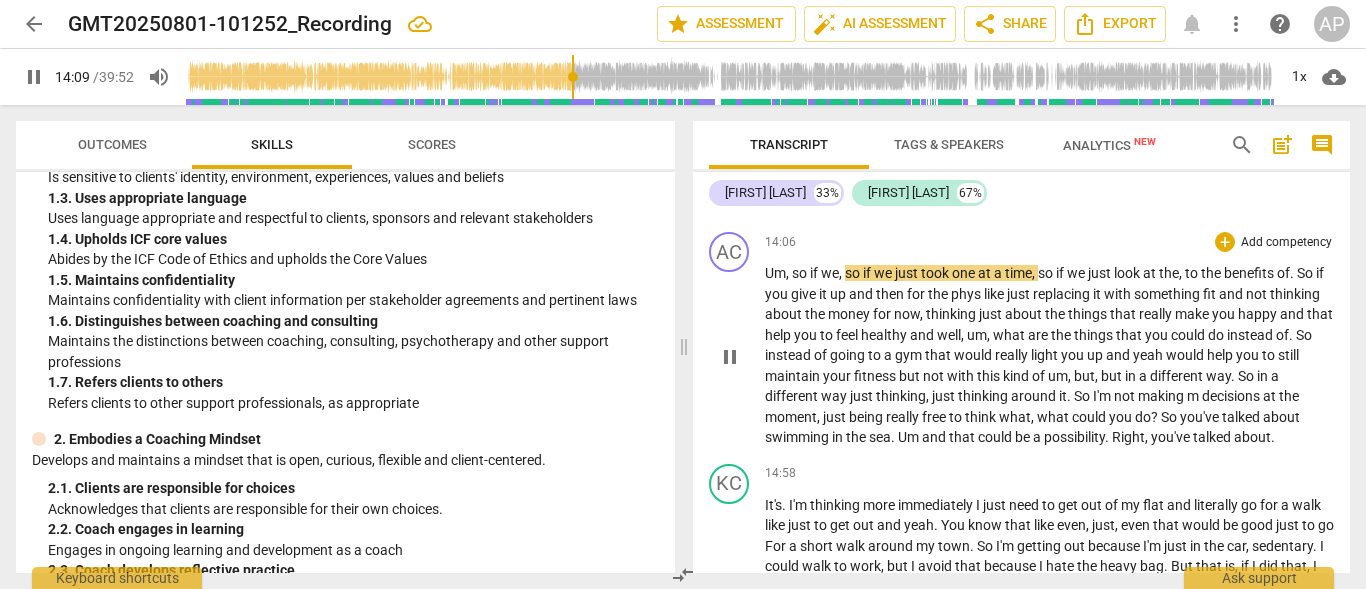scroll, scrollTop: 8618, scrollLeft: 0, axis: vertical 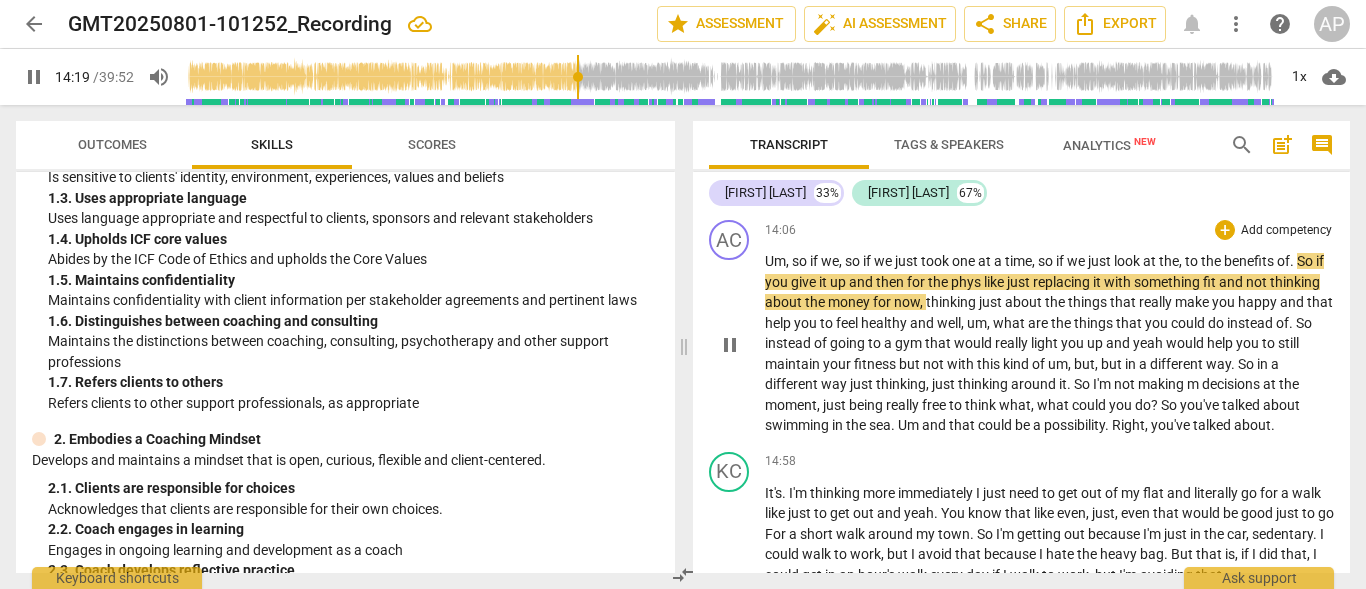 click on "phys" at bounding box center [967, 282] 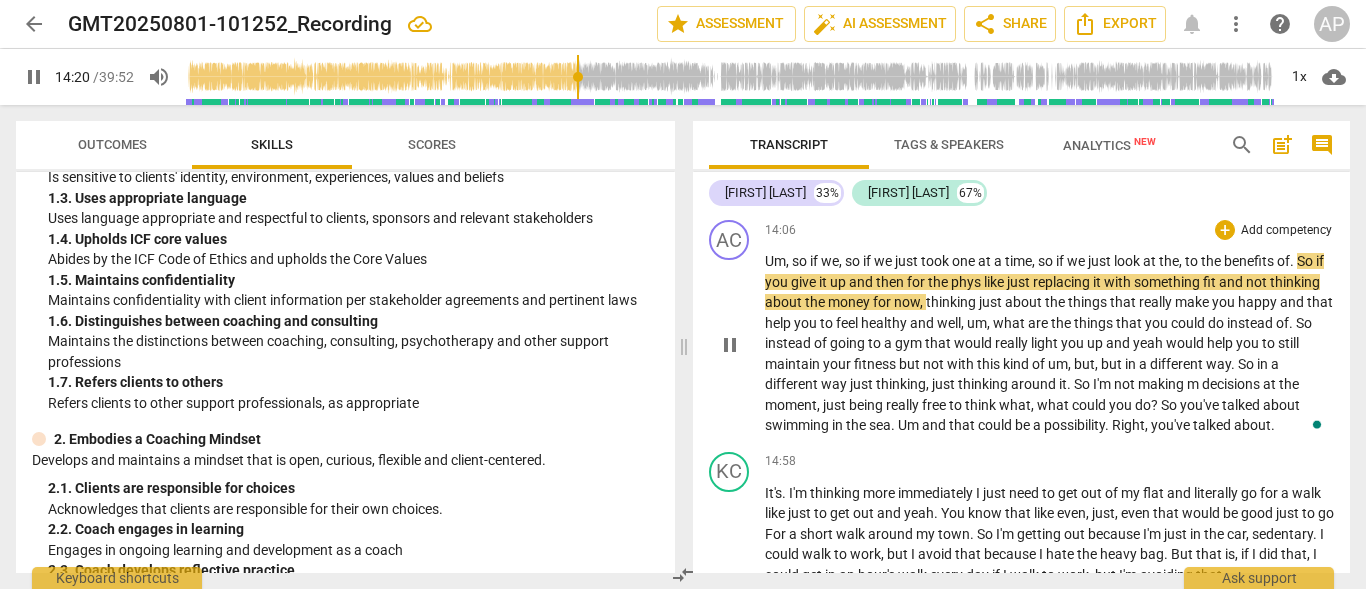 type on "861" 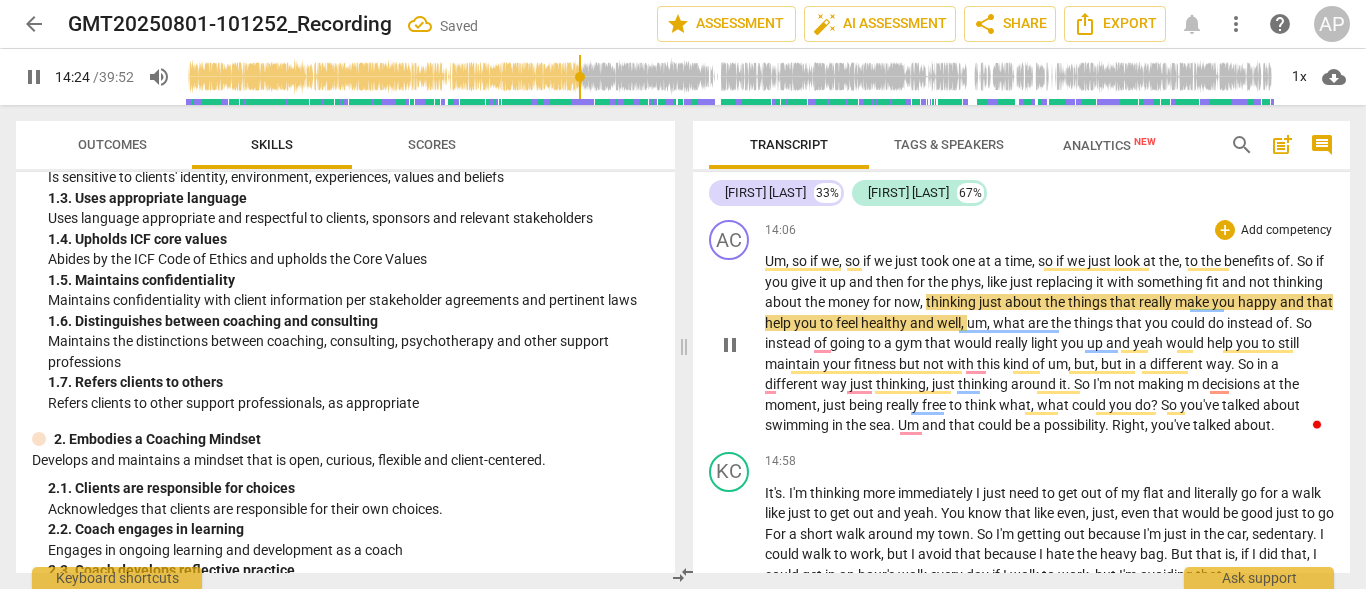 click on "fit" at bounding box center (1214, 282) 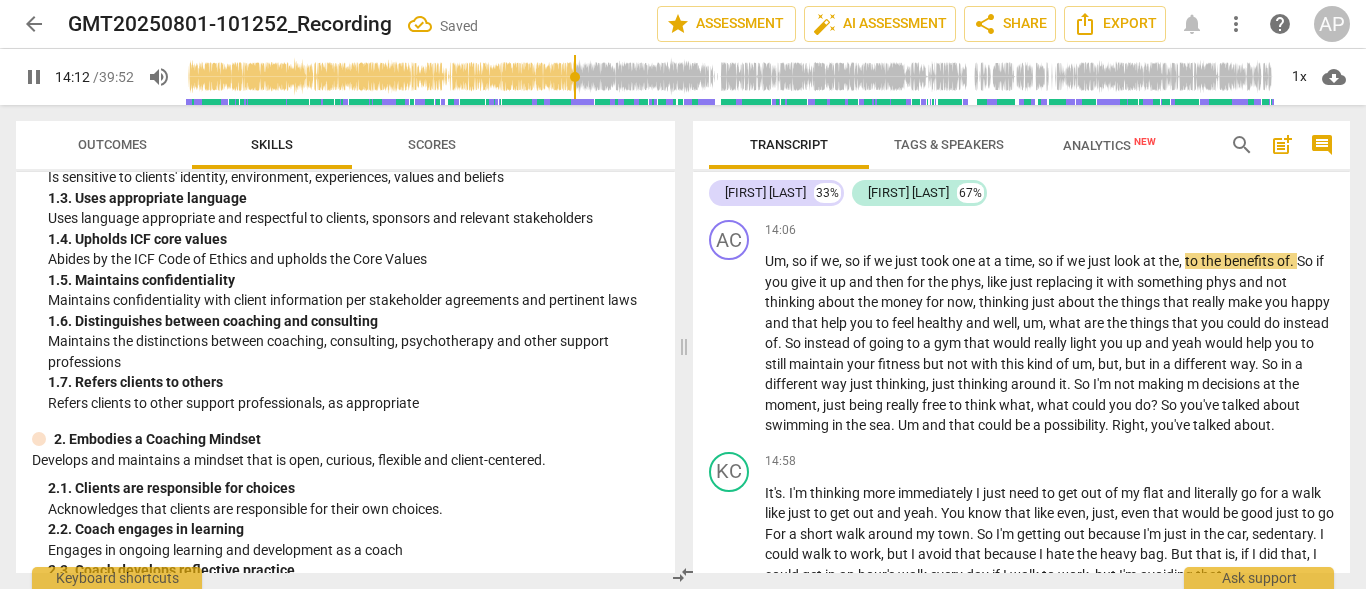 click at bounding box center [730, 77] 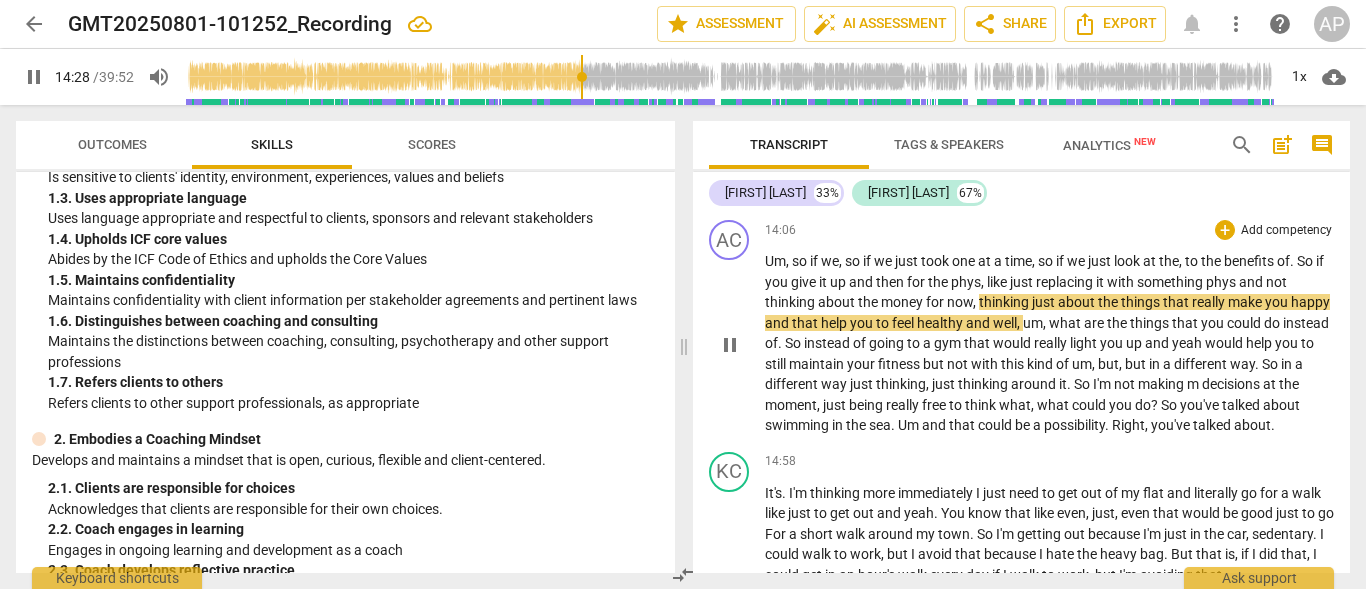 click on "pause" at bounding box center (730, 345) 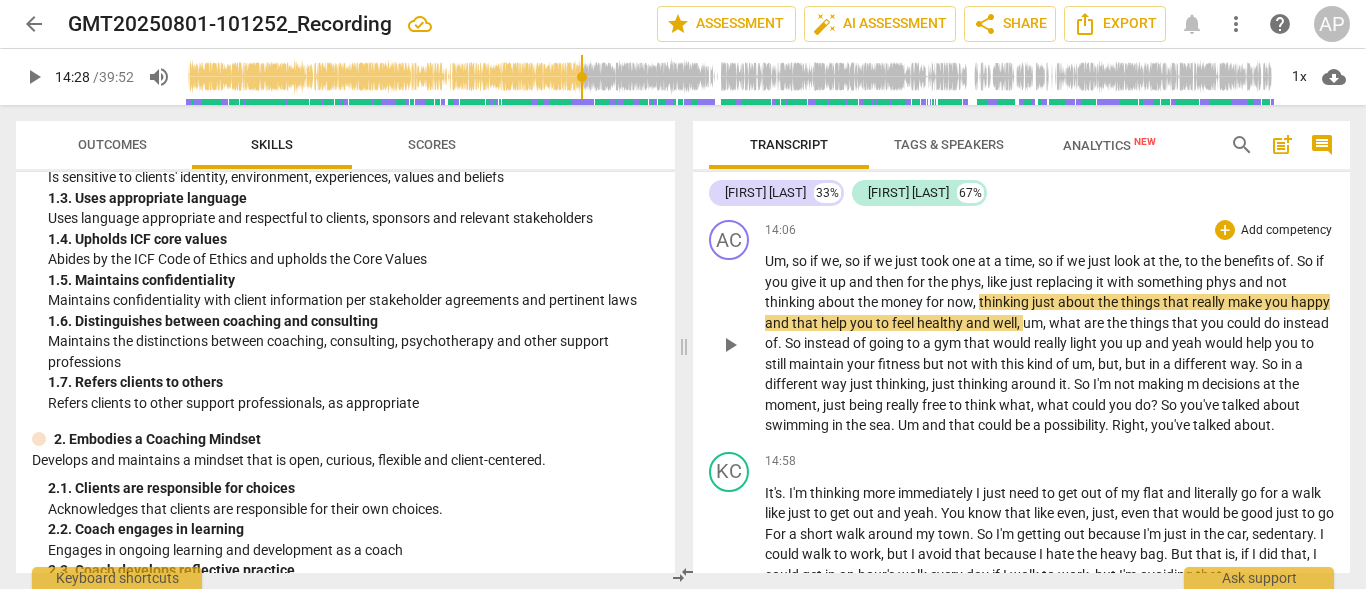 type on "869" 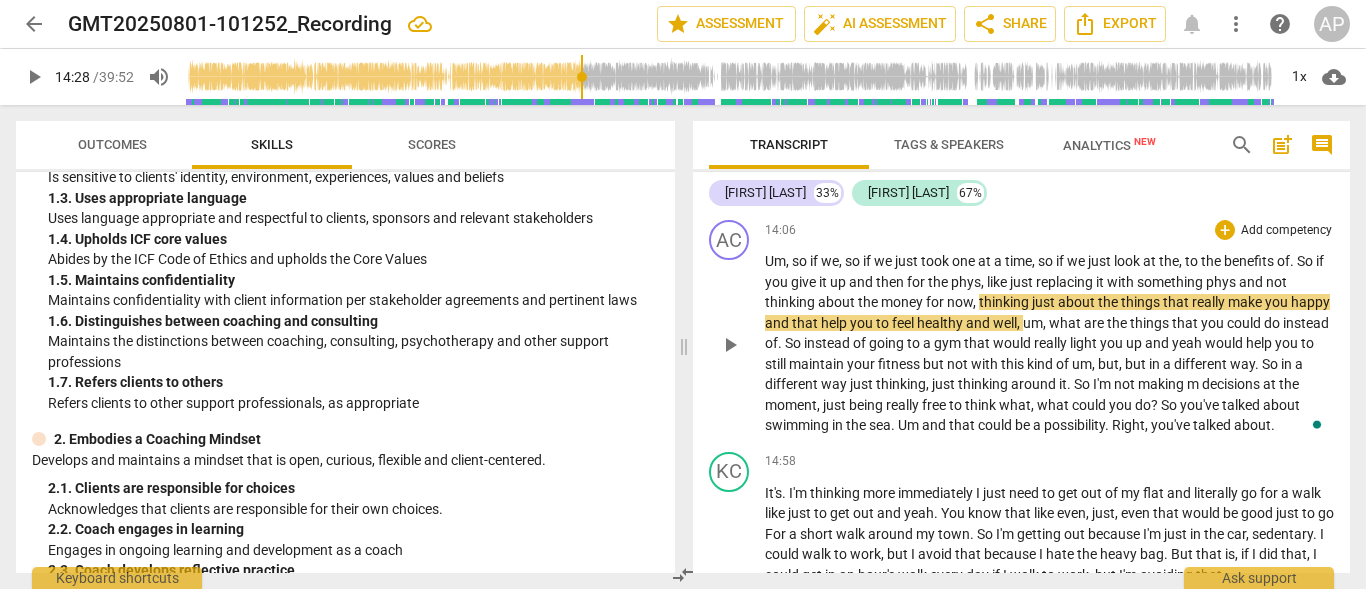 click on "happy" at bounding box center (1310, 302) 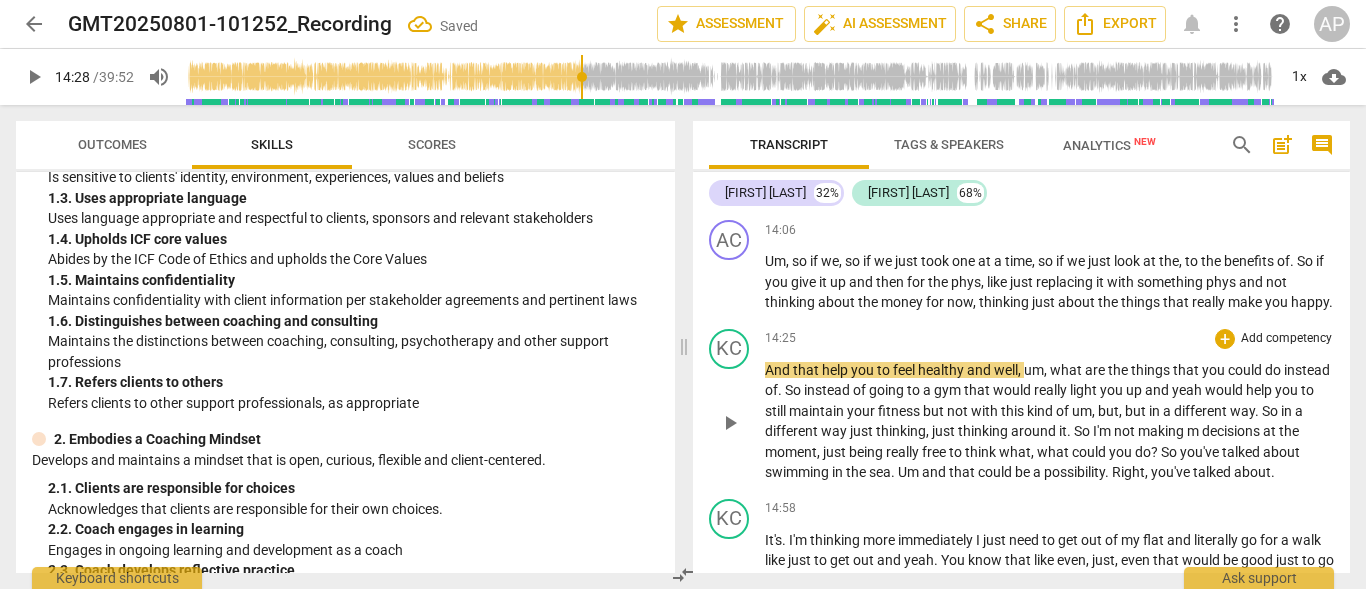 click on "And" at bounding box center (779, 370) 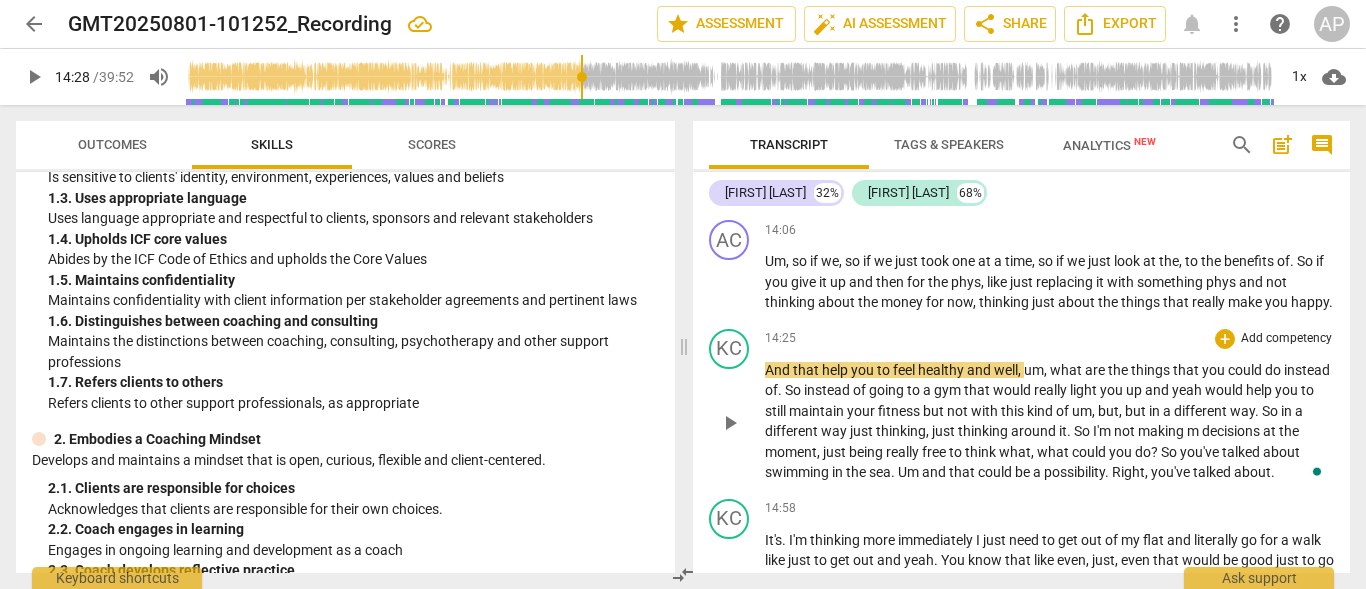 type 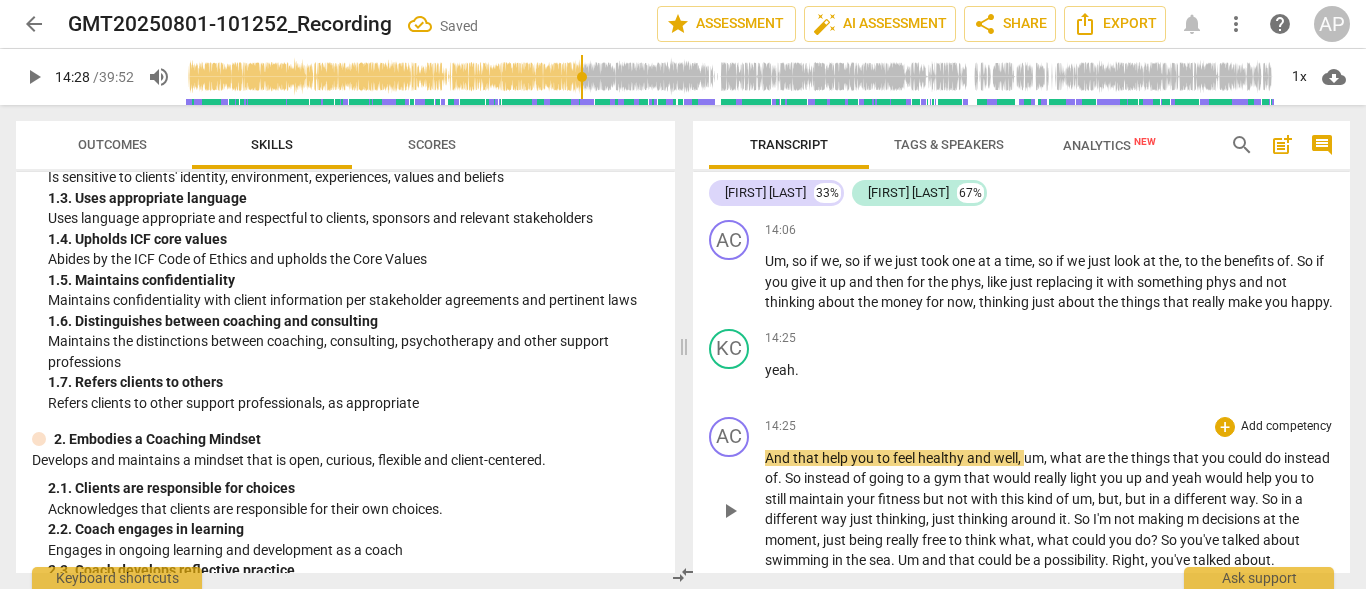scroll, scrollTop: 8718, scrollLeft: 0, axis: vertical 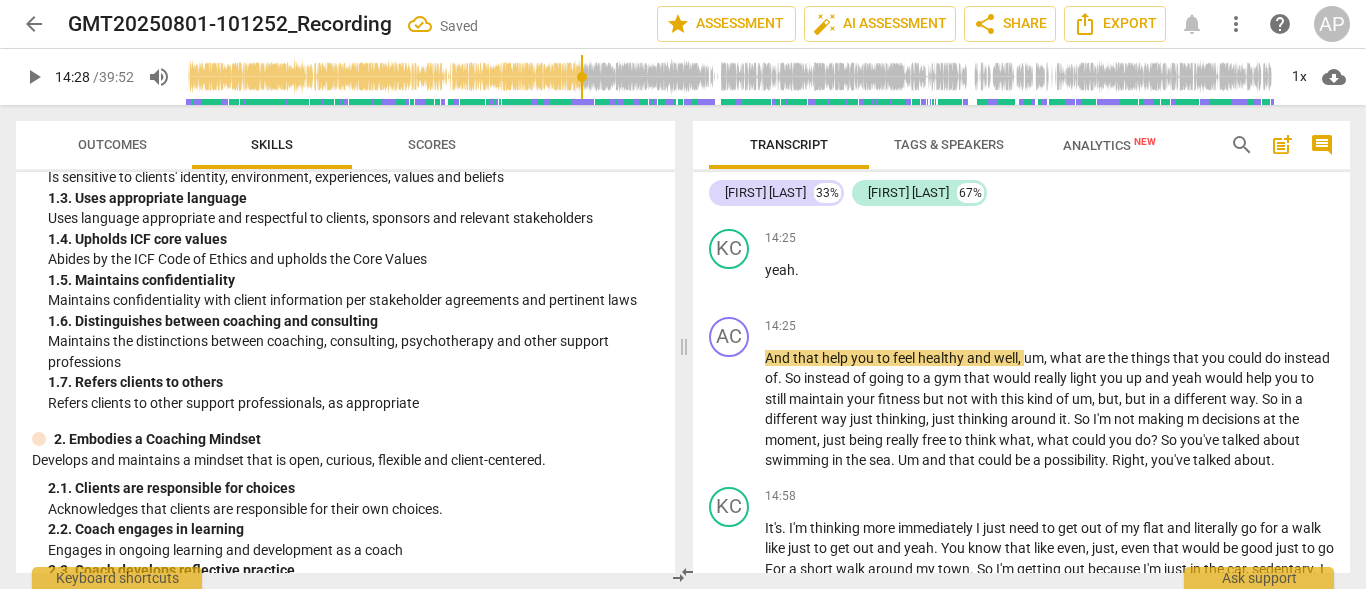 click on "Um ,   so   if   we ,   so   if   we   just   took   one   at   a   time ,   so   if   we   just   look   at   the ,   to   the   benefits   of .   So   if   you   give   it   up   and   then   for   the   phys ,   like   just   replacing   it   with   something   phys   and   not   thinking   about   the   money   for   now ,   thinking   just   about   the   things   that   really   make   you   happy ." at bounding box center (1049, 182) 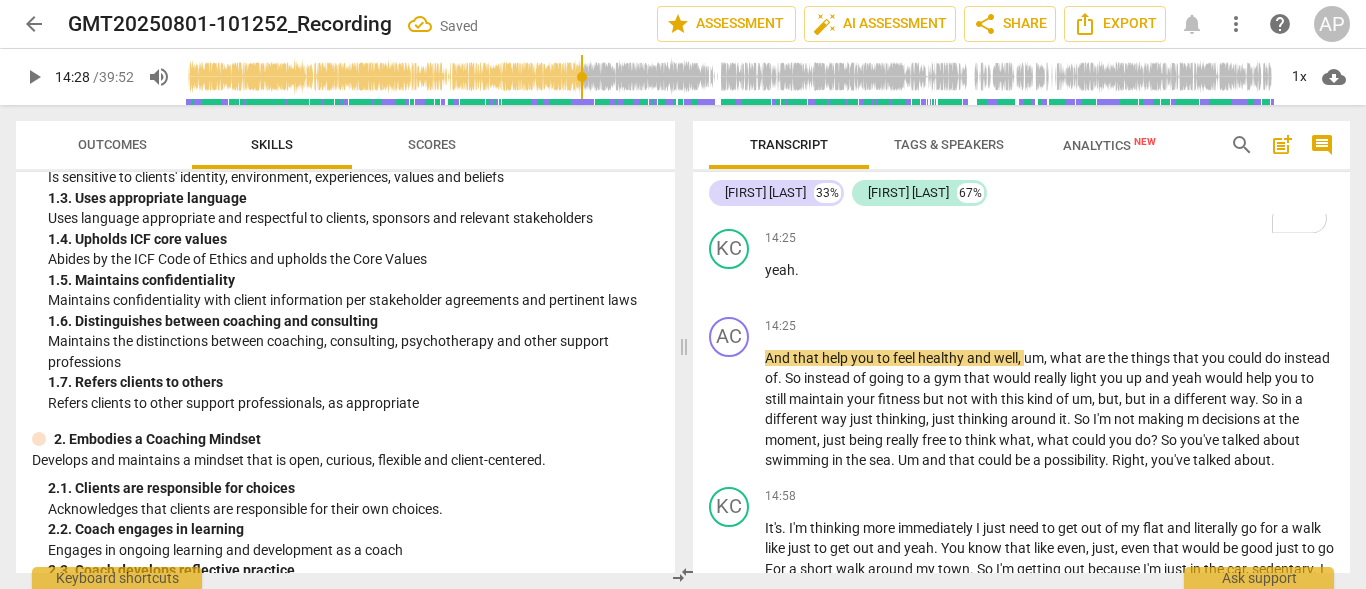 type 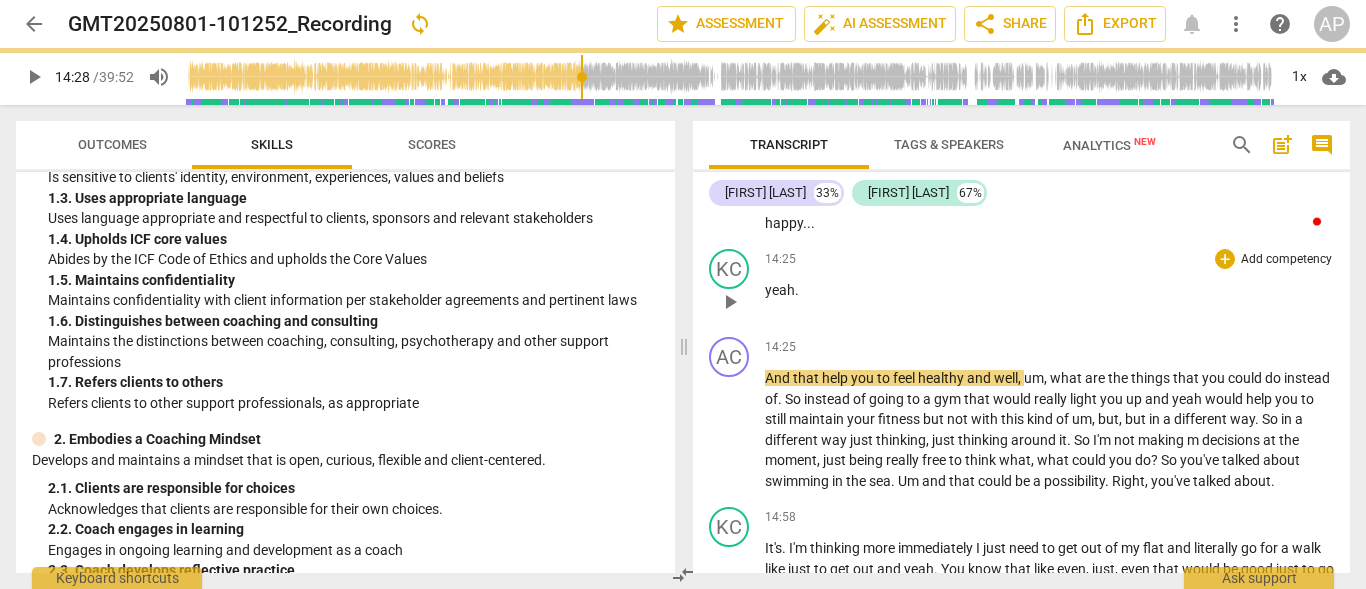click on "yeah" at bounding box center (780, 290) 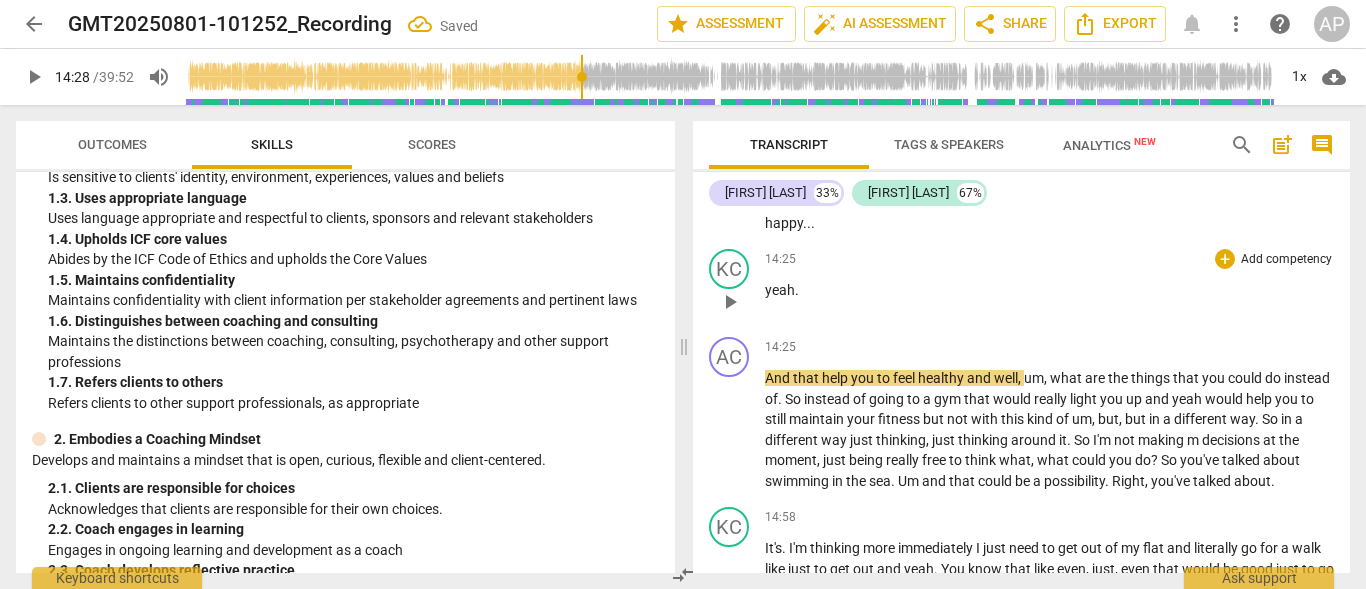 type 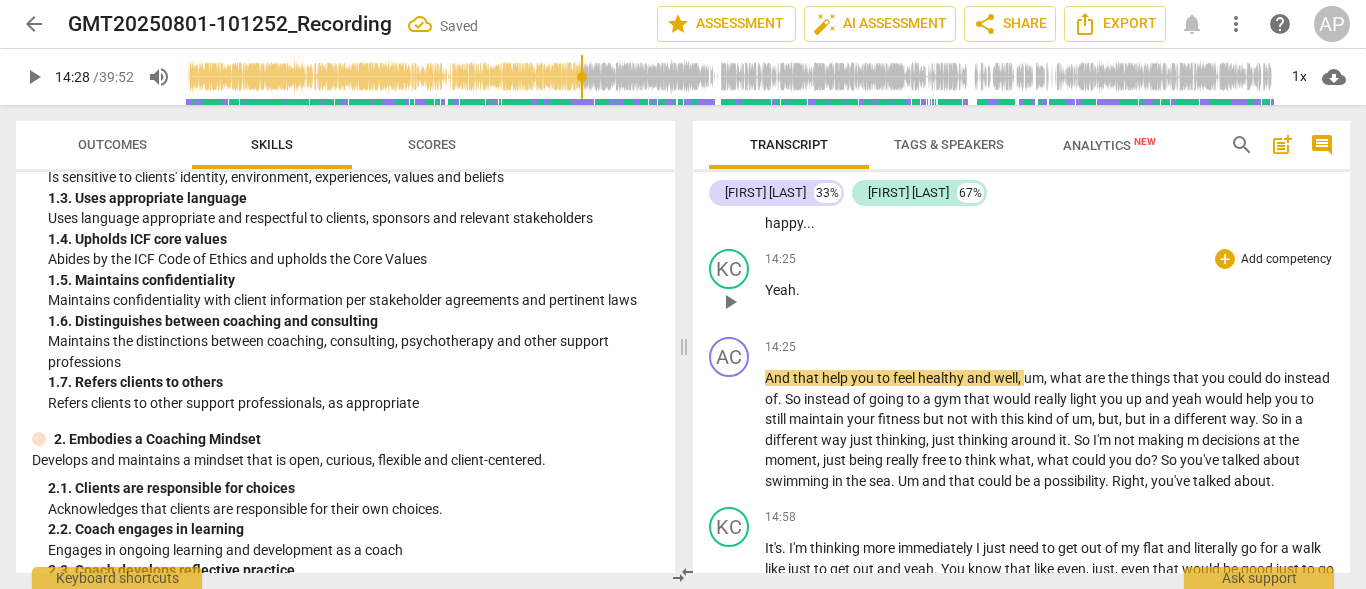 click on "play_arrow" at bounding box center [730, 302] 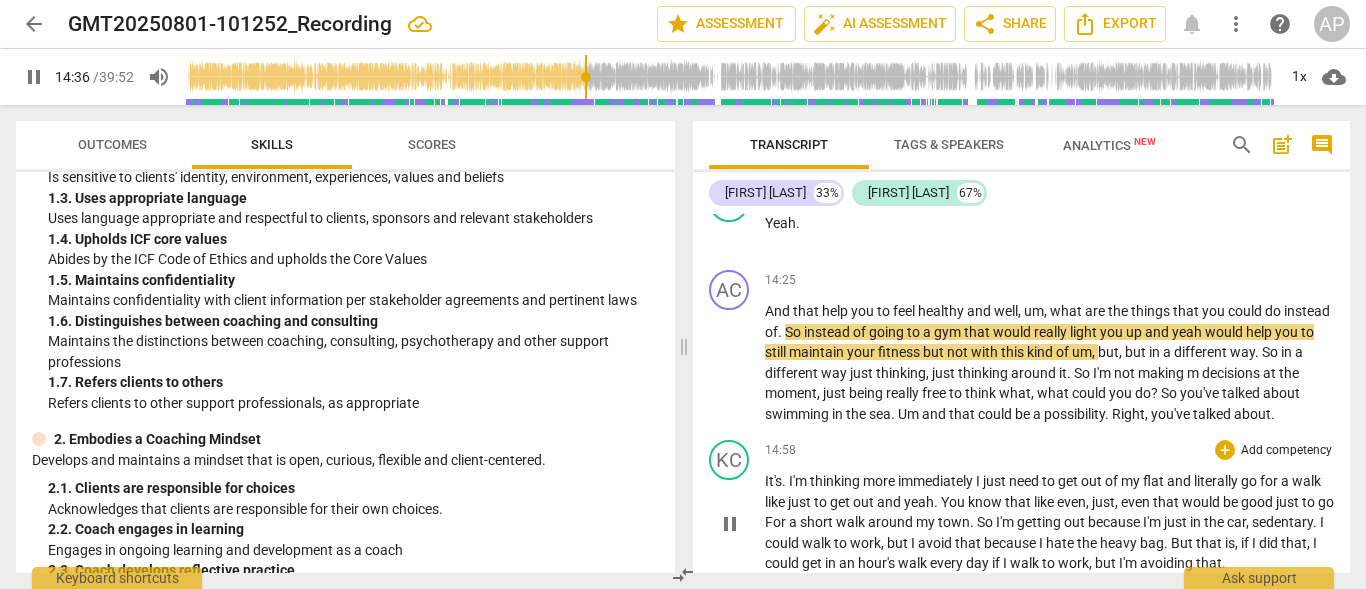 scroll, scrollTop: 8818, scrollLeft: 0, axis: vertical 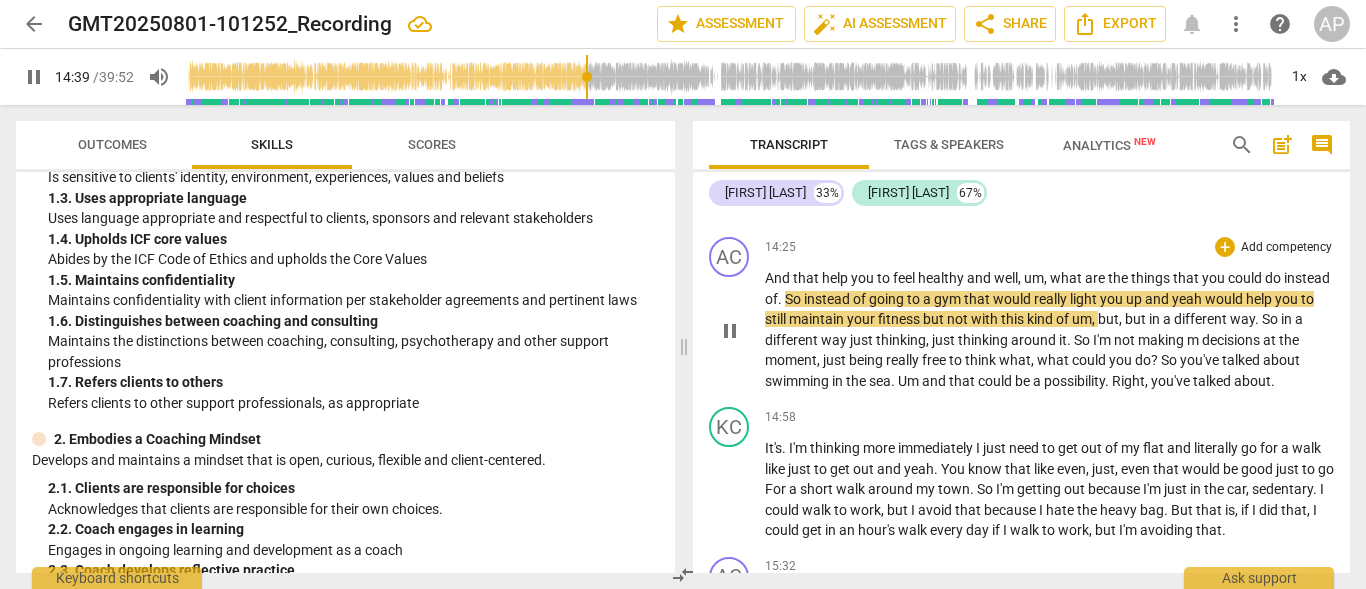 click on "and" at bounding box center [1158, 299] 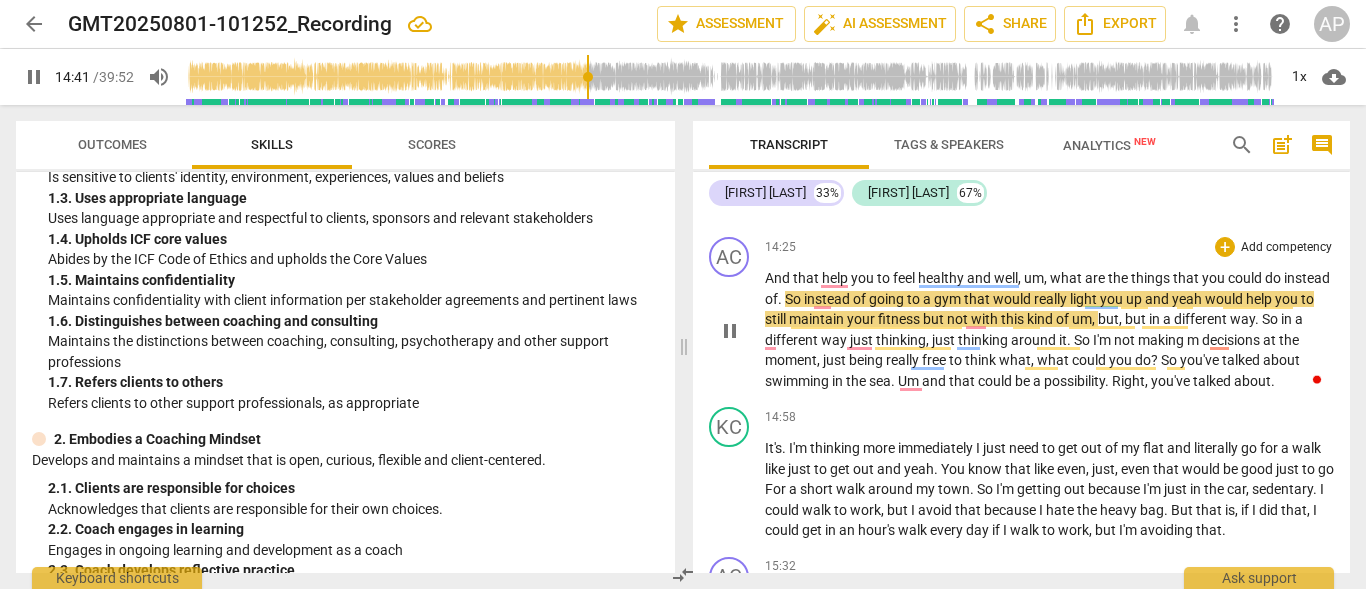 click on "yeah" at bounding box center (1188, 299) 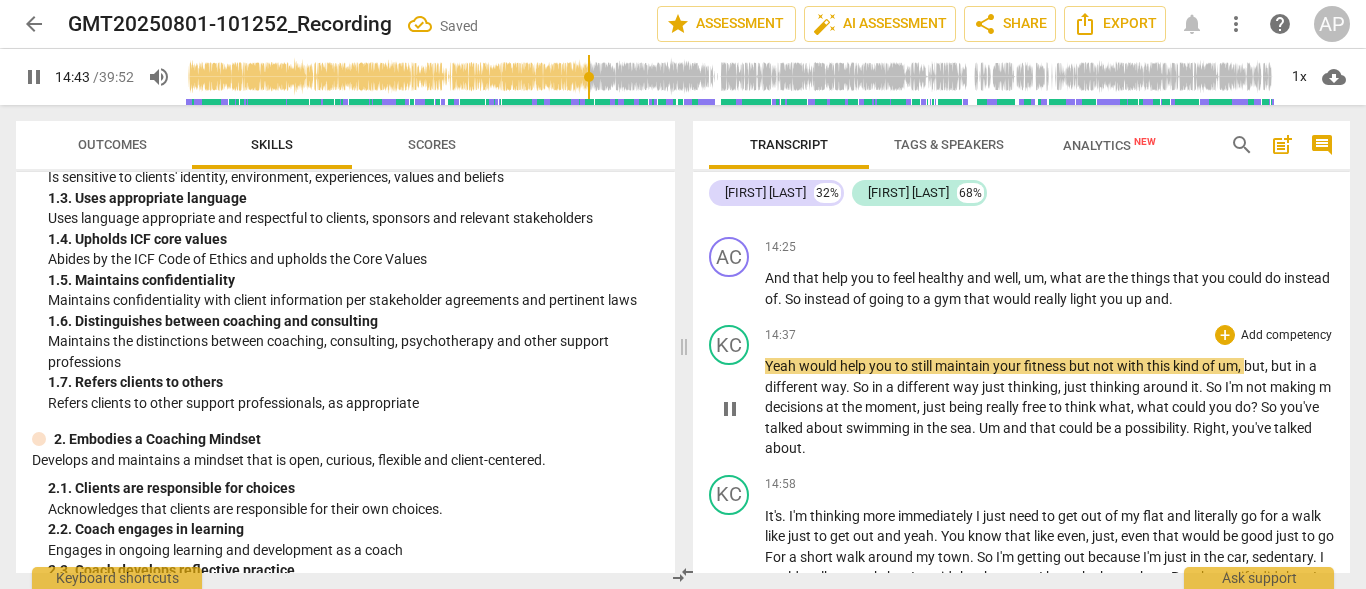 type on "884" 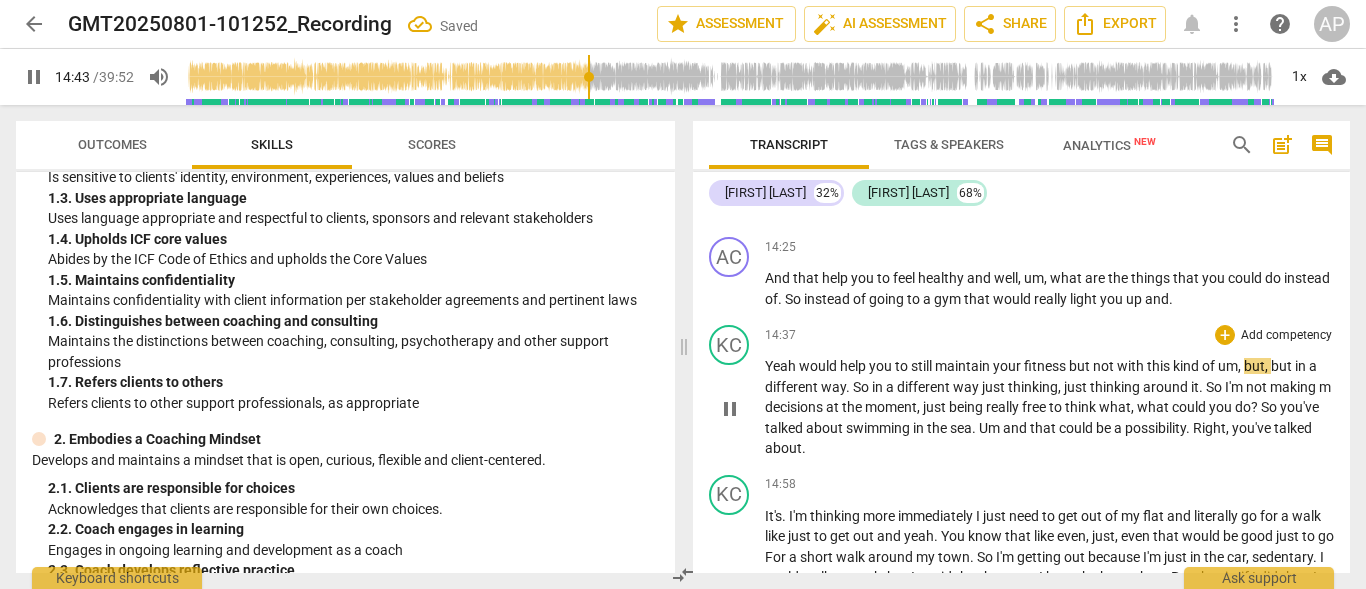 click on "would" at bounding box center (819, 366) 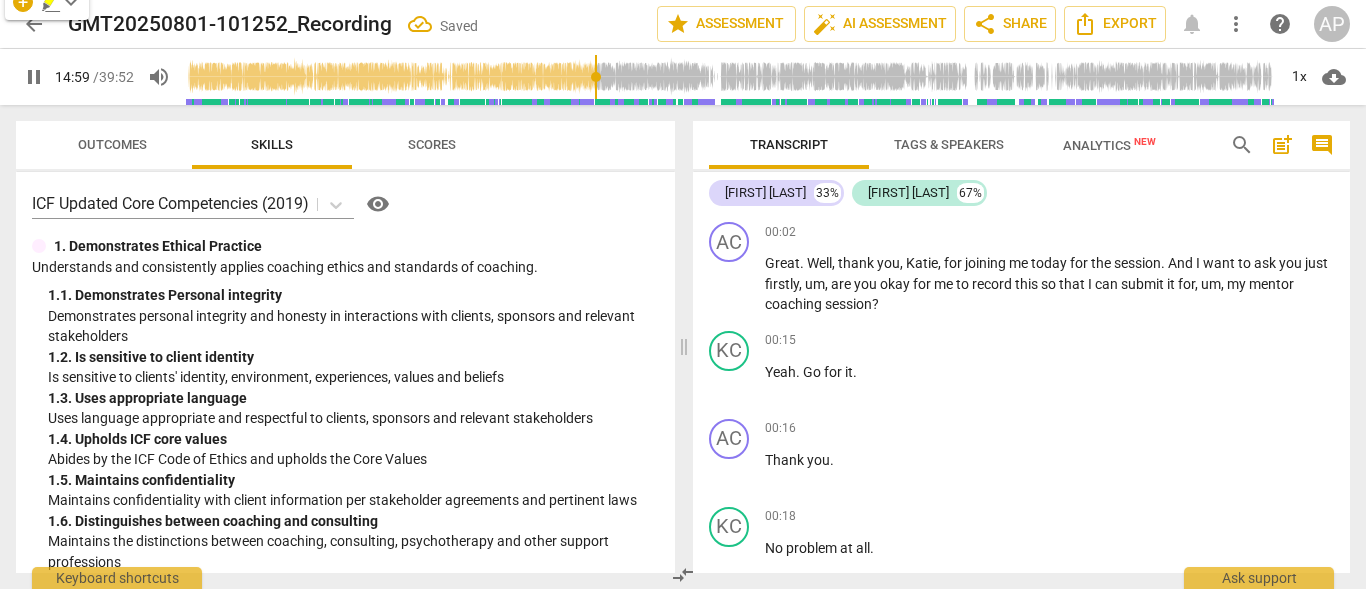 scroll, scrollTop: 0, scrollLeft: 0, axis: both 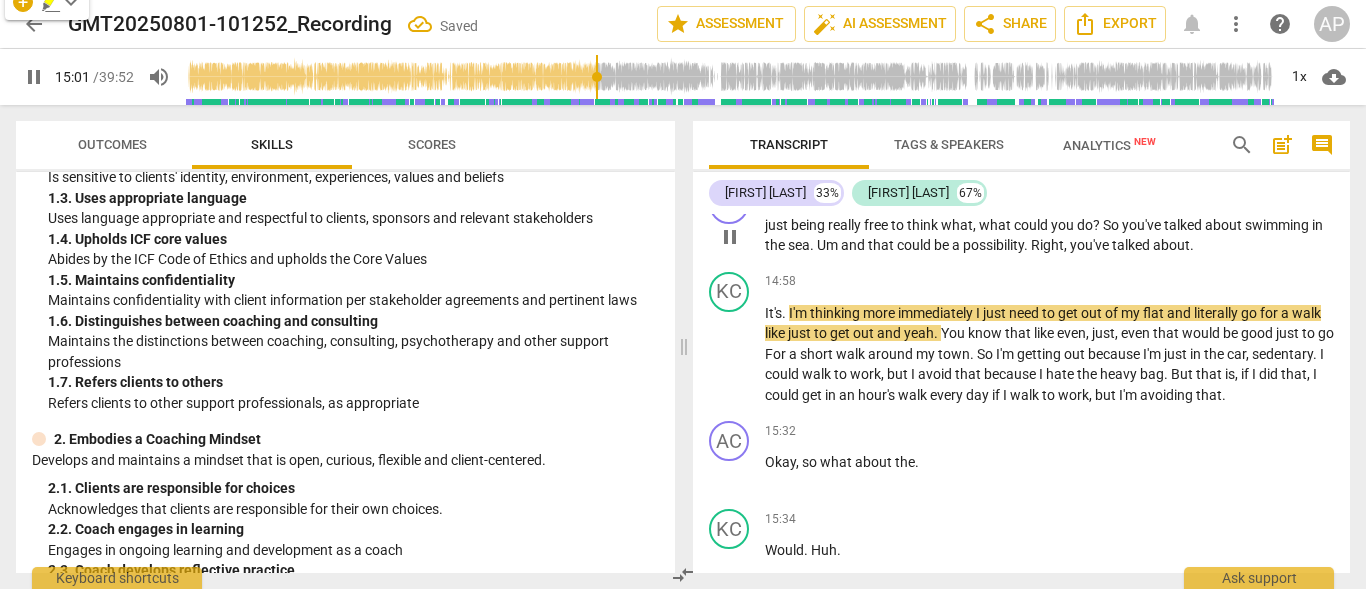 click on "just   being   really   free   to   think   what ,   what   could   you   do ?   So   you've   talked   about   swimming   in   the   sea .   Um   and   that   could   be   a   possibility .   Right ,   you've   talked   about ." at bounding box center (1049, 235) 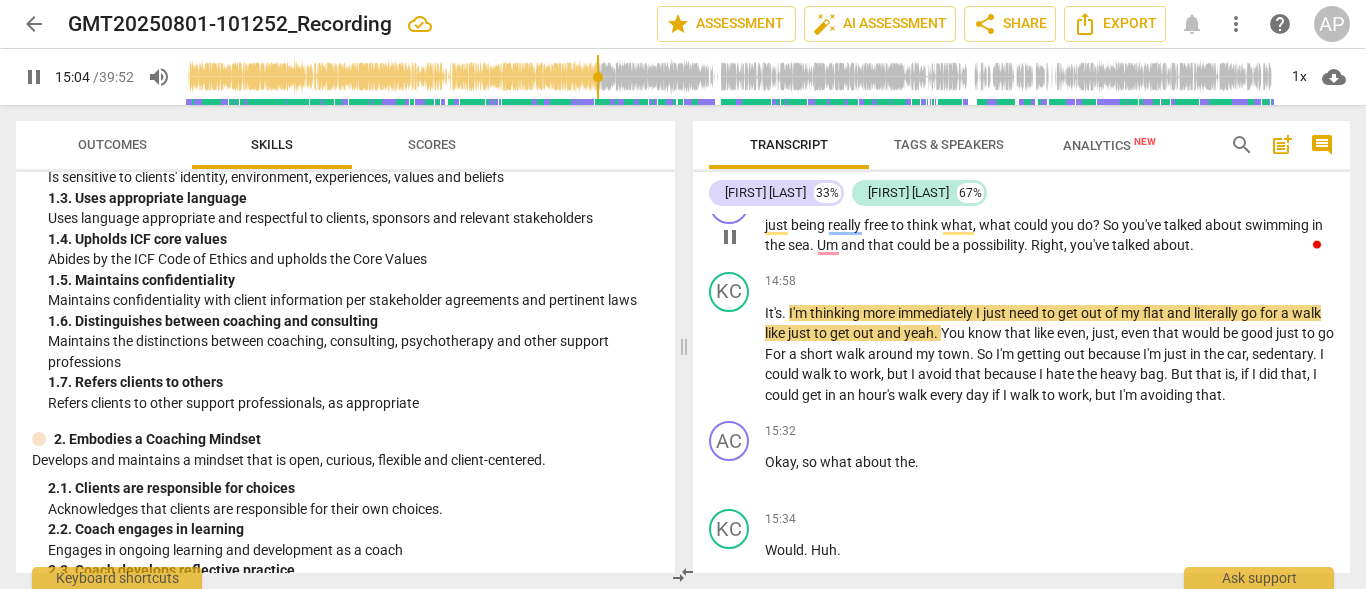 click on "pause" at bounding box center (730, 237) 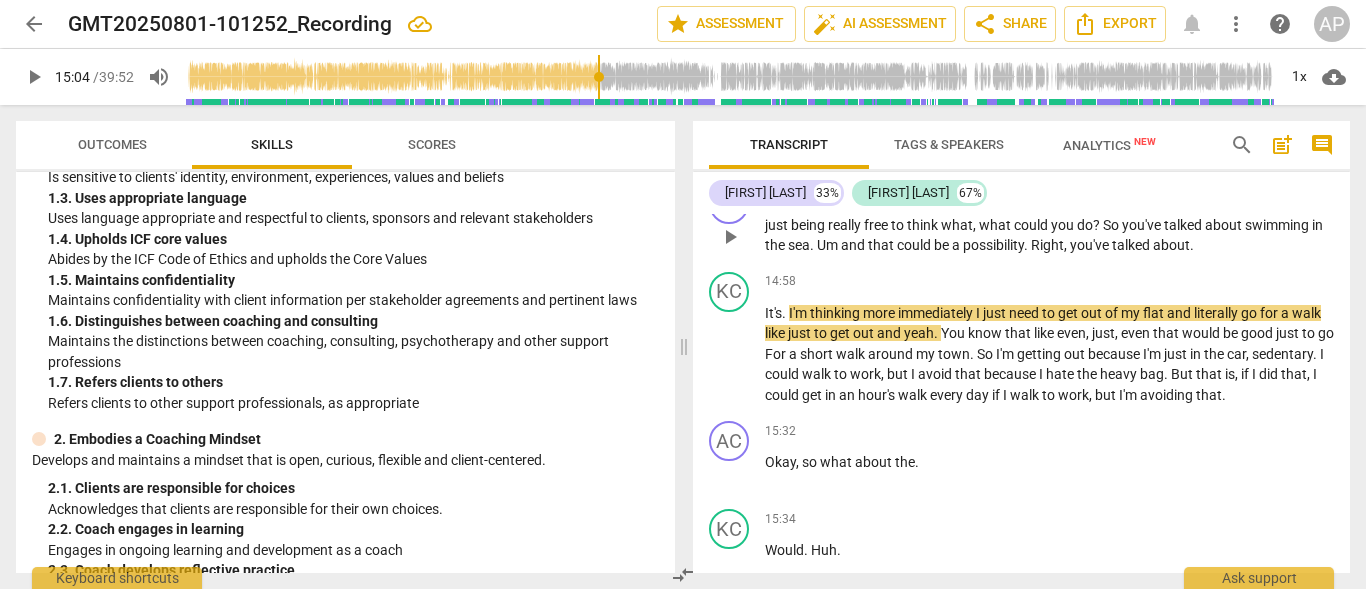 click on "play_arrow" at bounding box center (730, 237) 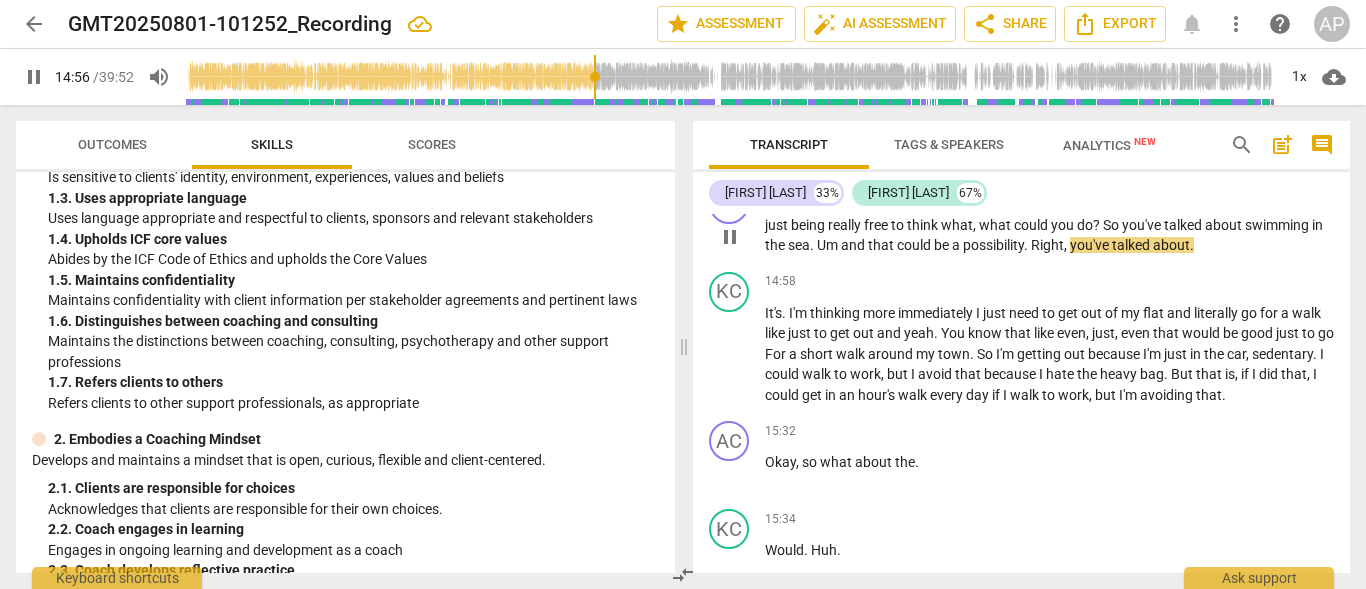 click on "you've" at bounding box center [1091, 245] 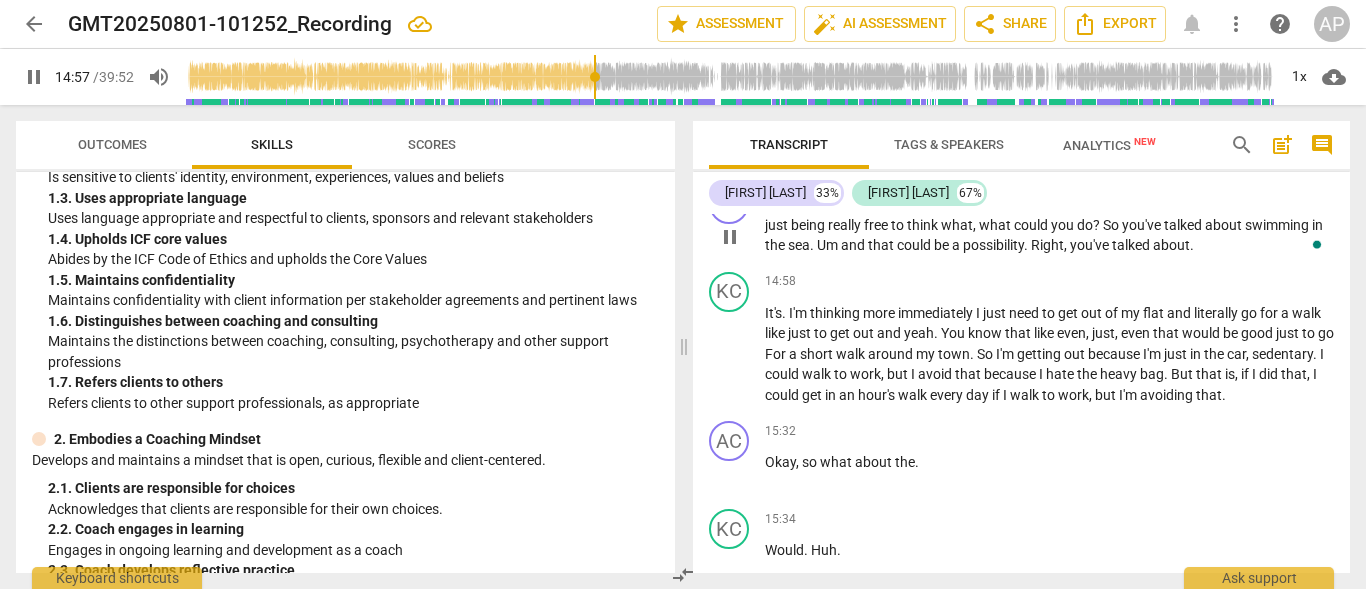 click on "," at bounding box center [1067, 245] 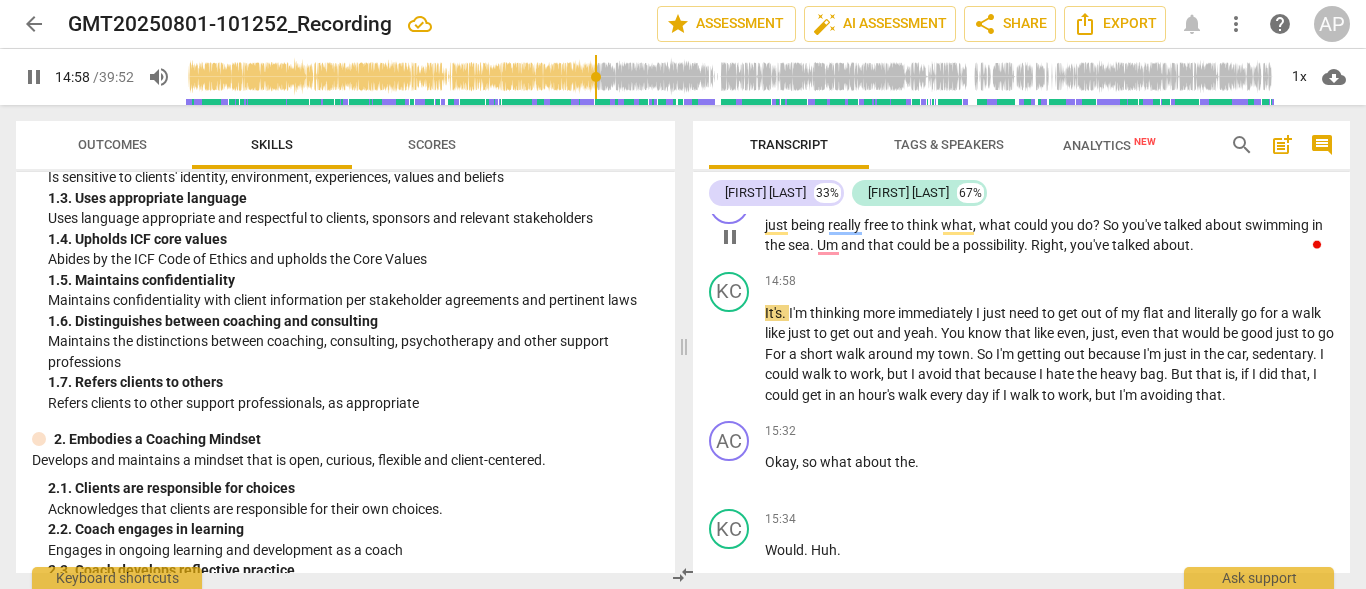 type on "899" 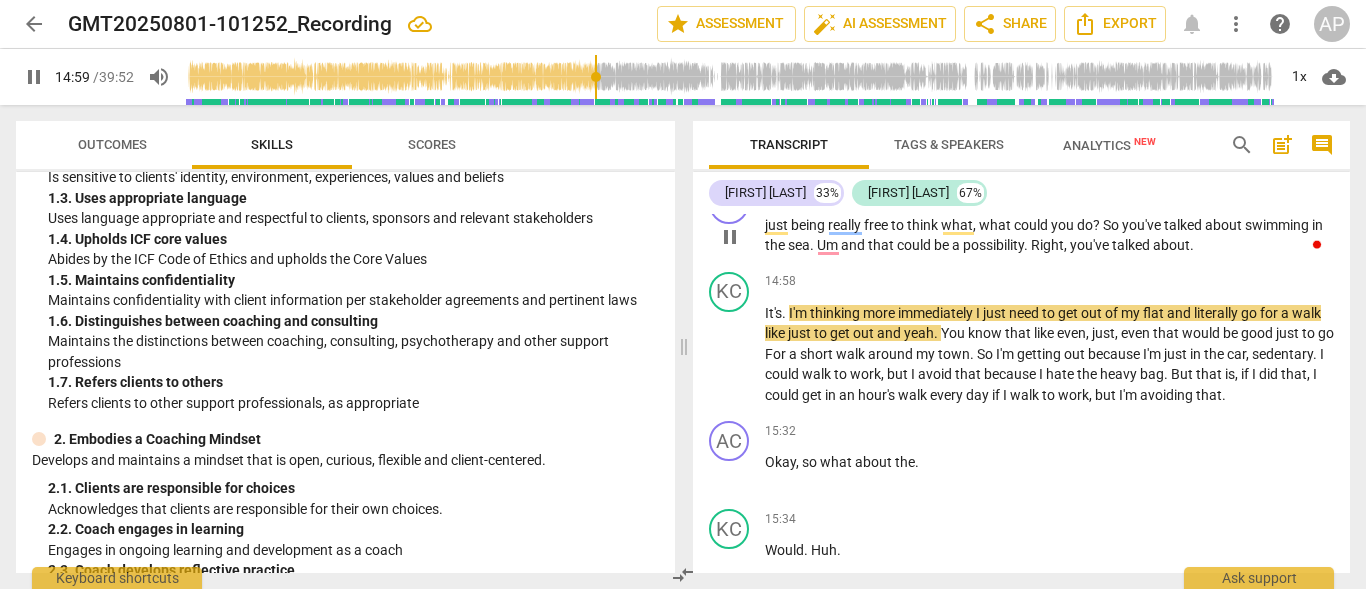 type 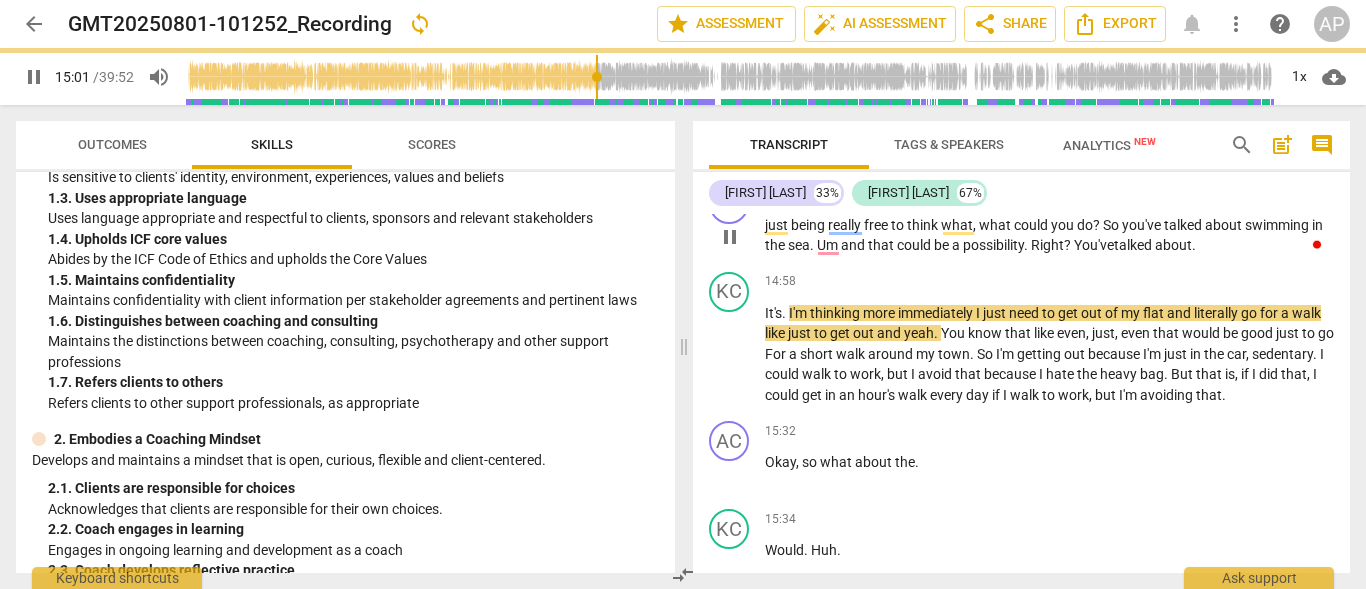 click on "Right?" at bounding box center [1051, 245] 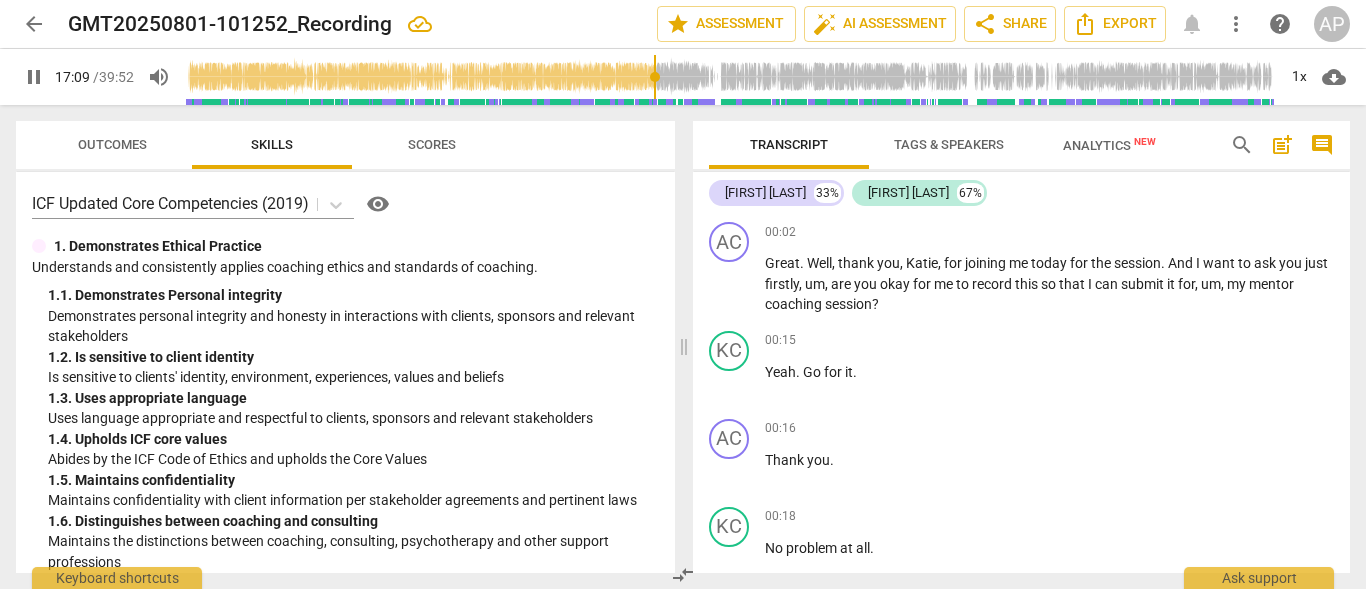 scroll, scrollTop: 0, scrollLeft: 0, axis: both 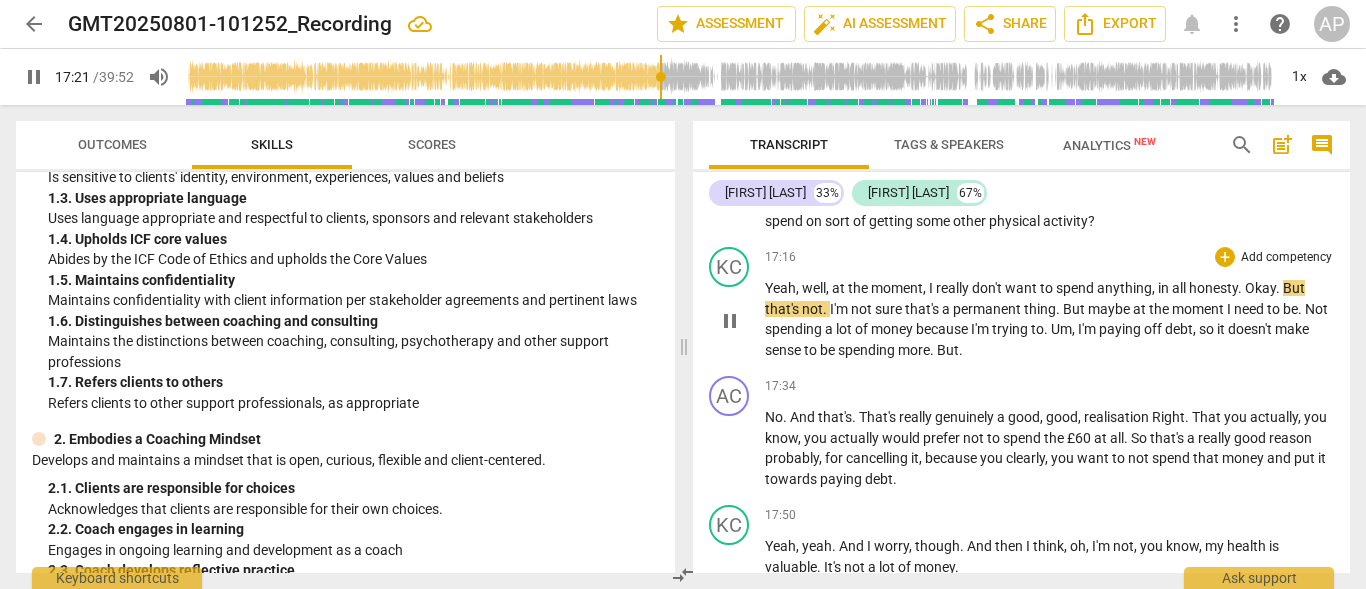 click on "." at bounding box center [1241, 288] 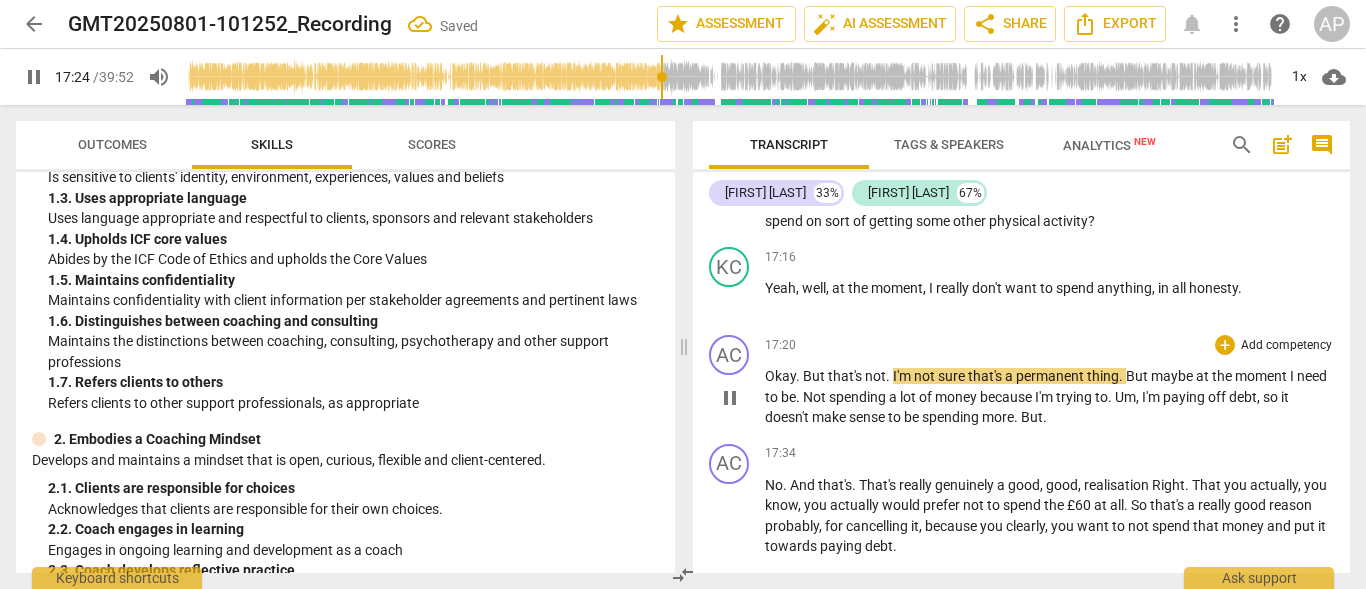 click on "But" at bounding box center (815, 376) 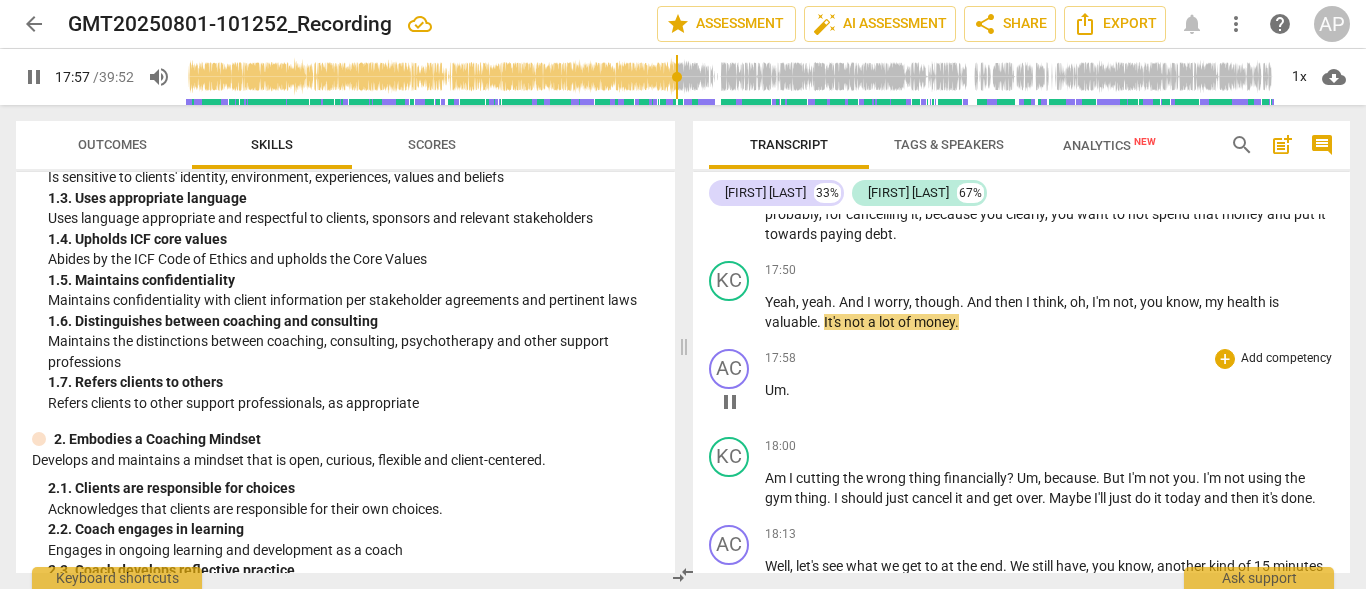 scroll, scrollTop: 11144, scrollLeft: 0, axis: vertical 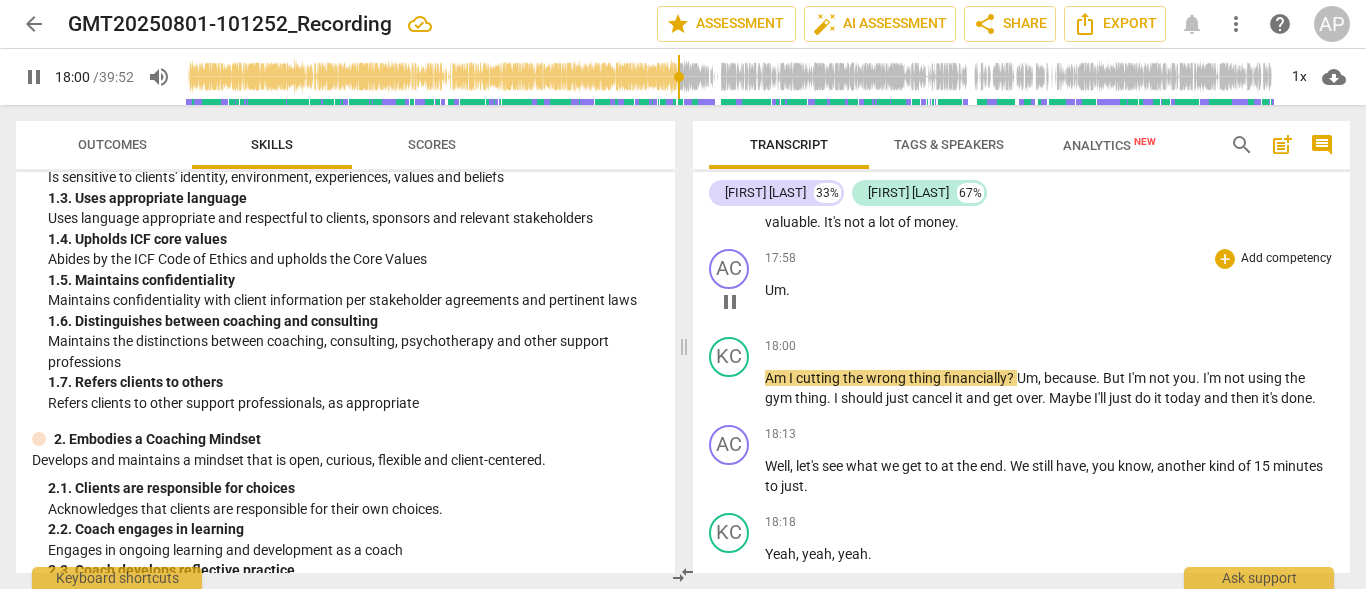 click on "Um" at bounding box center [775, 290] 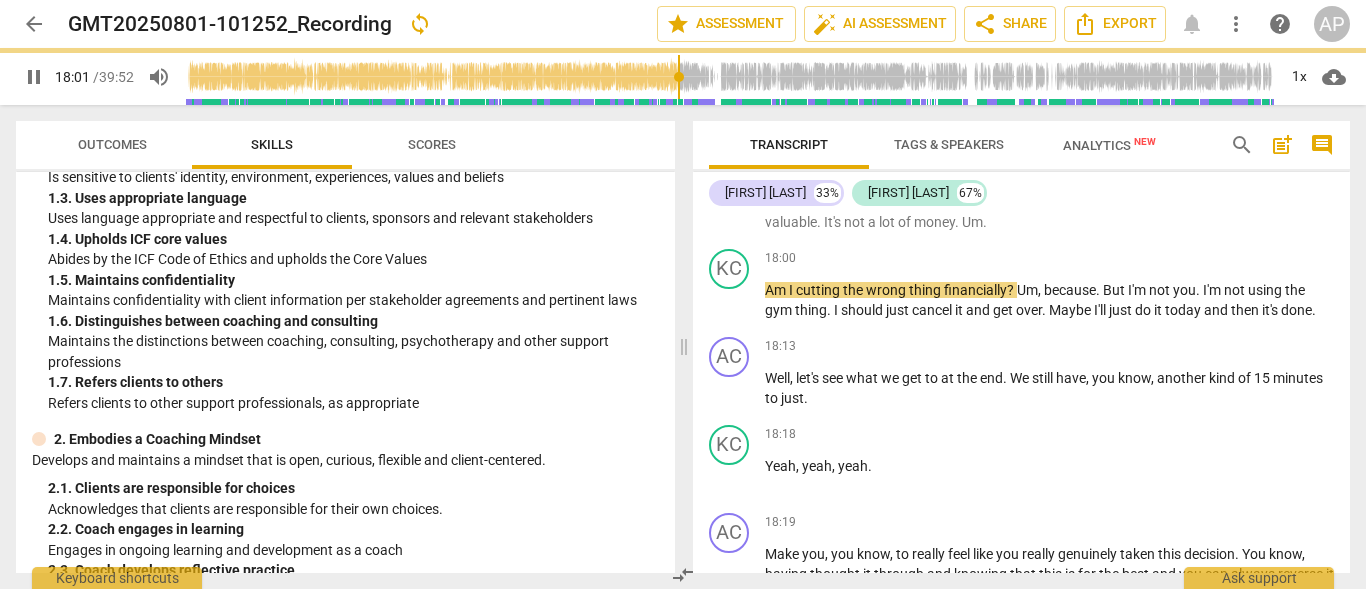 scroll, scrollTop: 11056, scrollLeft: 0, axis: vertical 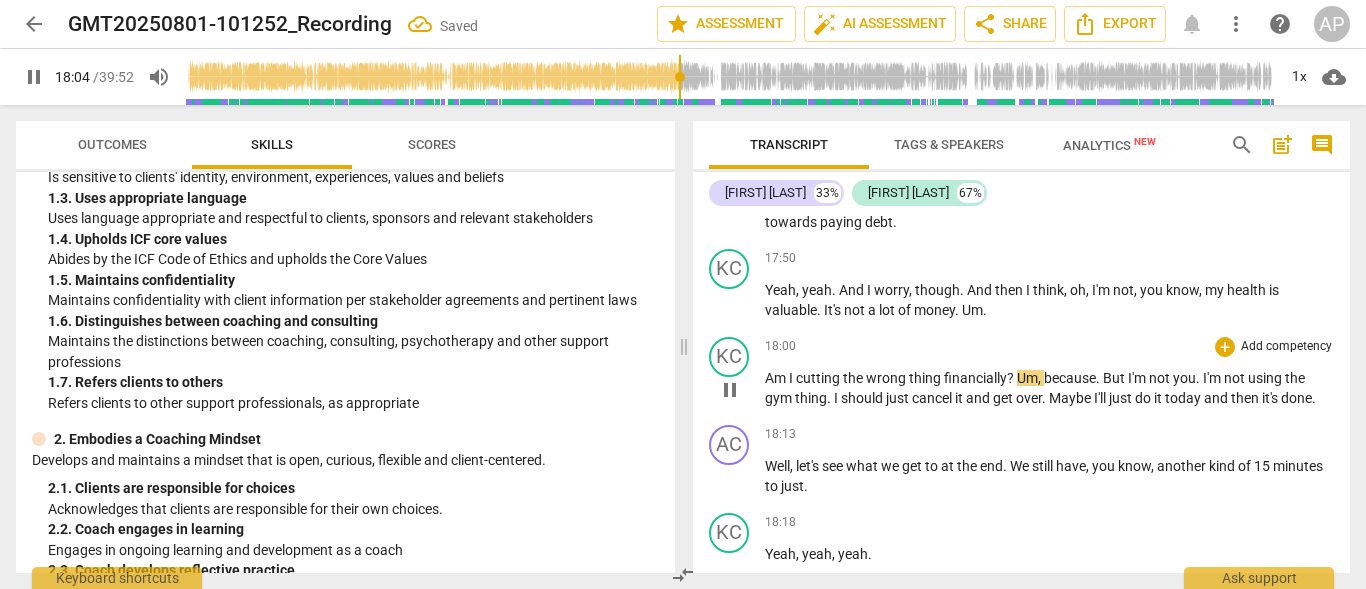 click on "Am" at bounding box center [777, 378] 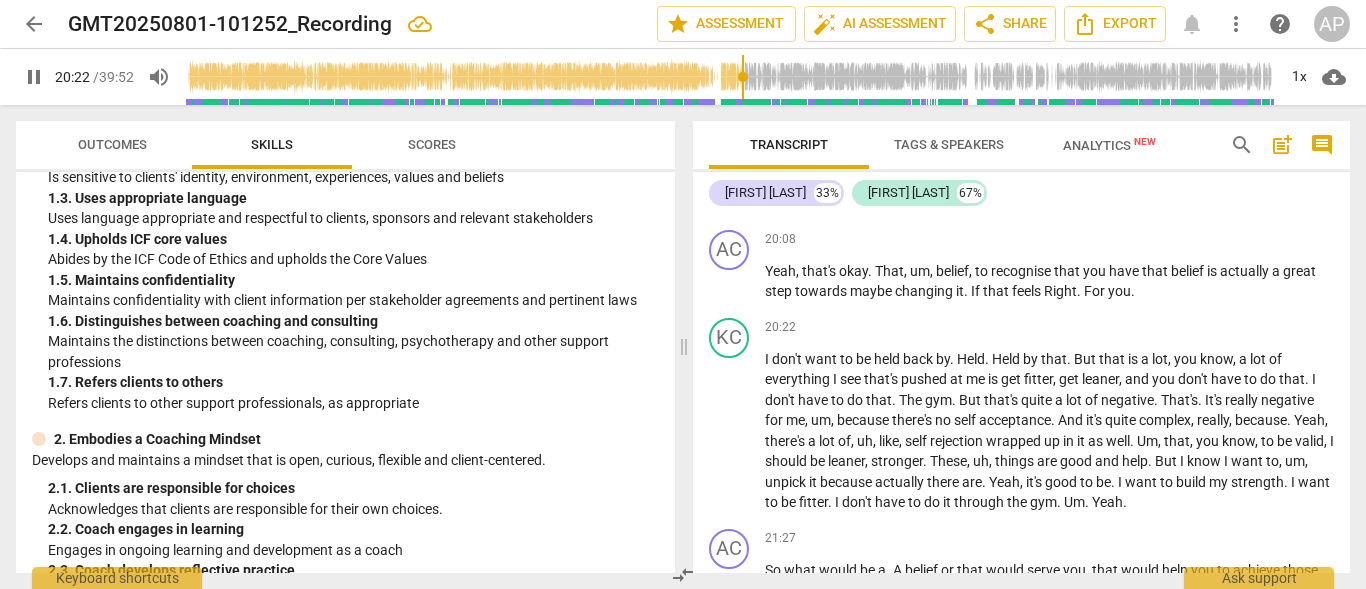 scroll, scrollTop: 11956, scrollLeft: 0, axis: vertical 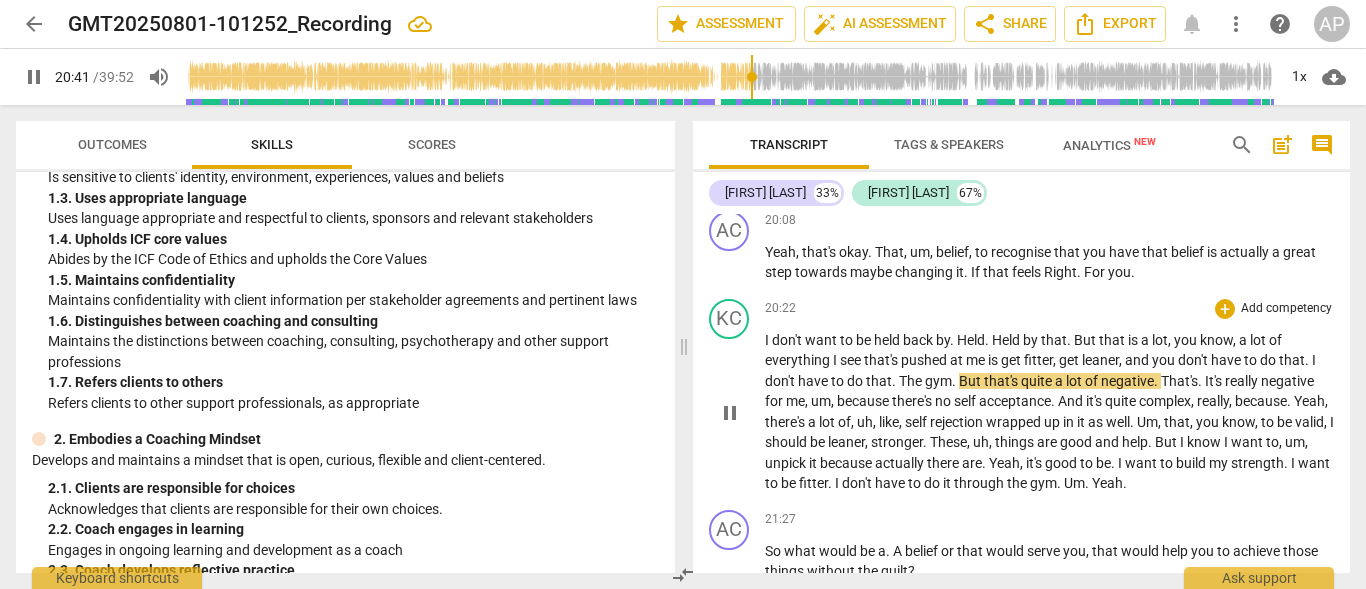 click on "The" at bounding box center (912, 381) 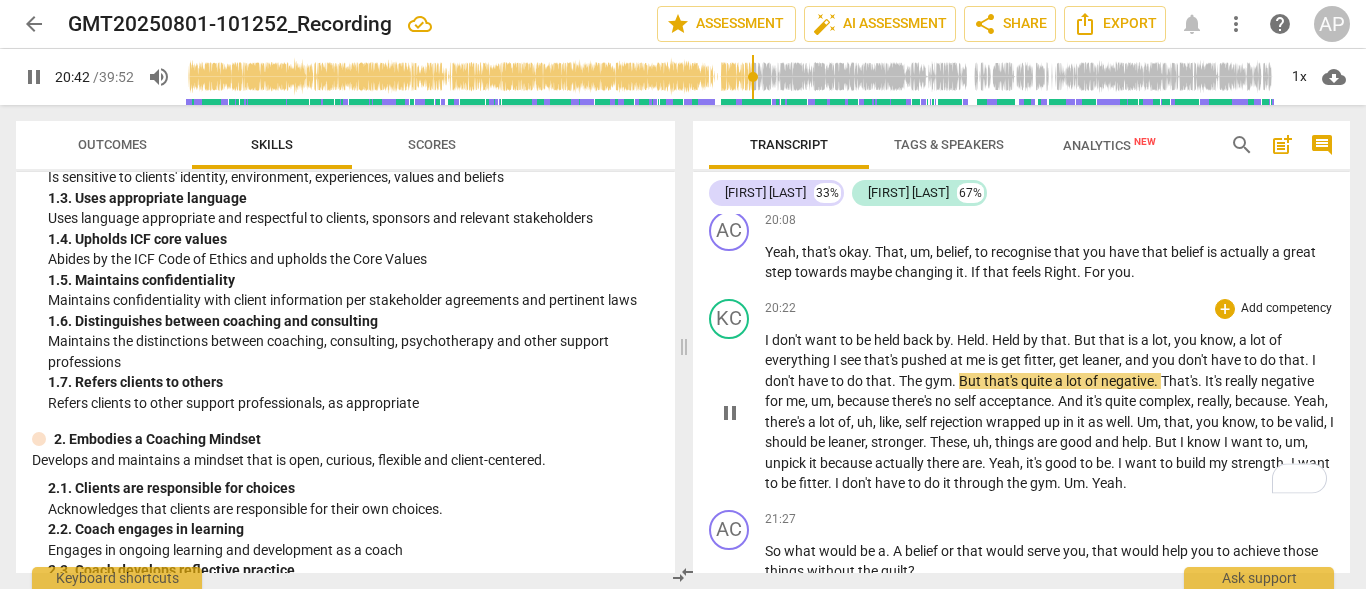 type on "1243" 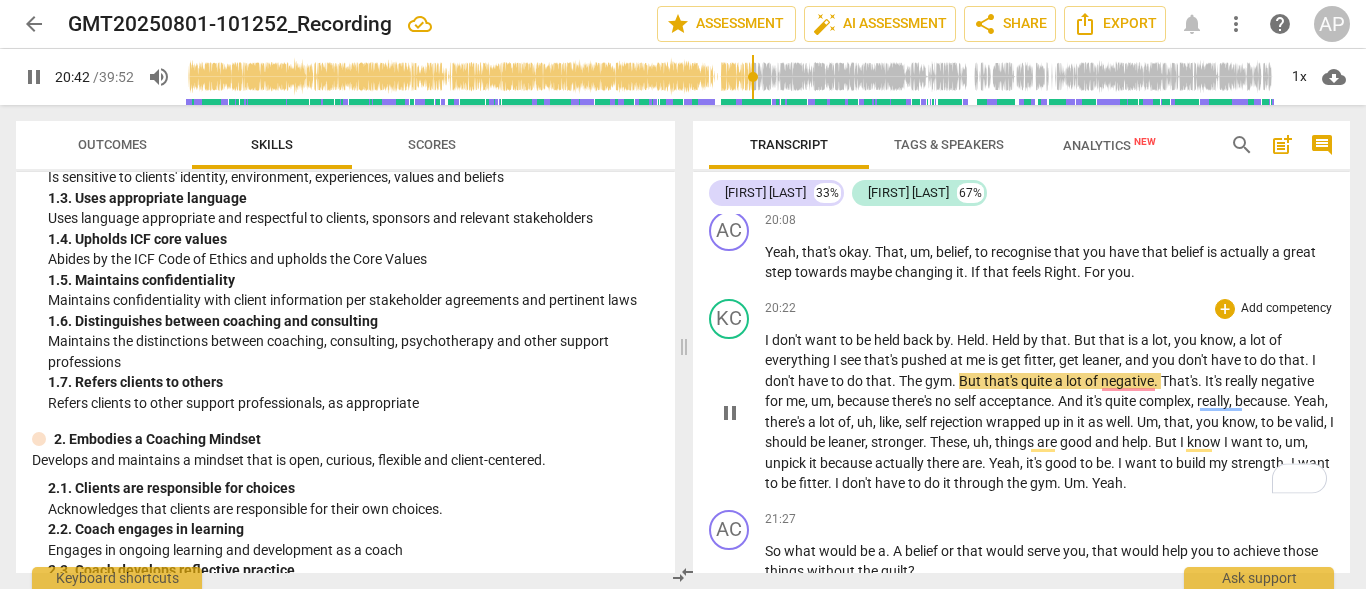 type 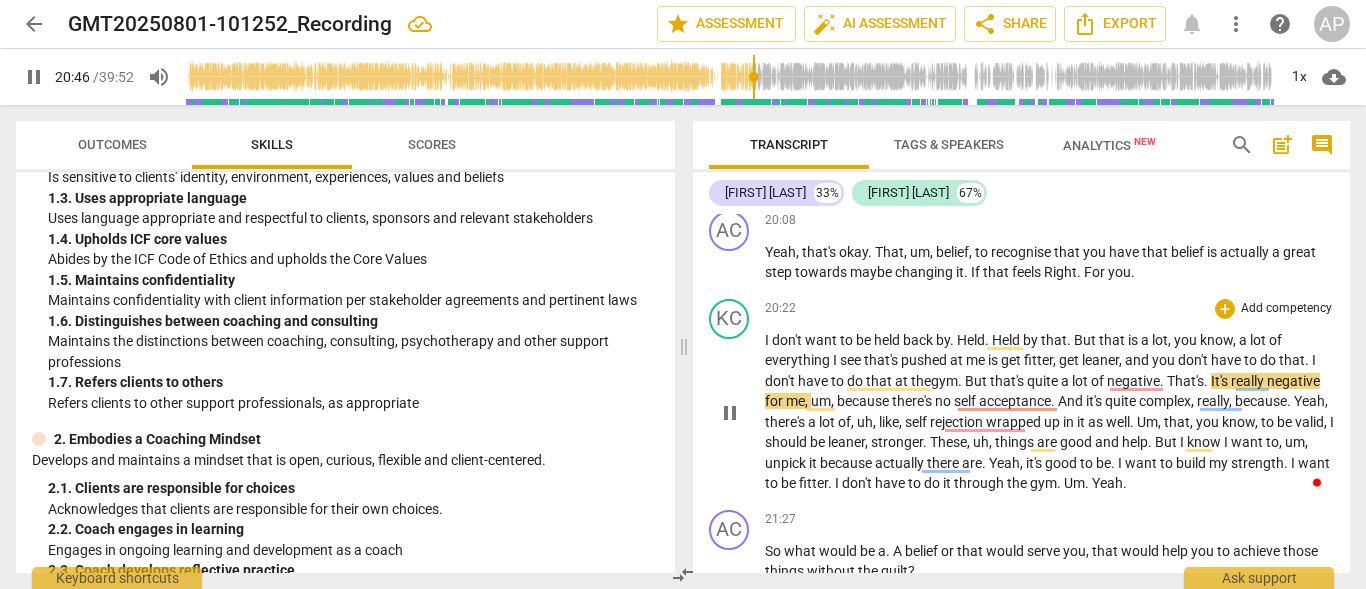 click on "complex" at bounding box center [1165, 401] 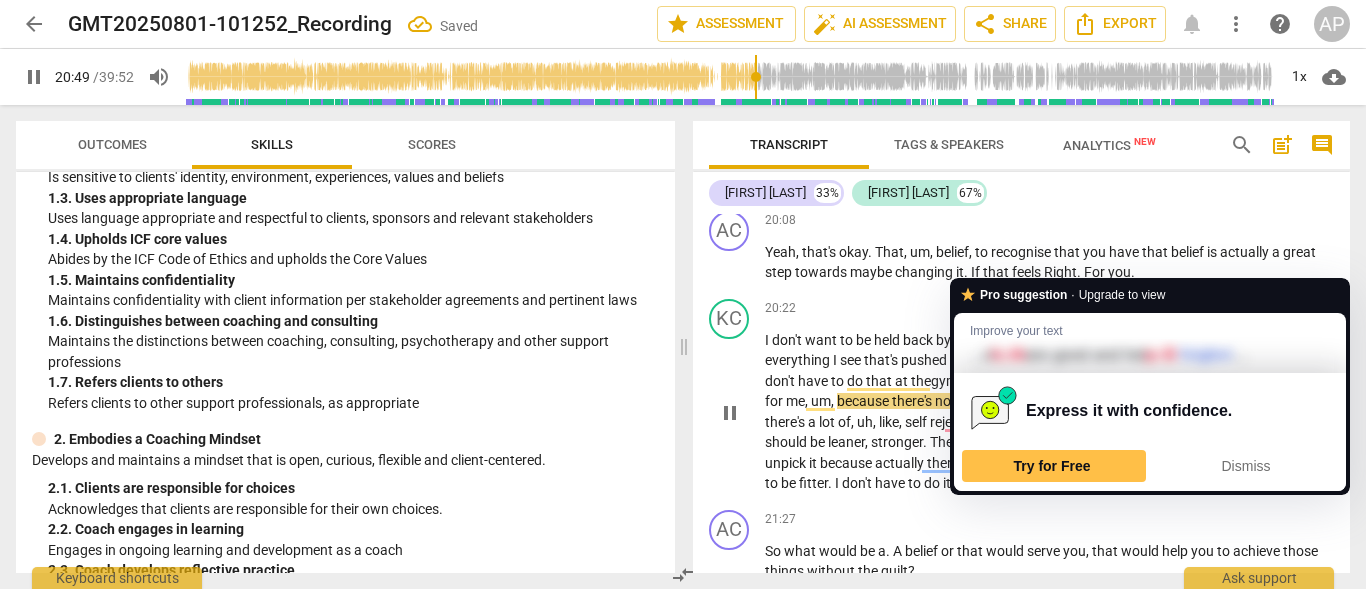 scroll, scrollTop: 12056, scrollLeft: 0, axis: vertical 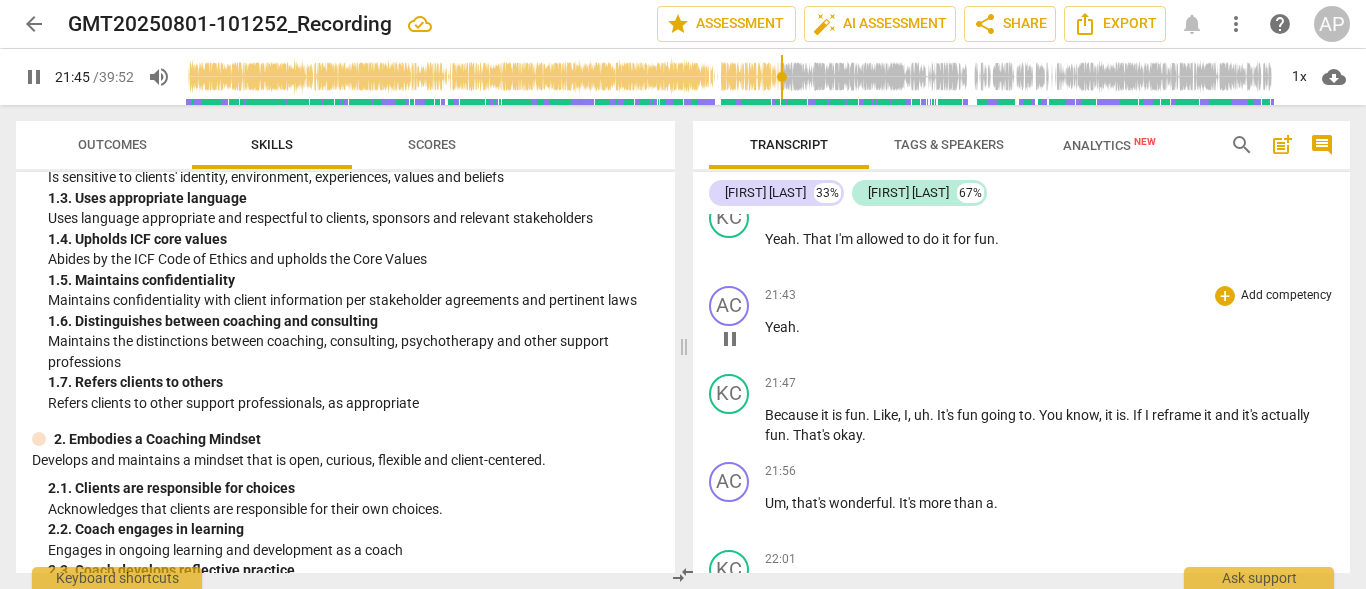 click on "Yeah ." at bounding box center (1049, 327) 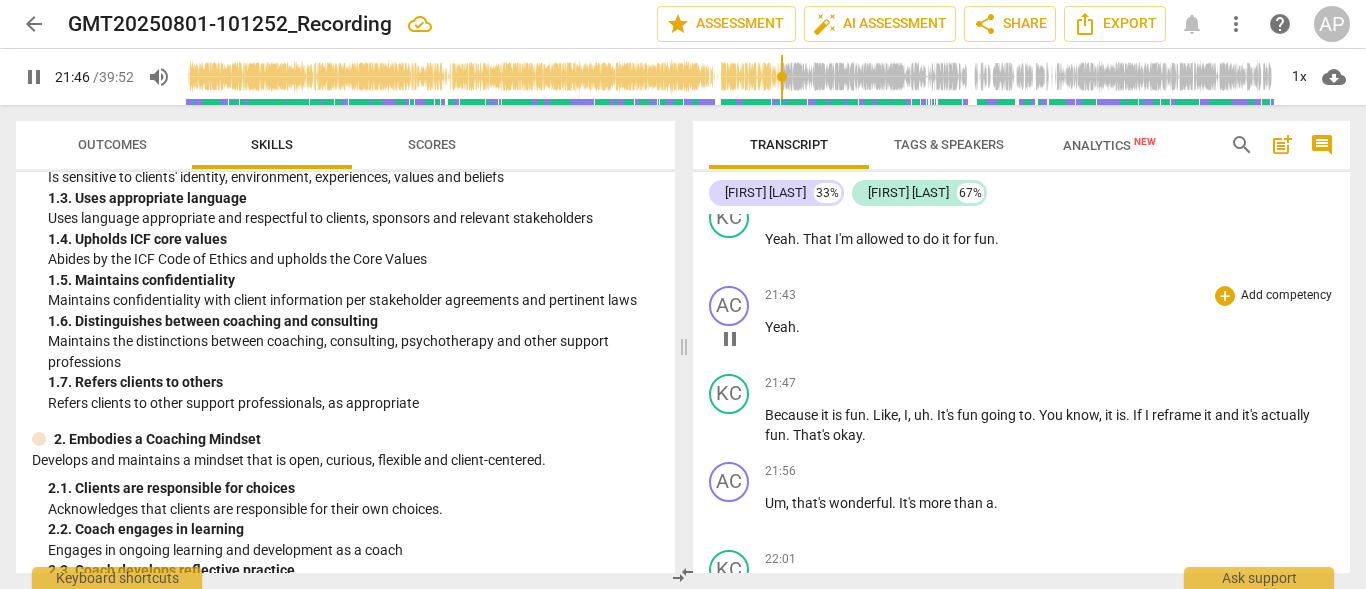 type on "1307" 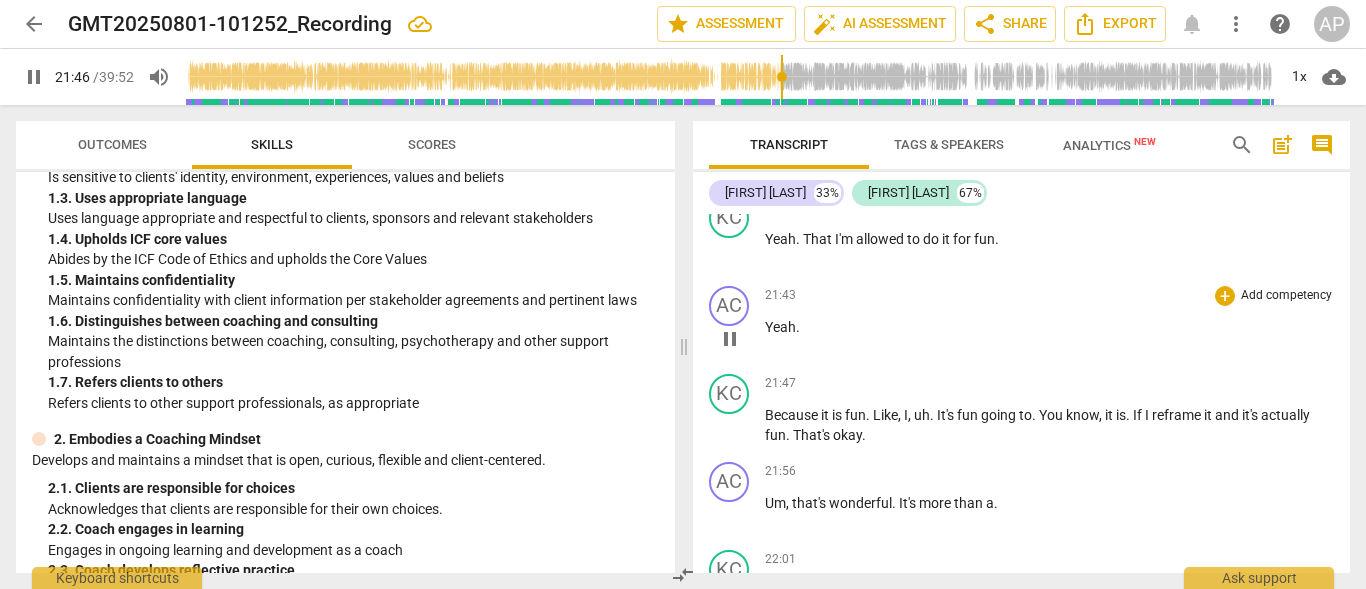type 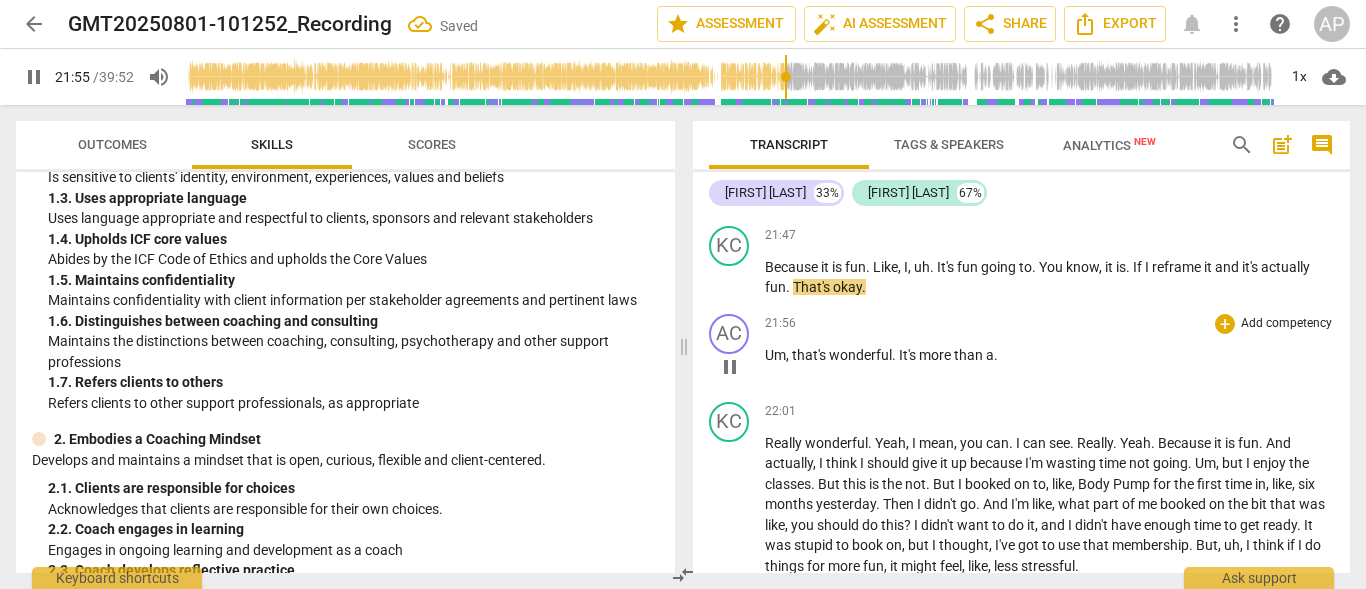 scroll, scrollTop: 12556, scrollLeft: 0, axis: vertical 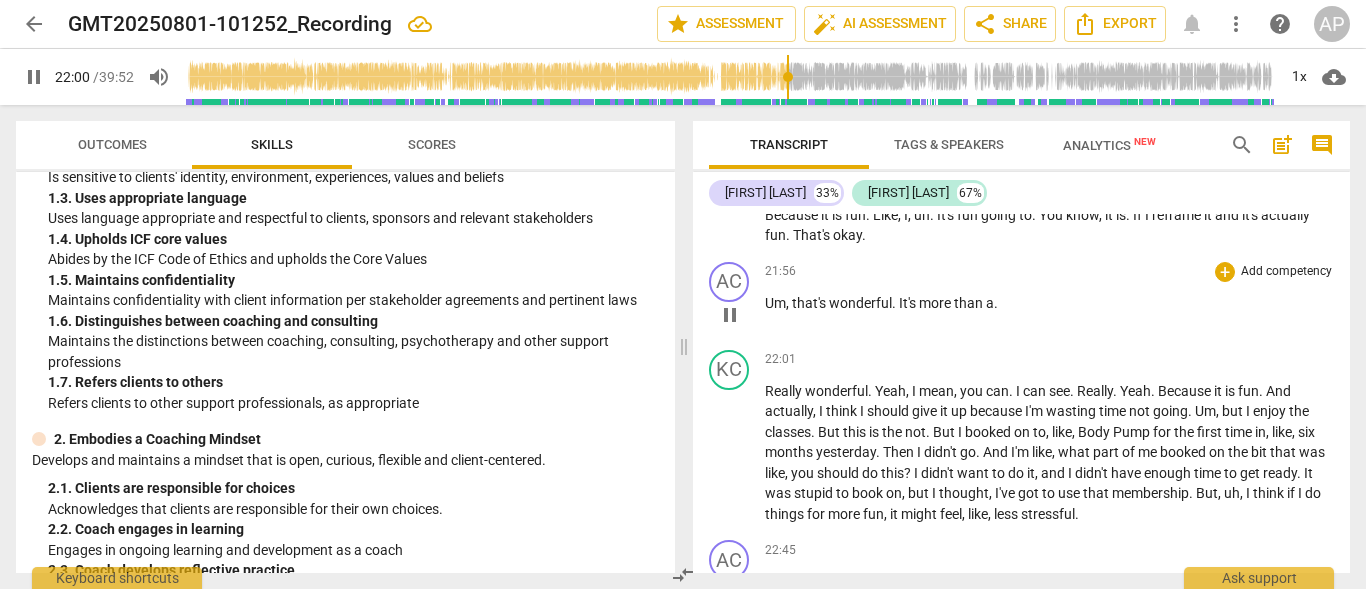click on "a" at bounding box center (990, 303) 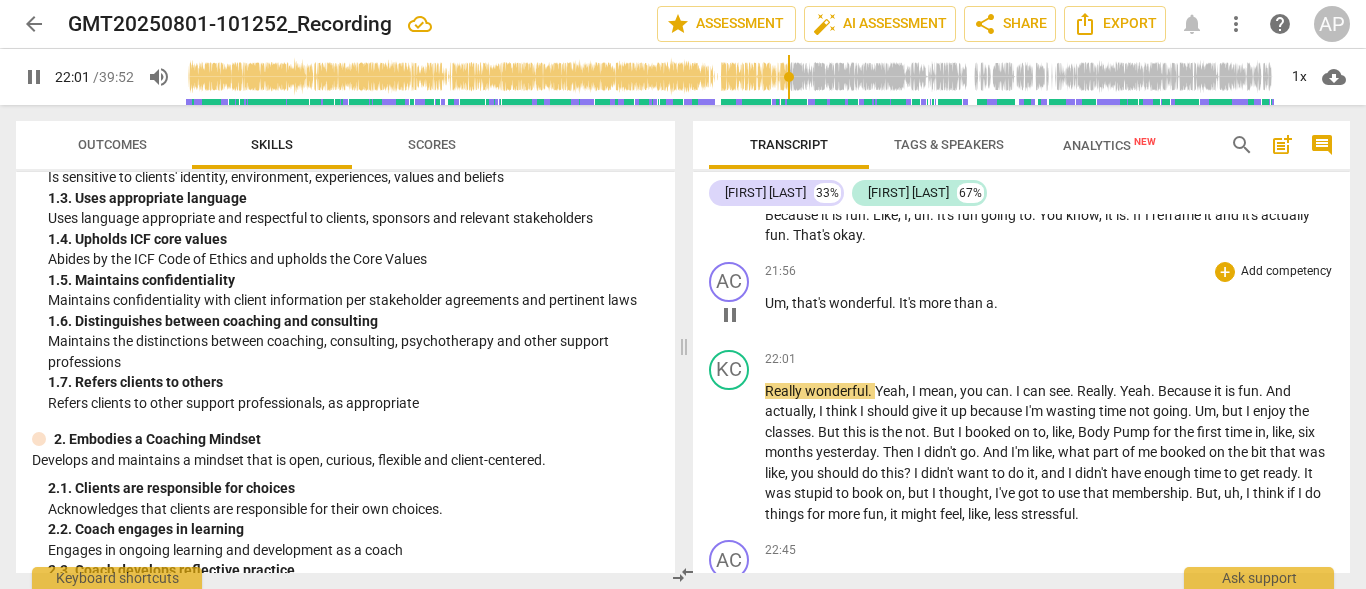 type on "1322" 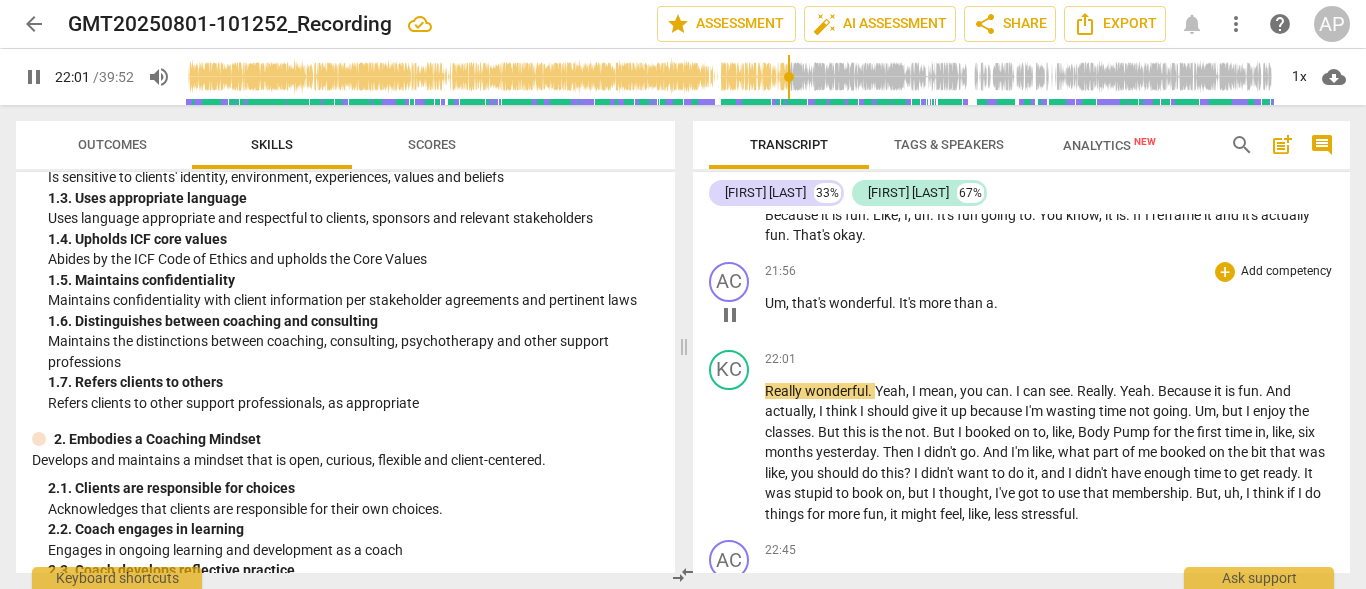 type 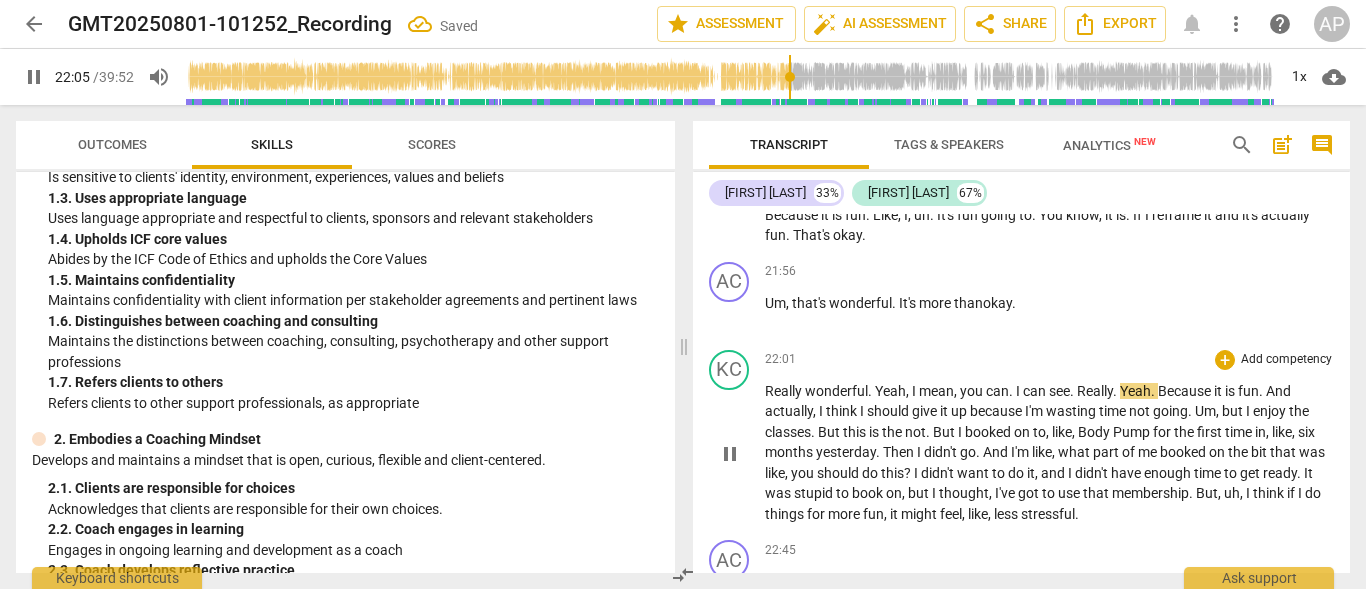 click on "." at bounding box center [871, 391] 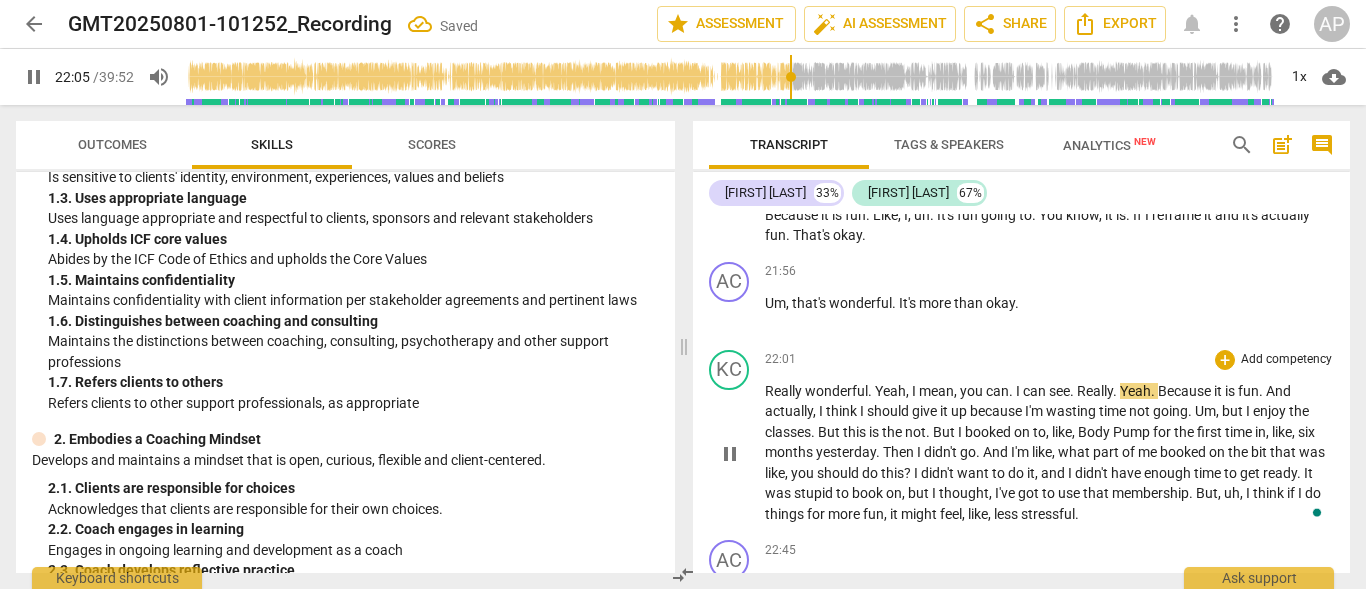 click on "Yeah" at bounding box center (890, 391) 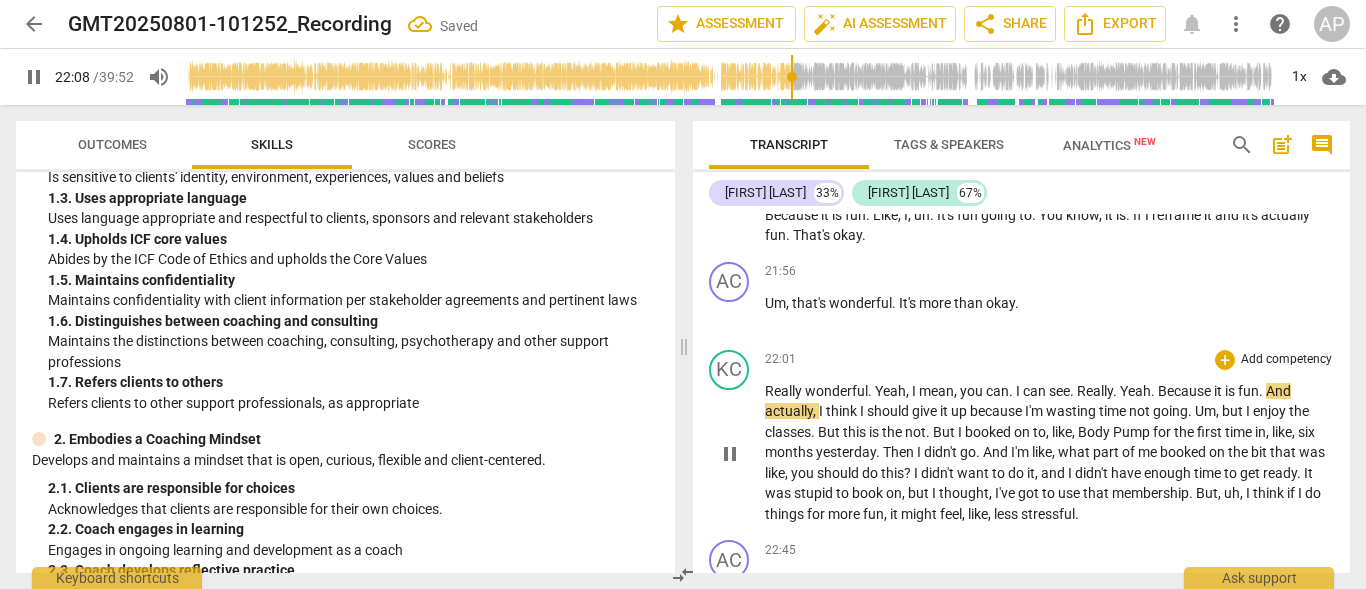drag, startPoint x: 763, startPoint y: 450, endPoint x: 865, endPoint y: 450, distance: 102 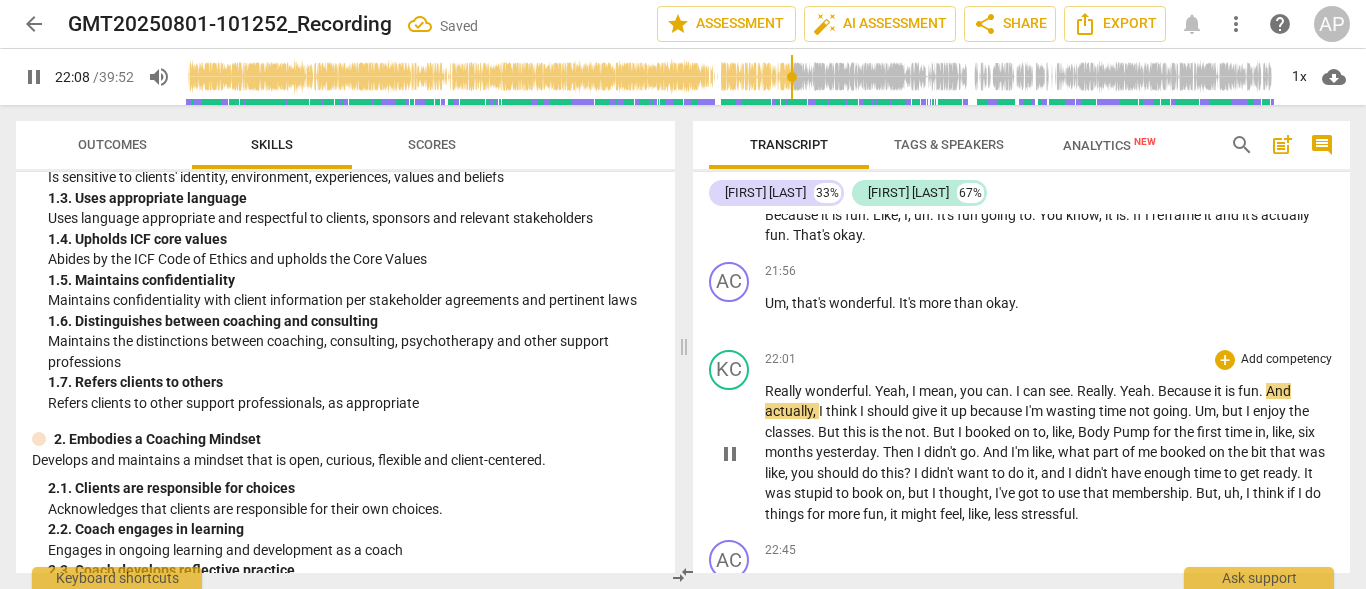 click on "KC play_arrow pause 22:01 + Add competency keyboard_arrow_right Really   wonderful .   Yeah ,   I   mean ,   you   can .   I   can   see .   Really .   Yeah .   Because   it   is   fun .   And   actually ,   I   think   I   should   give   it   up   because   I'm   wasting   time   not   going .   Um ,   but   I   enjoy   the   classes .   But   this   is   the   not .   But   I   booked   on   to ,   like ,   Body   Pump   for   the   first   time   in ,   like ,   six   months   yesterday .   Then   I   didn't   go .   And   I'm   like ,   what   part   of   me   booked   on   the   bit   that   was   like ,   you   should   do   this ?   I   didn't   want   to   do   it ,   and   I   didn't   have   enough   time   to   get   ready .   It   was   stupid   to   book   on ,   but   I   thought ,   I've   got   to   use   that   membership .   But ,   uh ,   I   think   if   I   do   things   for   more   fun ,   it   might   feel ,   like ,   less   stressful ." at bounding box center (1021, 437) 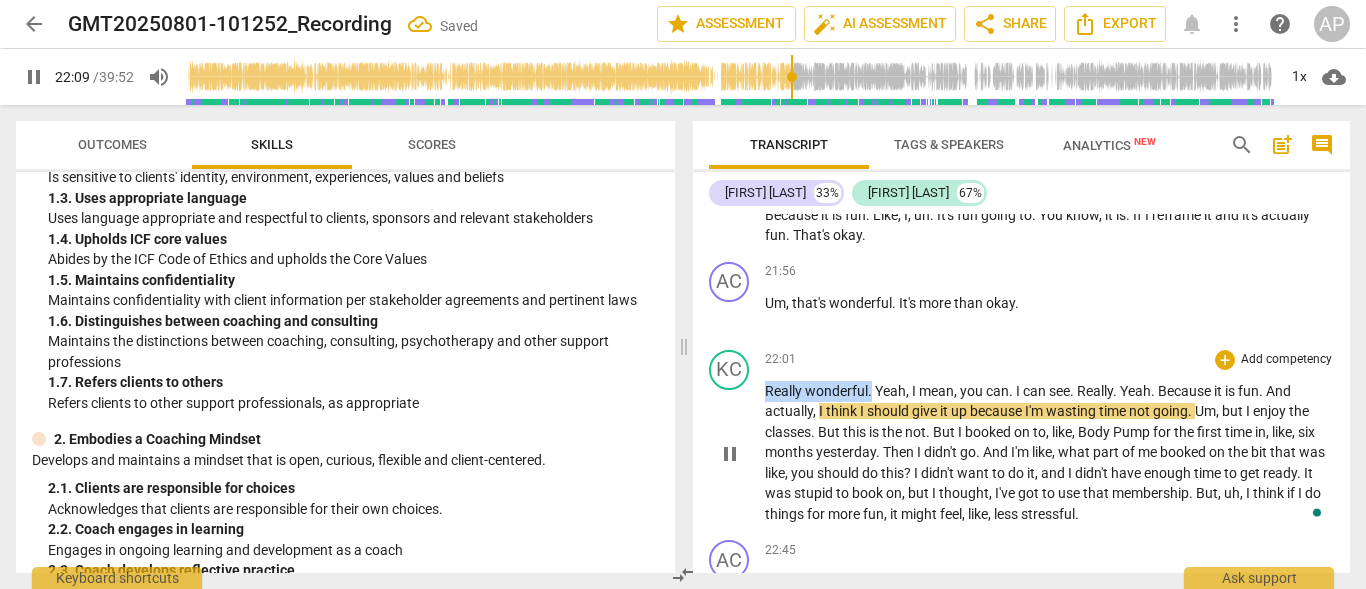 drag, startPoint x: 873, startPoint y: 447, endPoint x: 763, endPoint y: 446, distance: 110.00455 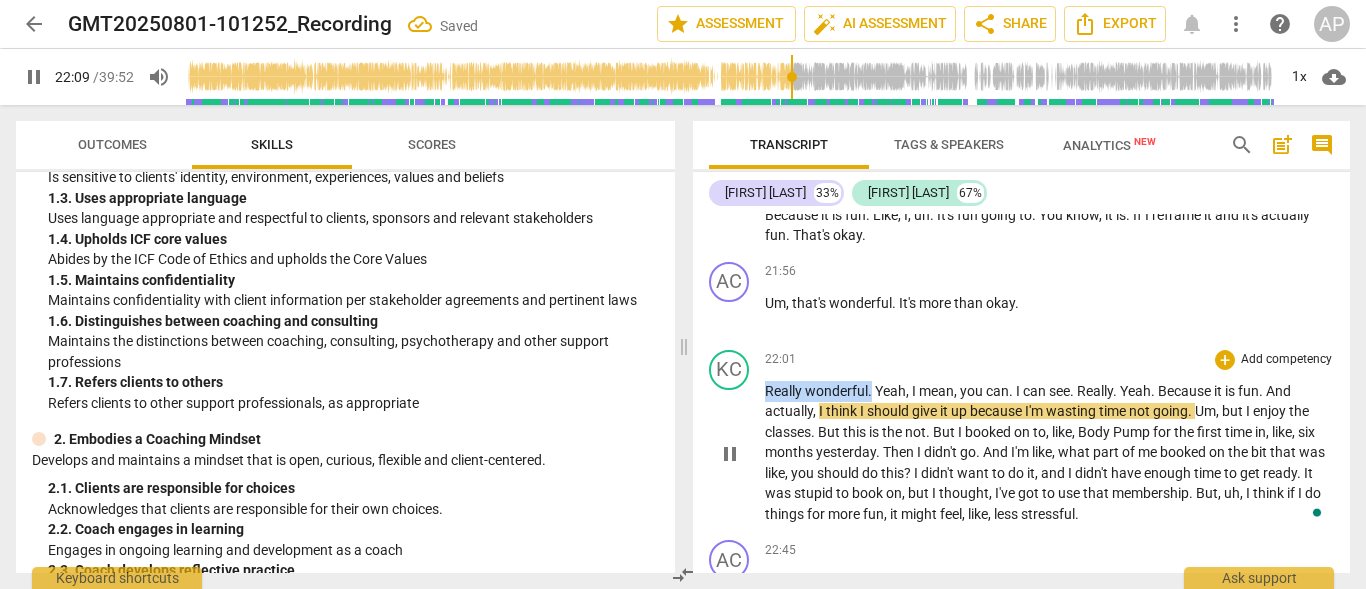click on "KC play_arrow pause 22:01 + Add competency keyboard_arrow_right Really   wonderful .   Yeah ,   I   mean ,   you   can .   I   can   see .   Really .   Yeah .   Because   it   is   fun .   And   actually ,   I   think   I   should   give   it   up   because   I'm   wasting   time   not   going .   Um ,   but   I   enjoy   the   classes .   But   this   is   the   not .   But   I   booked   on   to ,   like ,   Body   Pump   for   the   first   time   in ,   like ,   six   months   yesterday .   Then   I   didn't   go .   And   I'm   like ,   what   part   of   me   booked   on   the   bit   that   was   like ,   you   should   do   this ?   I   didn't   want   to   do   it ,   and   I   didn't   have   enough   time   to   get   ready .   It   was   stupid   to   book   on ,   but   I   thought ,   I've   got   to   use   that   membership .   But ,   uh ,   I   think   if   I   do   things   for   more   fun ,   it   might   feel ,   like ,   less   stressful ." at bounding box center [1021, 437] 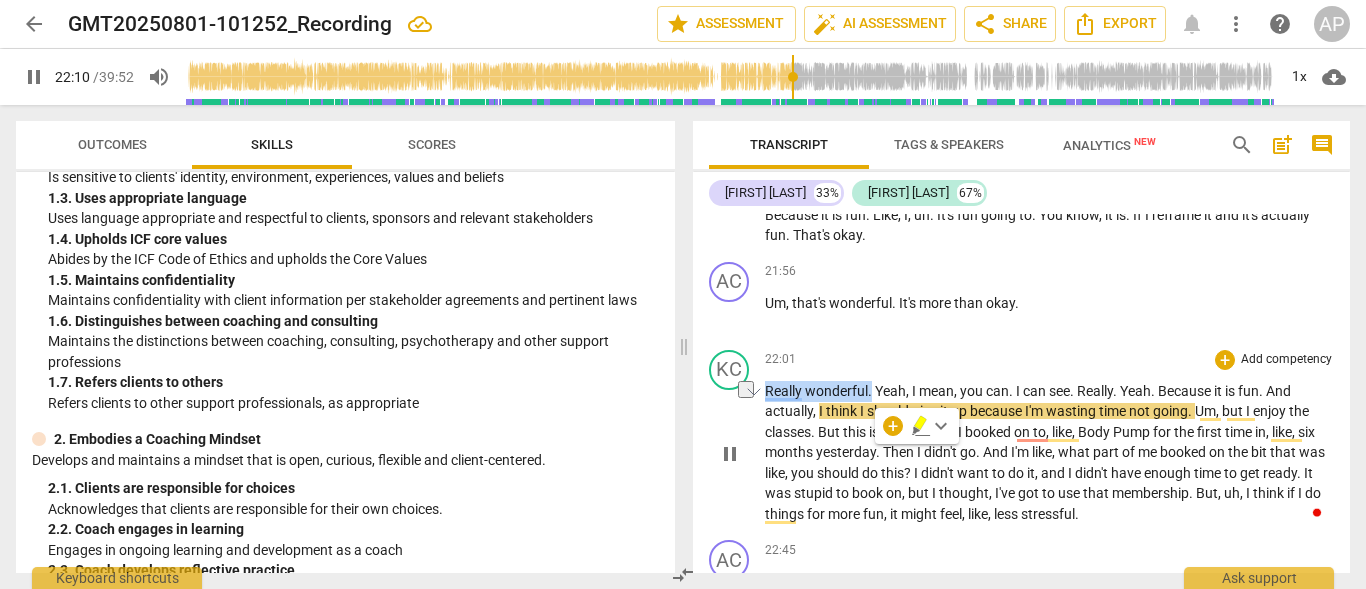 type on "1331" 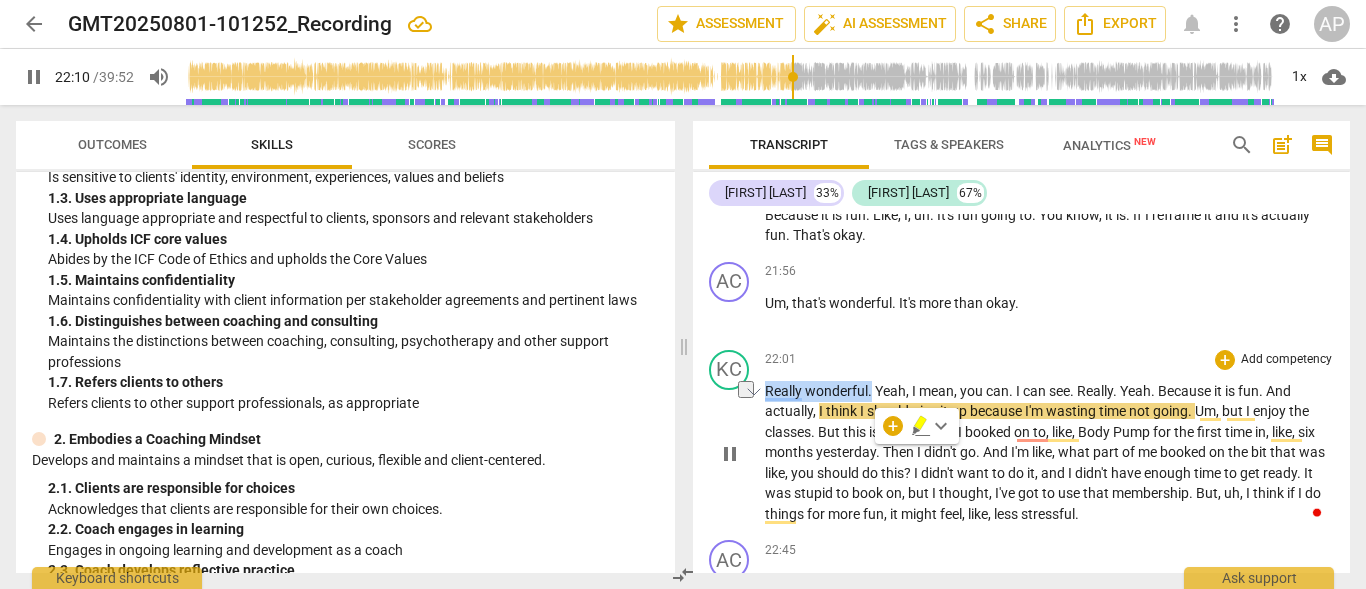 type 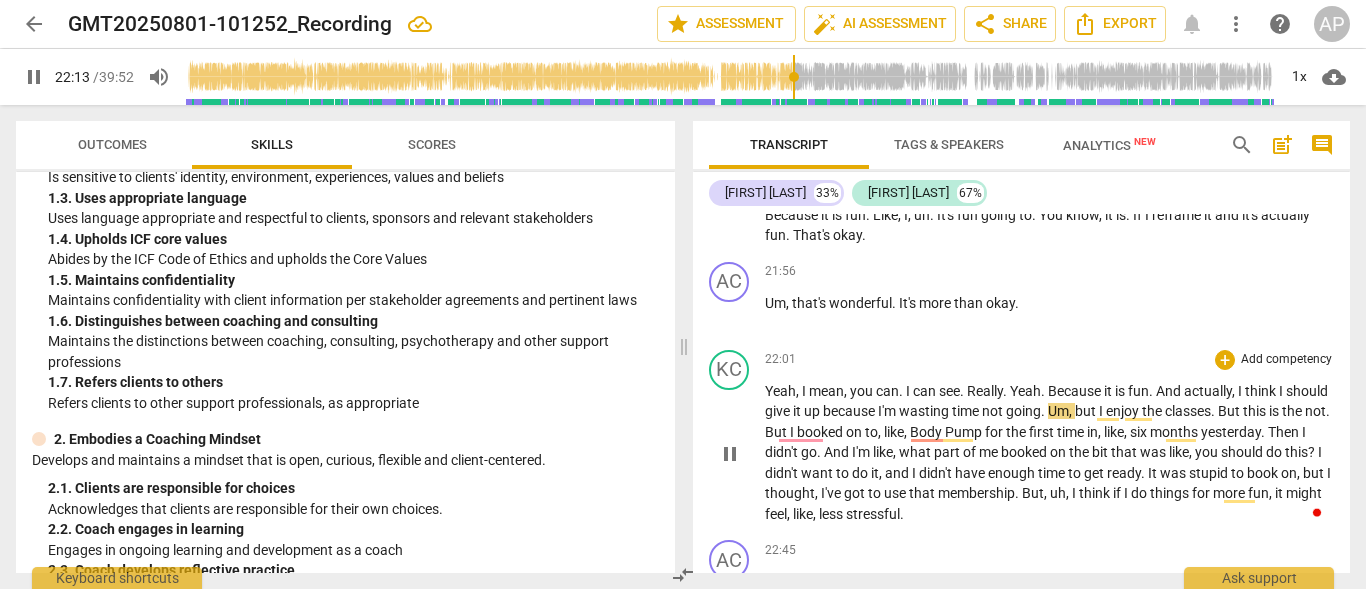 click on "I" at bounding box center [805, 391] 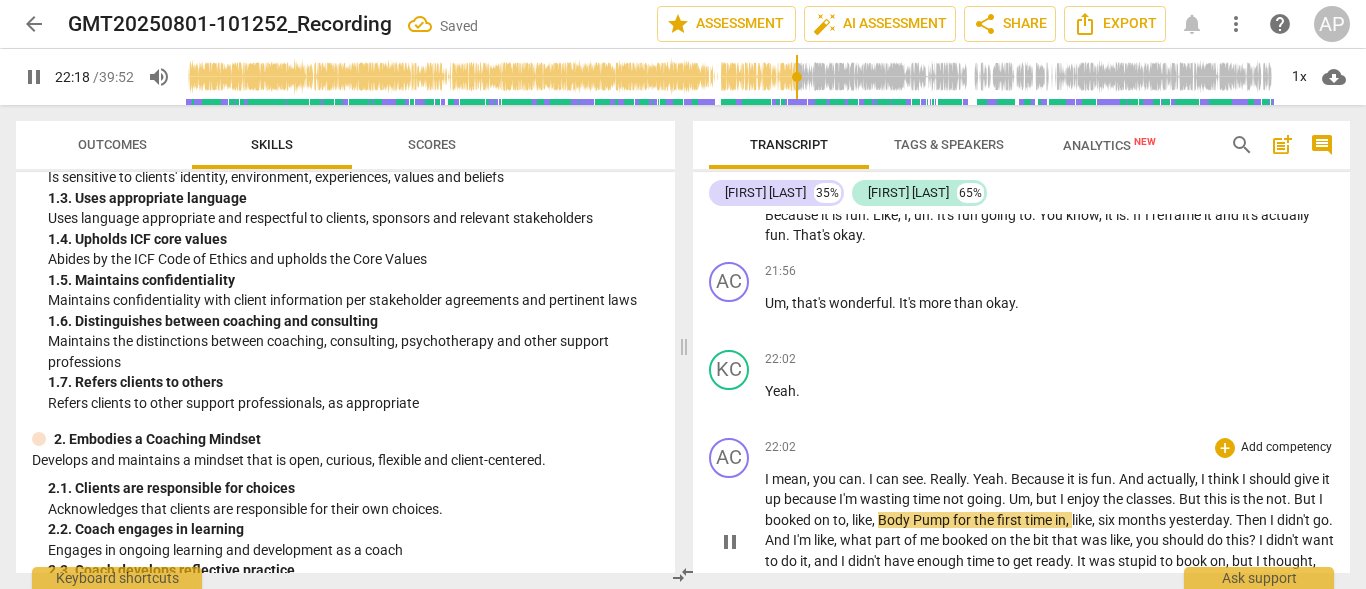click on "I" at bounding box center (768, 479) 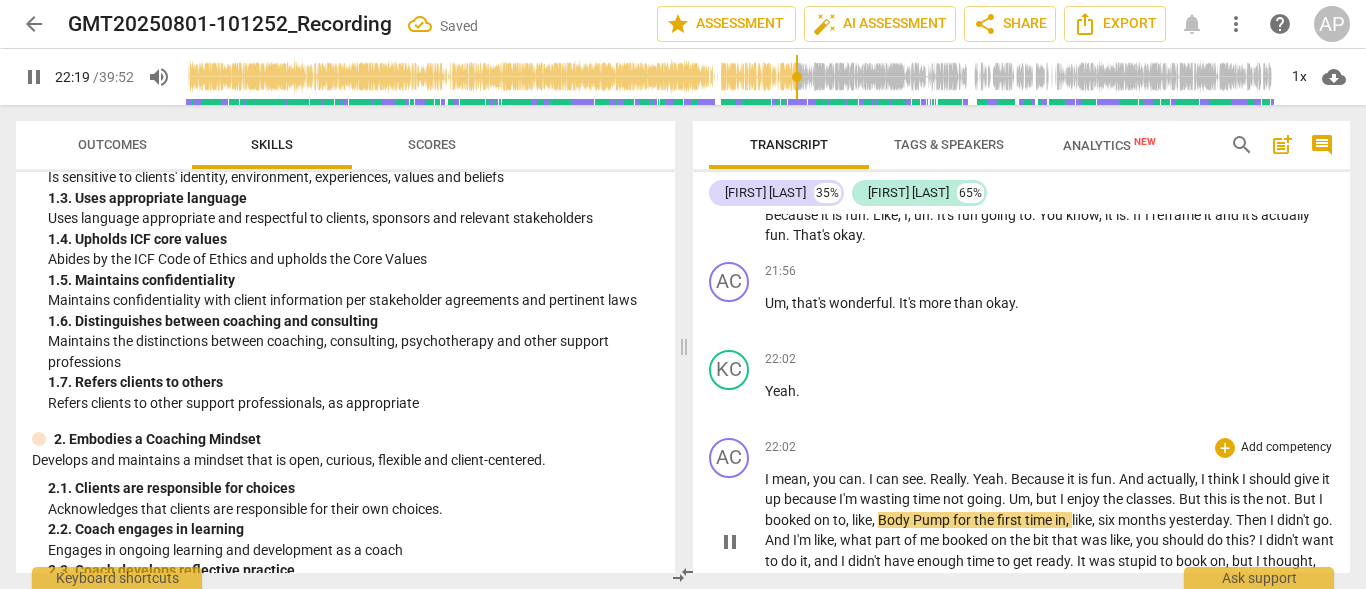 type on "1340" 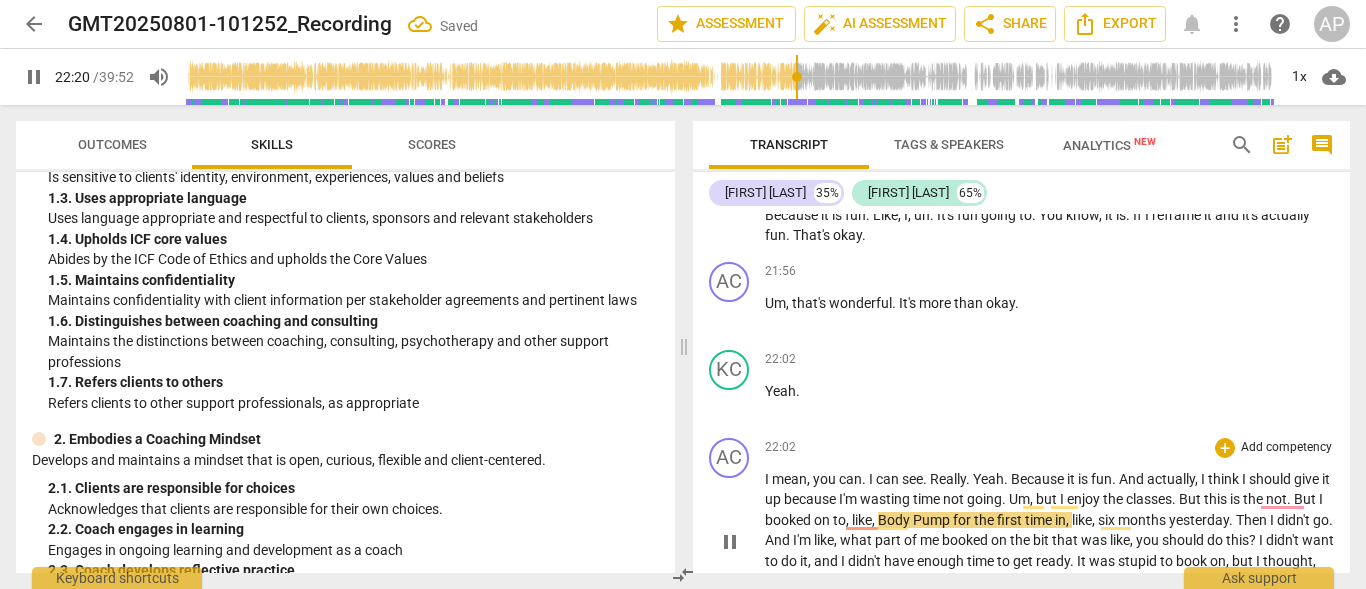paste 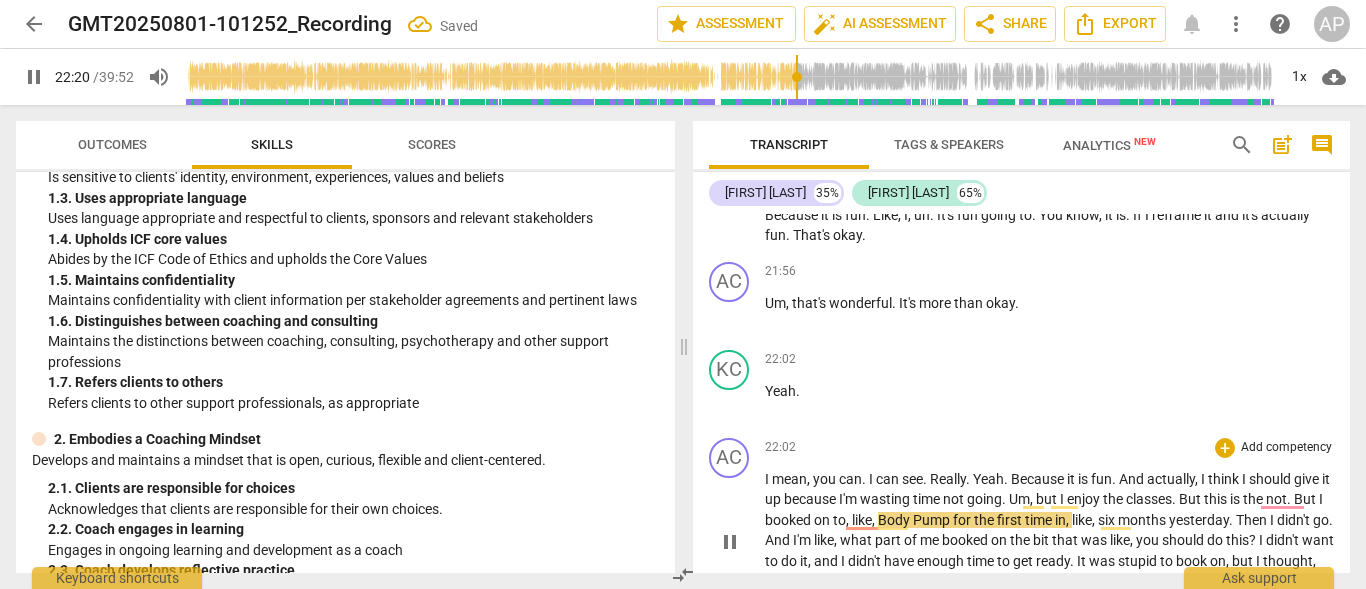 type 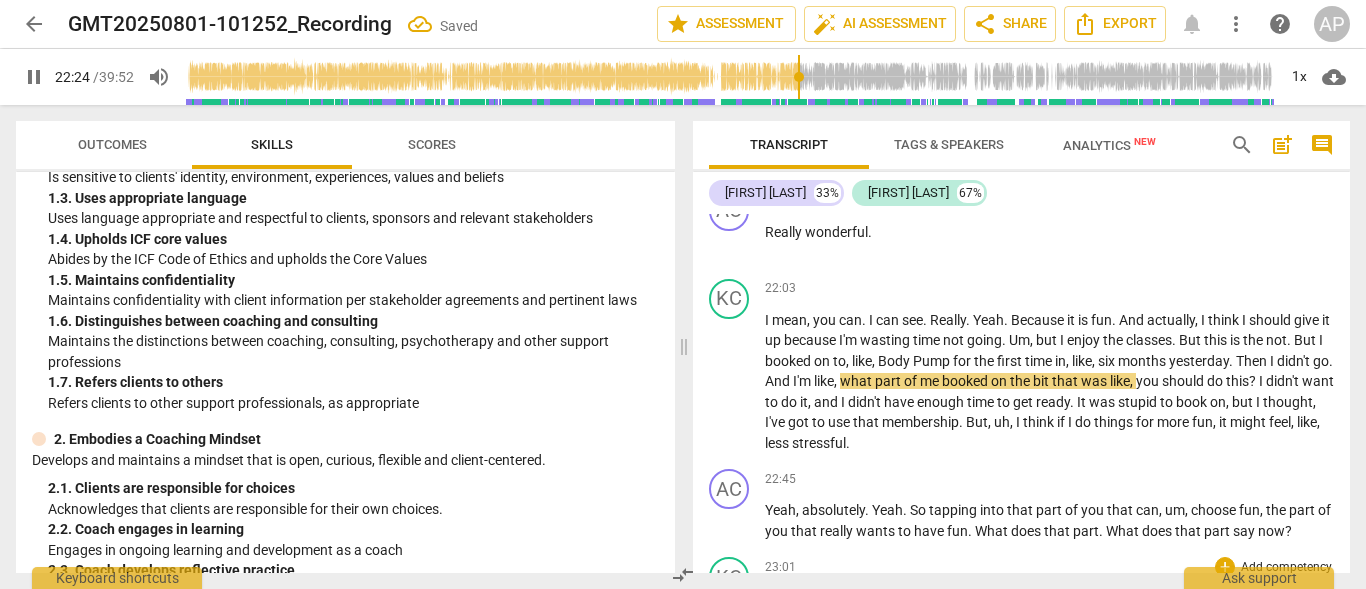 scroll, scrollTop: 12802, scrollLeft: 0, axis: vertical 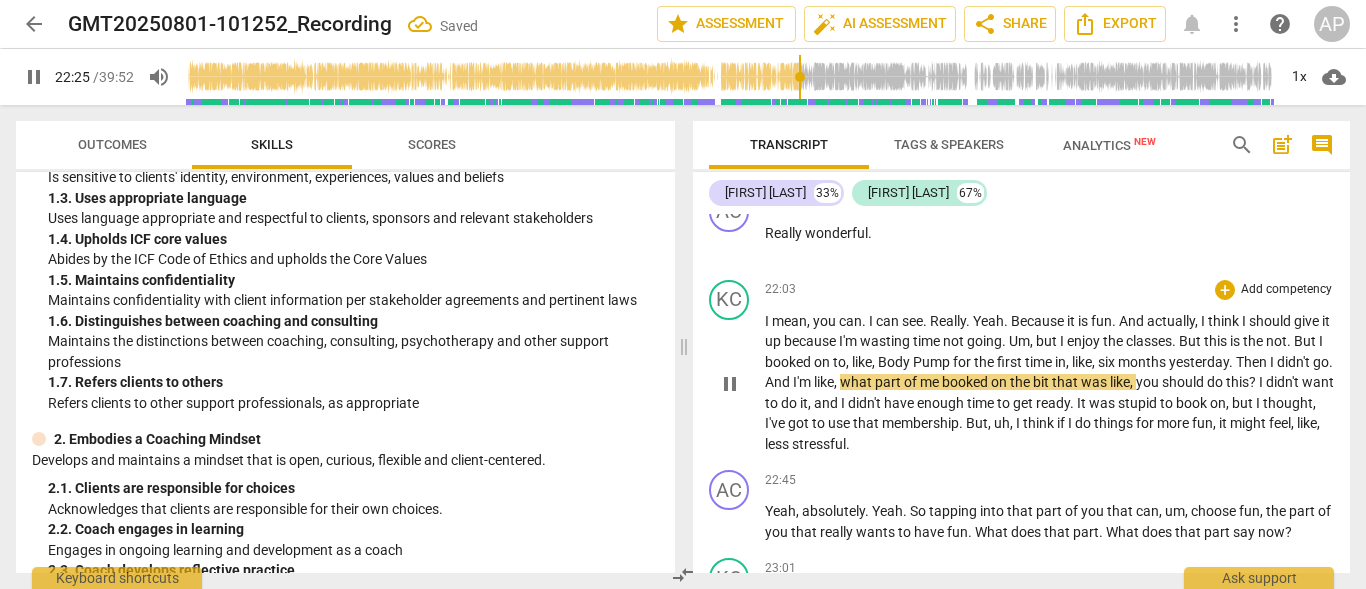click on "KC play_arrow pause" at bounding box center [737, 367] 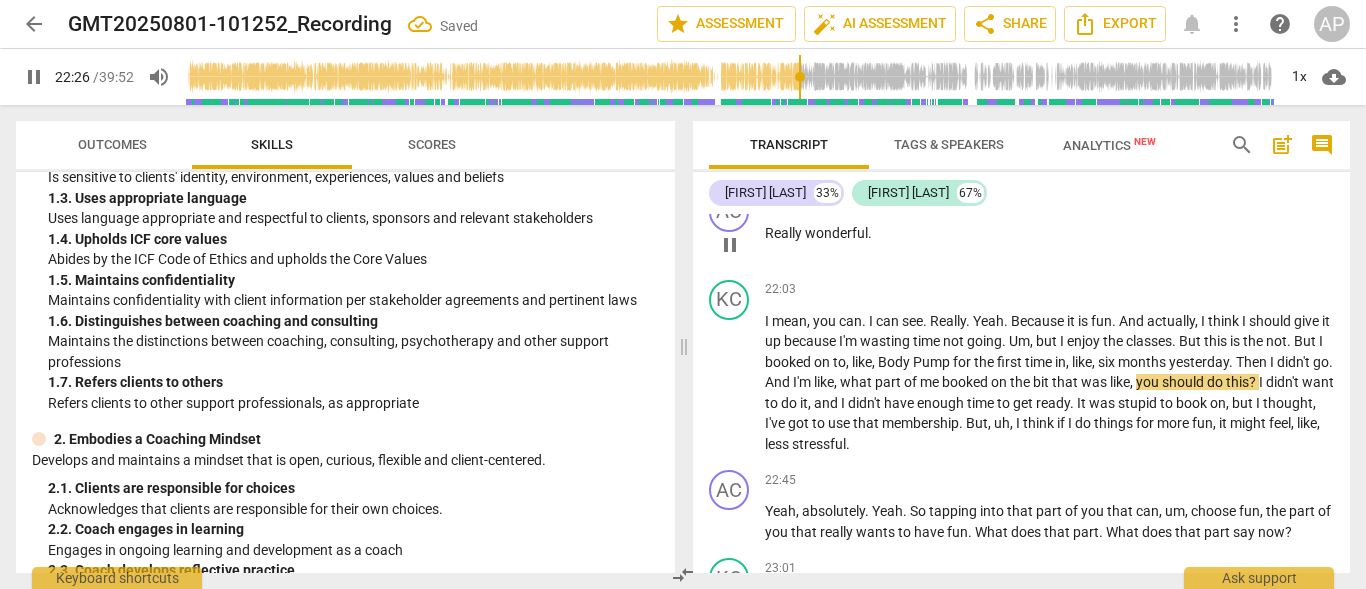 click on "Really" at bounding box center (785, 233) 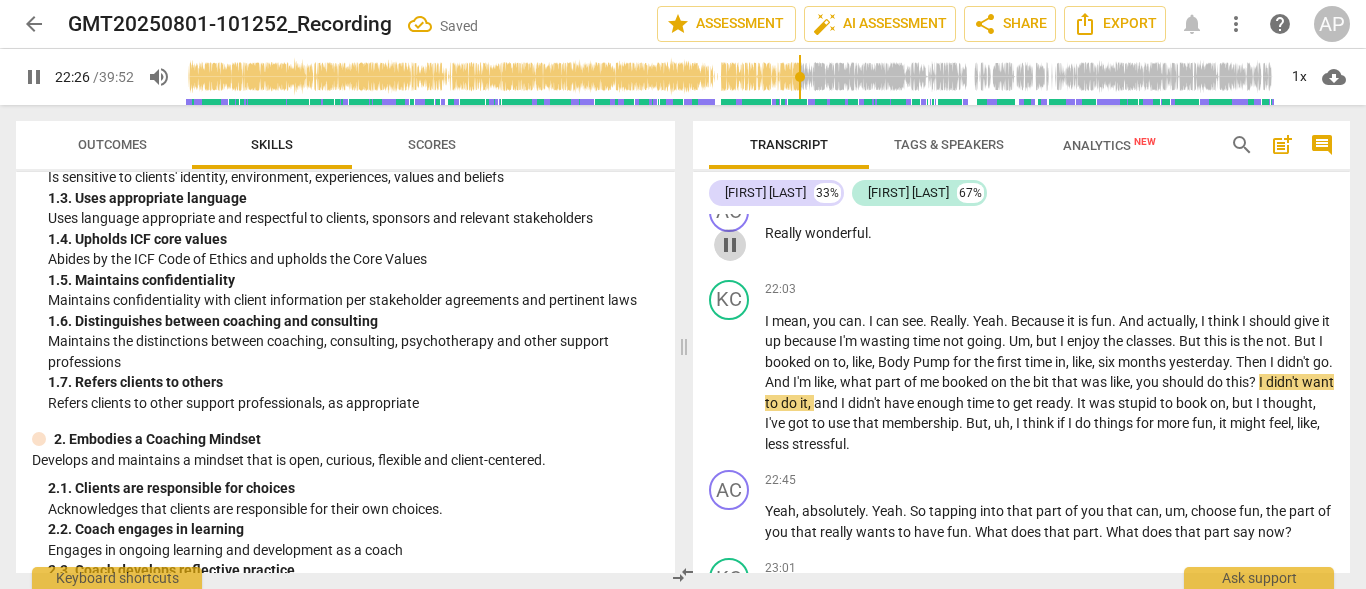 click on "pause" at bounding box center [730, 245] 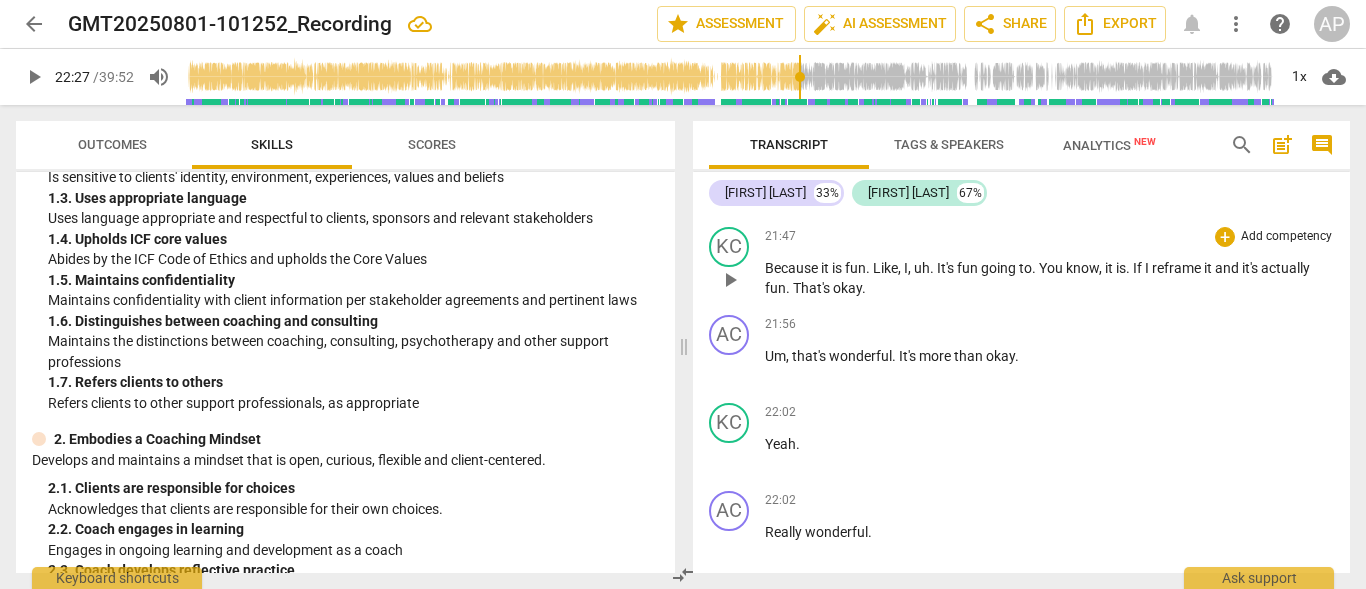 scroll, scrollTop: 12502, scrollLeft: 0, axis: vertical 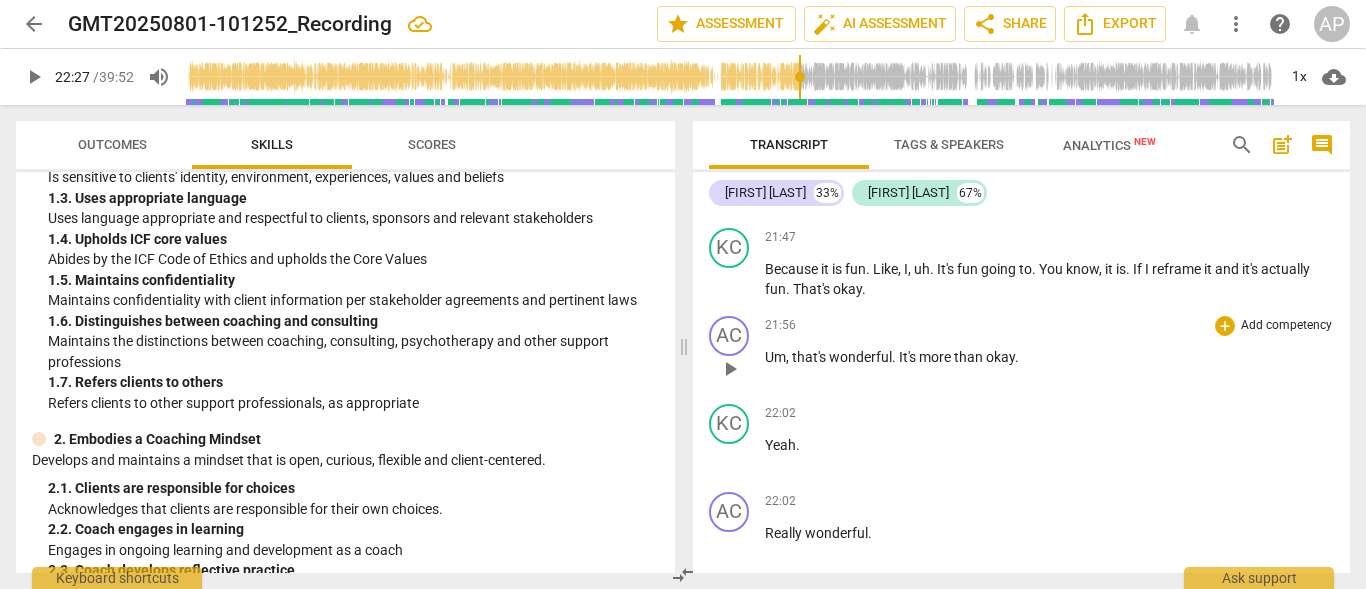 click on "play_arrow" at bounding box center [730, 369] 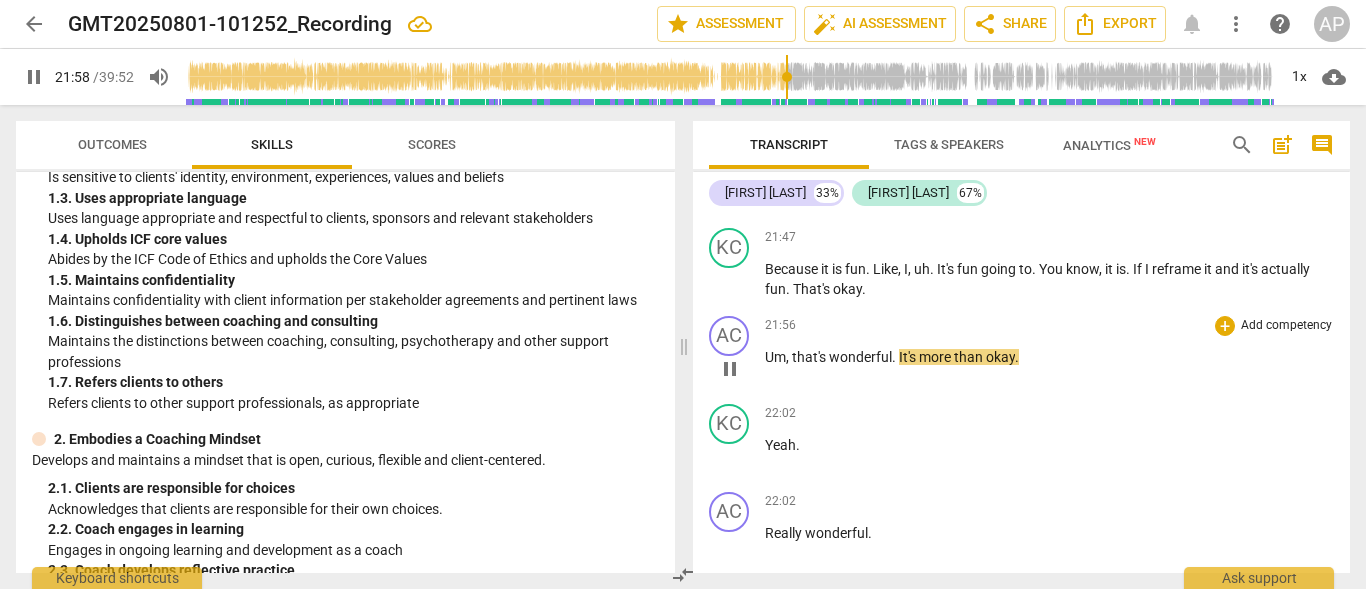 click on "," at bounding box center (789, 357) 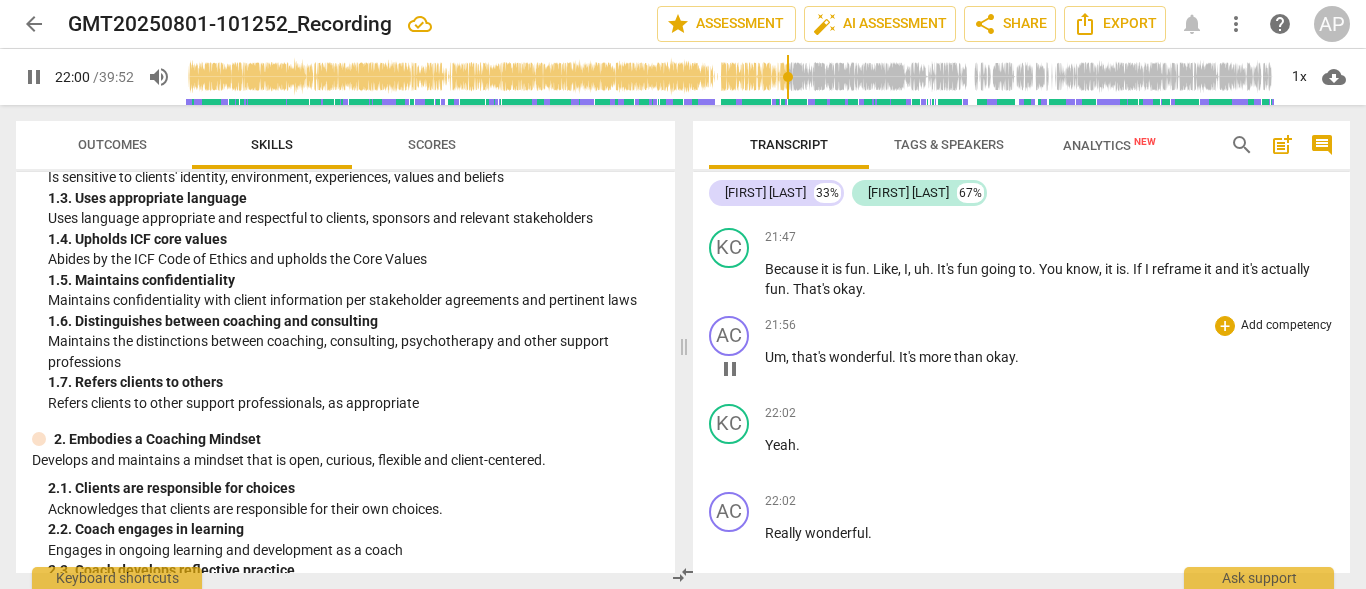 click on "Um" at bounding box center [775, 357] 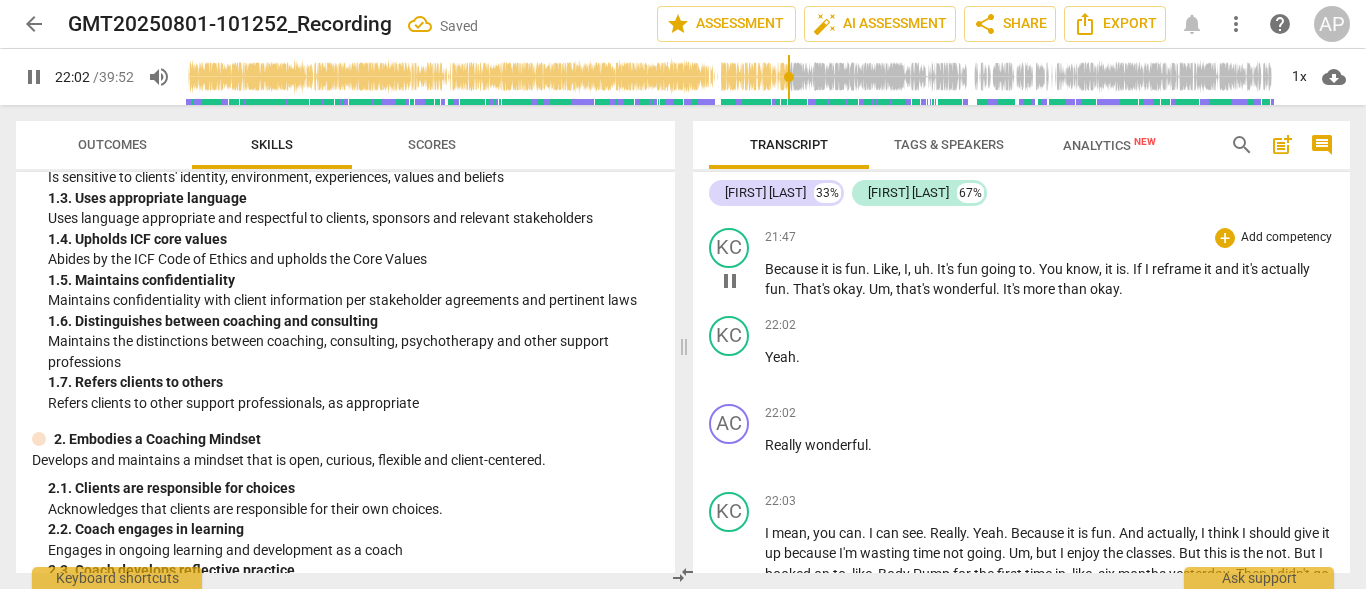 click on "that's" at bounding box center [914, 289] 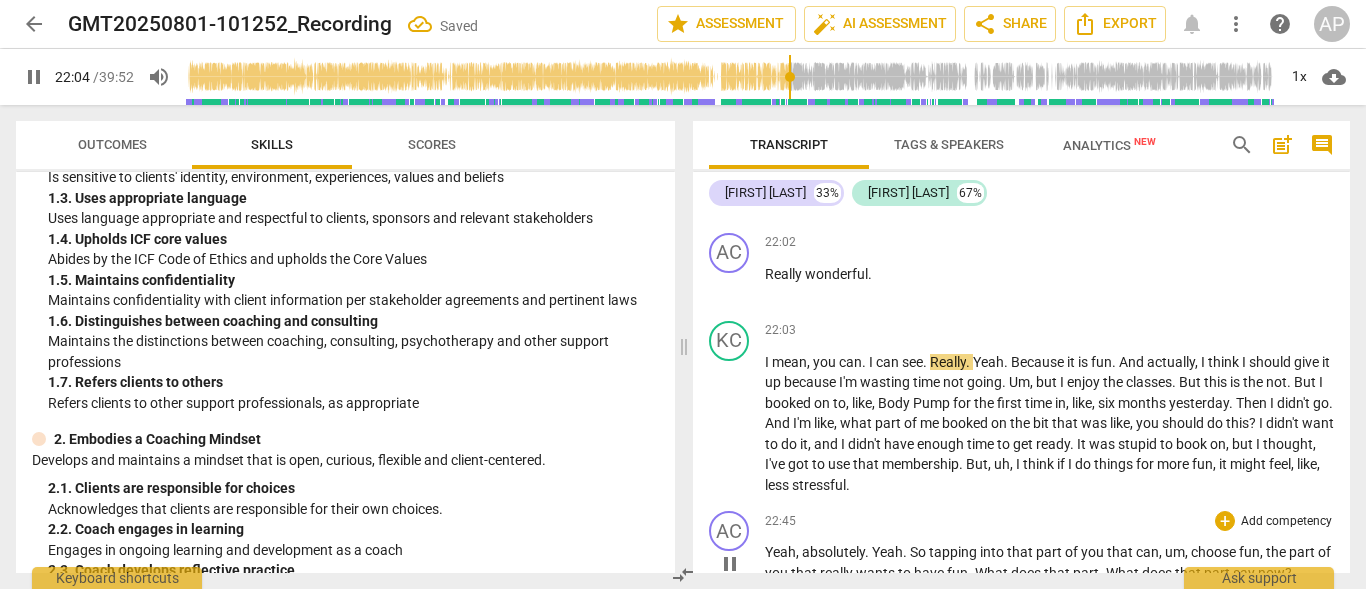 scroll, scrollTop: 12661, scrollLeft: 0, axis: vertical 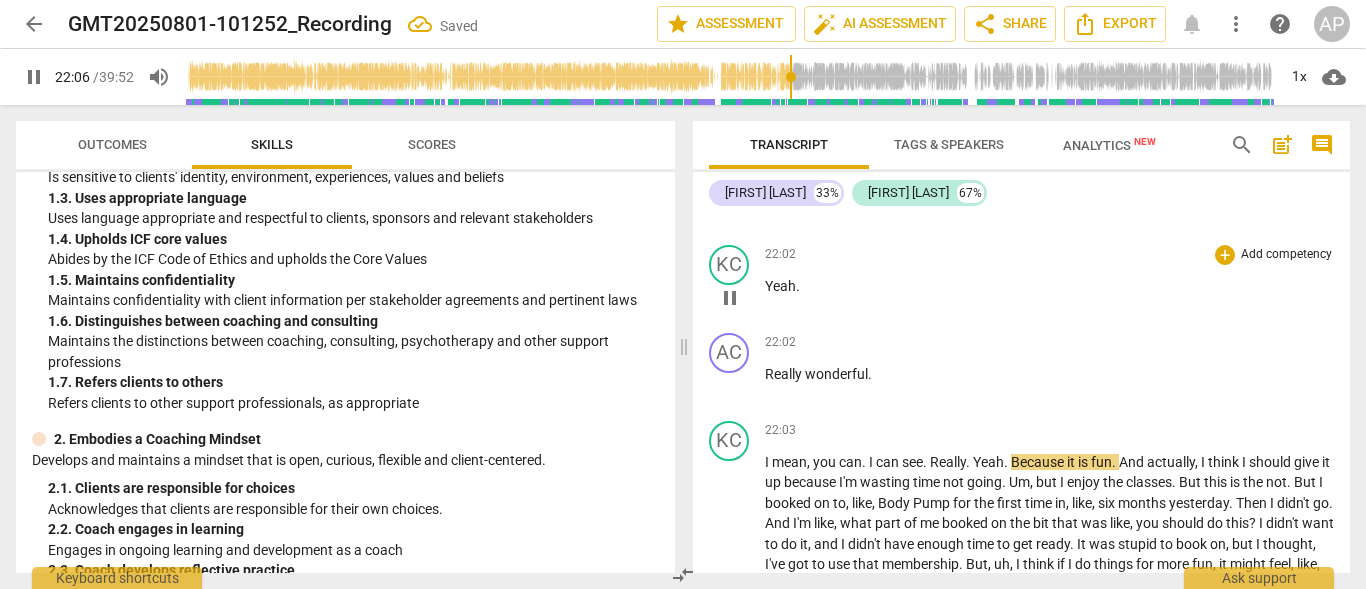 click on "pause" at bounding box center [730, 298] 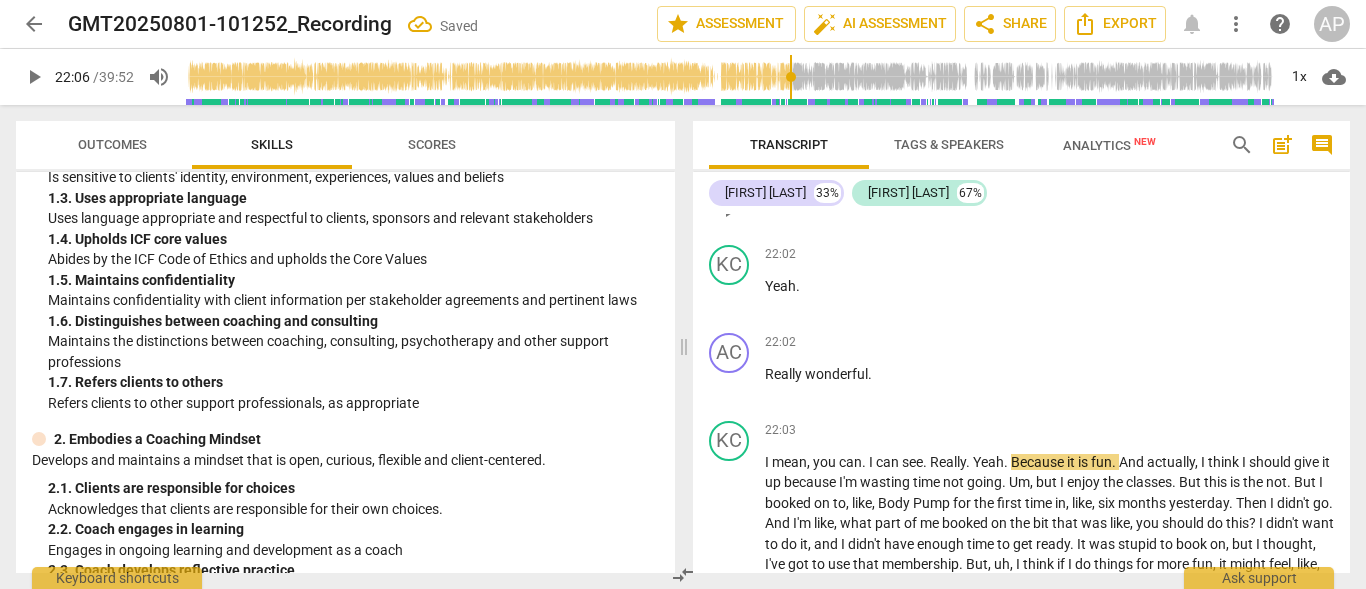 click on "play_arrow" at bounding box center [730, 210] 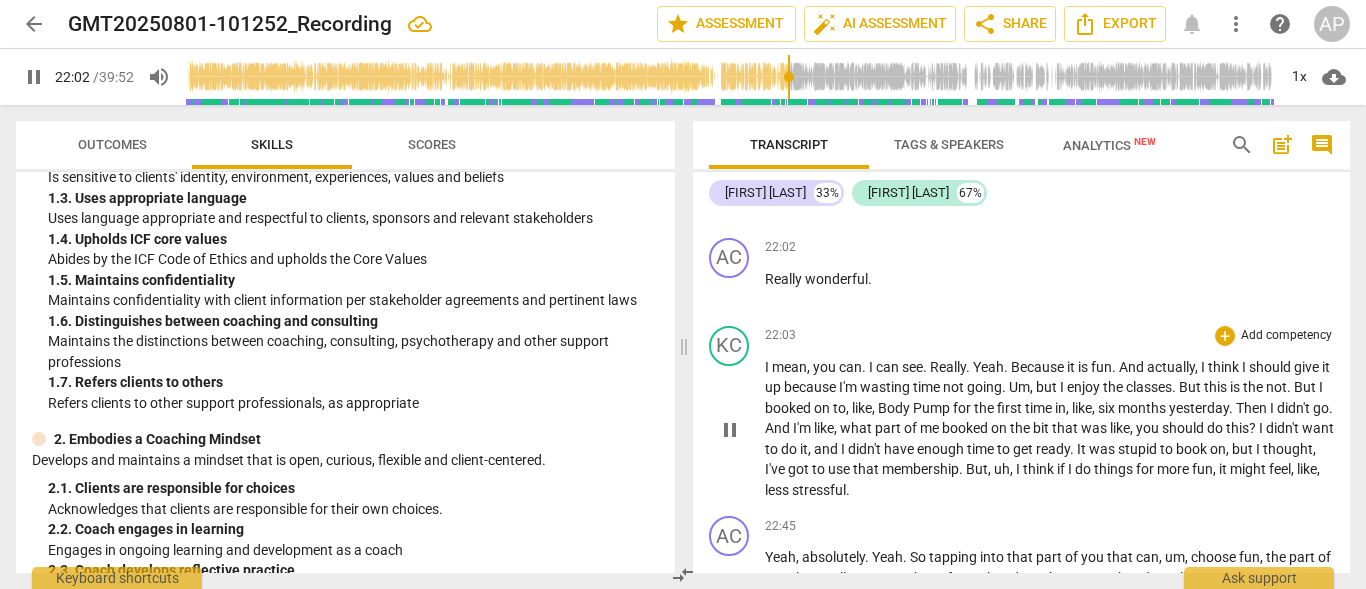 scroll, scrollTop: 12761, scrollLeft: 0, axis: vertical 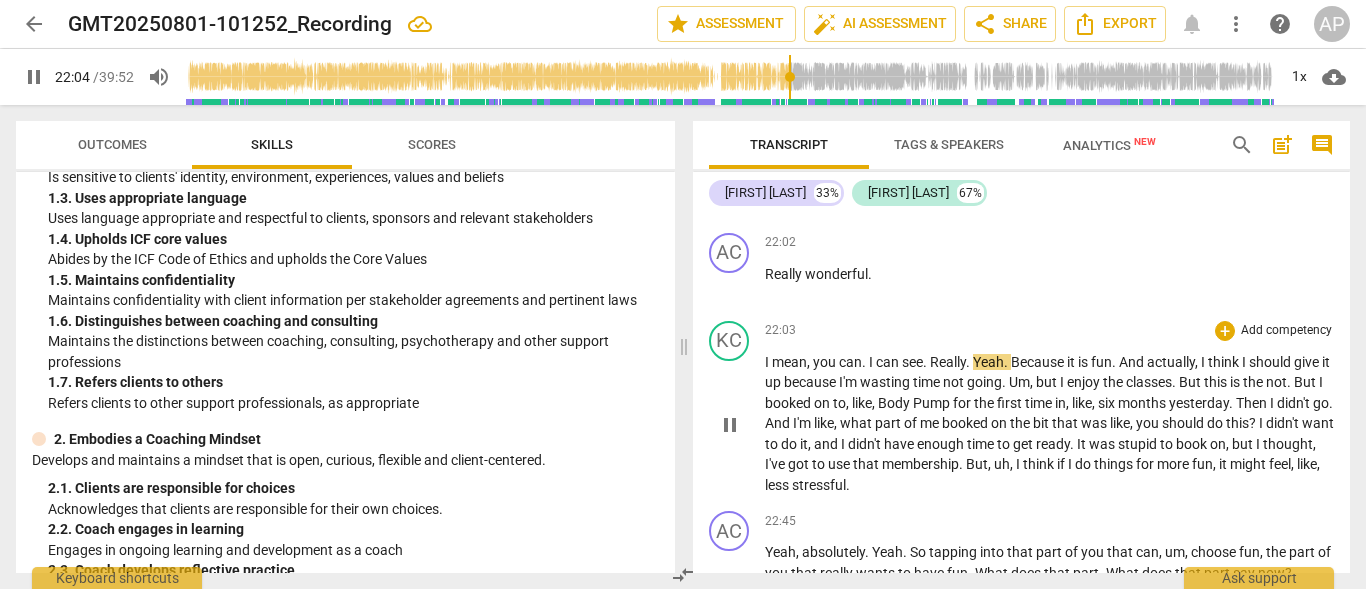click on "I" at bounding box center [768, 362] 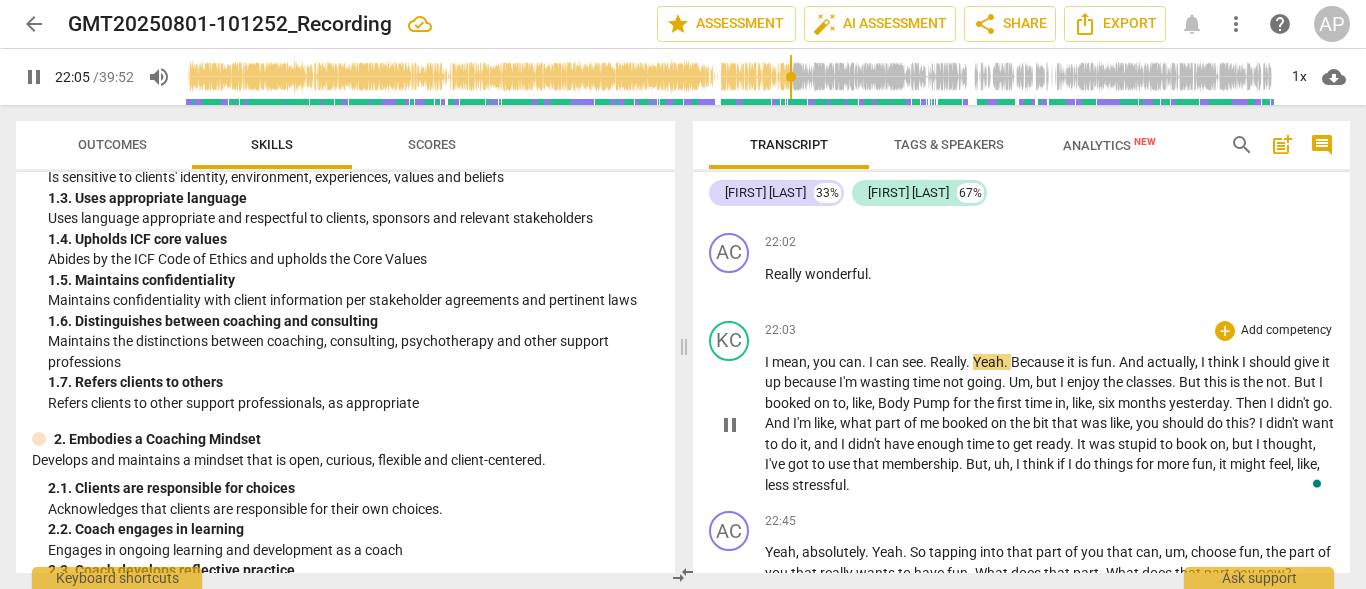 type on "1326" 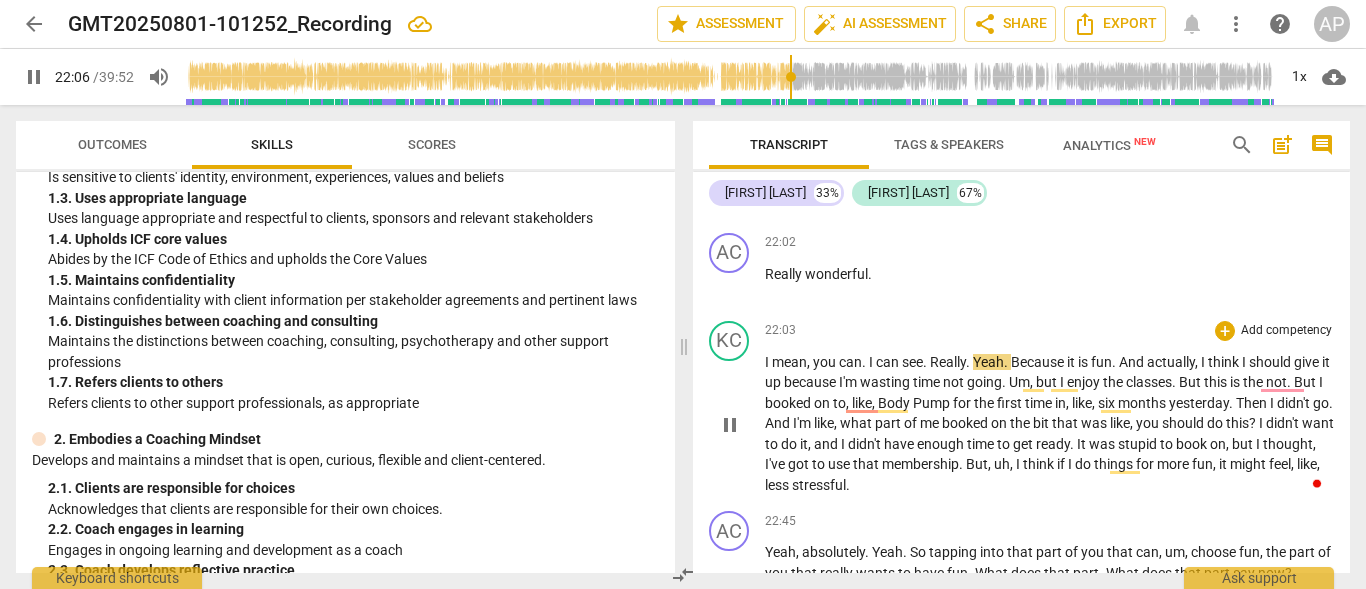 type 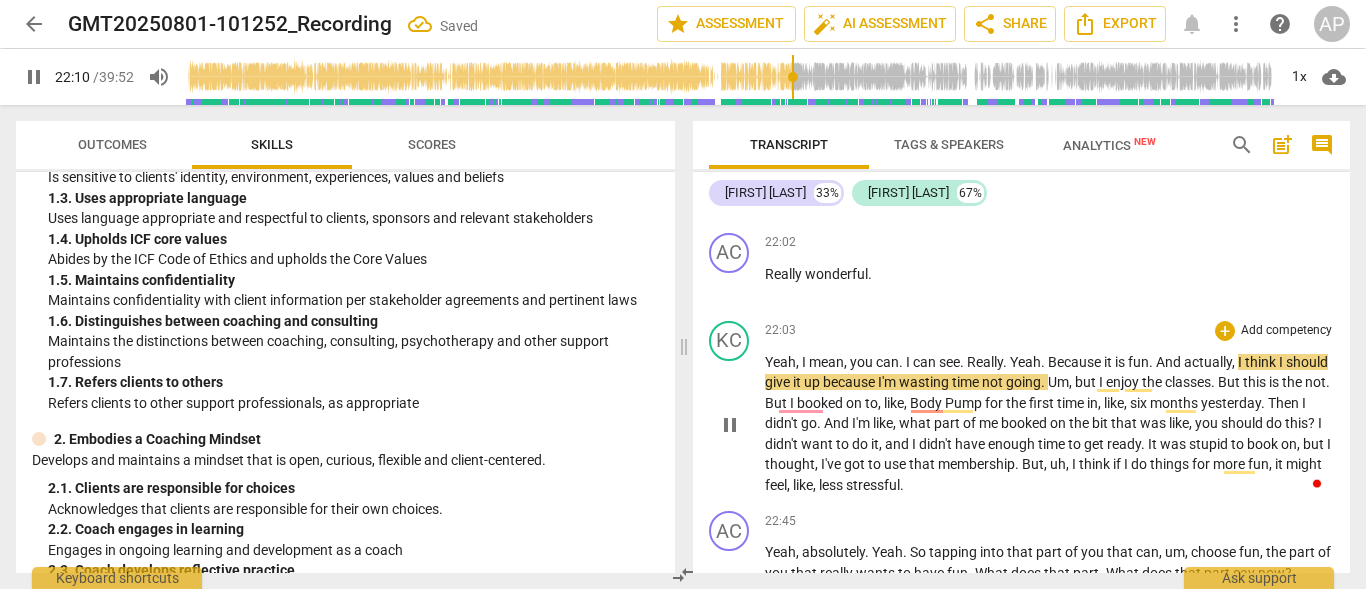 click on "." at bounding box center [963, 362] 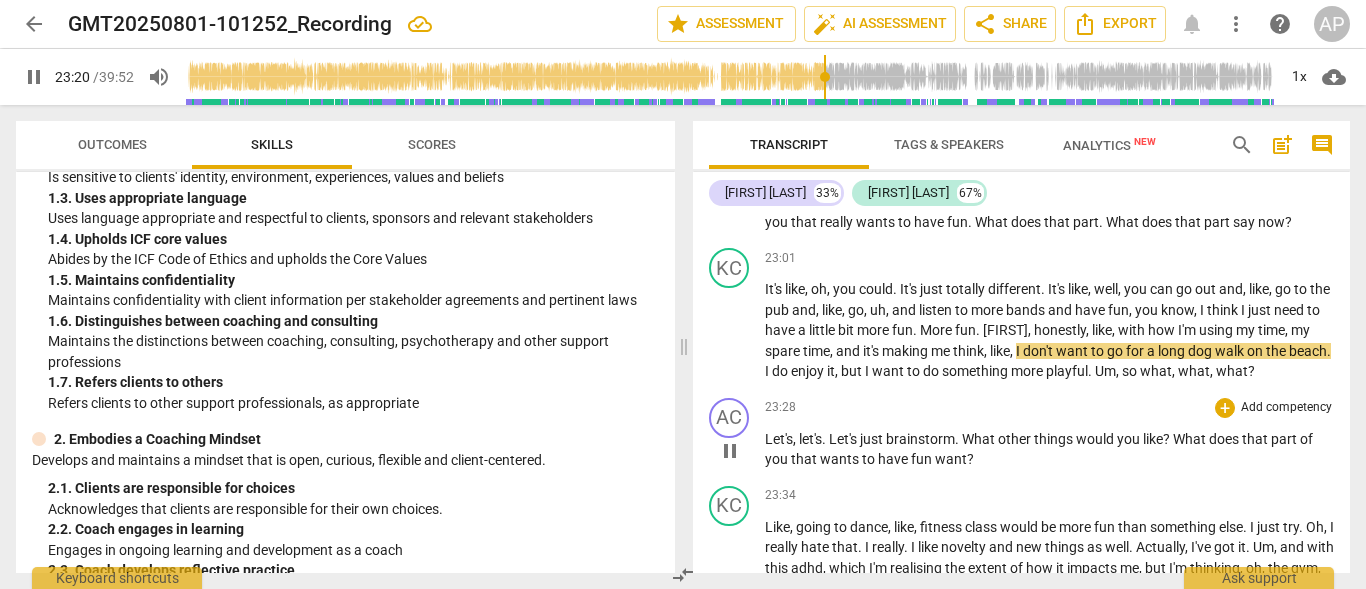 scroll, scrollTop: 13161, scrollLeft: 0, axis: vertical 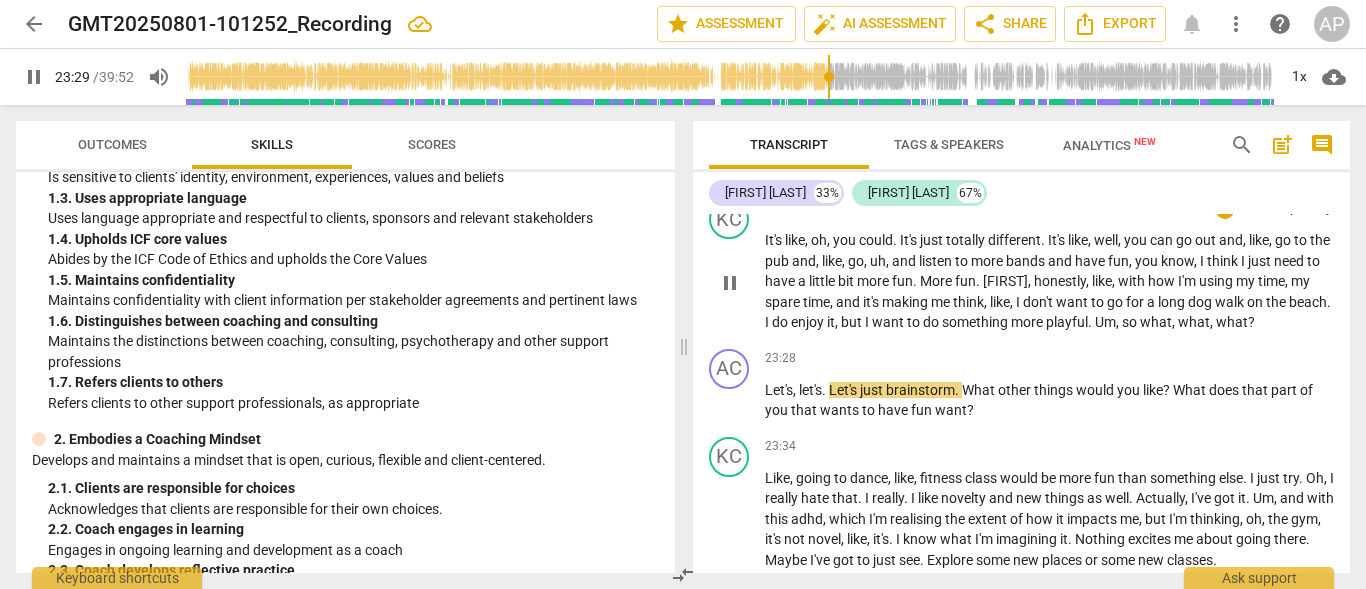 click on "Um" at bounding box center [1105, 322] 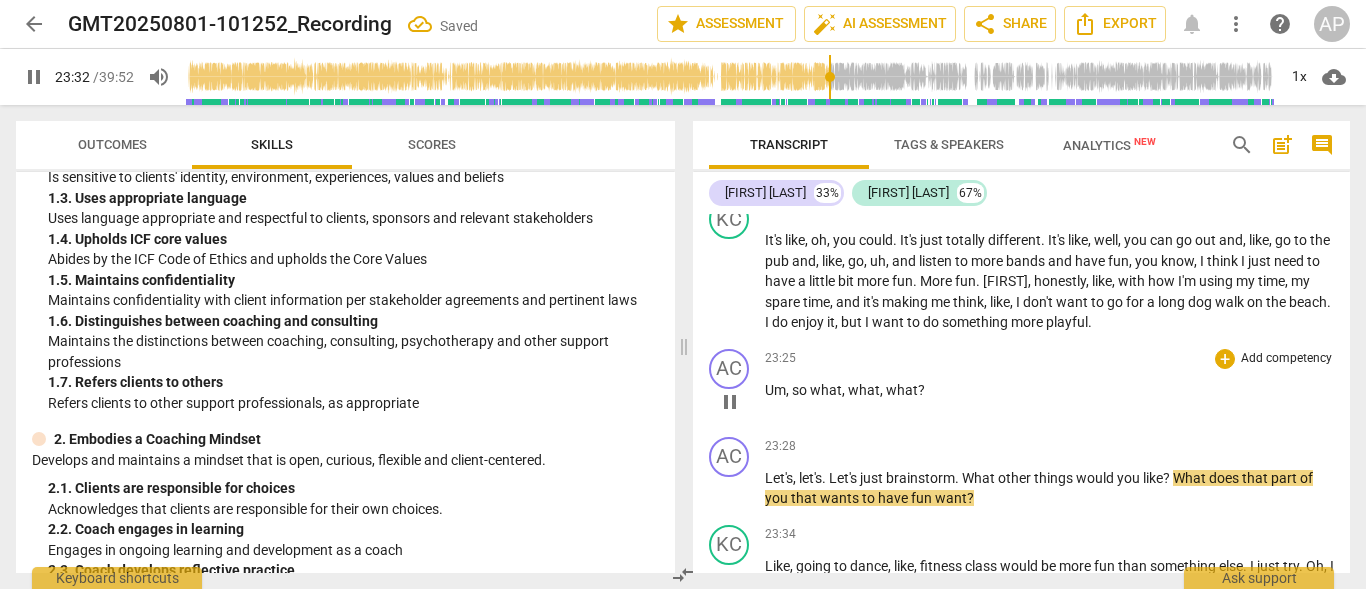 click on "Um ,   so   what ,   what ,   what ?" at bounding box center [1049, 390] 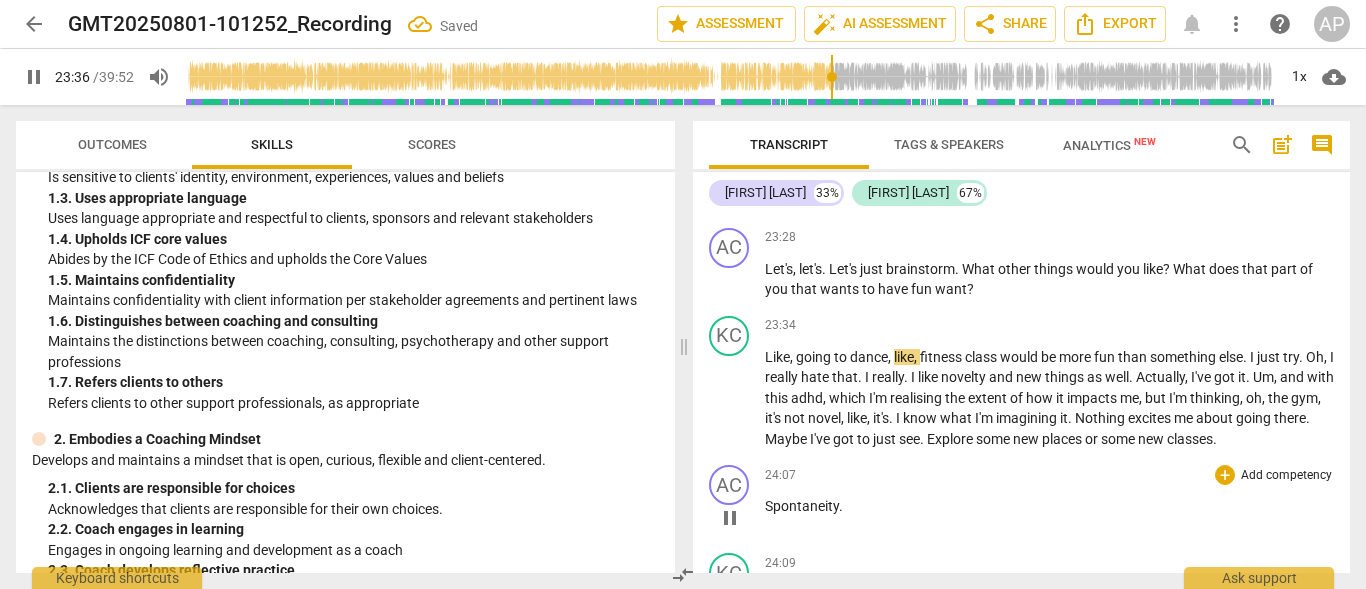 scroll, scrollTop: 13365, scrollLeft: 0, axis: vertical 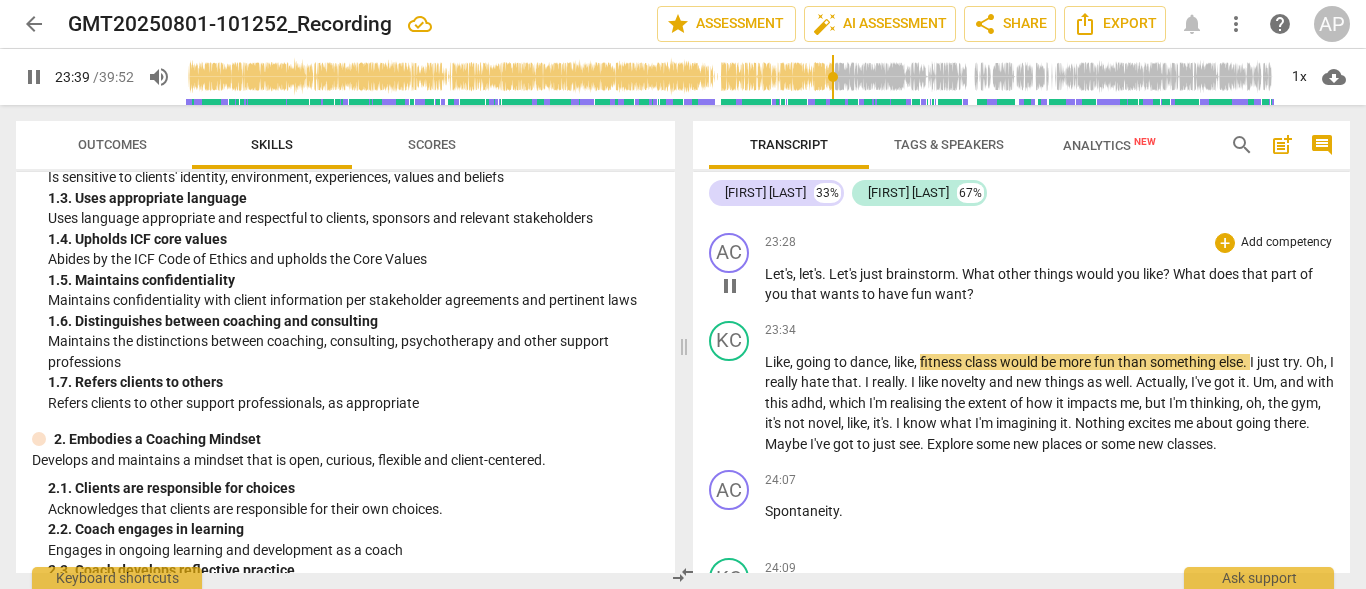 type on "1419" 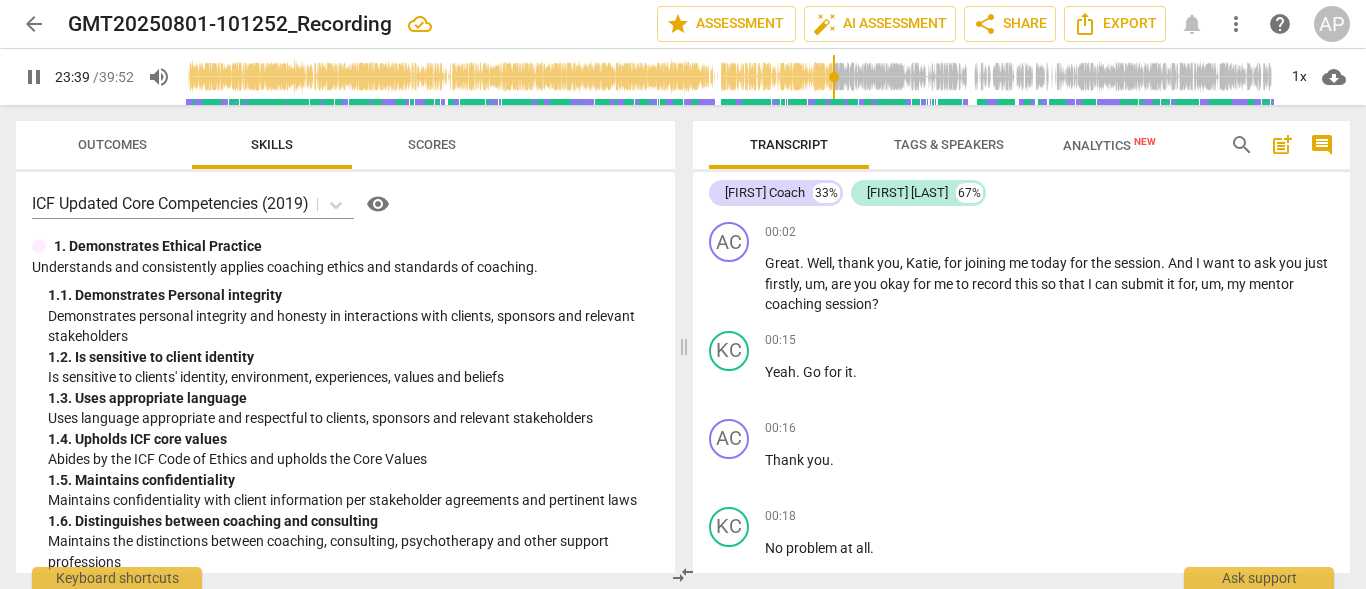scroll, scrollTop: 0, scrollLeft: 0, axis: both 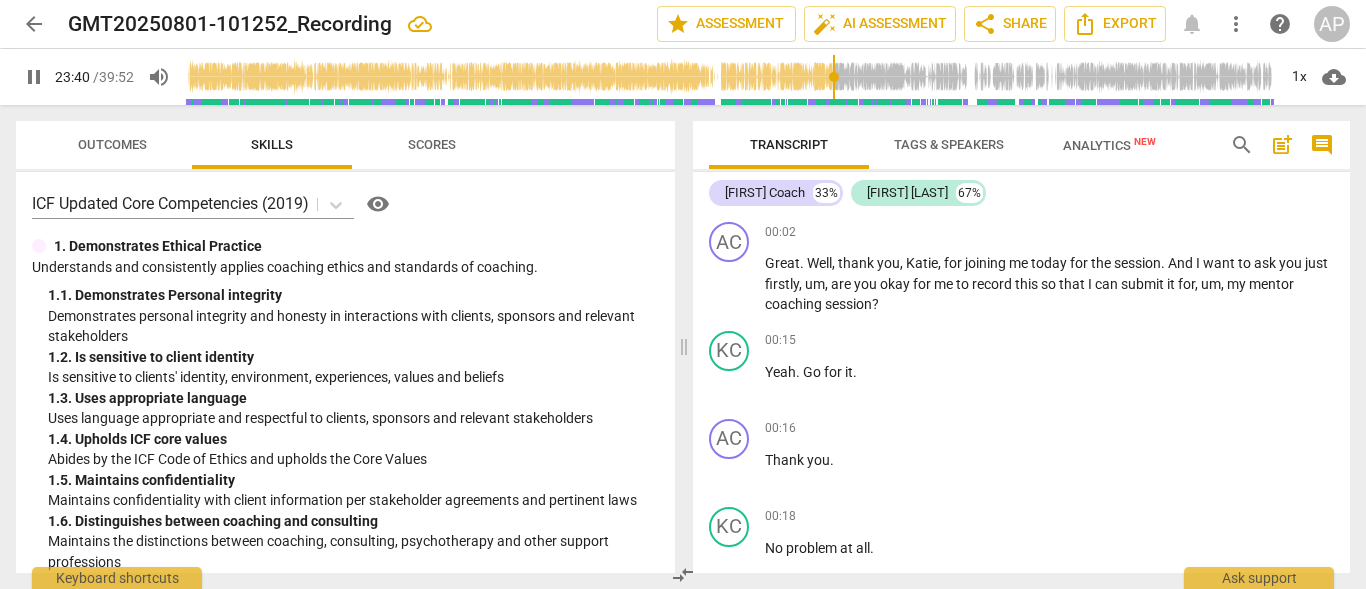 click on "Let's" at bounding box center (779, 13639) 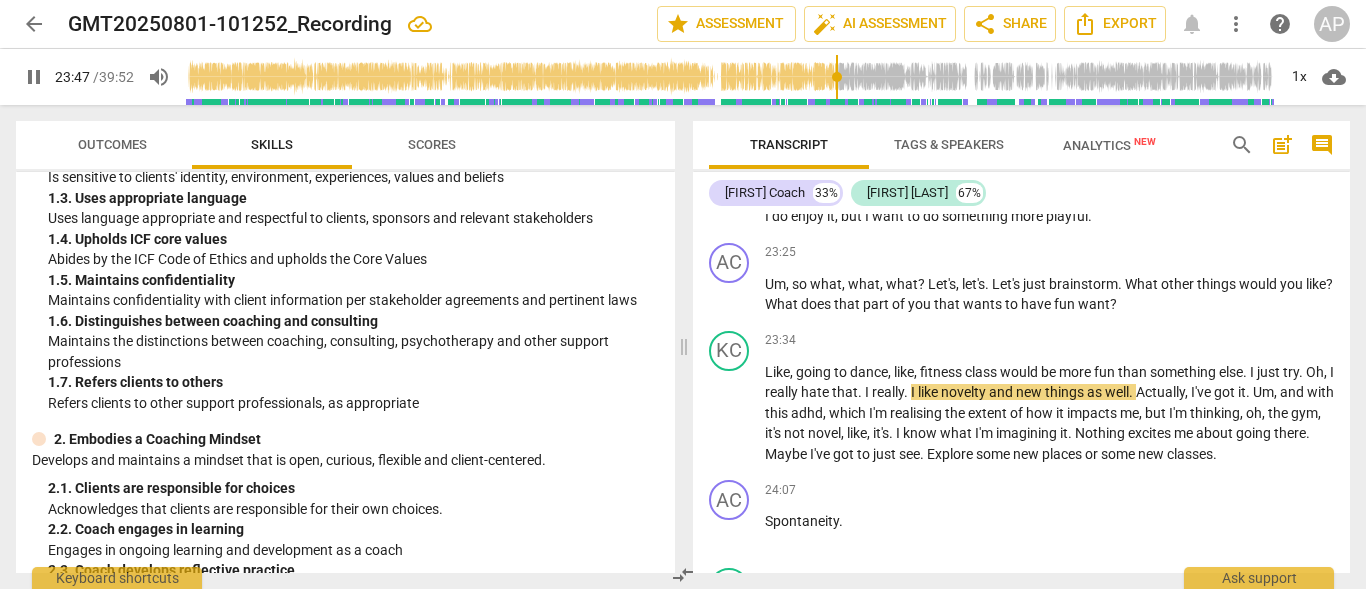 scroll, scrollTop: 13277, scrollLeft: 0, axis: vertical 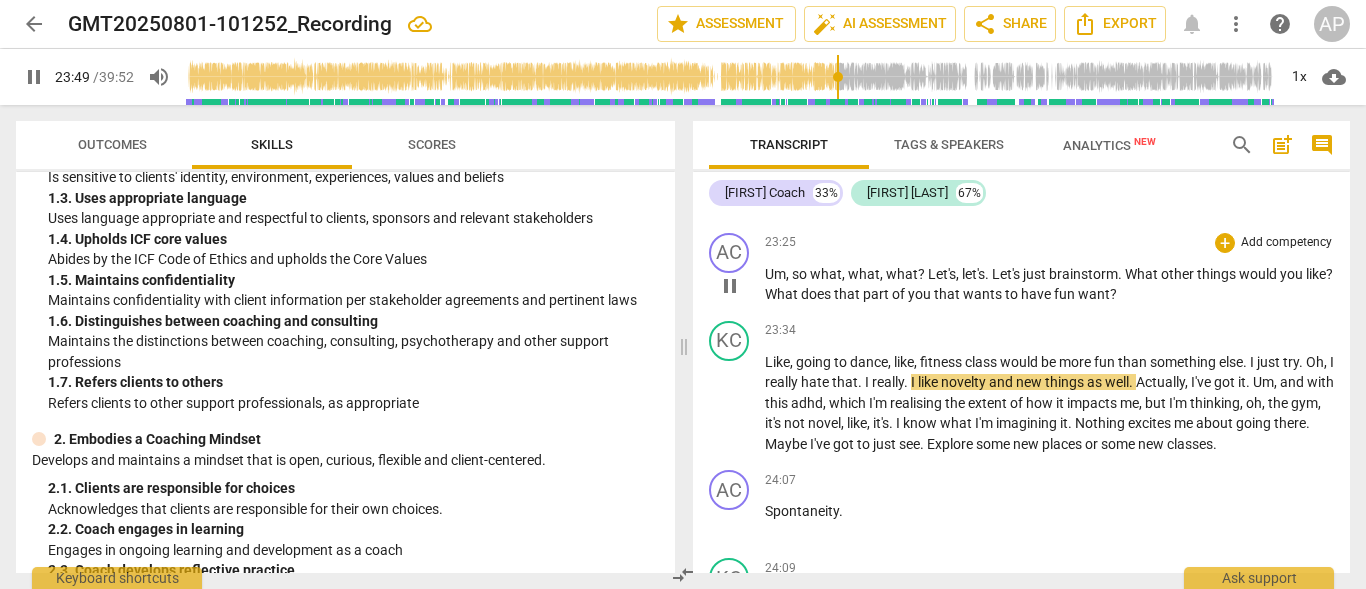 click on "pause" at bounding box center [730, 286] 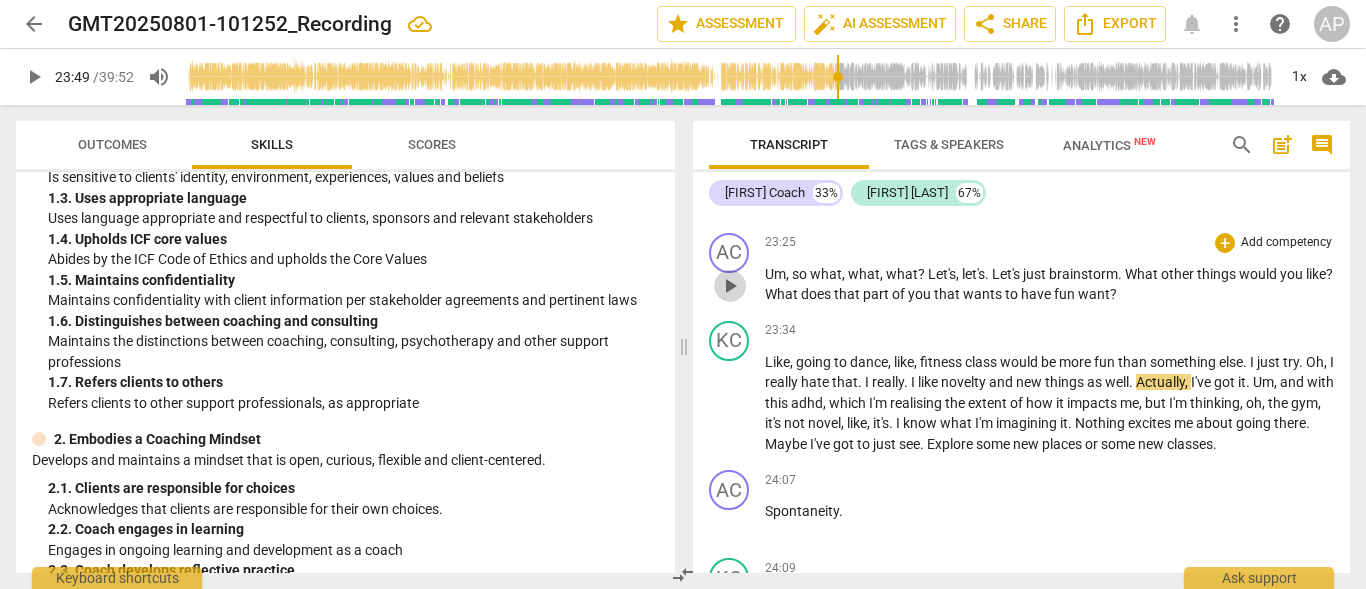 click on "play_arrow" at bounding box center [730, 286] 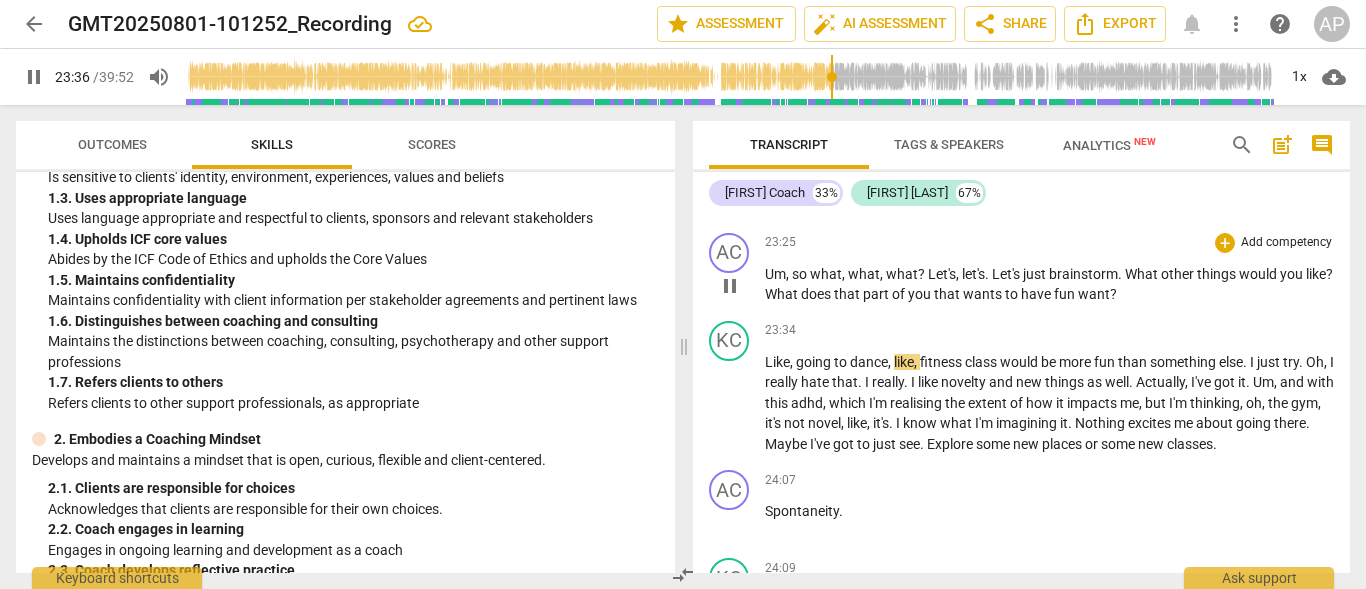 click on "?" at bounding box center (1113, 294) 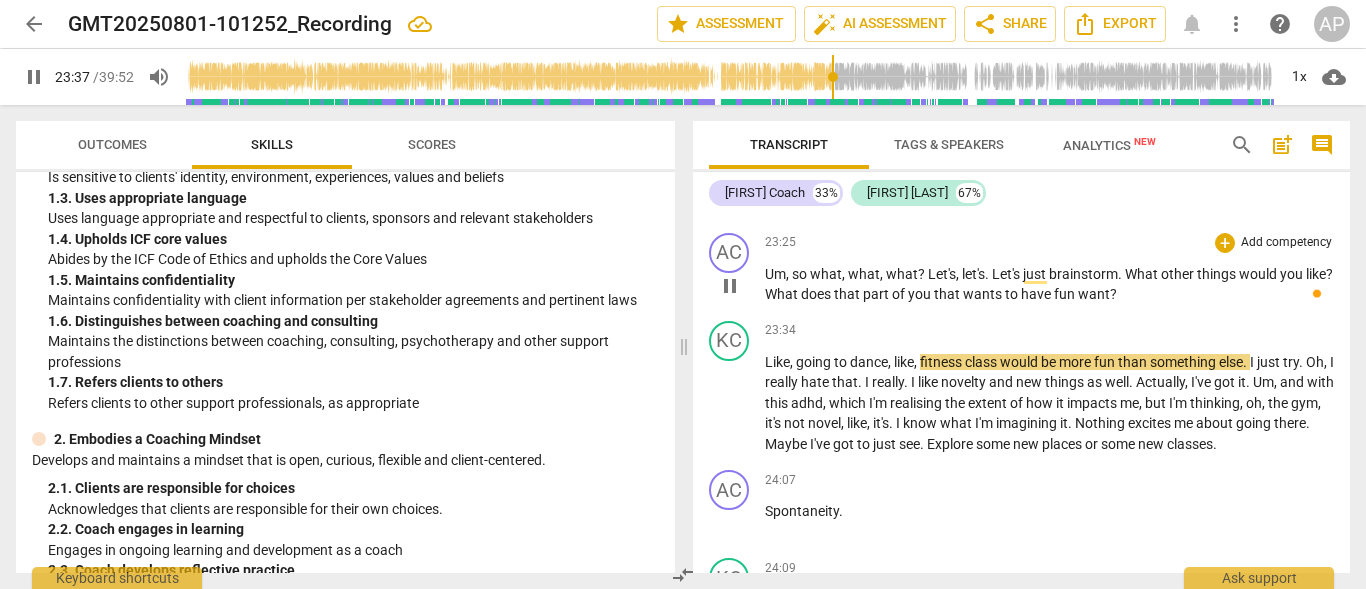 type on "1418" 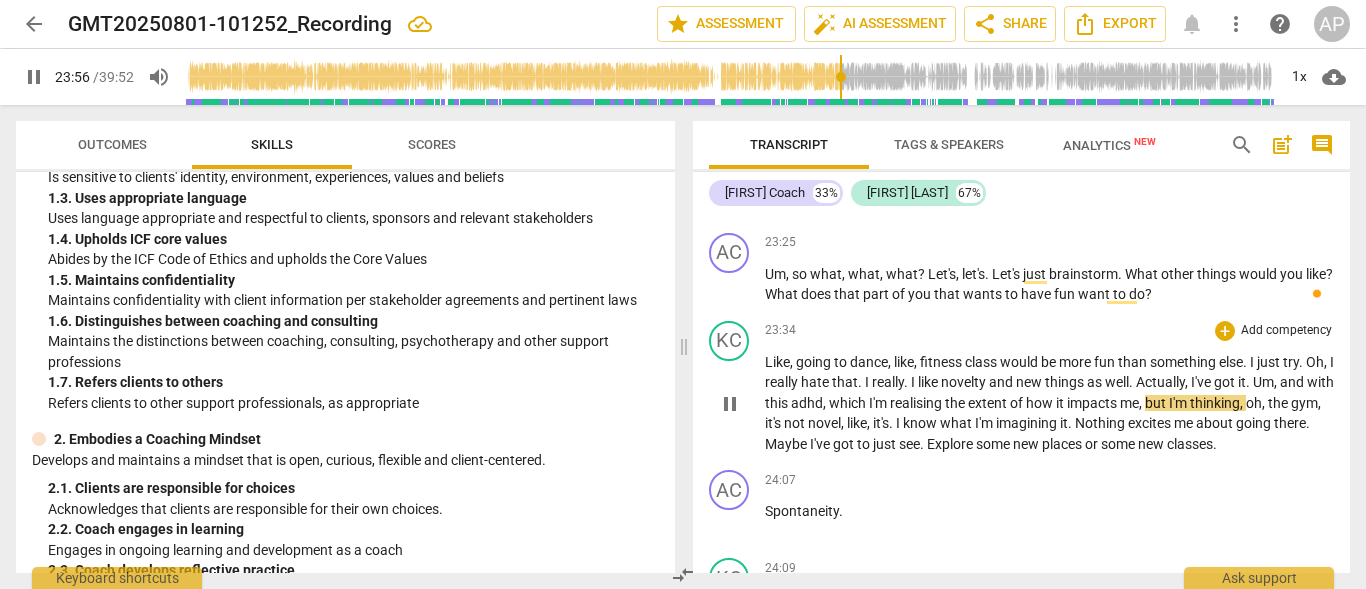 click on "but" at bounding box center [1157, 403] 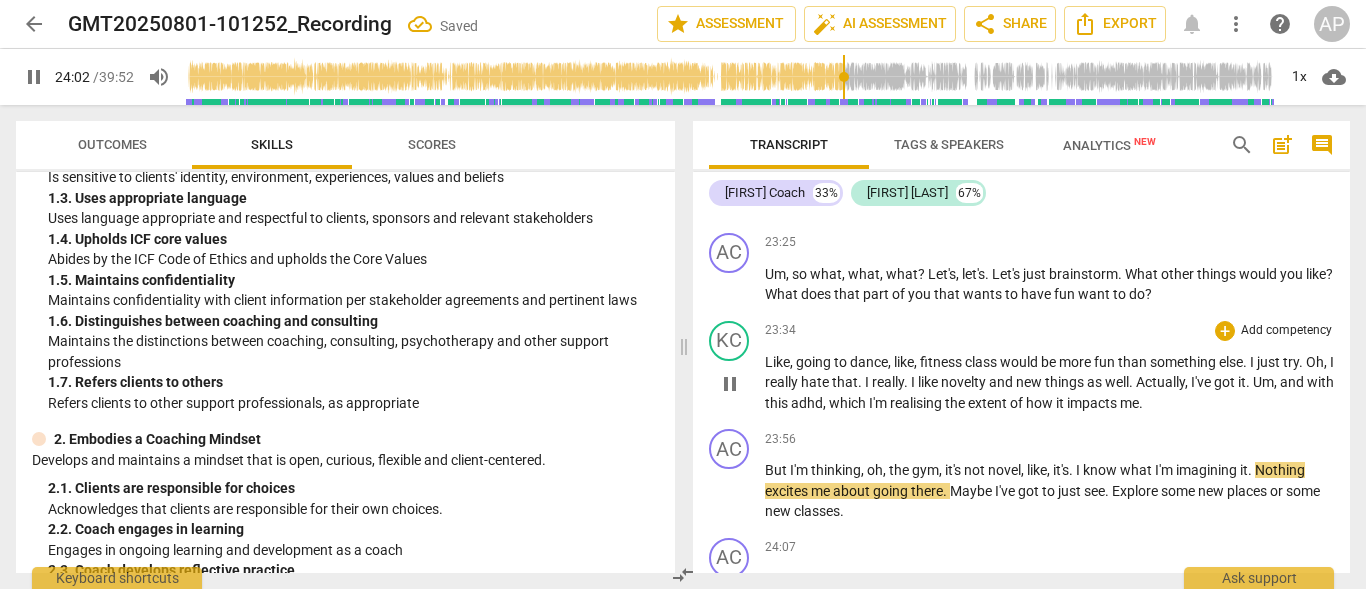 click on "Like ,   going   to   dance ,   like ,   fitness   class   would   be   more   fun   than   something   else .   I   just   try .   Oh ,   I   really   hate   that .   I   really .   I   like   novelty   and   new   things   as   well .   Actually ,   I've   got   it .   Um ,   and   with   this   adhd ,   which   I'm   realising   the   extent   of   how   it   impacts   me ." at bounding box center (1049, 383) 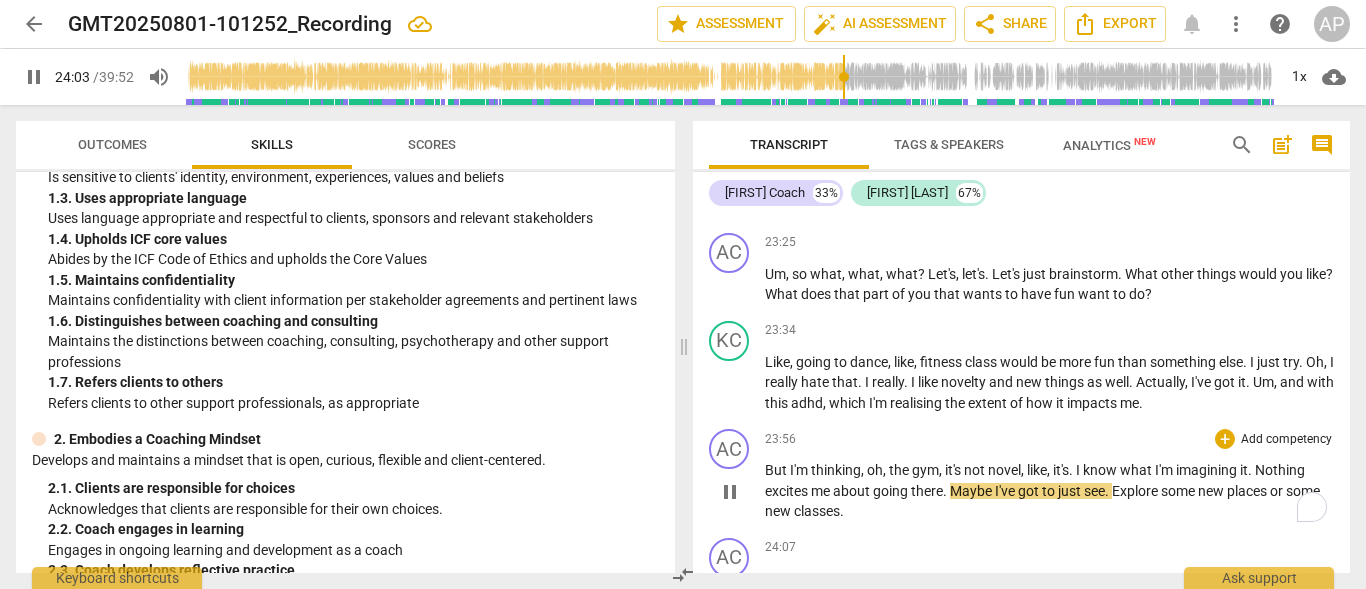 click on "But" at bounding box center [777, 470] 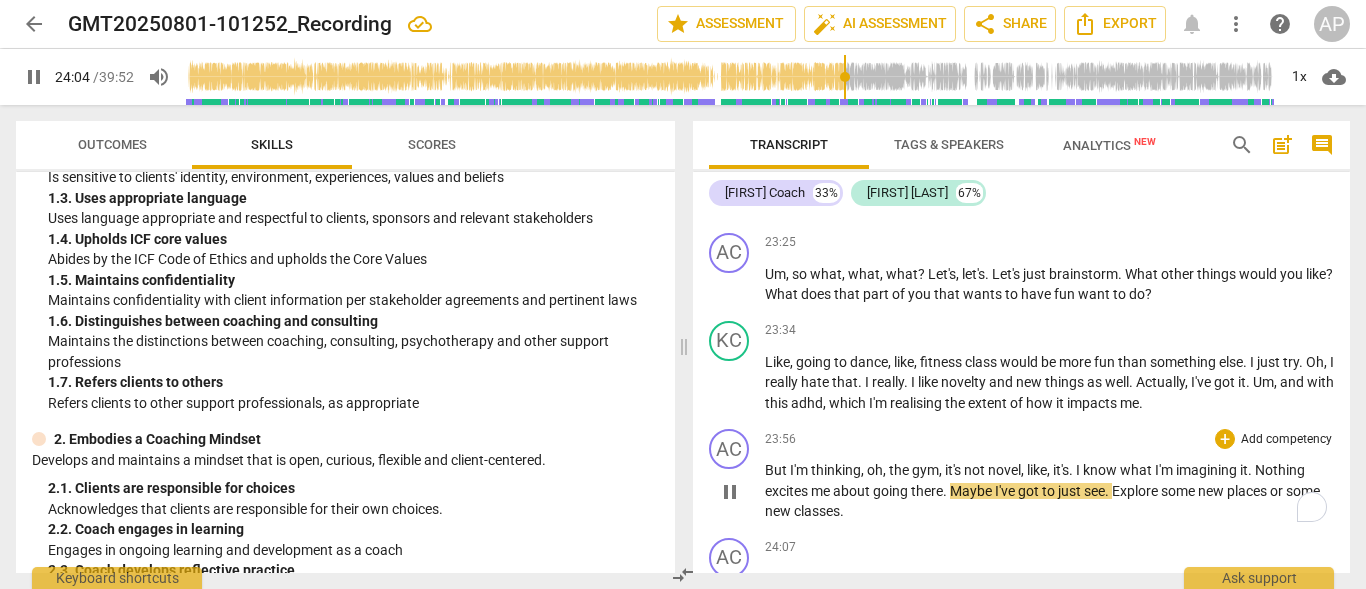 type on "1444" 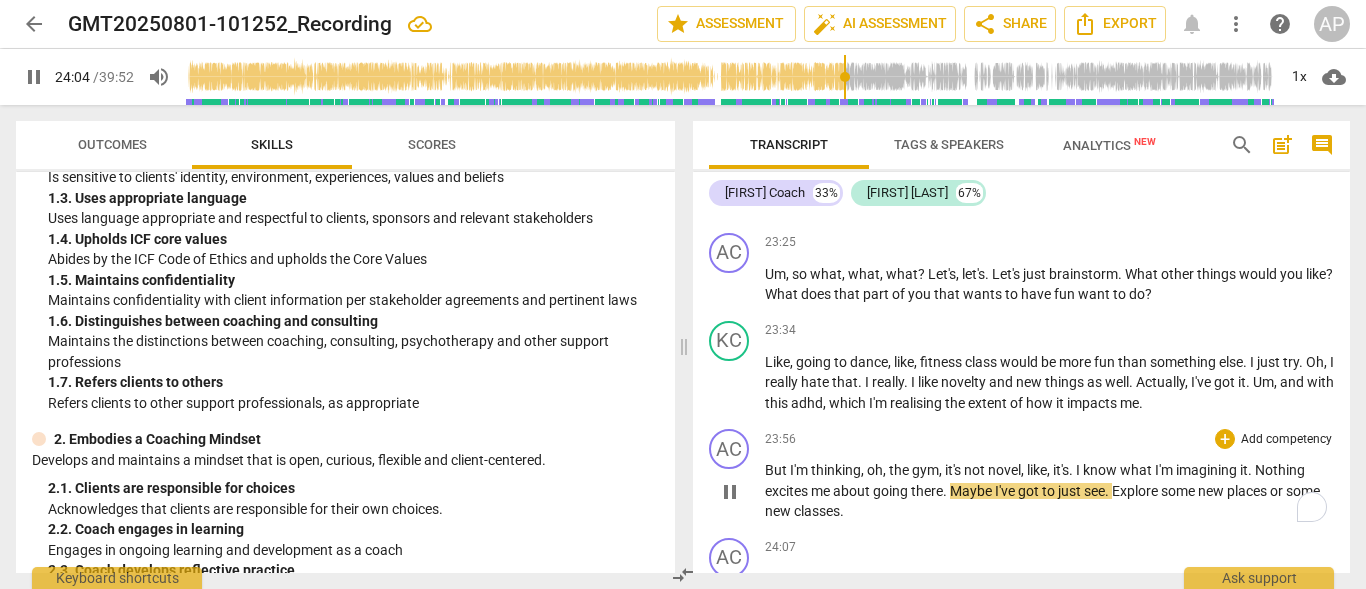 type 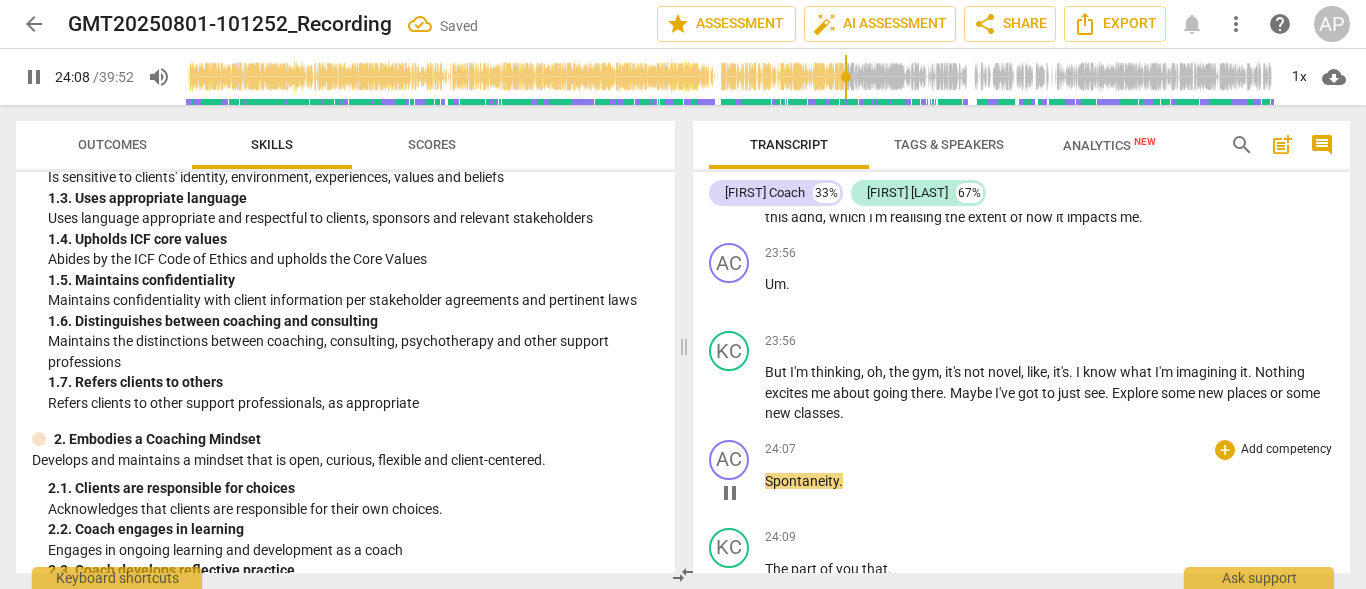 scroll, scrollTop: 13494, scrollLeft: 0, axis: vertical 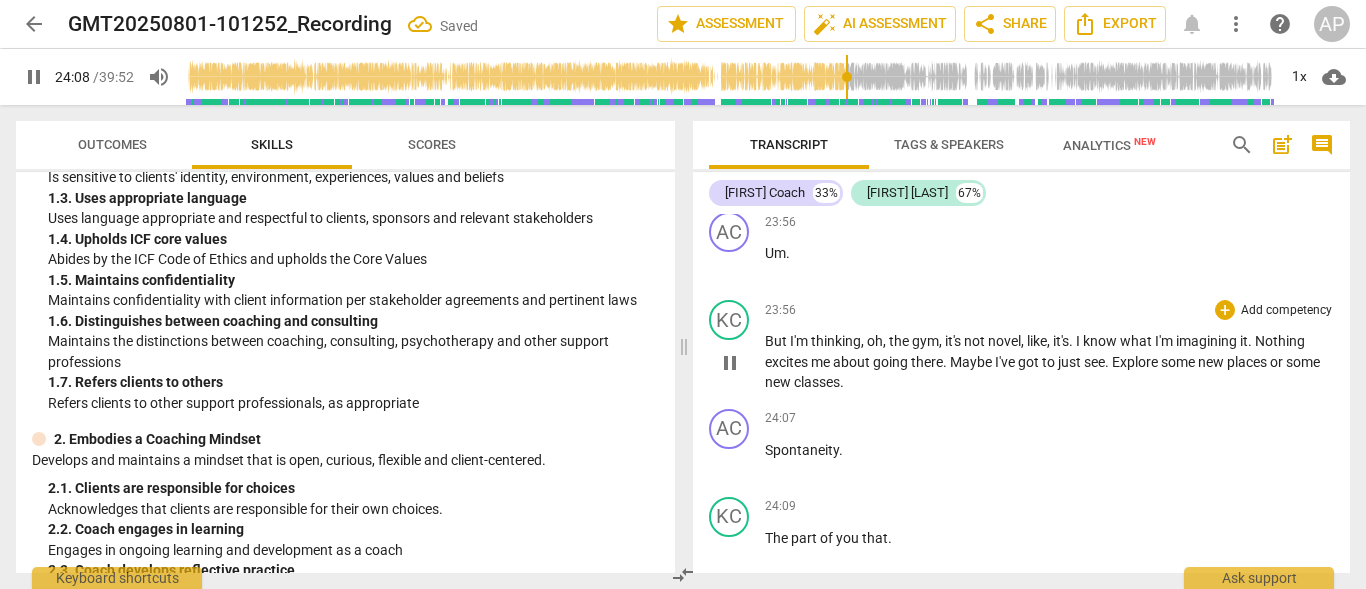 click on "pause" at bounding box center [730, 363] 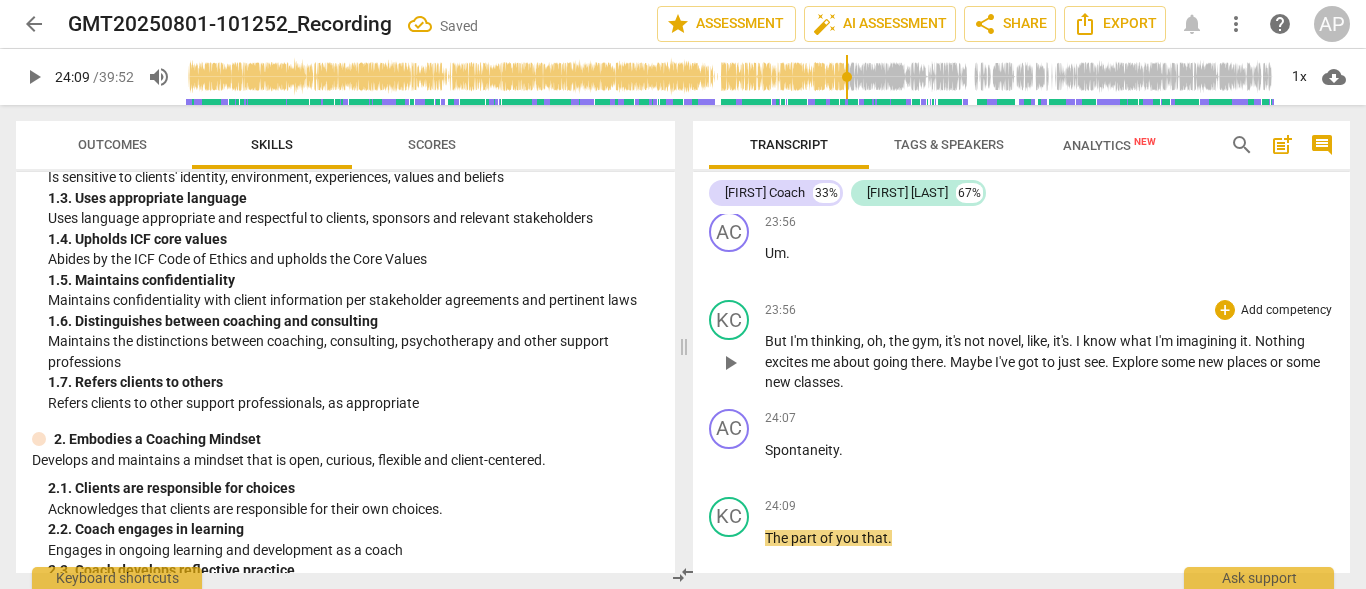 click on "play_arrow" at bounding box center [730, 363] 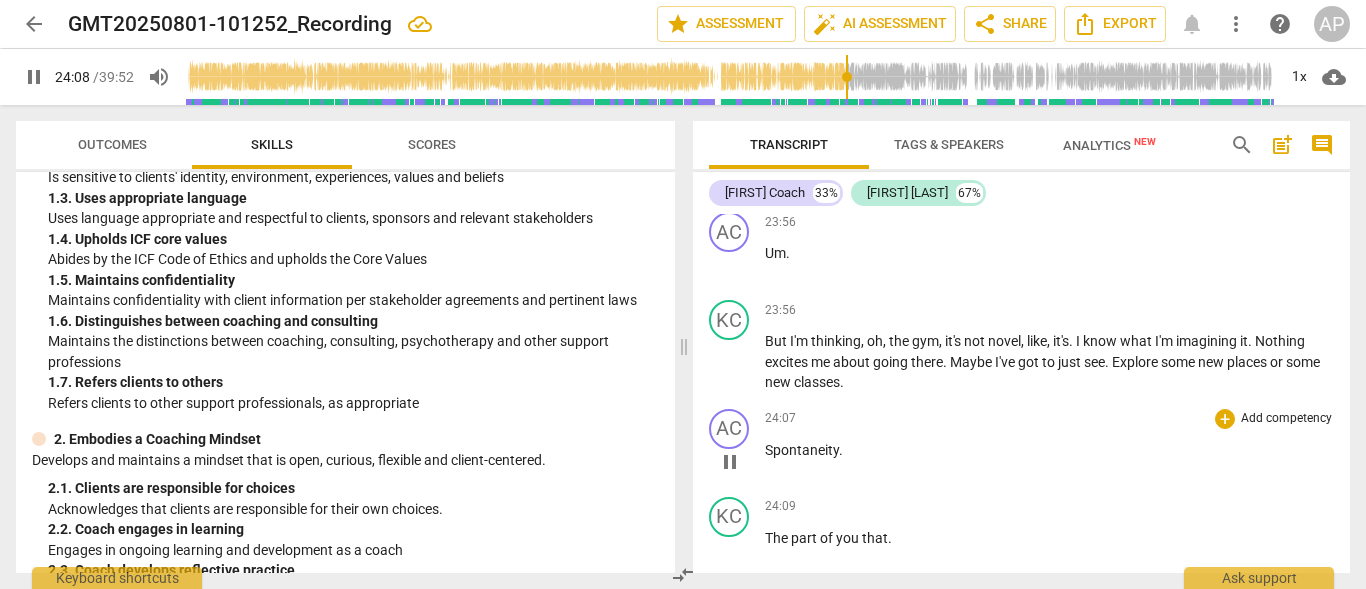 scroll, scrollTop: 13594, scrollLeft: 0, axis: vertical 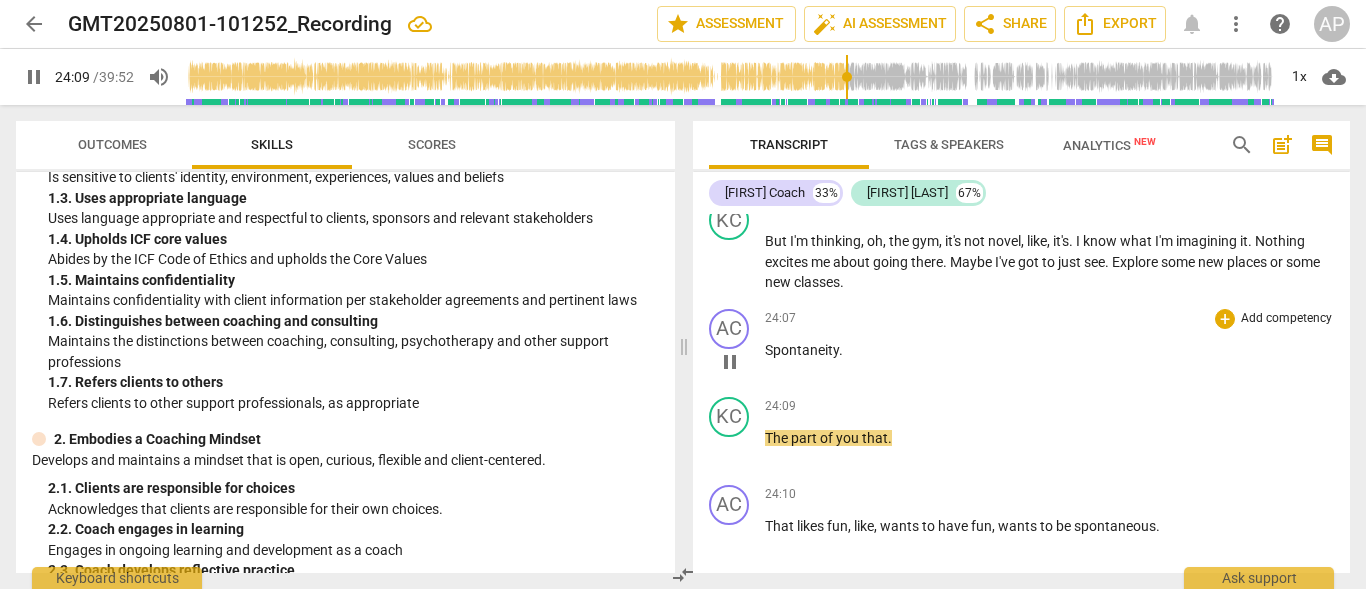 click on "Spontaneity ." at bounding box center [1049, 350] 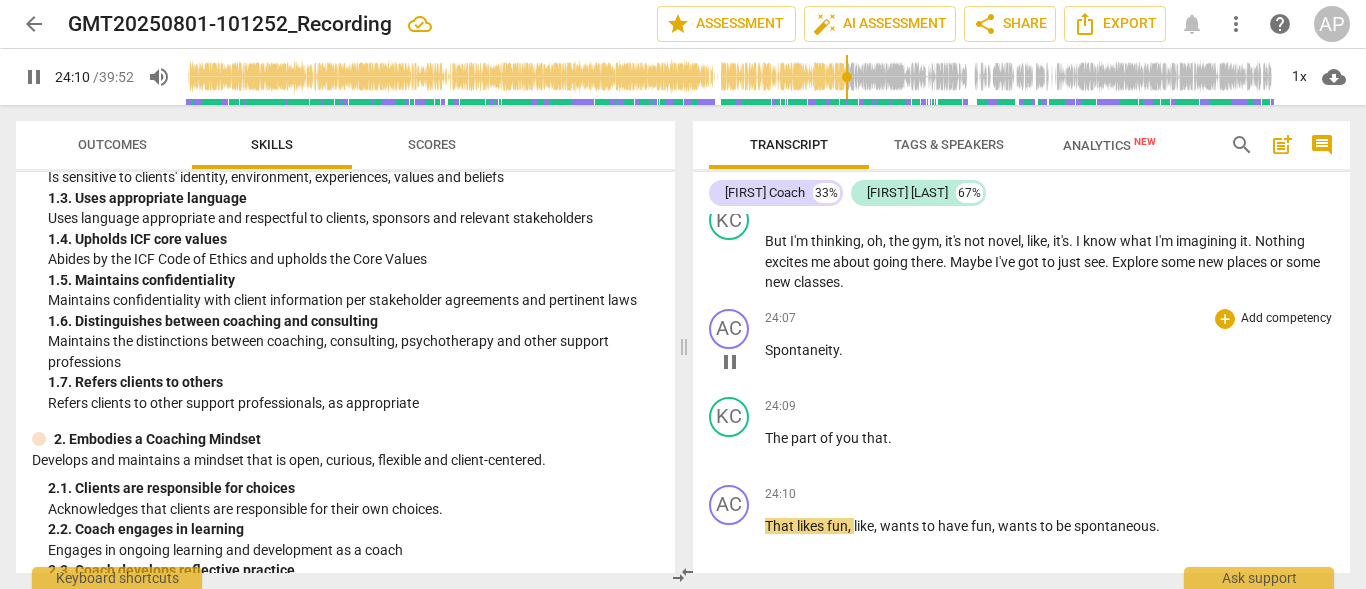 type on "1451" 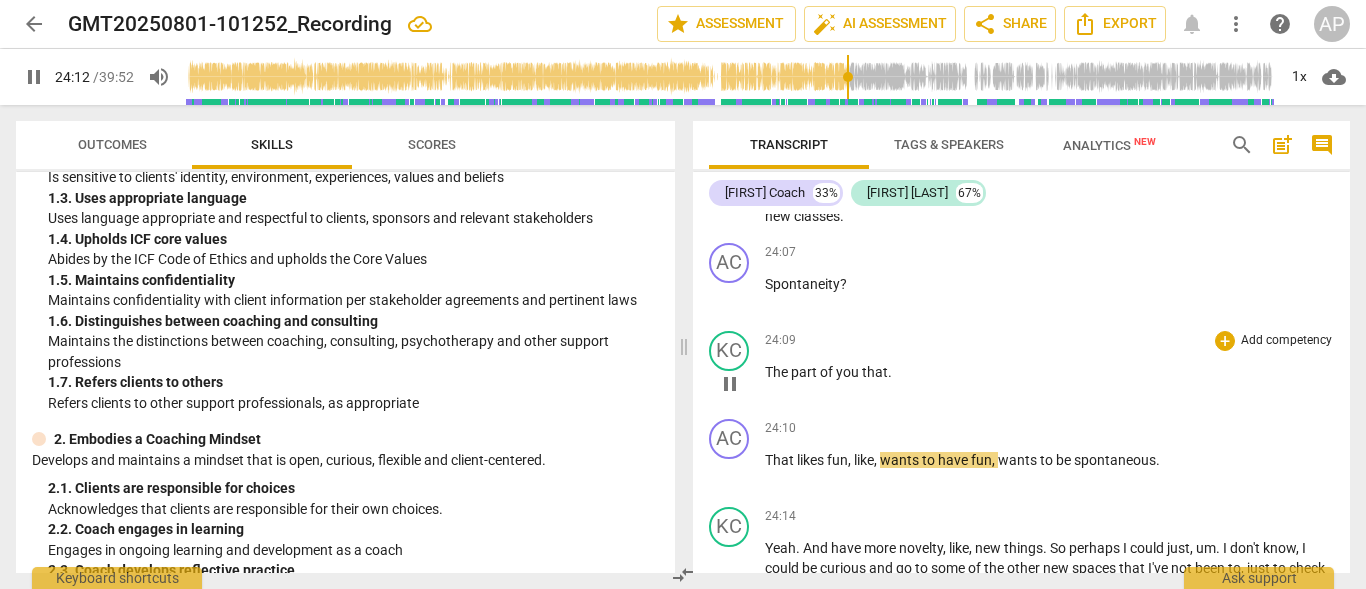 scroll, scrollTop: 13694, scrollLeft: 0, axis: vertical 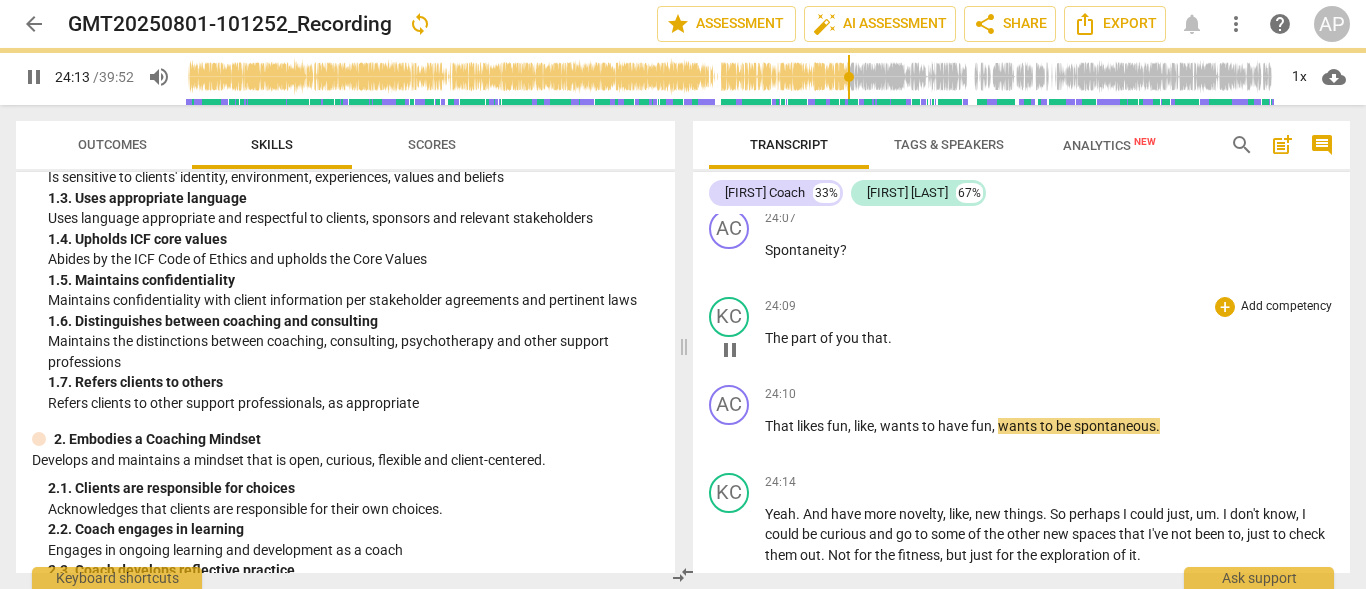 click on "The" at bounding box center (778, 338) 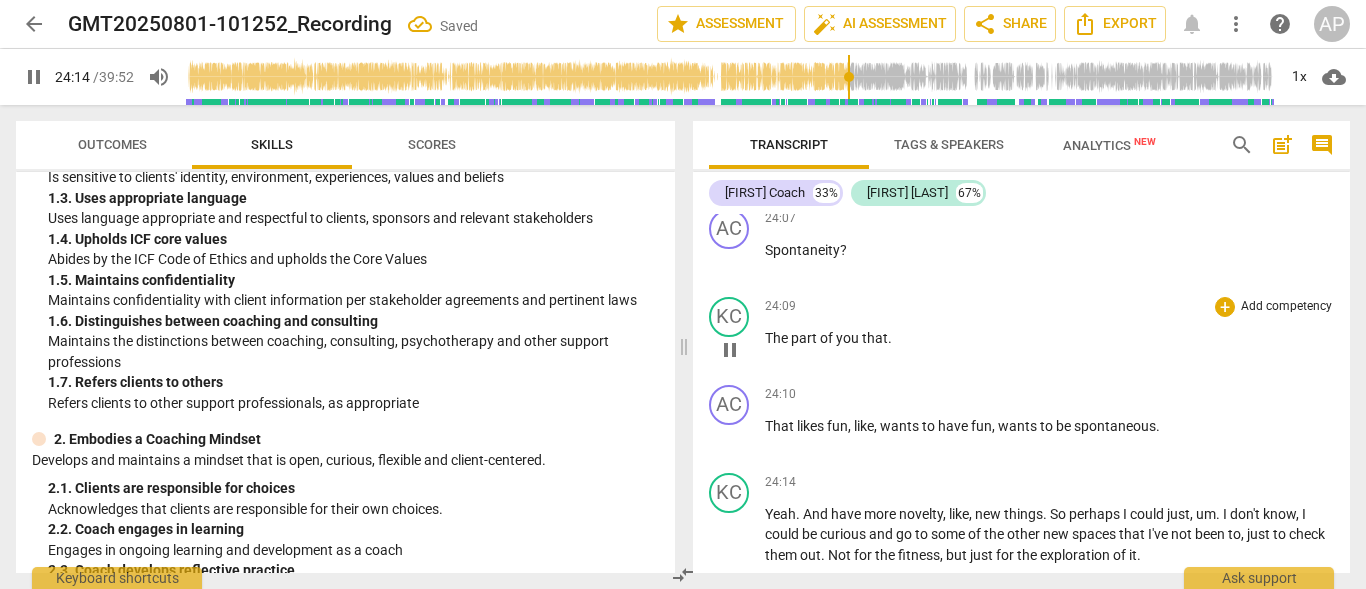 type on "1454" 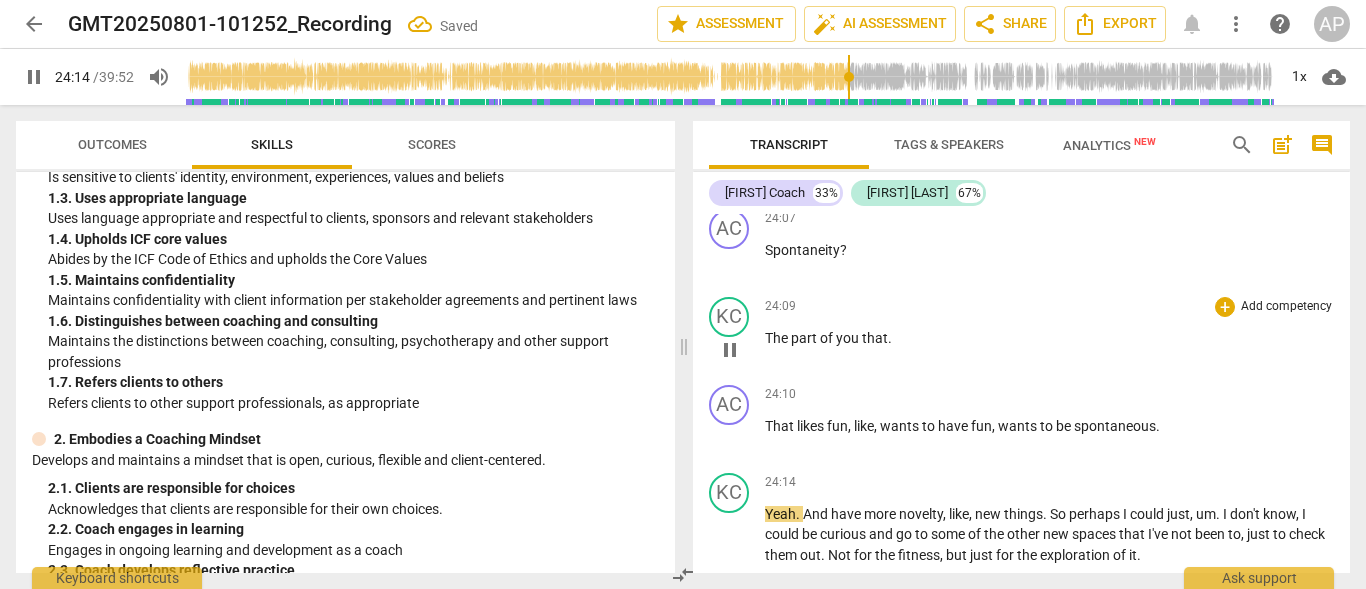 type 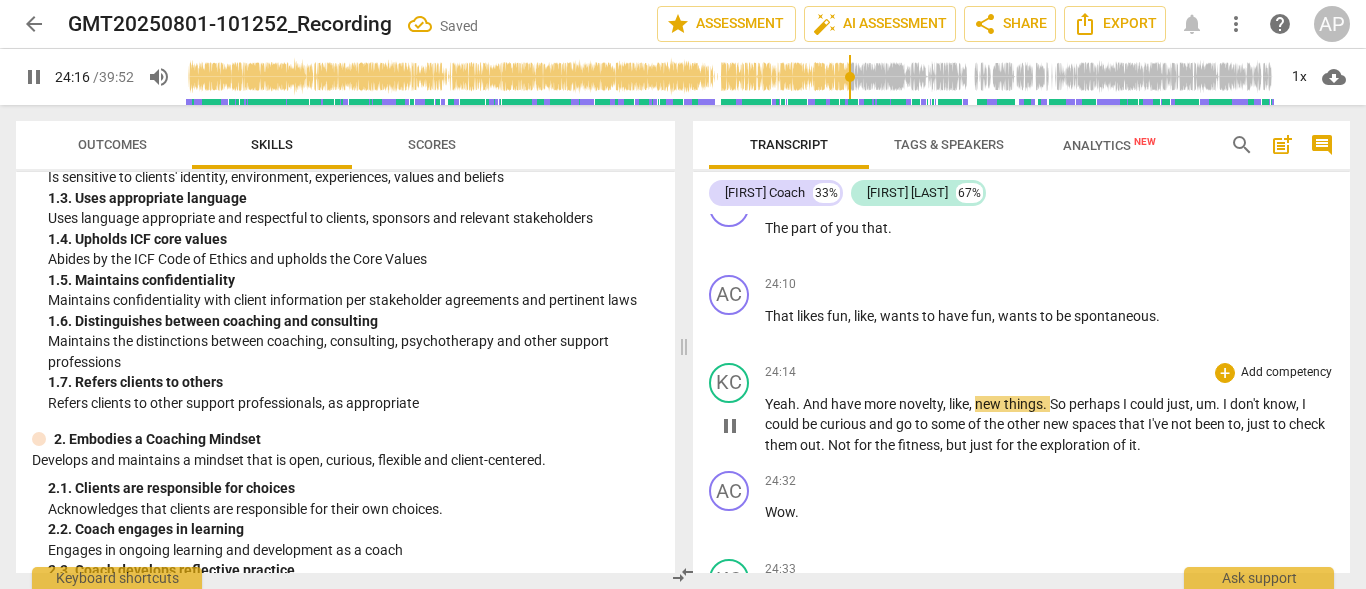 scroll, scrollTop: 13894, scrollLeft: 0, axis: vertical 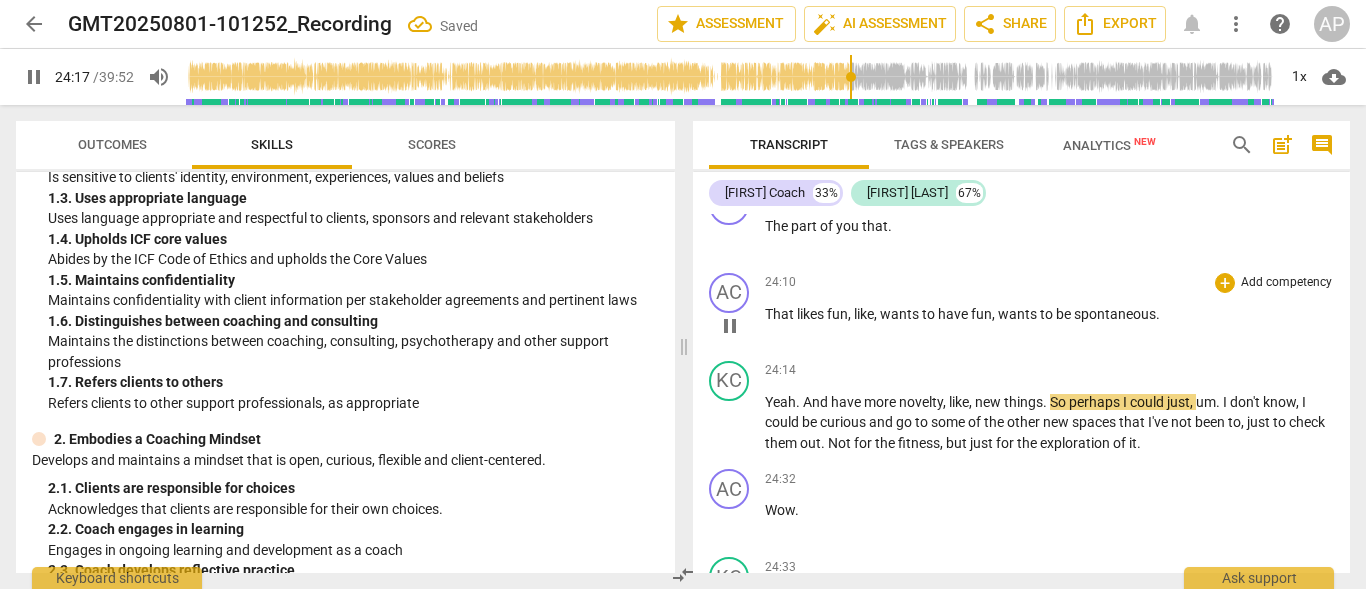 click on "That" at bounding box center (781, 314) 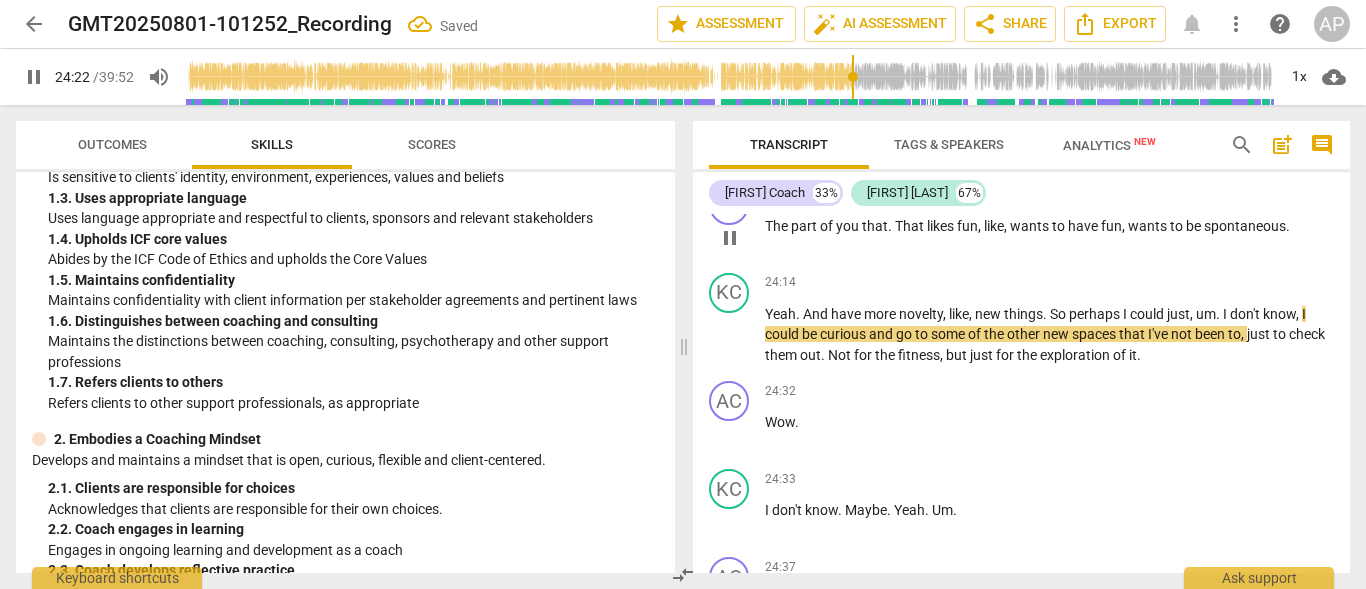 click on "The   part   of   you   that .   That   likes   fun ,   like ,   wants   to   have   fun ,   wants   to   be   spontaneous ." at bounding box center (1049, 226) 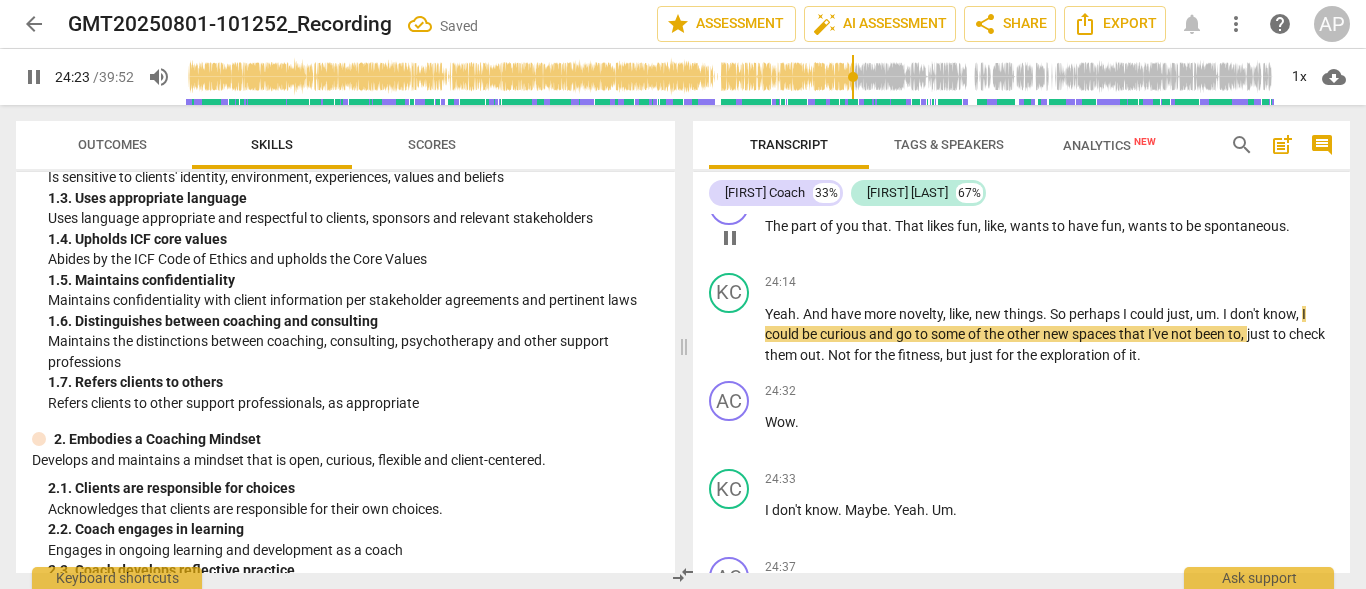 type on "1463" 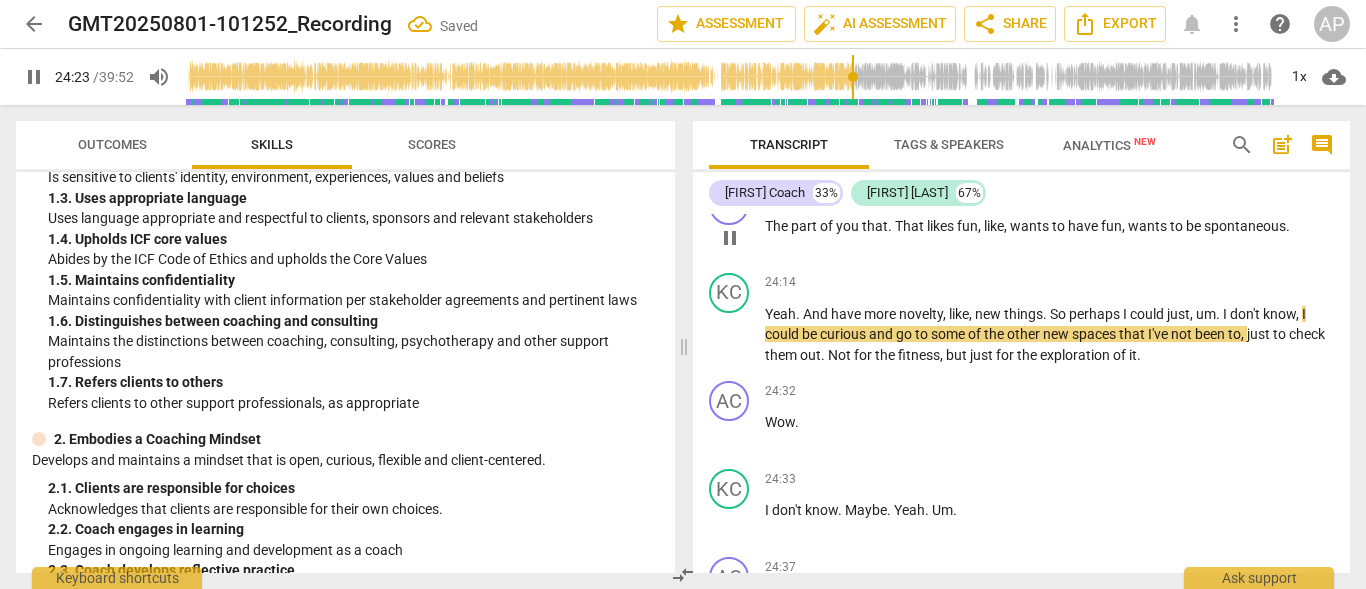 type 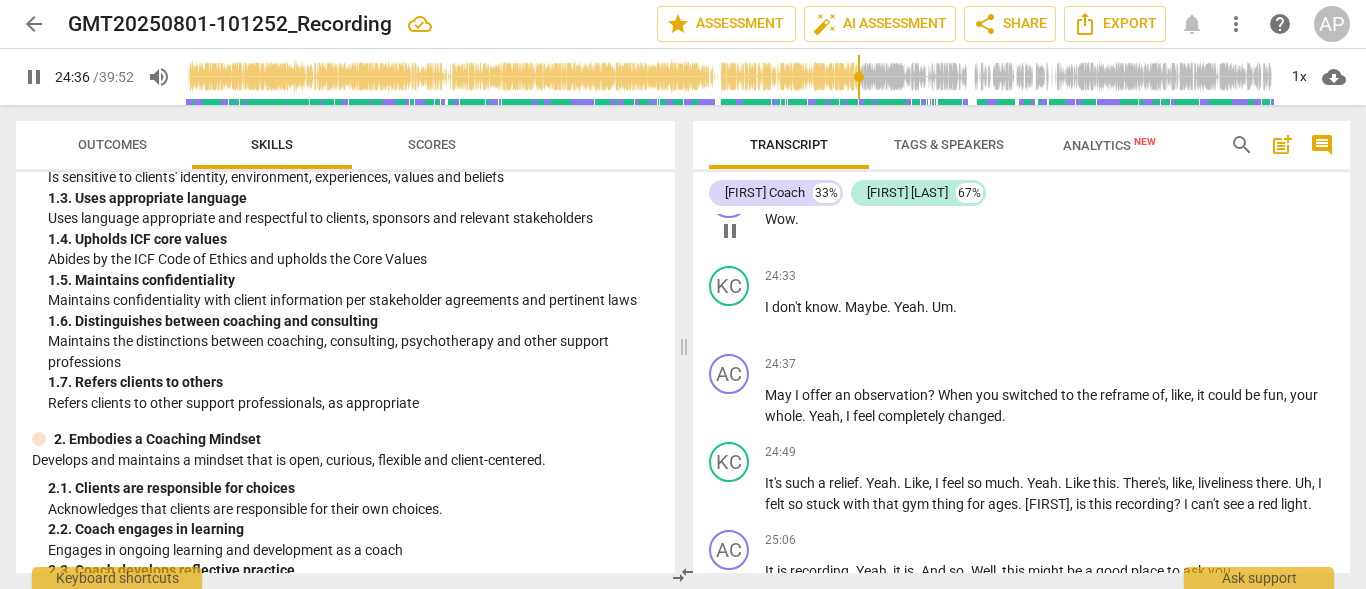 scroll, scrollTop: 14194, scrollLeft: 0, axis: vertical 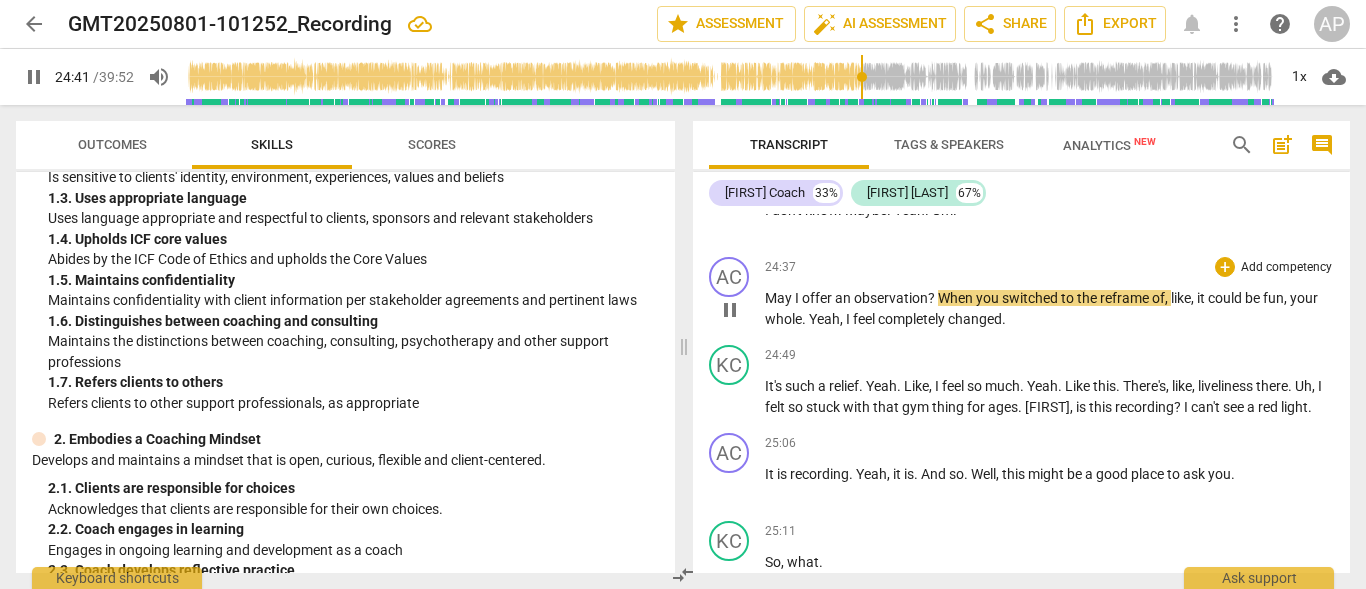 click on "?" at bounding box center (933, 298) 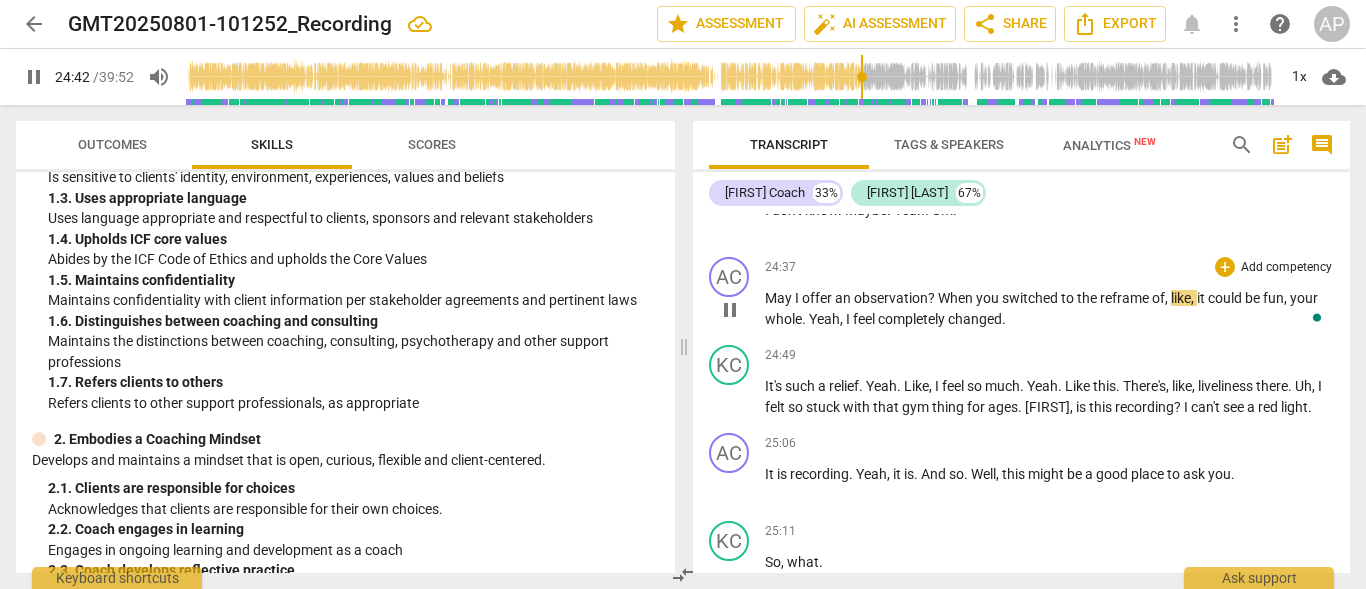 type on "1483" 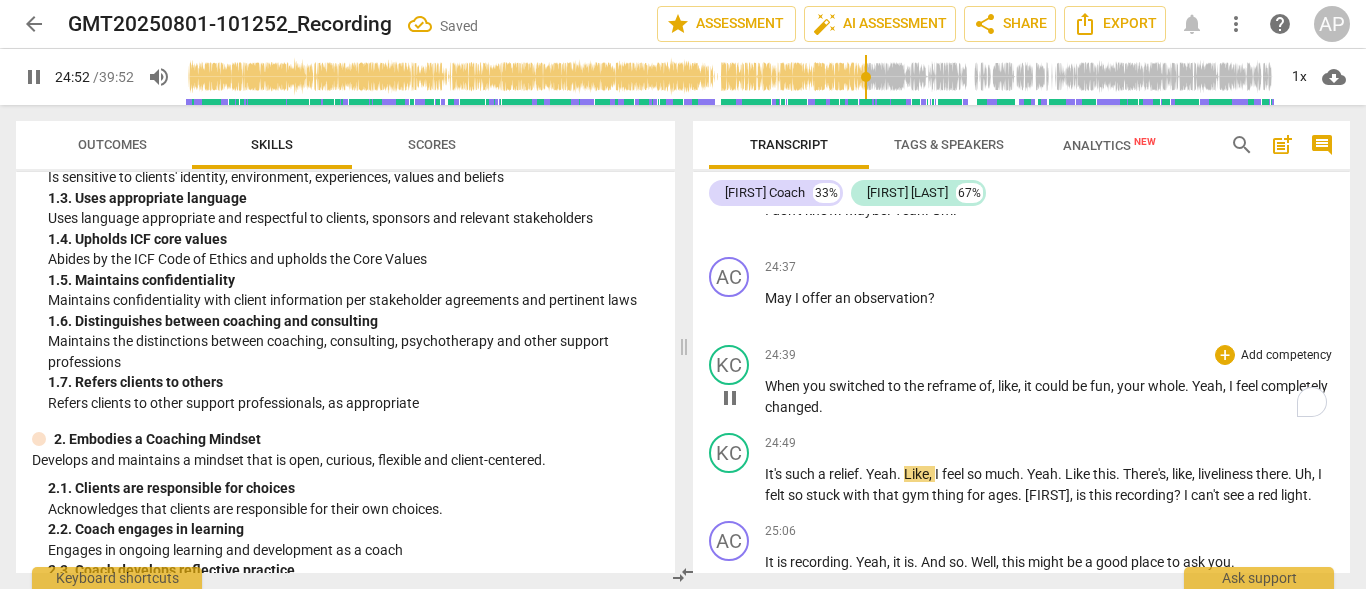 click on "When" at bounding box center (784, 386) 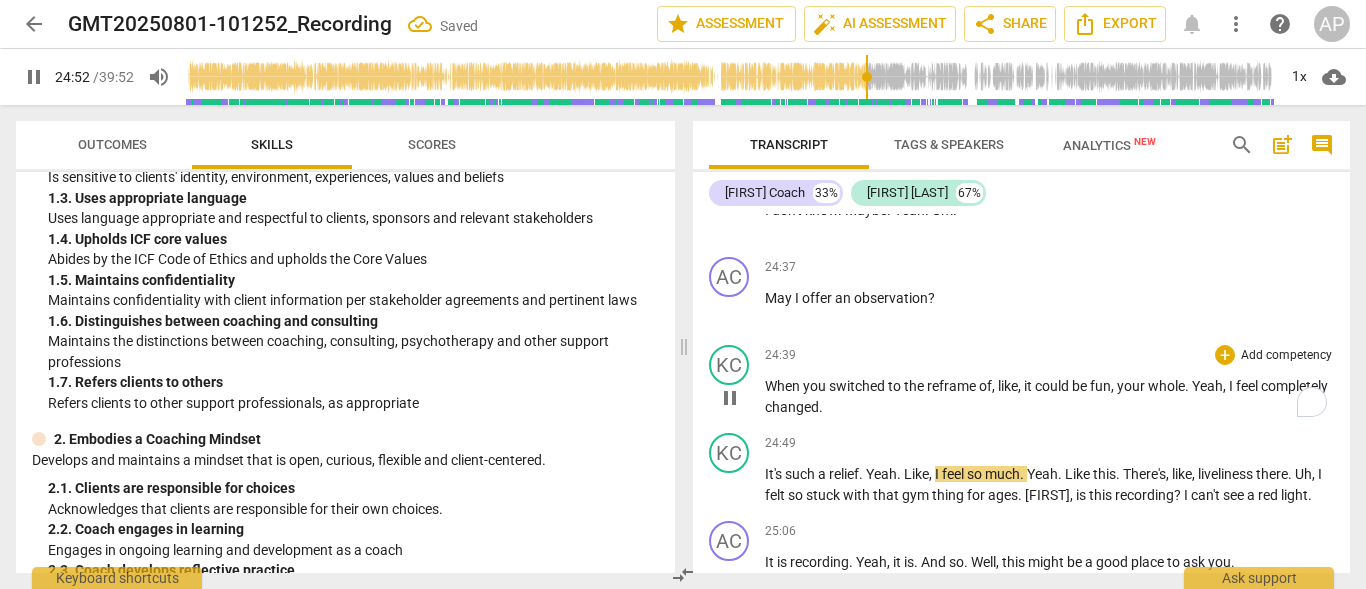 type on "1493" 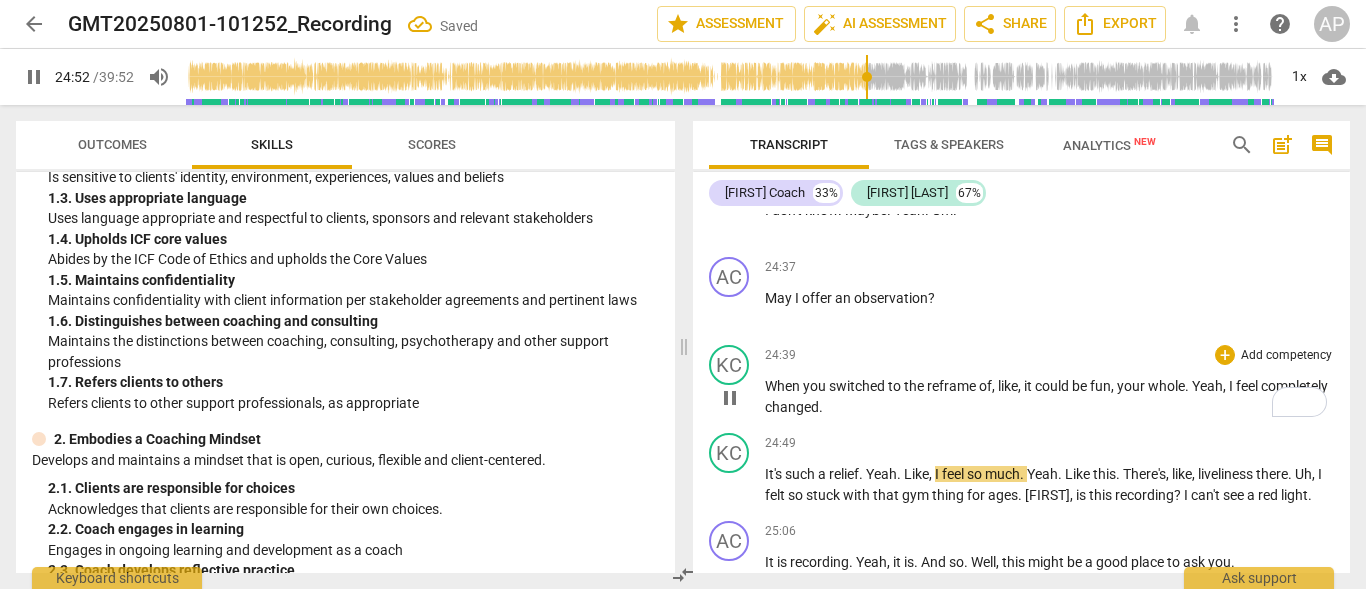 type 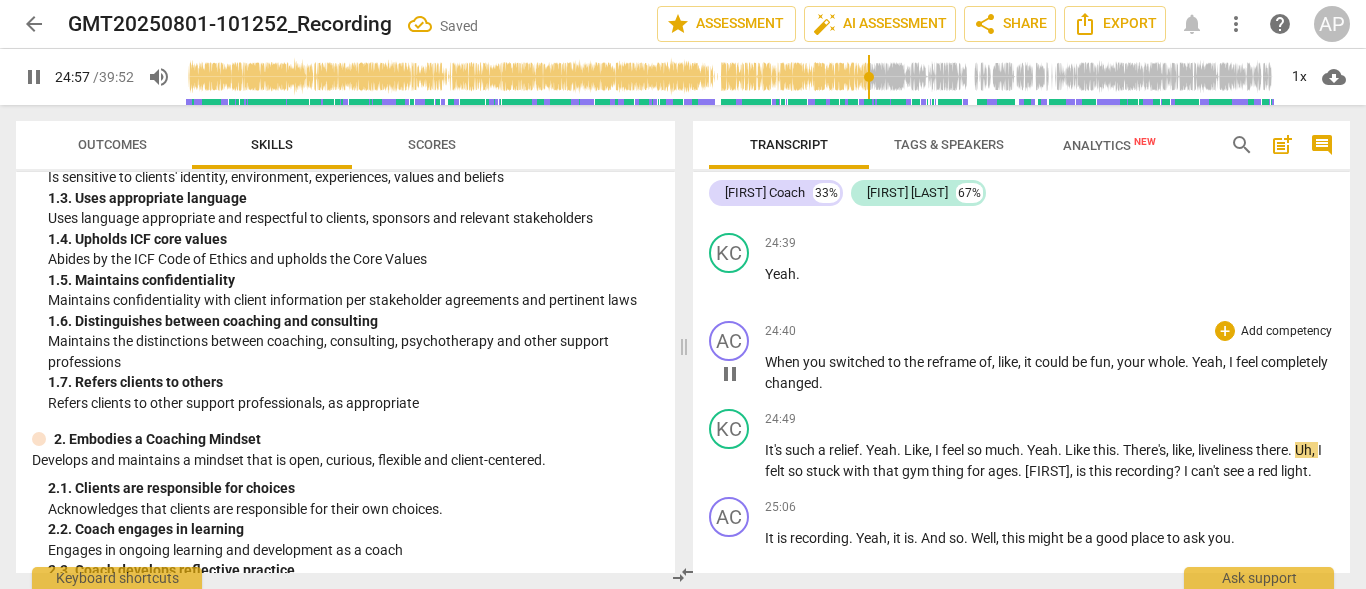 scroll, scrollTop: 14295, scrollLeft: 0, axis: vertical 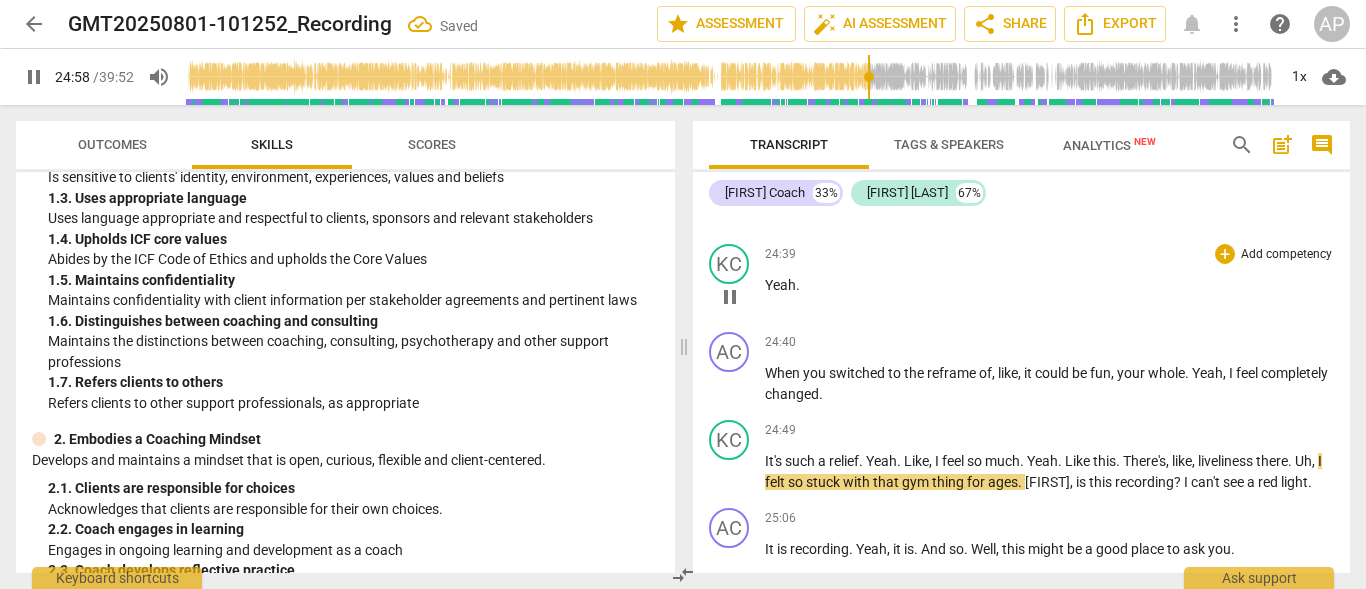 click on "Yeah ." at bounding box center (1049, 285) 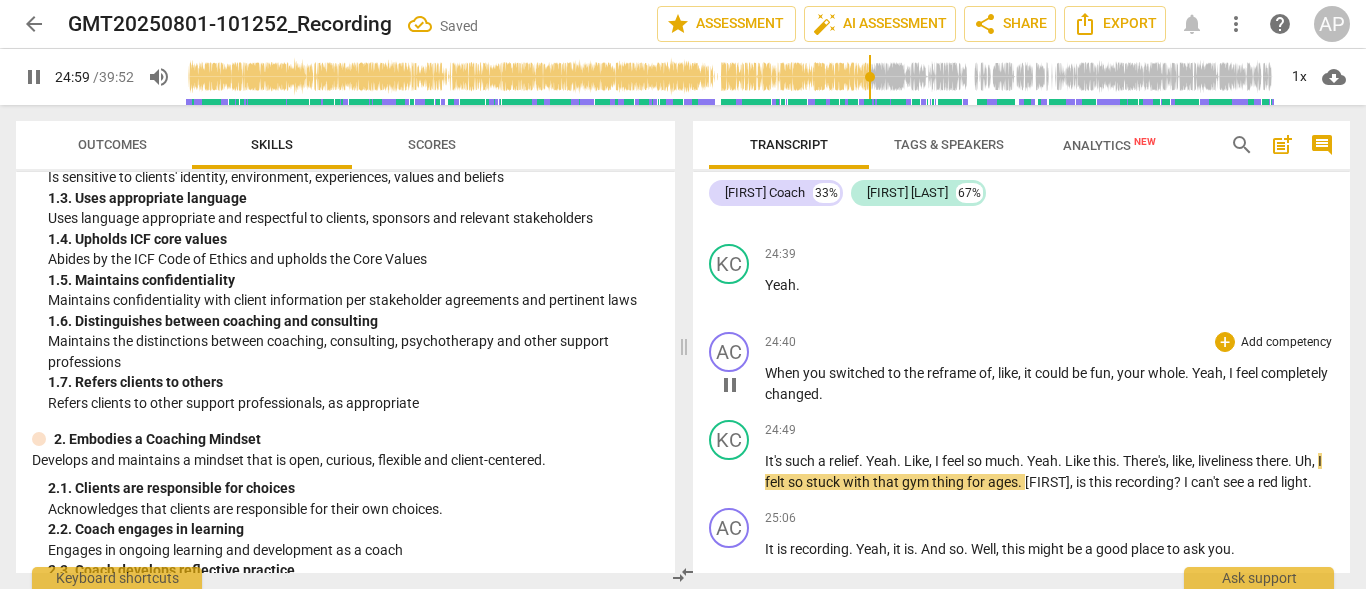 click on "When" at bounding box center [784, 373] 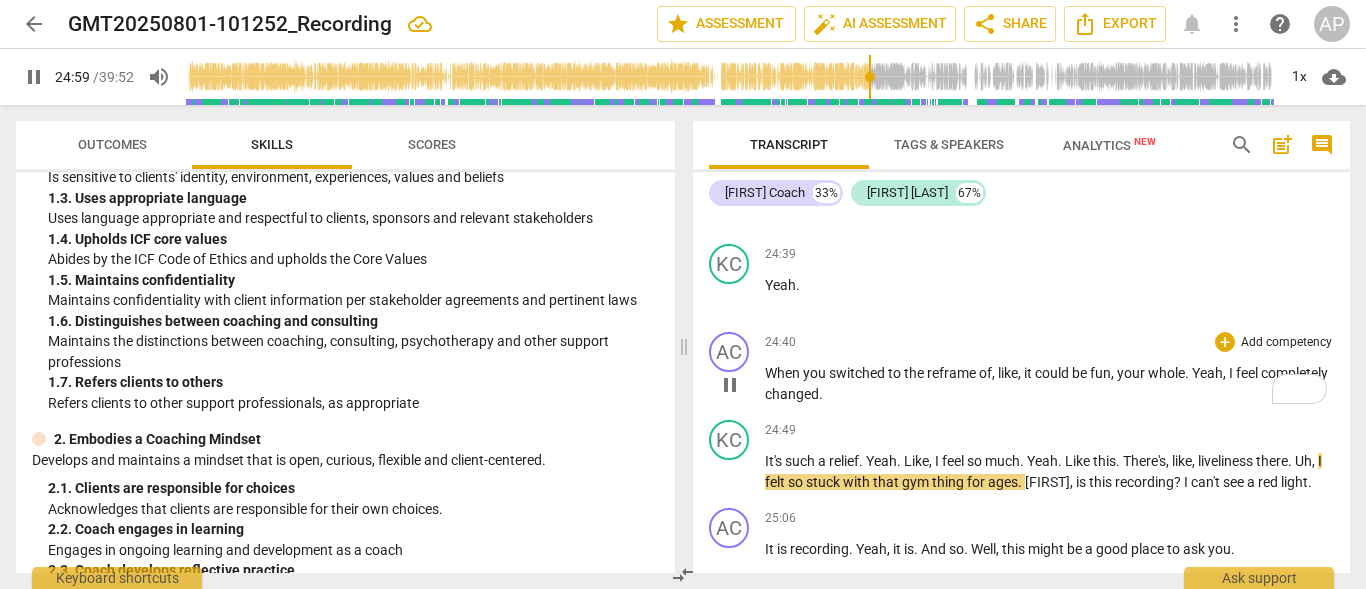 type on "1500" 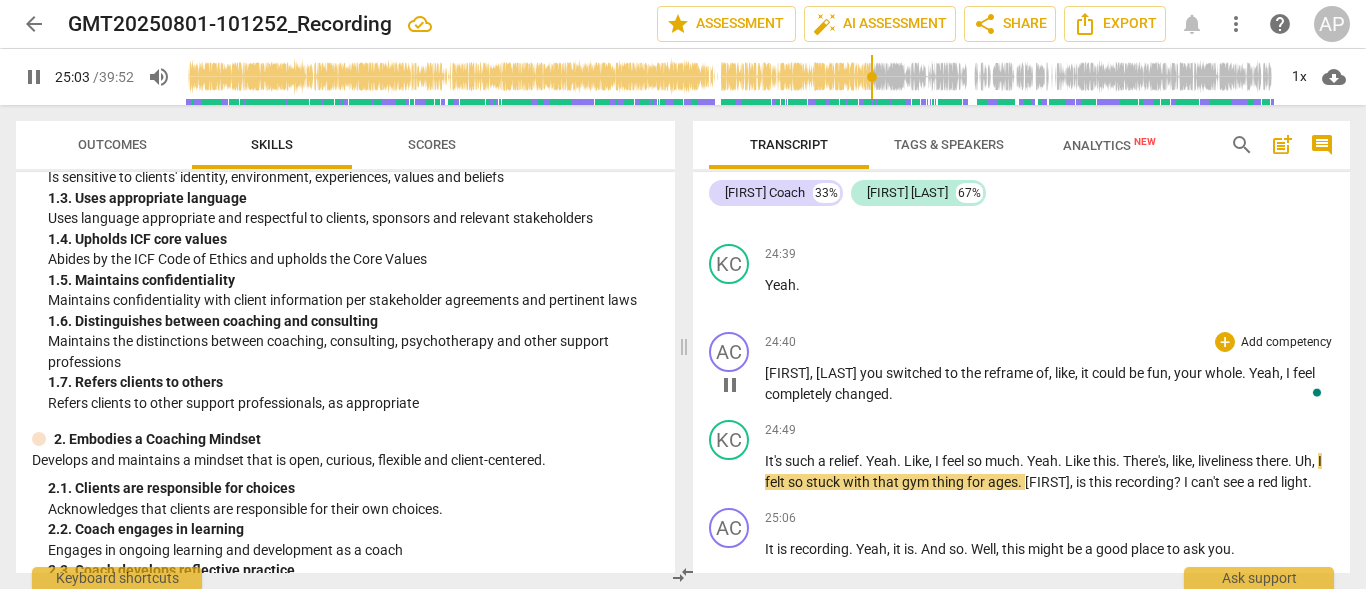 click on "Katie, when   you   switched   to   the   reframe   of ,   like ,   it   could   be   fun ,   your   whole .   Yeah ,   I   feel   completely   changed ." at bounding box center [1049, 383] 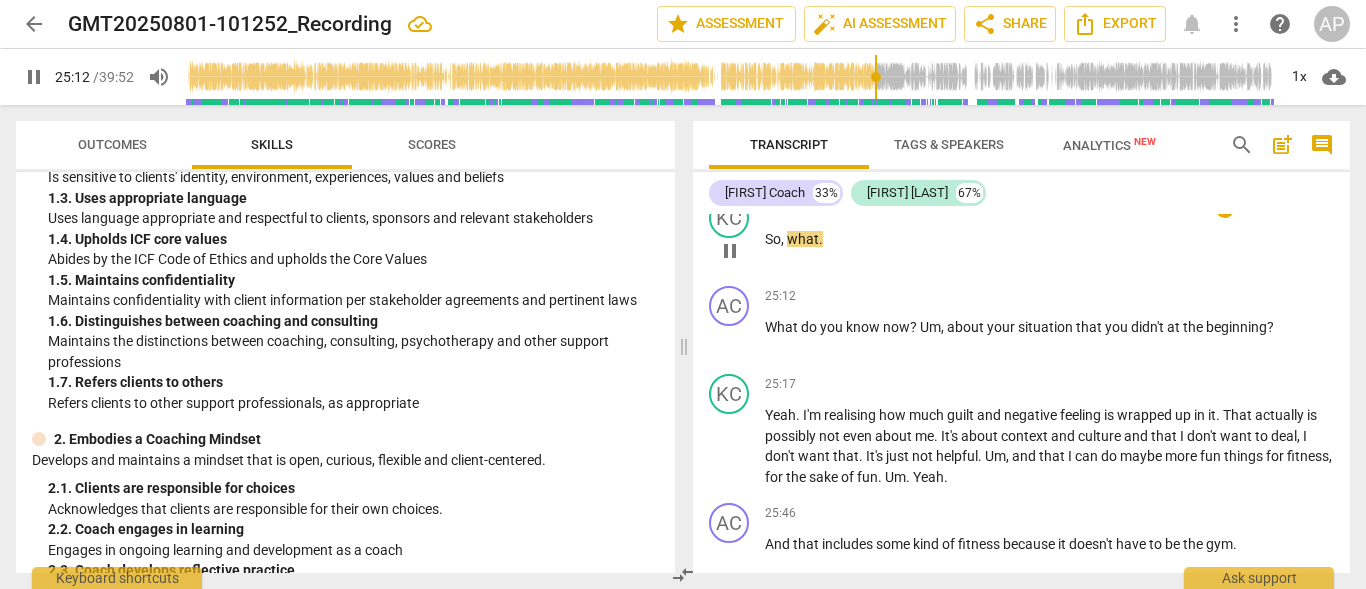 scroll, scrollTop: 14695, scrollLeft: 0, axis: vertical 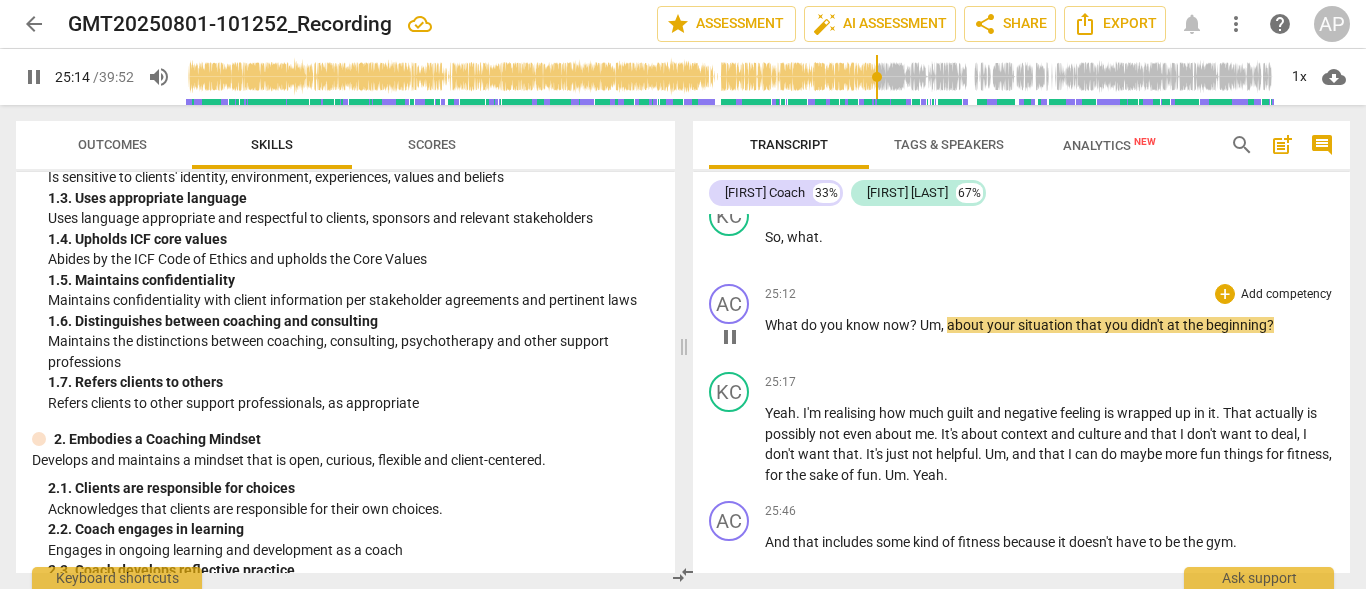 click on "What" at bounding box center (783, 325) 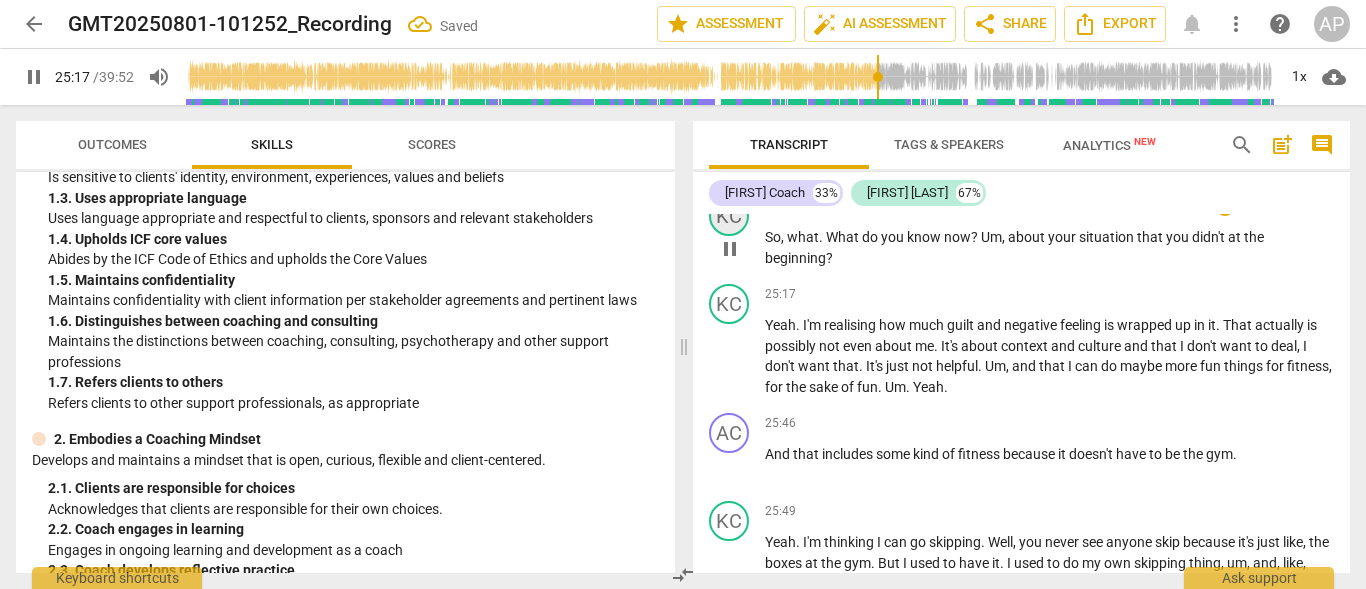 click on "KC" at bounding box center [729, 216] 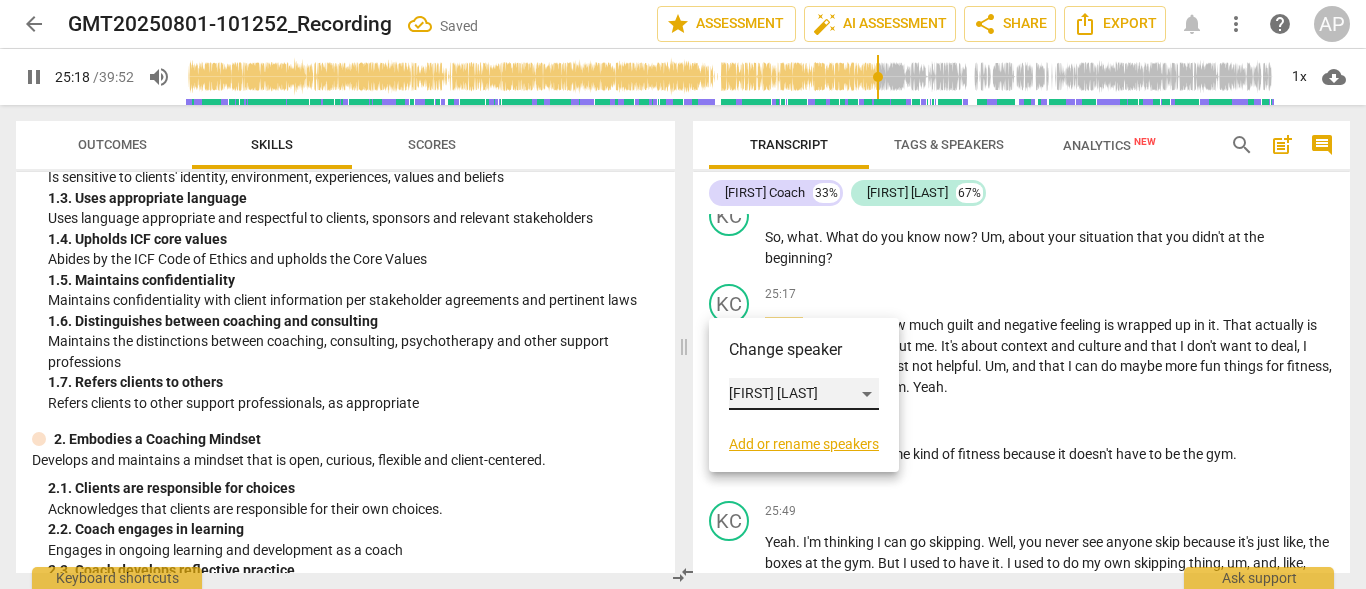 click on "[FIRST] [LAST]" at bounding box center (804, 394) 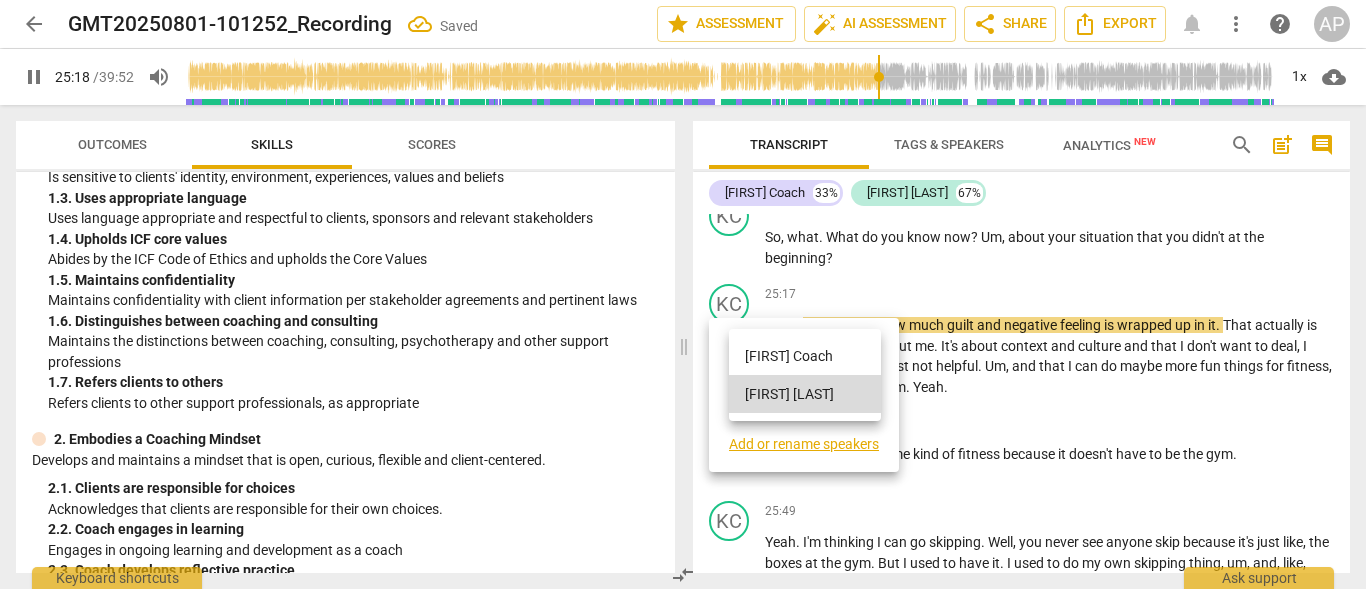 click on "[FIRST] [ROLE]" at bounding box center (805, 356) 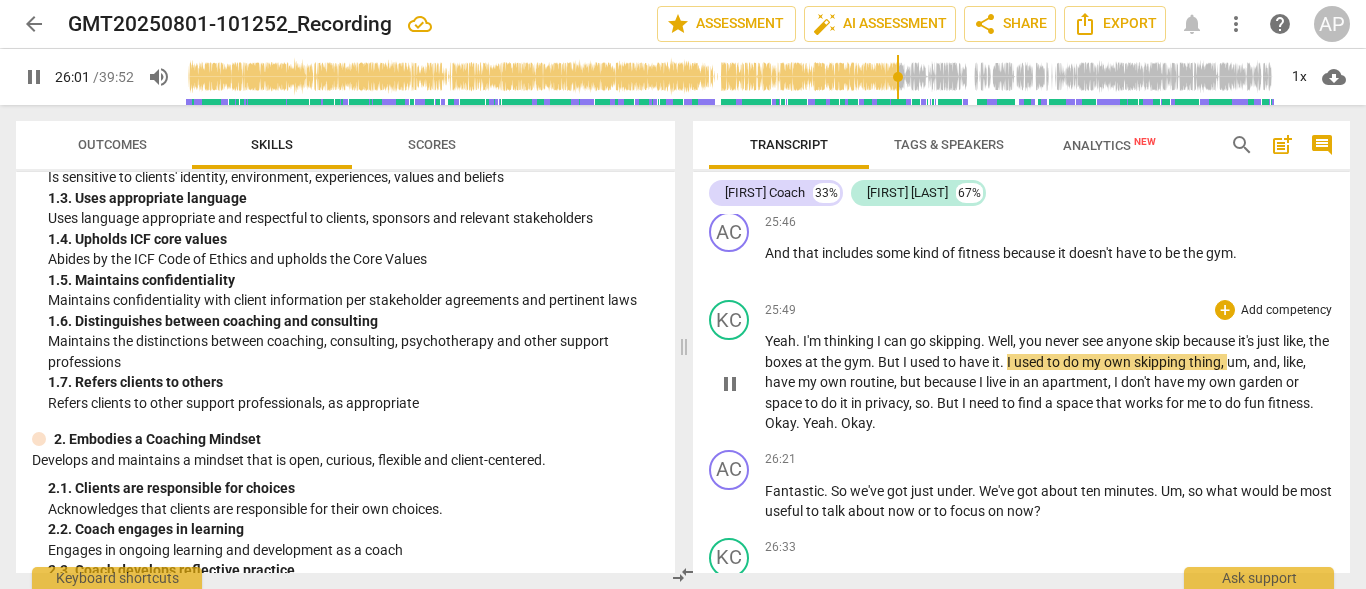 scroll, scrollTop: 14996, scrollLeft: 0, axis: vertical 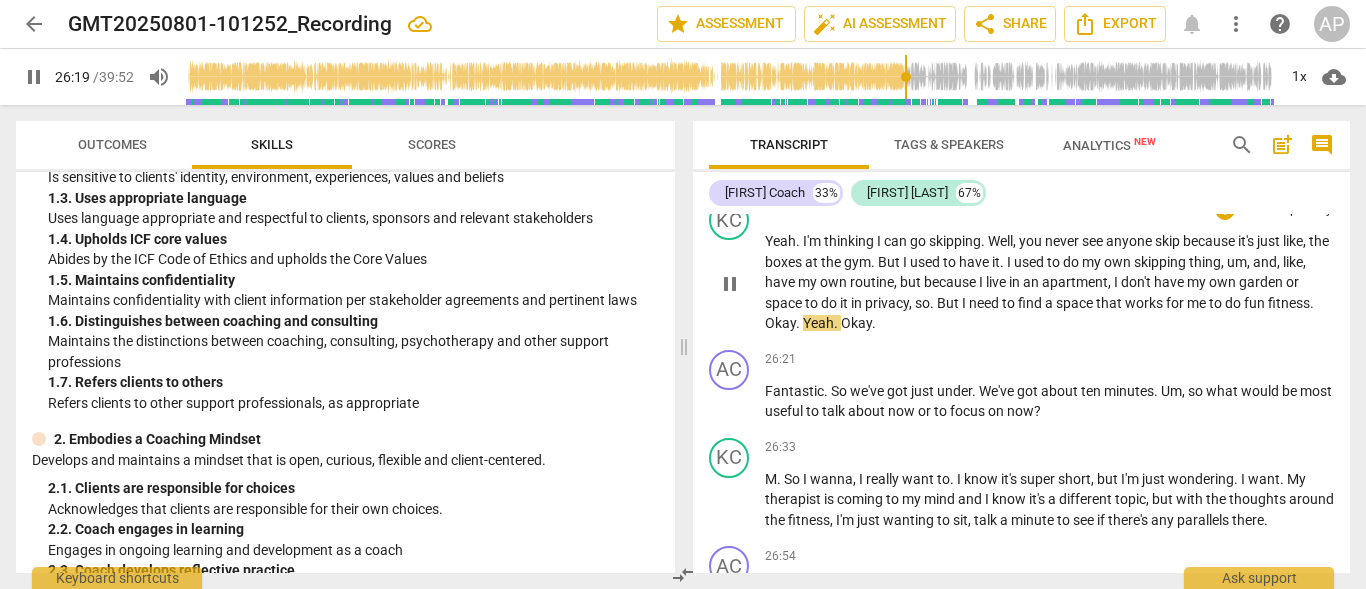 click on "." at bounding box center [1312, 303] 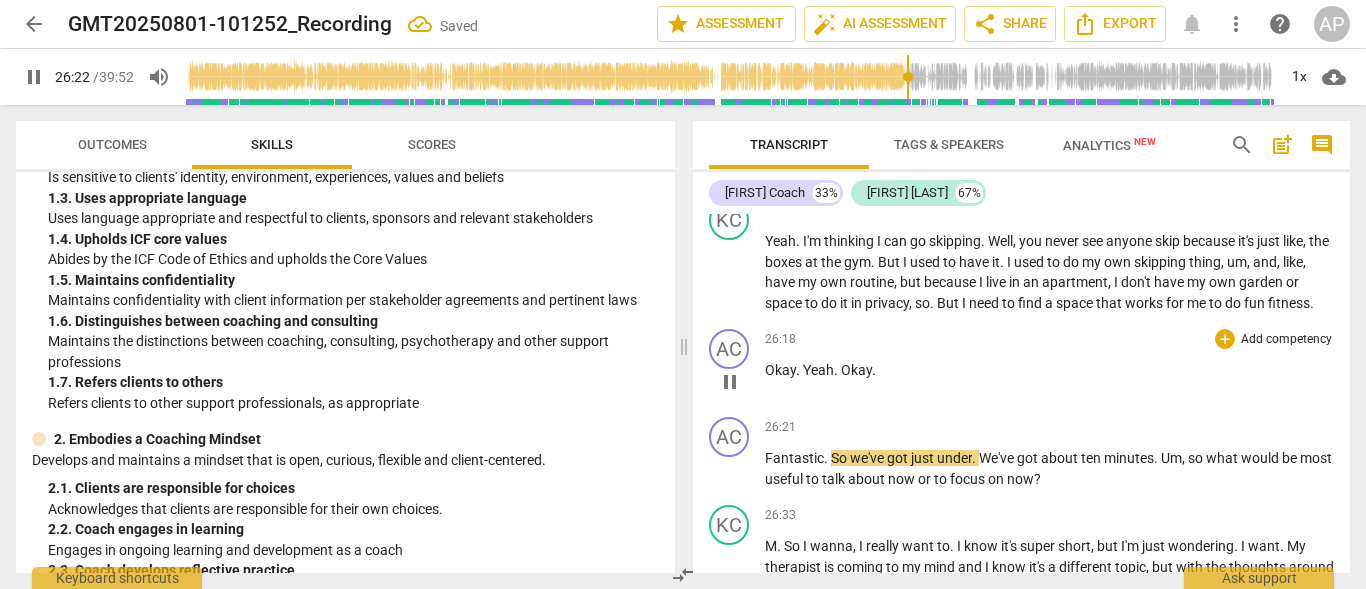 click on "Yeah" at bounding box center [818, 370] 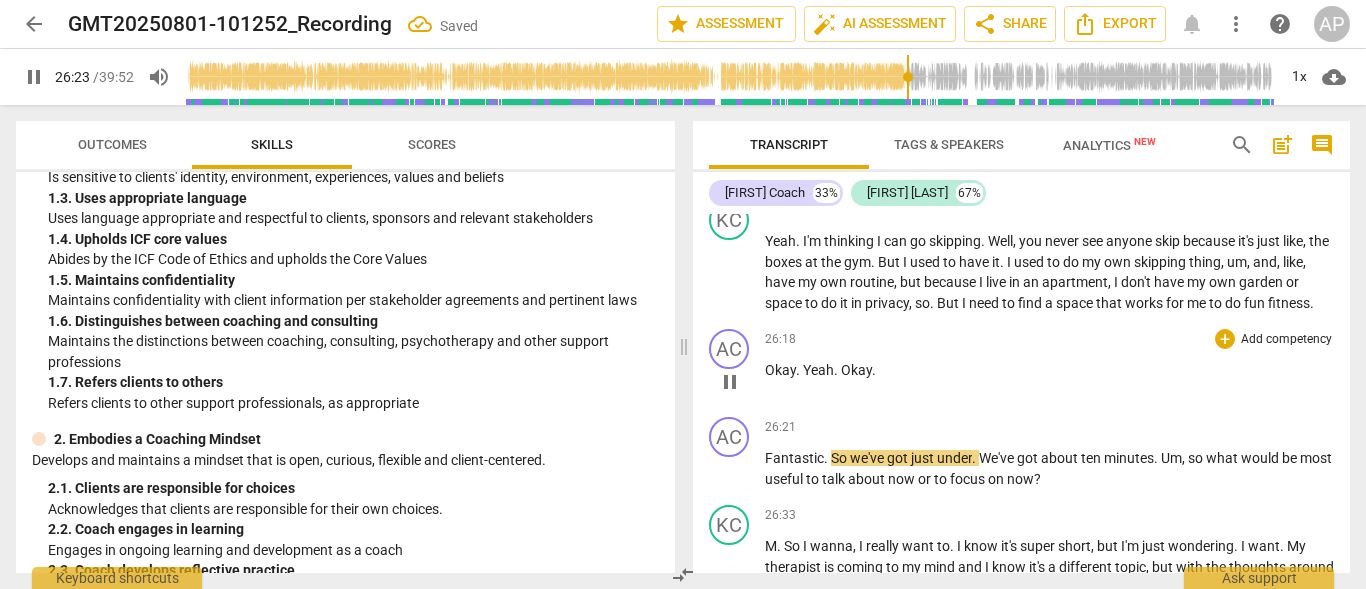 click on "Yeah" at bounding box center (818, 370) 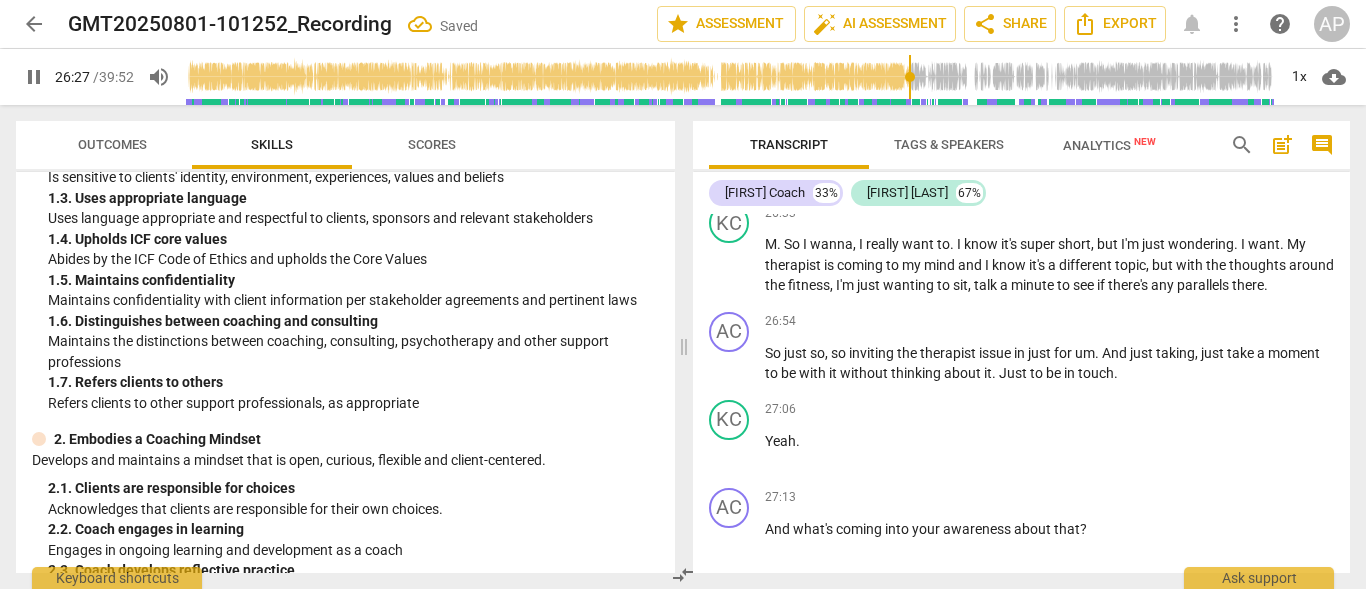 scroll, scrollTop: 15322, scrollLeft: 0, axis: vertical 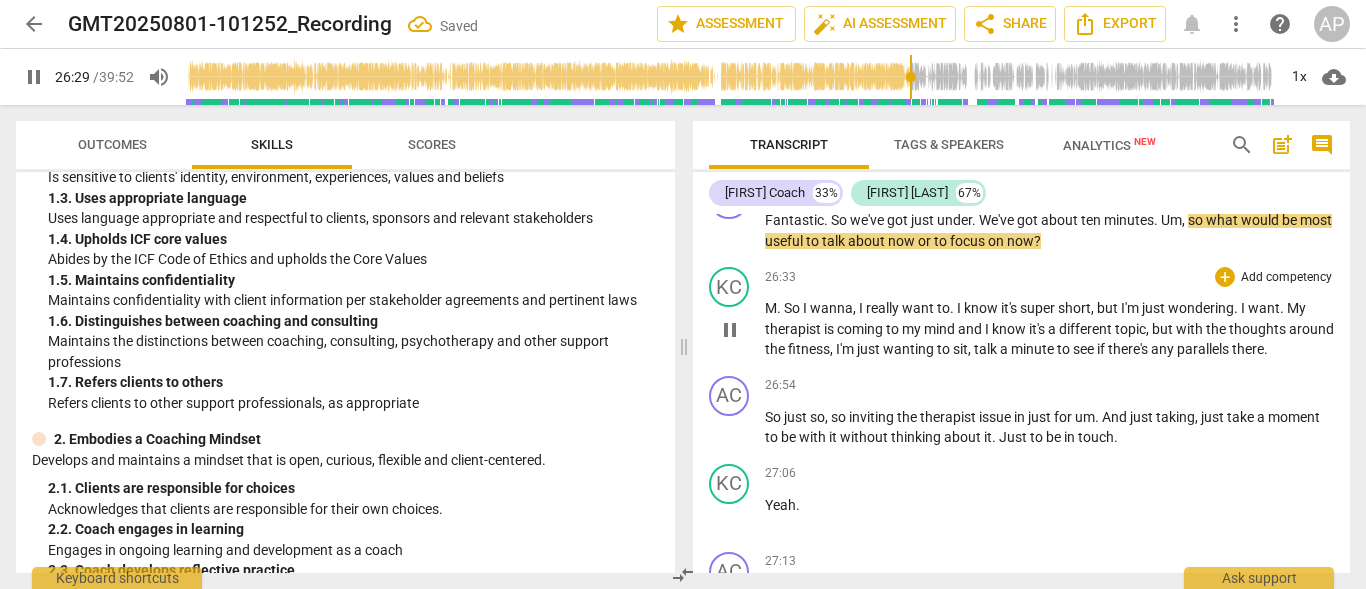 click on "pause" at bounding box center (730, 330) 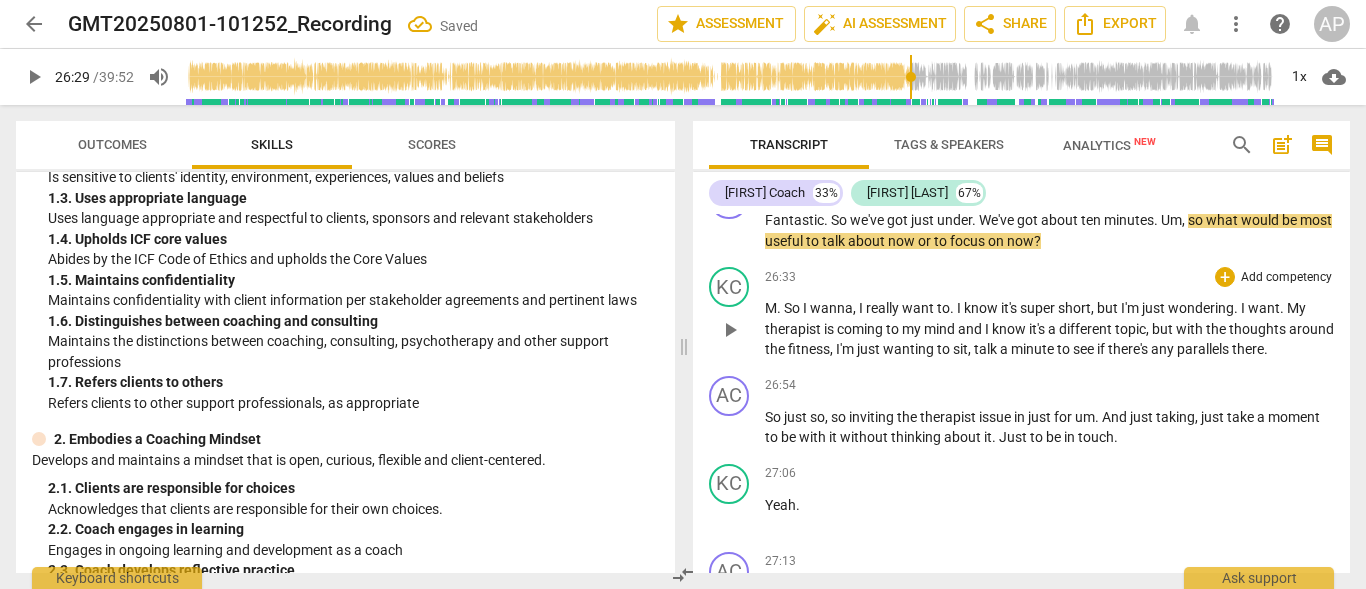 type on "1589" 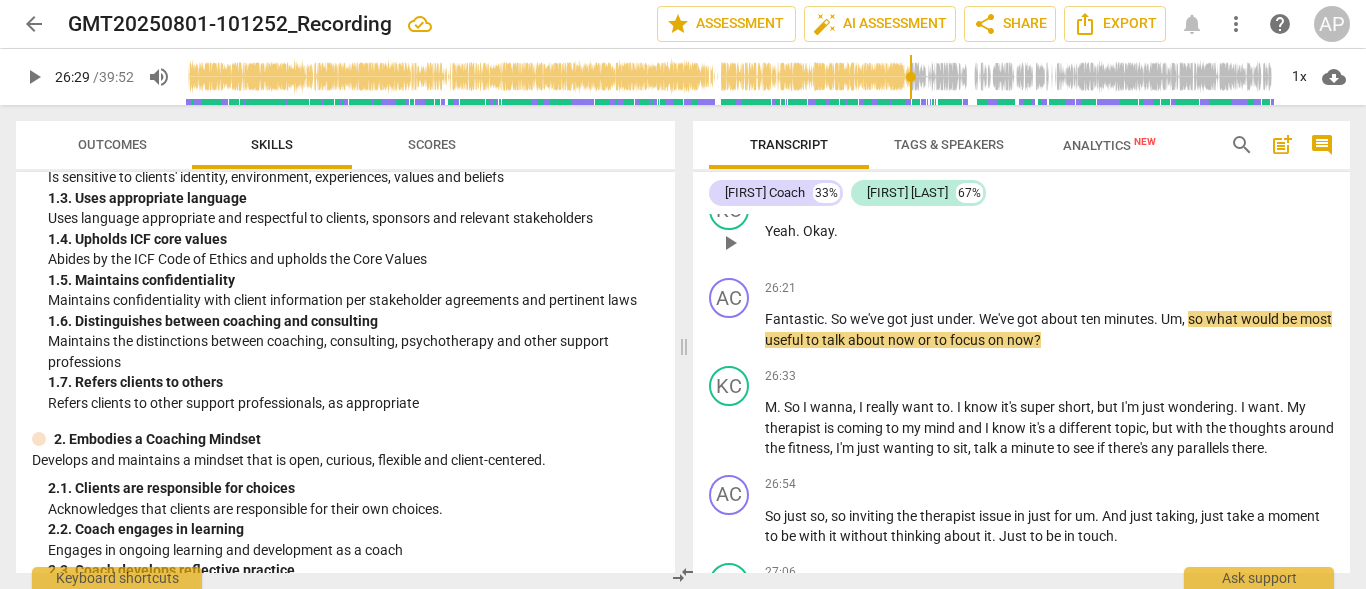 scroll, scrollTop: 15222, scrollLeft: 0, axis: vertical 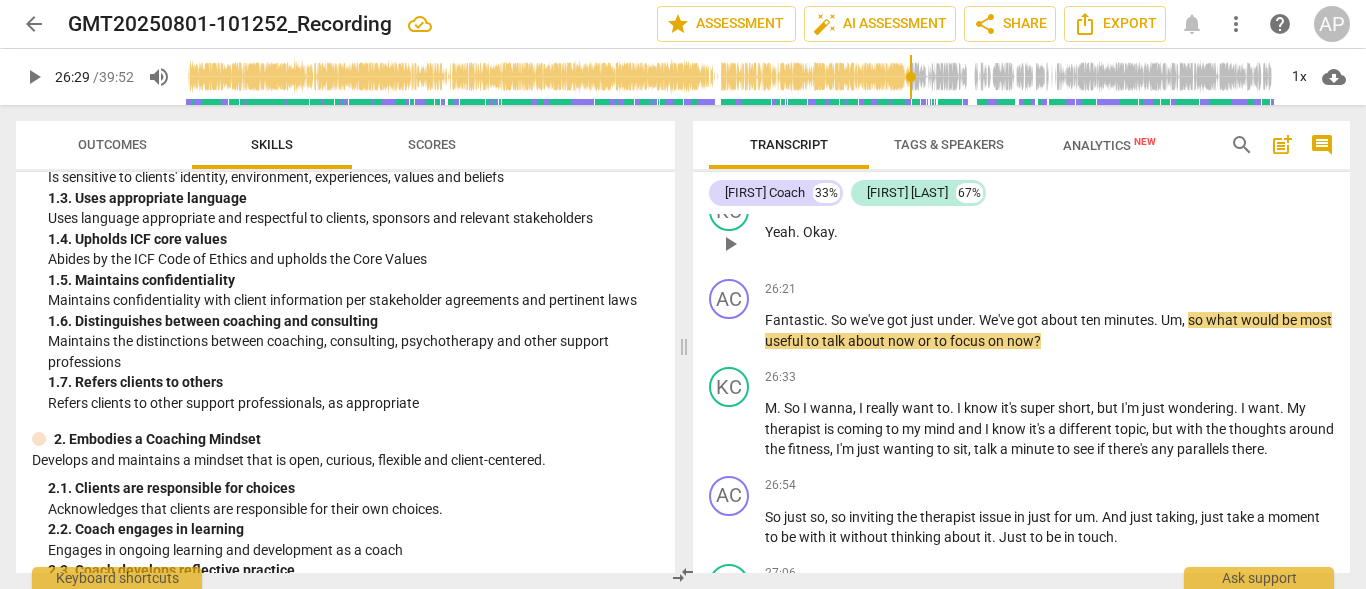 drag, startPoint x: 803, startPoint y: 332, endPoint x: 860, endPoint y: 339, distance: 57.428215 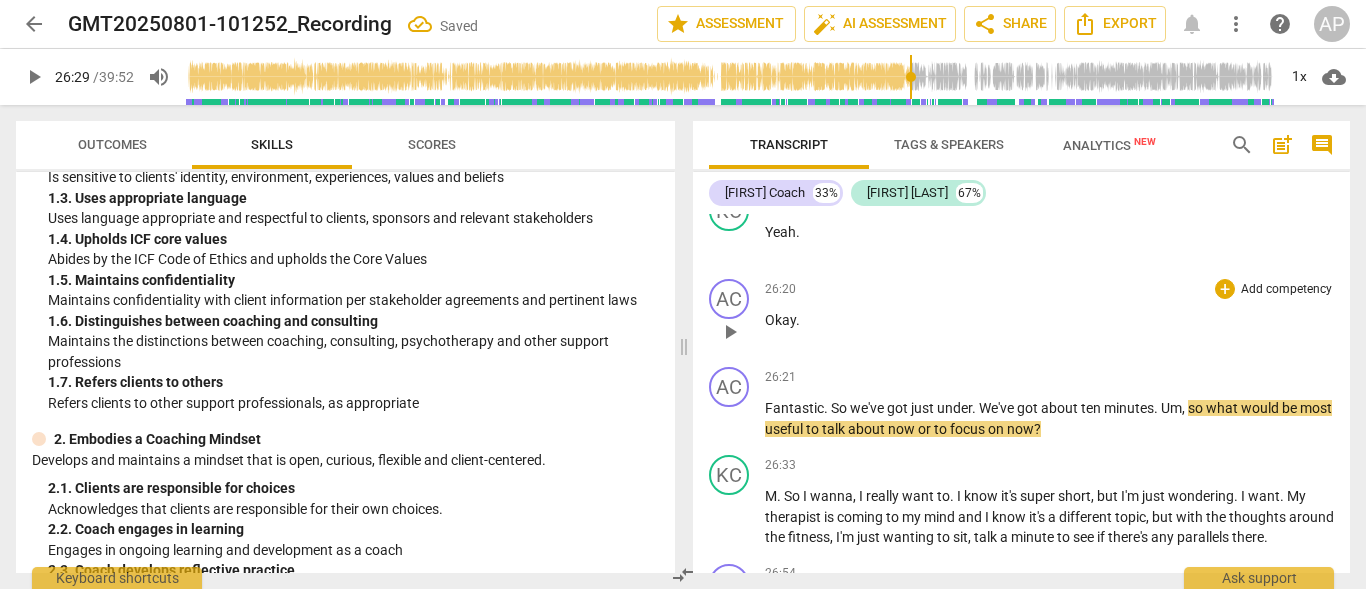 scroll, scrollTop: 15322, scrollLeft: 0, axis: vertical 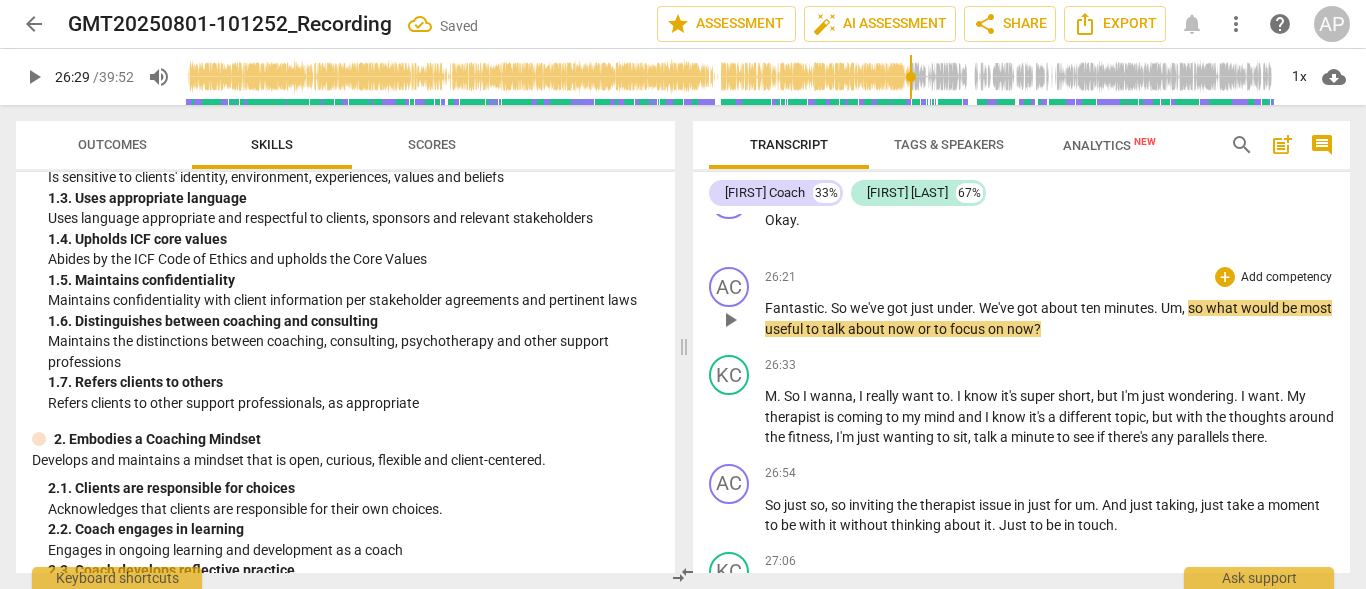 click on "Fantastic" at bounding box center (794, 308) 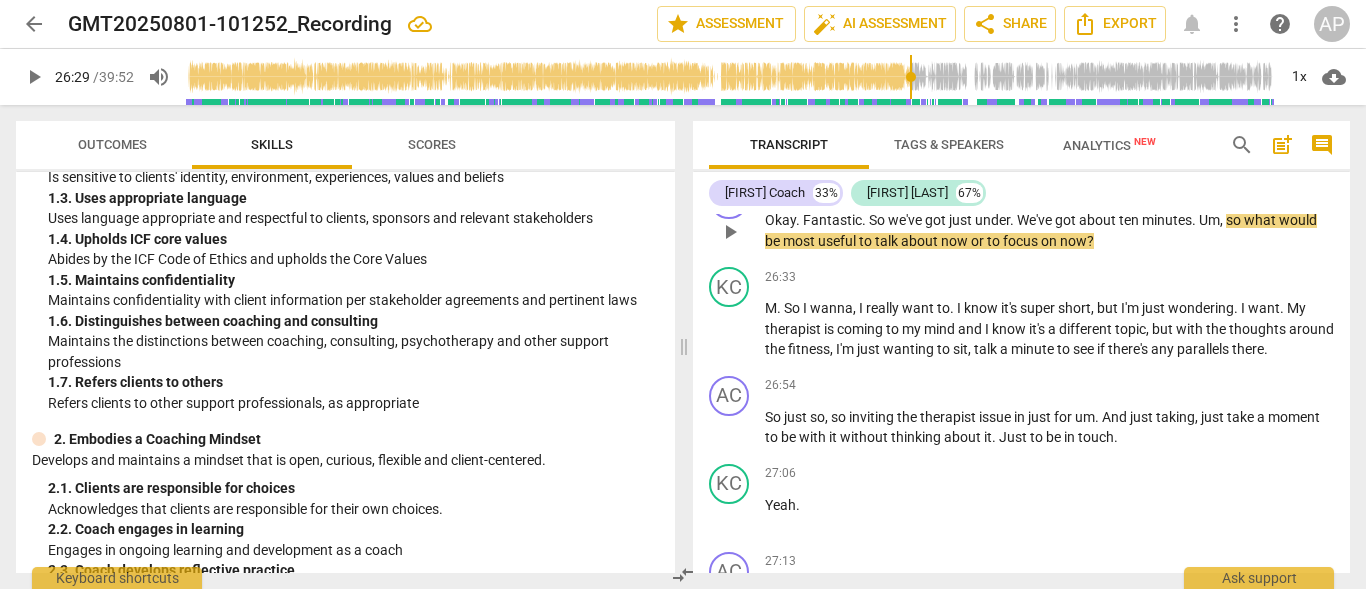 click on "Okay .   Fantastic .   So   we've   got   just   under .   We've   got   about   ten   minutes .   Um ,   so   what   would   be   most   useful   to   talk   about   now   or   to   focus   on   now ?" at bounding box center [1049, 230] 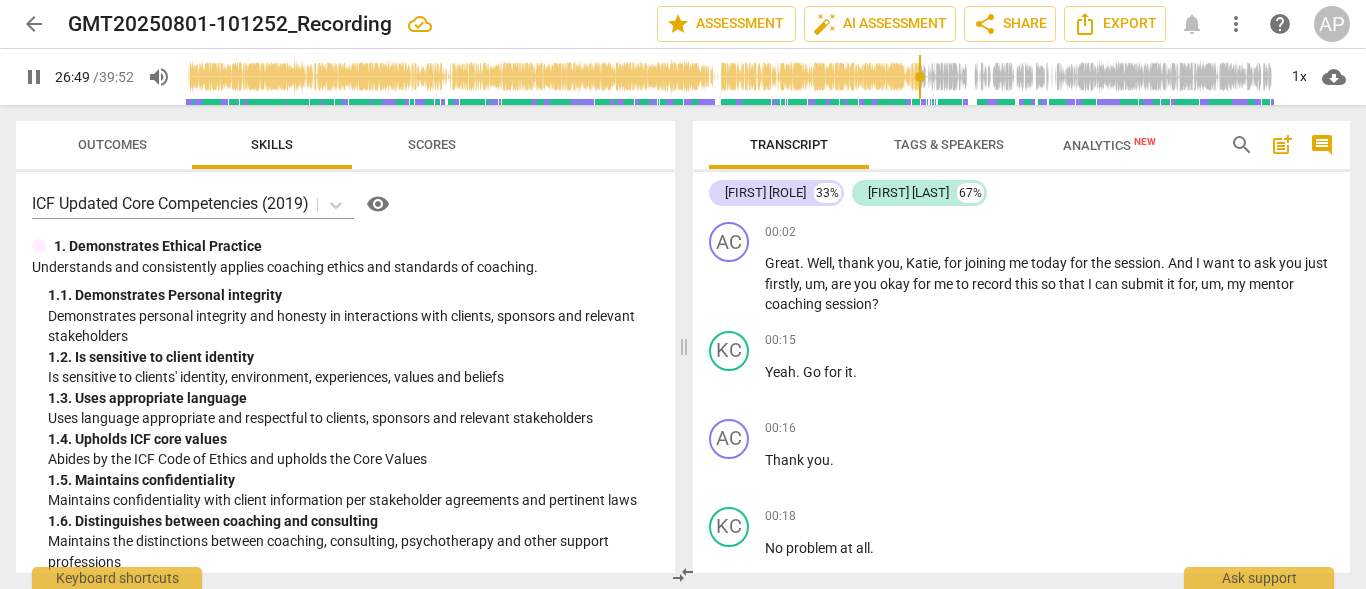 scroll, scrollTop: 0, scrollLeft: 0, axis: both 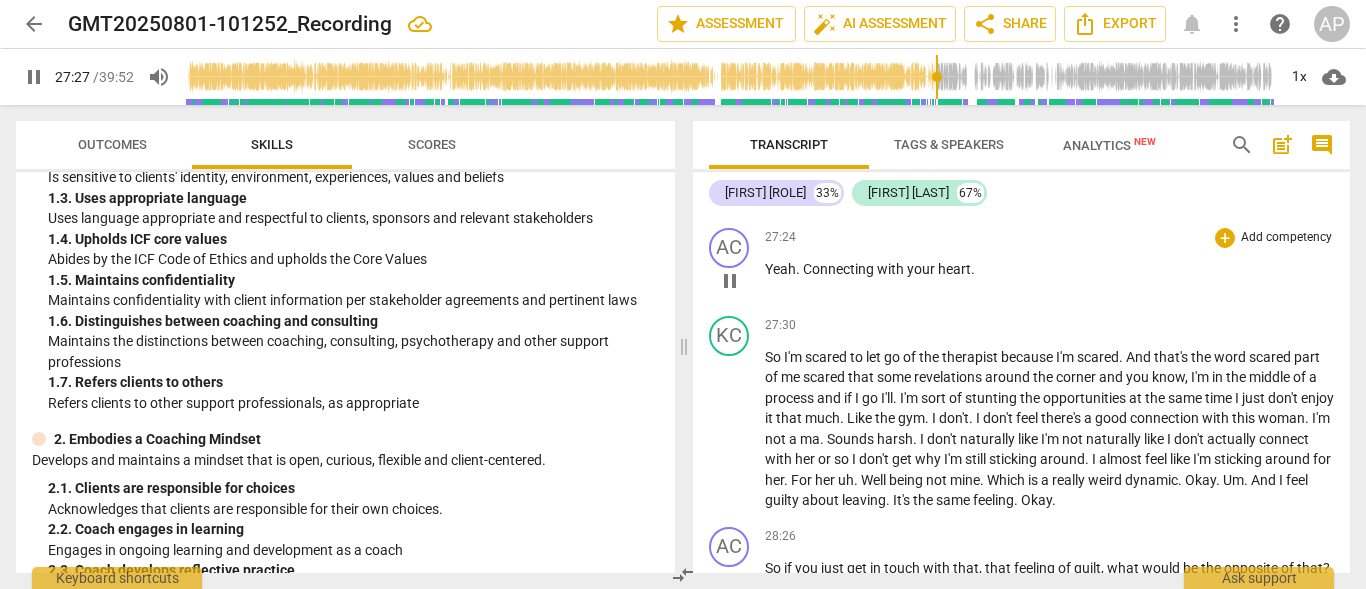 click on "." at bounding box center [973, 269] 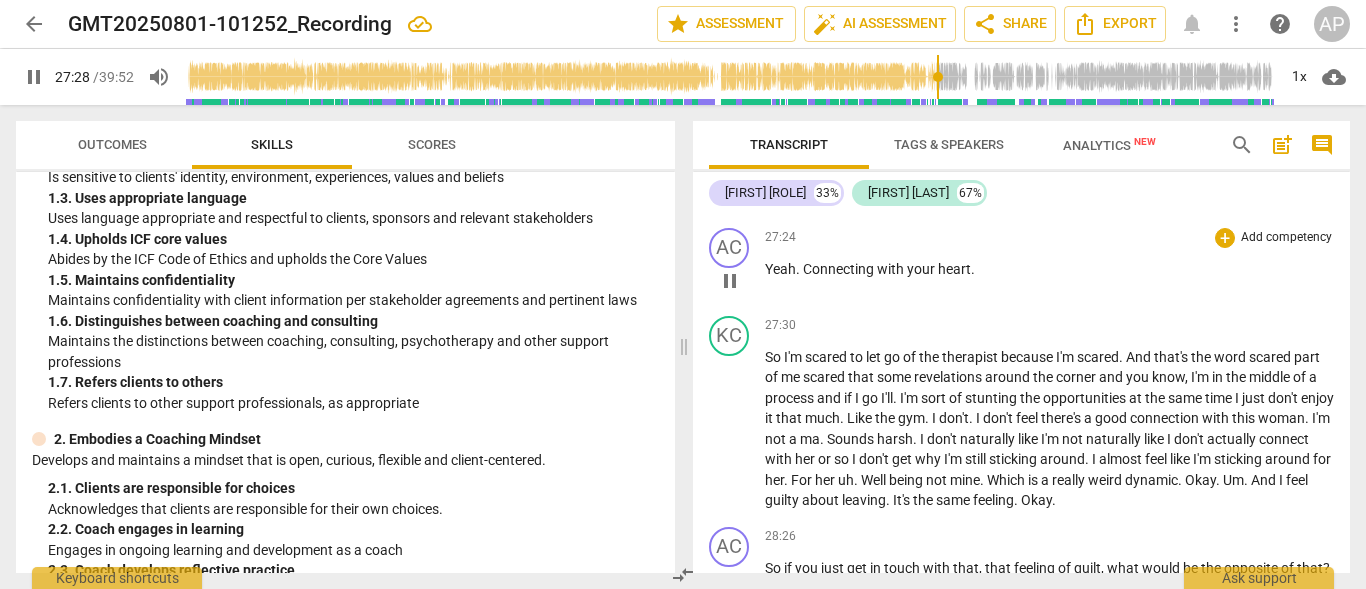 type on "1648" 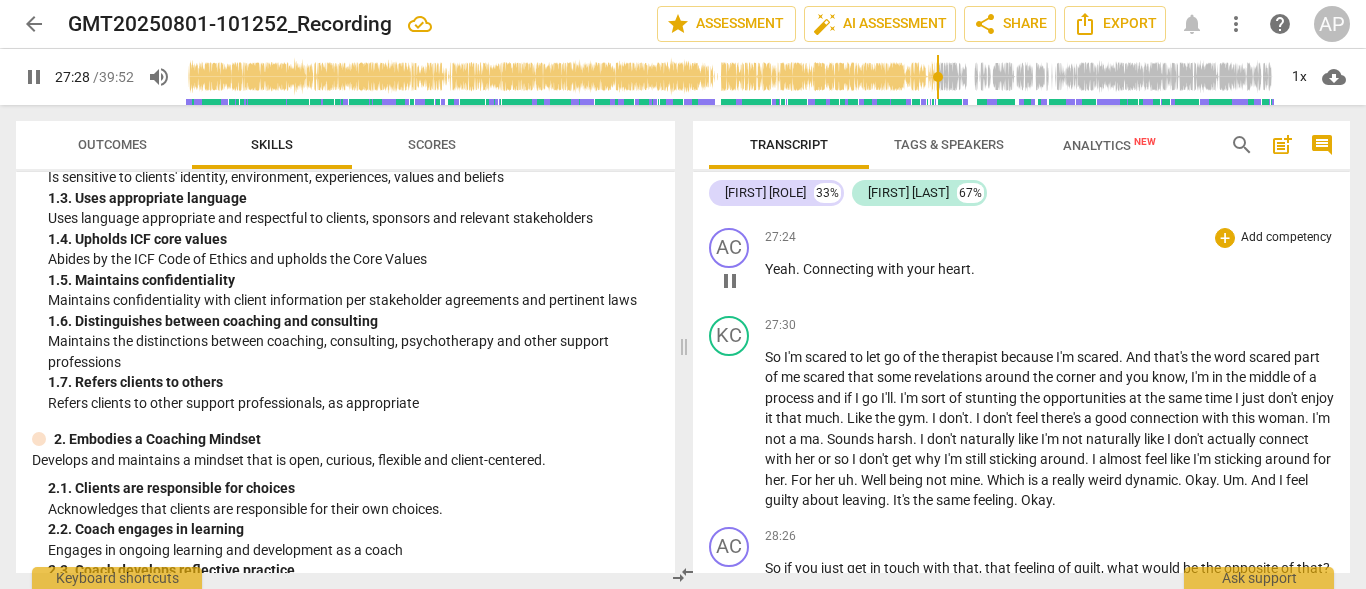 type 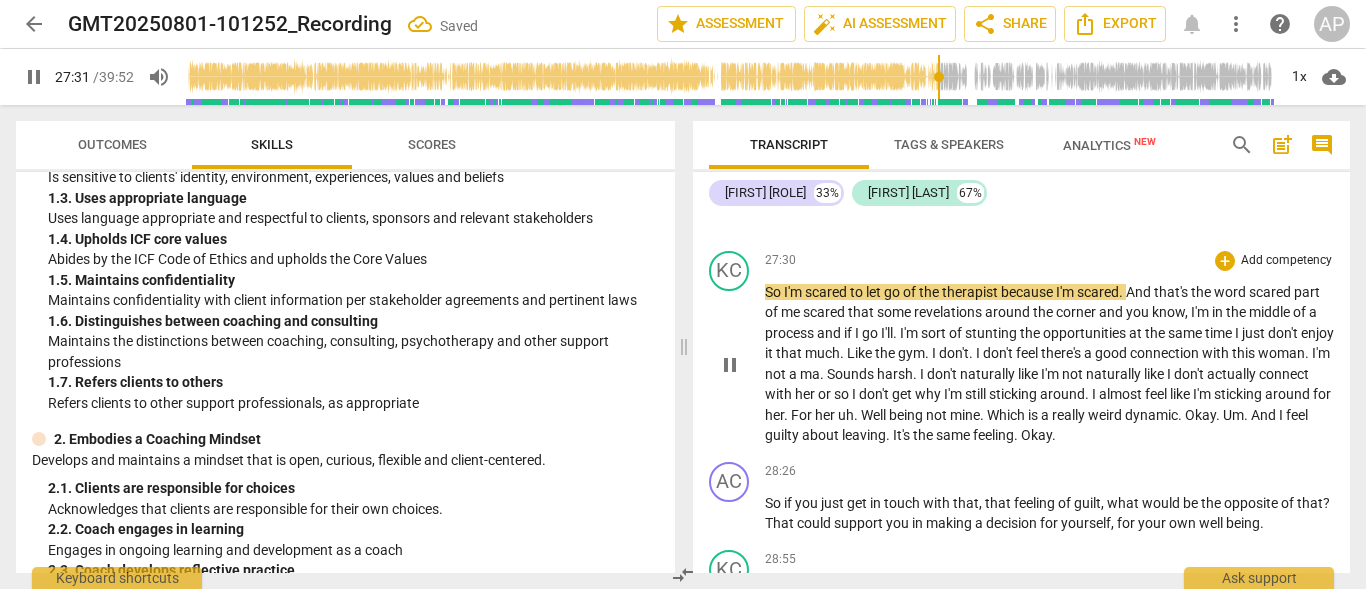 scroll, scrollTop: 15922, scrollLeft: 0, axis: vertical 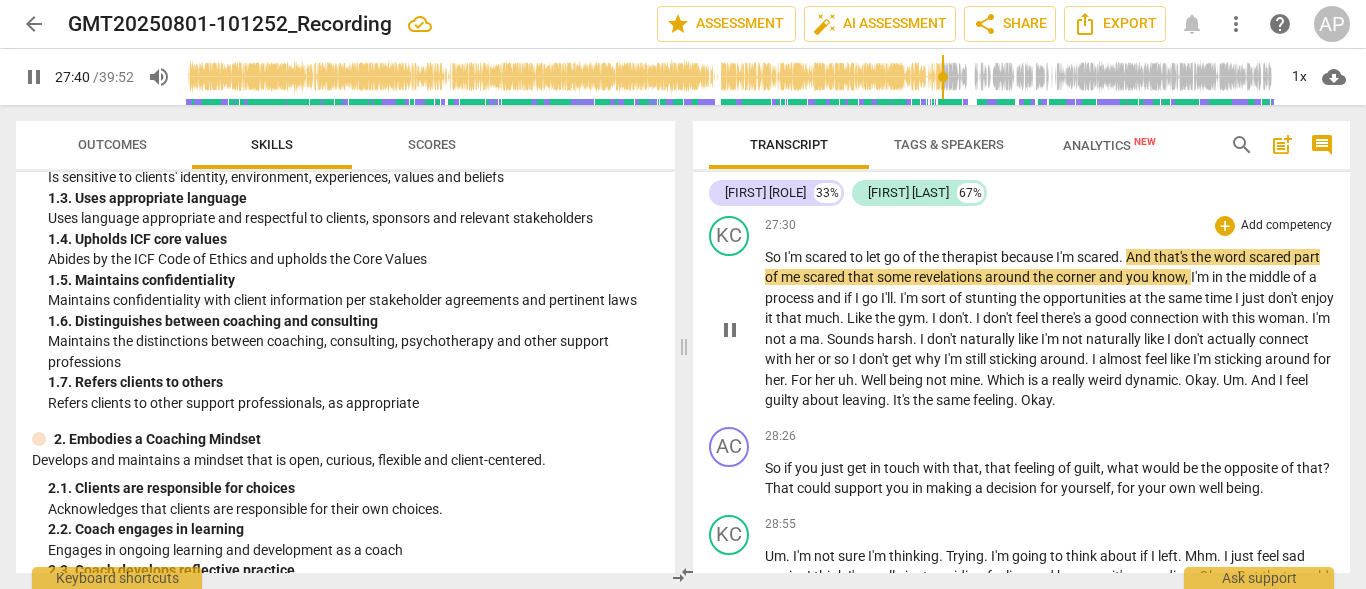 click on "scared" at bounding box center (1271, 257) 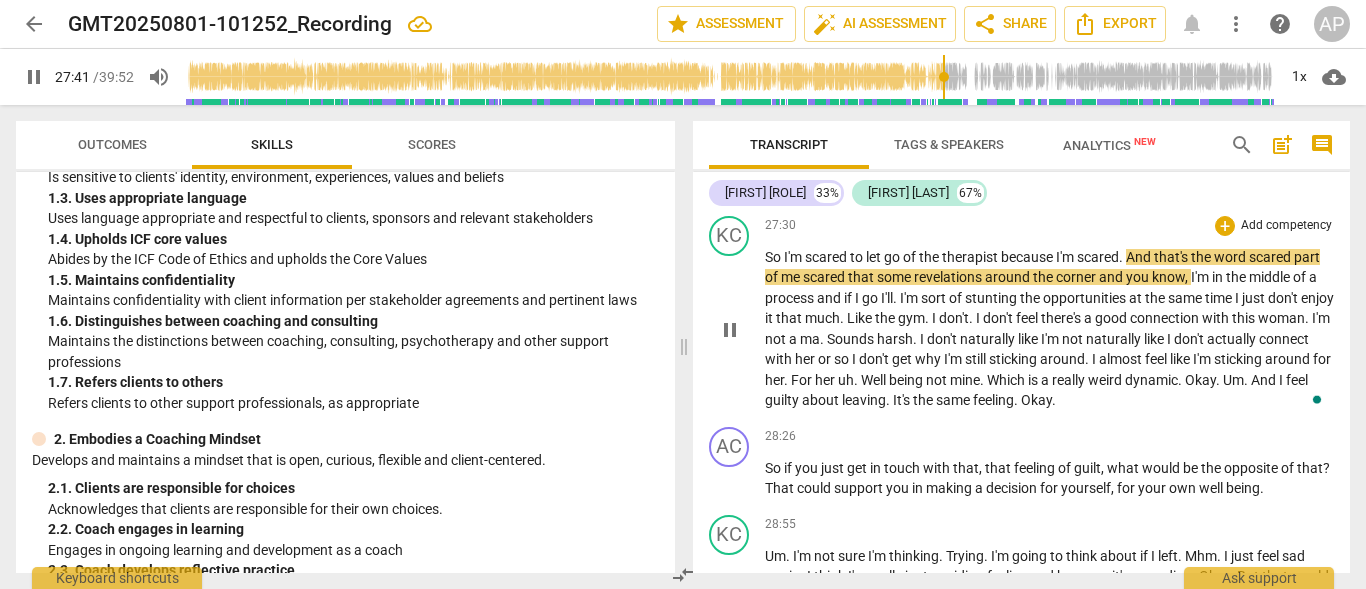 type on "1662" 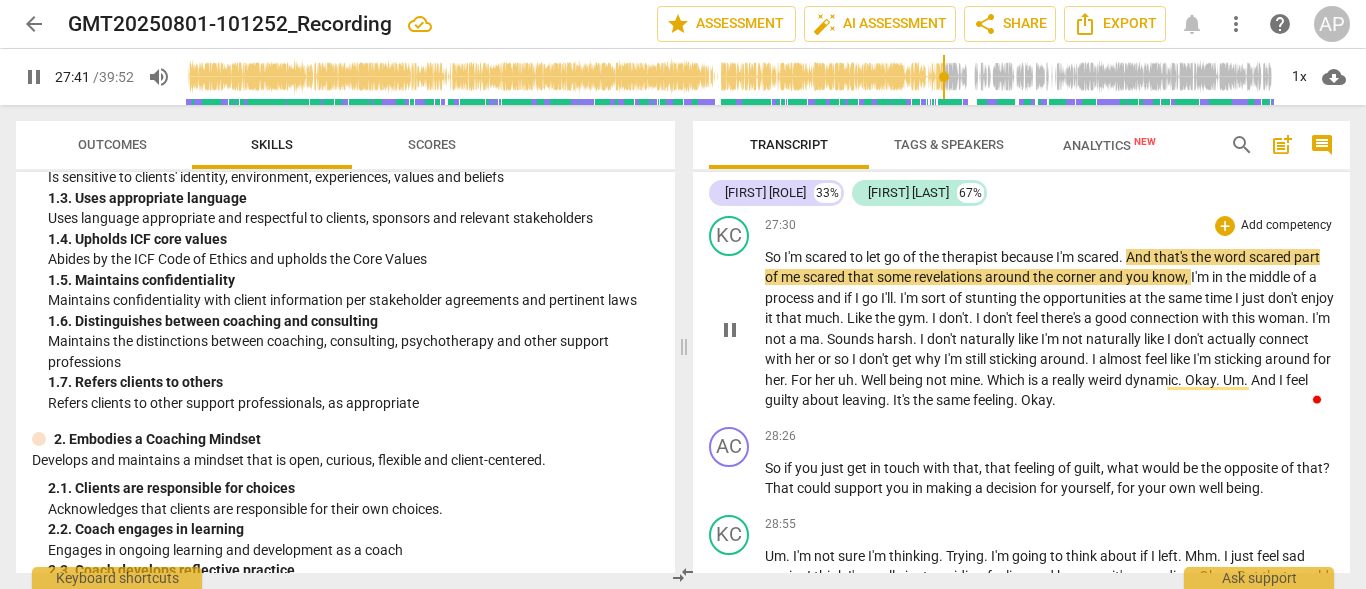 type 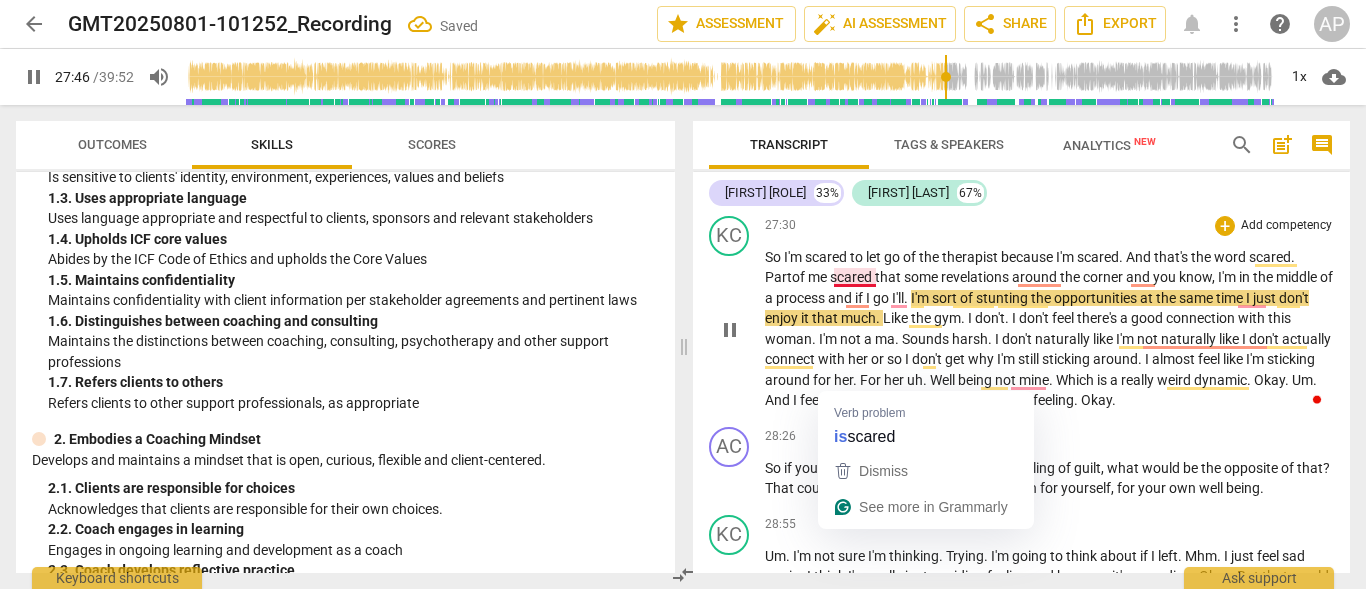 click on "scared" at bounding box center [852, 277] 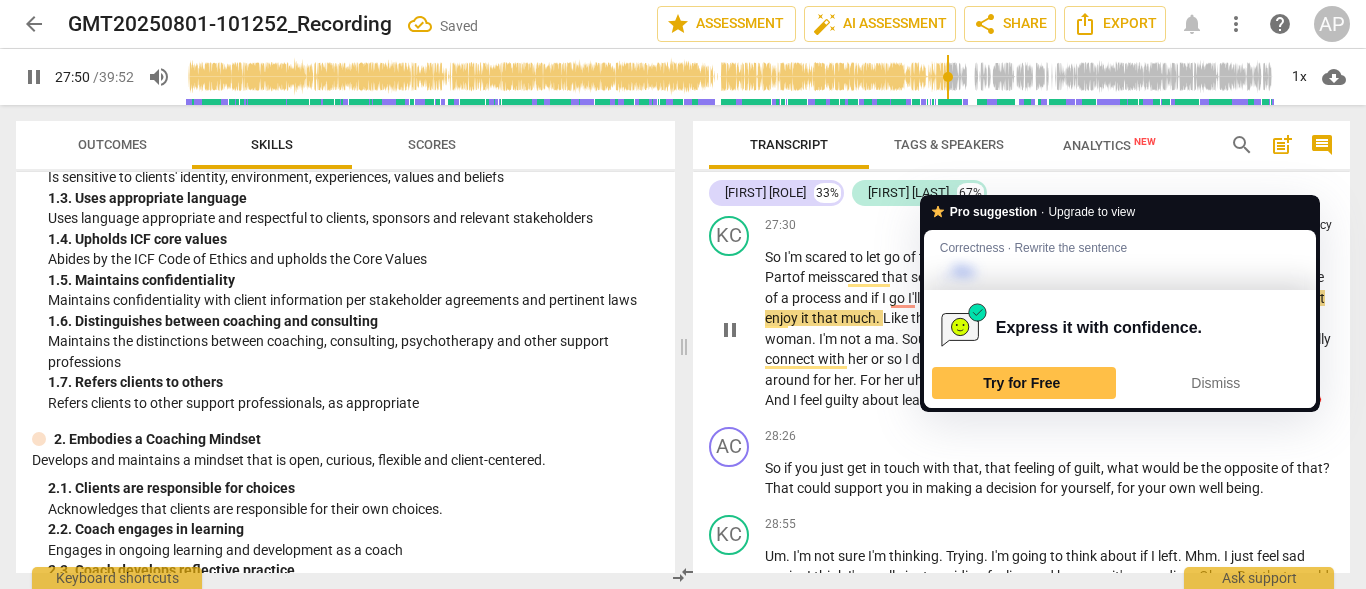 click on "." at bounding box center [815, 339] 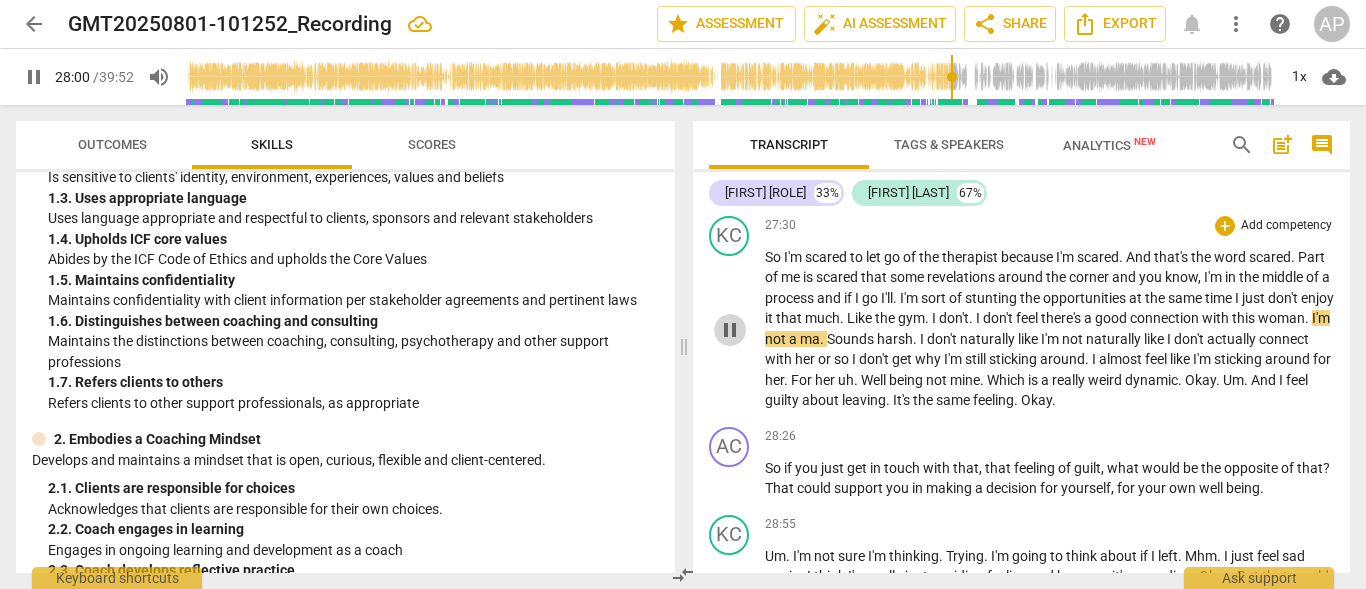 click on "pause" at bounding box center (730, 330) 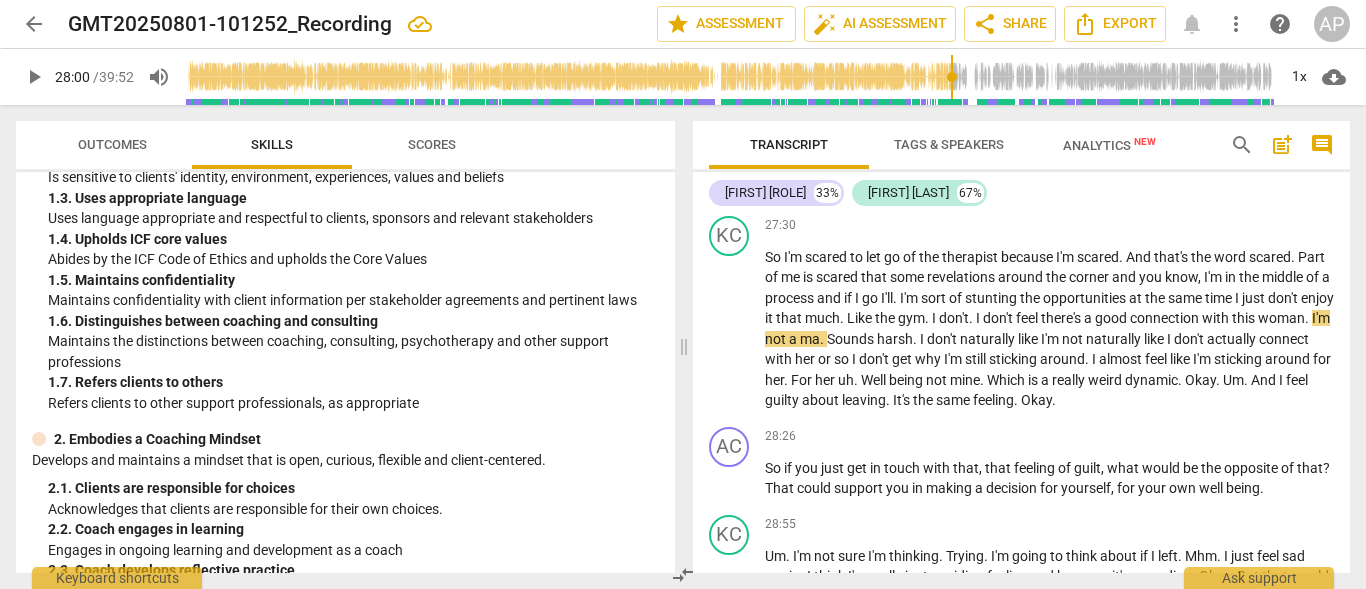 type on "1681" 